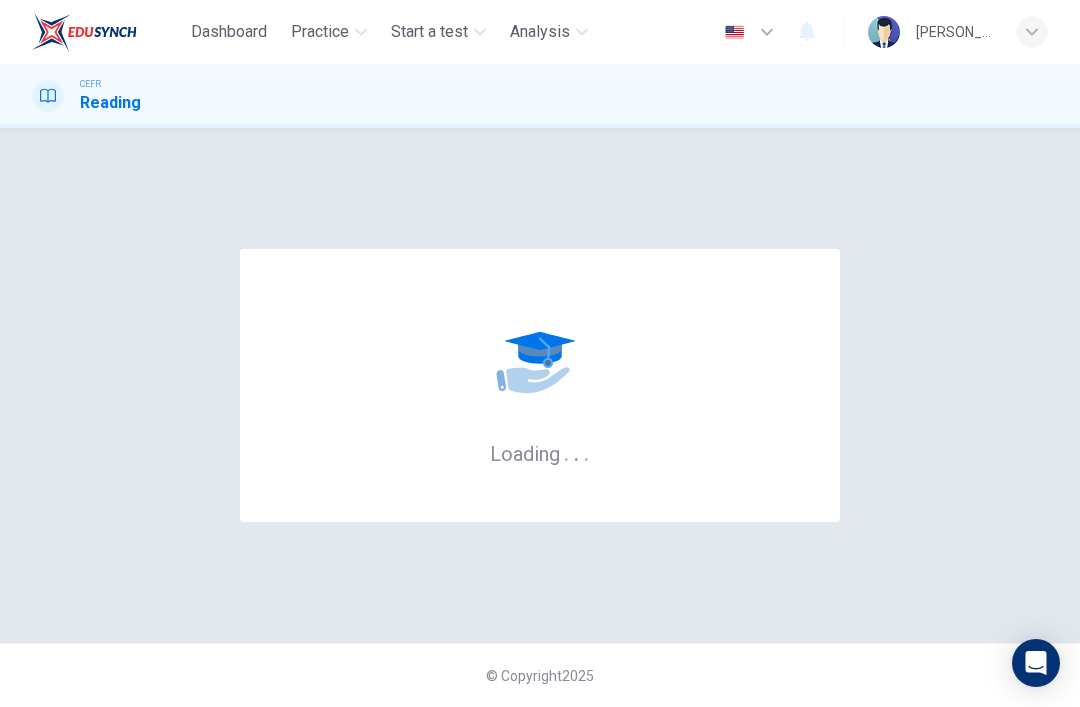 scroll, scrollTop: 0, scrollLeft: 0, axis: both 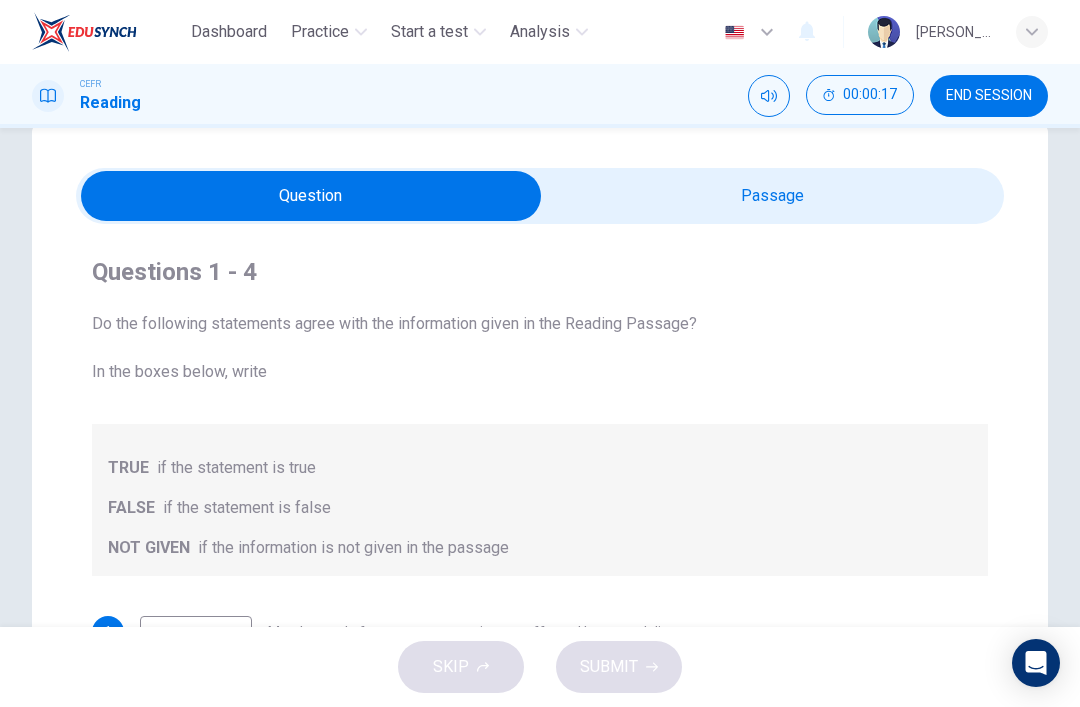 click at bounding box center (311, 196) 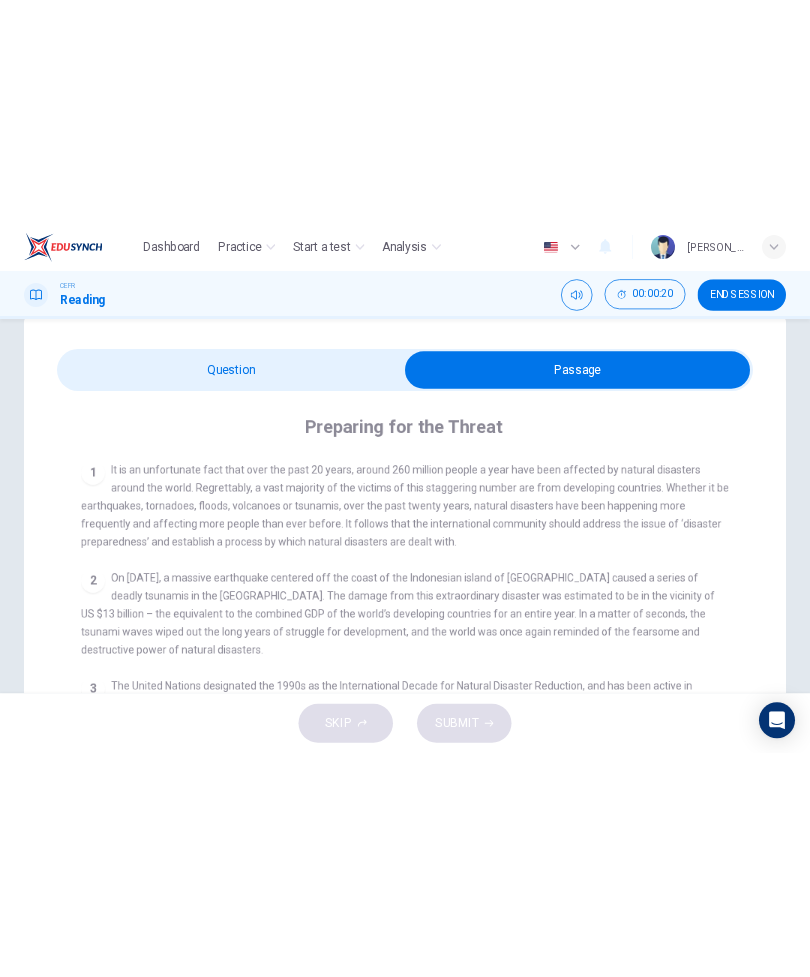 scroll, scrollTop: 379, scrollLeft: 0, axis: vertical 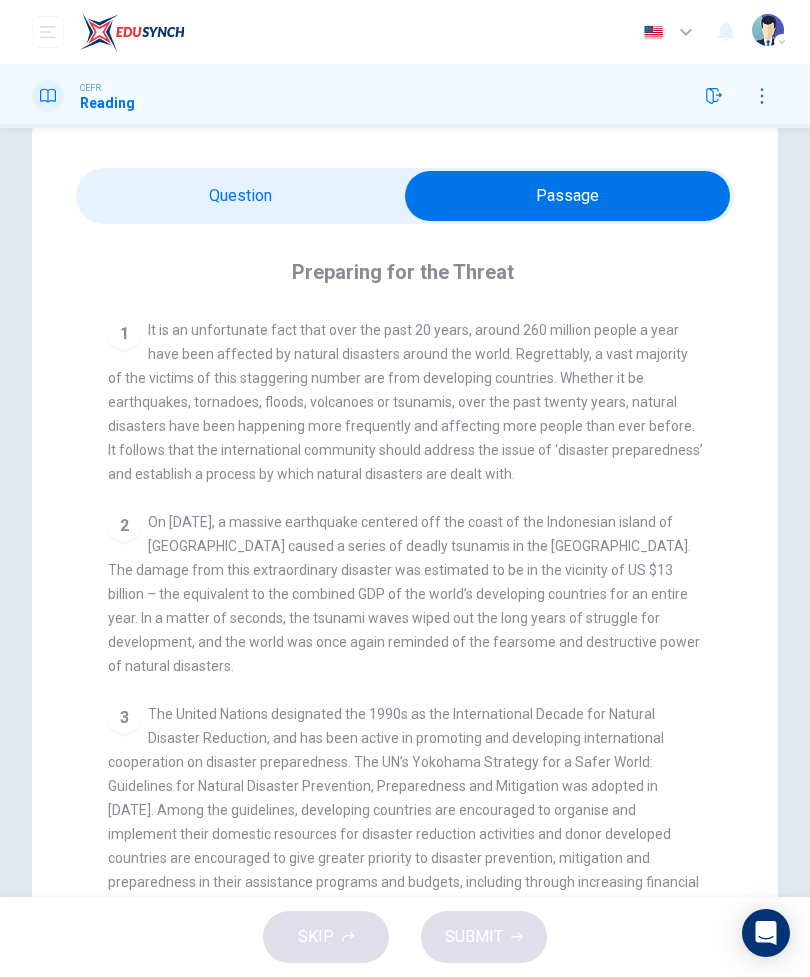 click at bounding box center [567, 196] 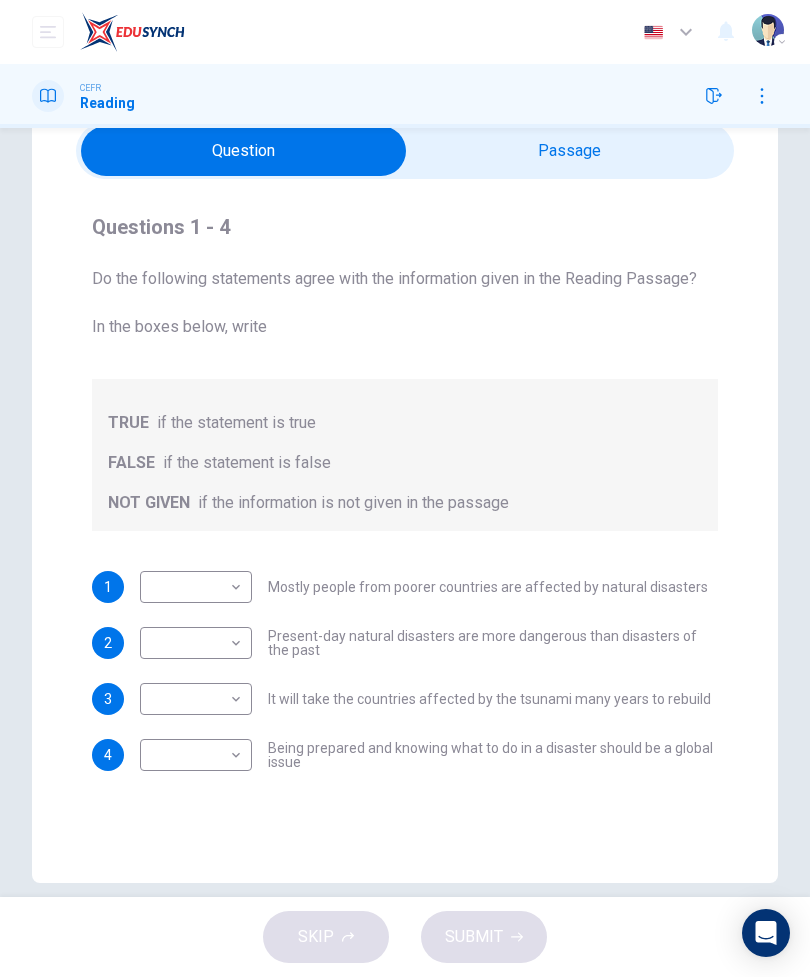 scroll, scrollTop: 86, scrollLeft: 0, axis: vertical 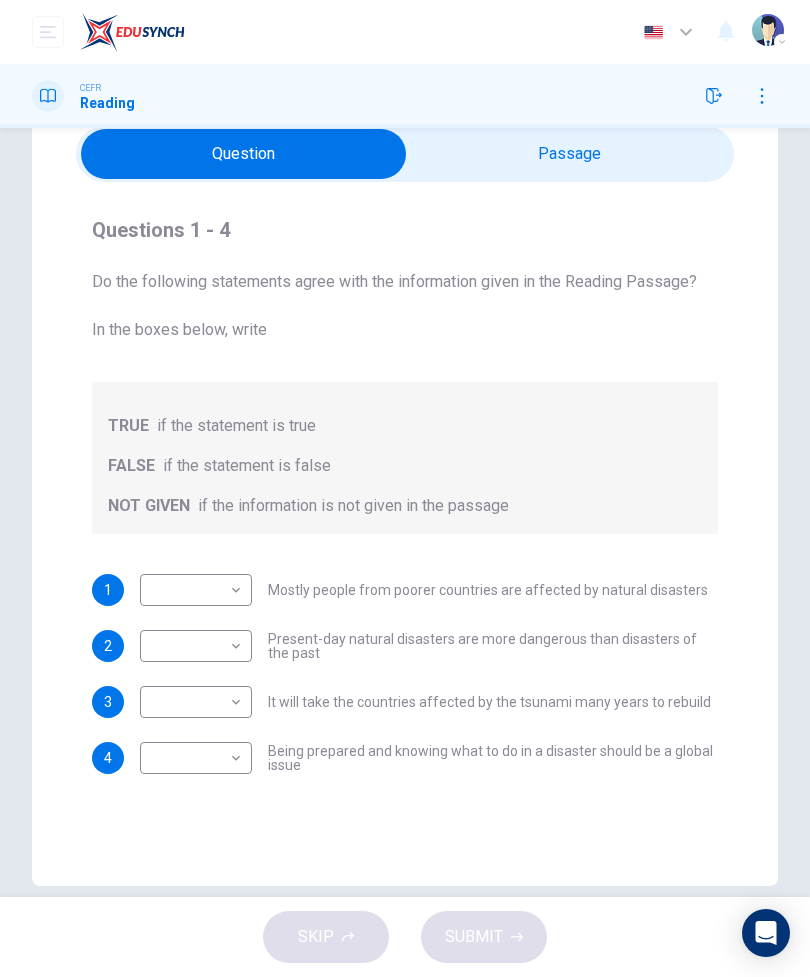 click at bounding box center (243, 154) 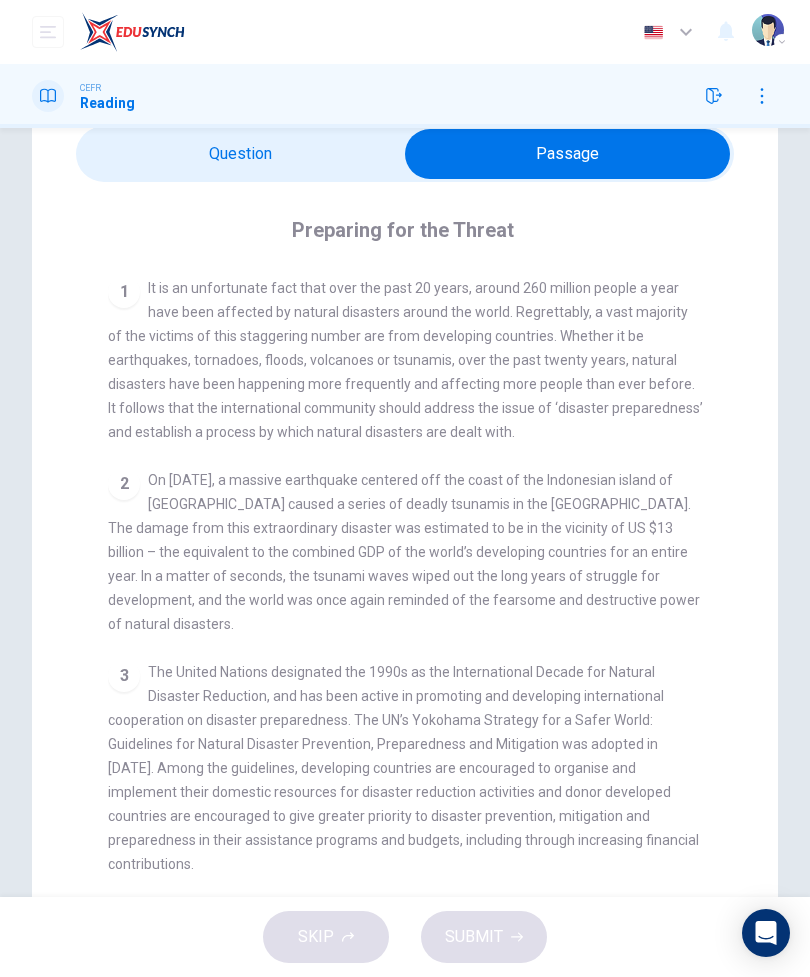 click at bounding box center (567, 154) 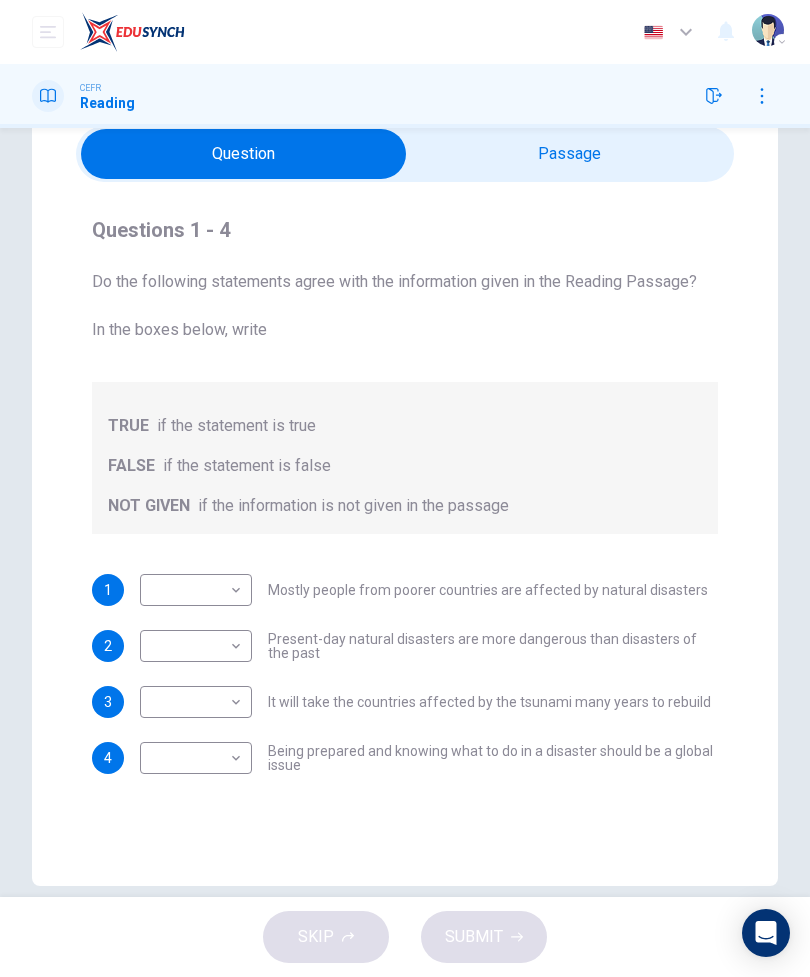 click at bounding box center (243, 154) 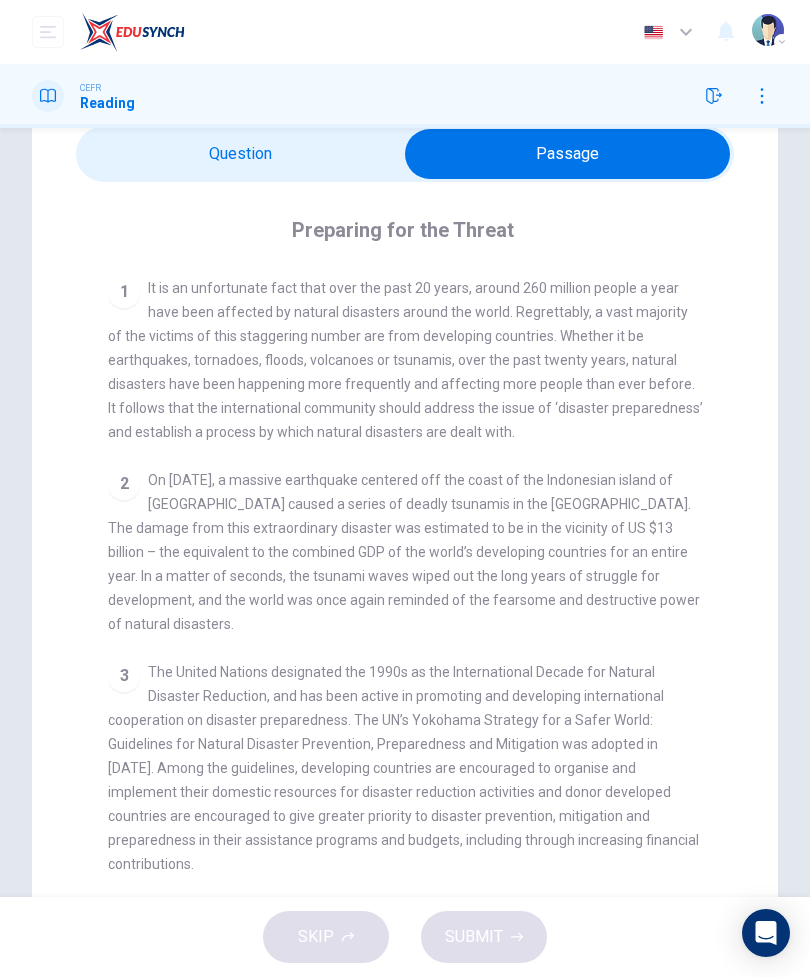 click at bounding box center [567, 154] 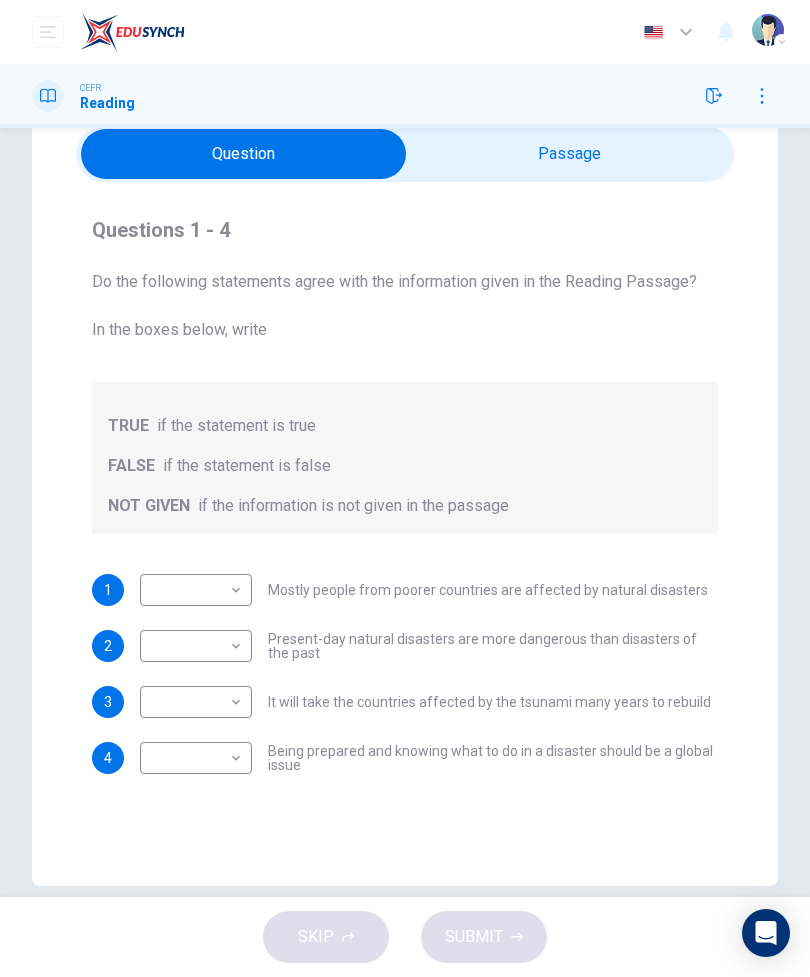 click at bounding box center (243, 154) 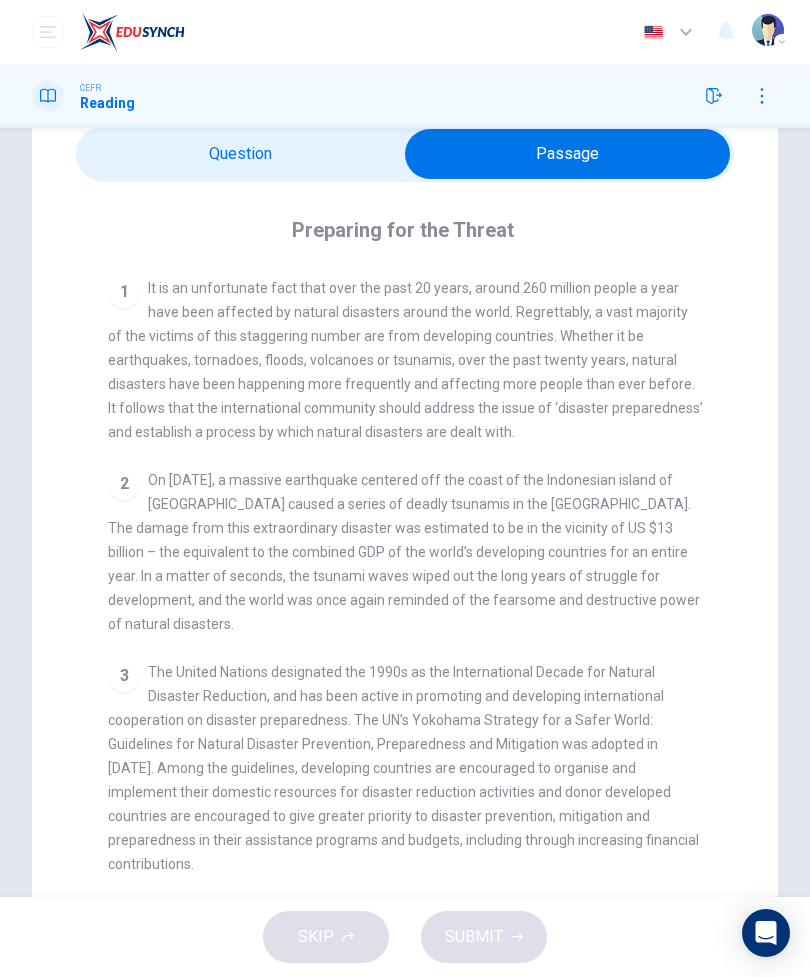 click at bounding box center [567, 154] 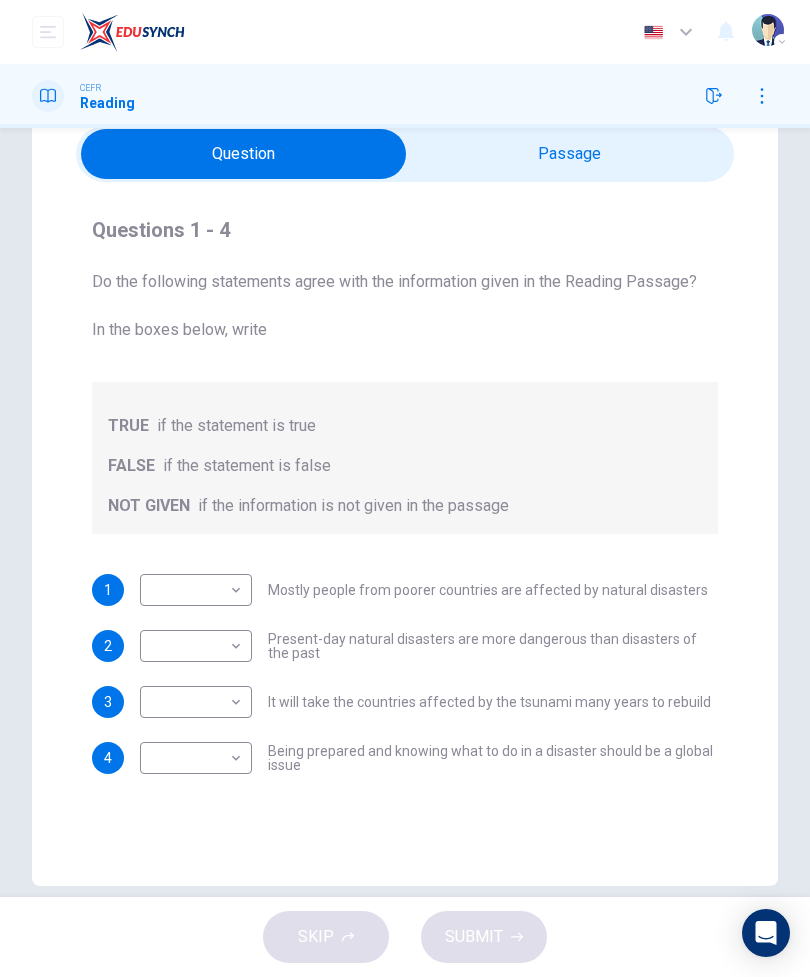 click on "Dashboard Practice Start a test Analysis English en ​ [PERSON_NAME] CEFR Reading Questions 1 - 4 Do the following statements agree with the information given in the Reading Passage?
In the boxes below, write TRUE if the statement is true FALSE if the statement is false NOT GIVEN if the information is not given in the passage 1 ​ ​ Mostly people from poorer countries are affected by natural disasters 2 ​ ​ Present-day natural disasters are more dangerous than disasters of the past 3 ​ ​ It will take the countries affected by the tsunami many years to rebuild 4 ​ ​ Being prepared and knowing what to do in a disaster should be a global issue Preparing for the Threat CLICK TO ZOOM Click to Zoom 1 2 3 4 5 6 SKIP SUBMIT EduSynch - Online Language Proficiency Testing
Dashboard Practice Start a test Analysis Notifications © Copyright  2025 Audio Timer 00:01:10 END SESSION" at bounding box center [405, 488] 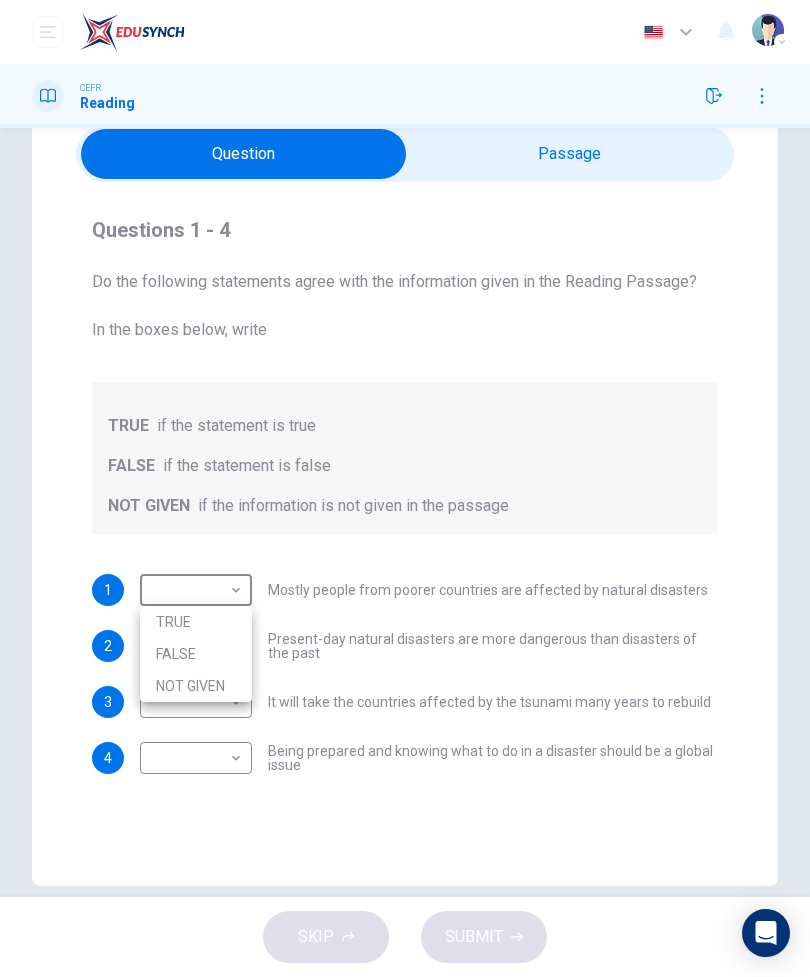 click on "FALSE" at bounding box center (196, 654) 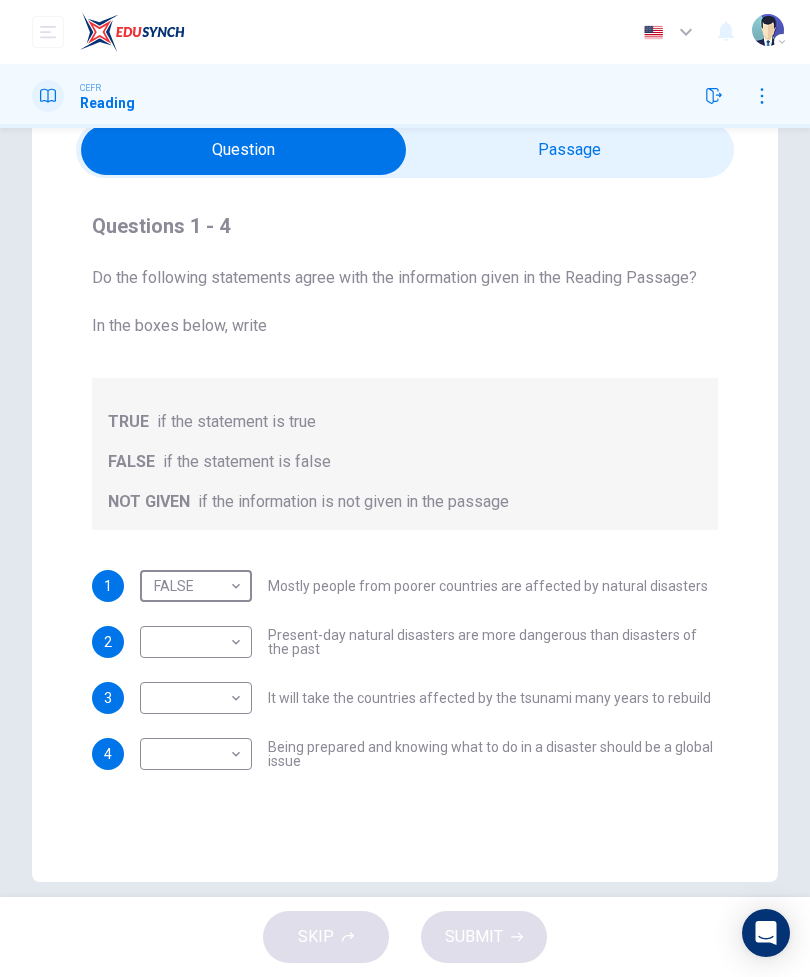scroll, scrollTop: 85, scrollLeft: 0, axis: vertical 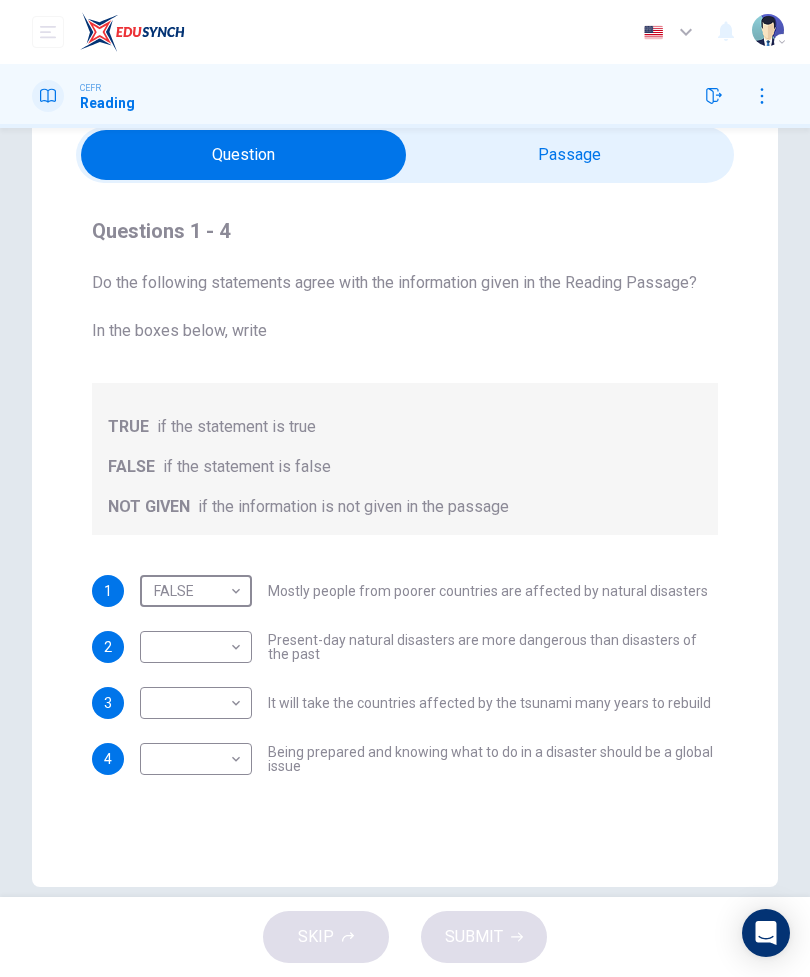 click at bounding box center (243, 155) 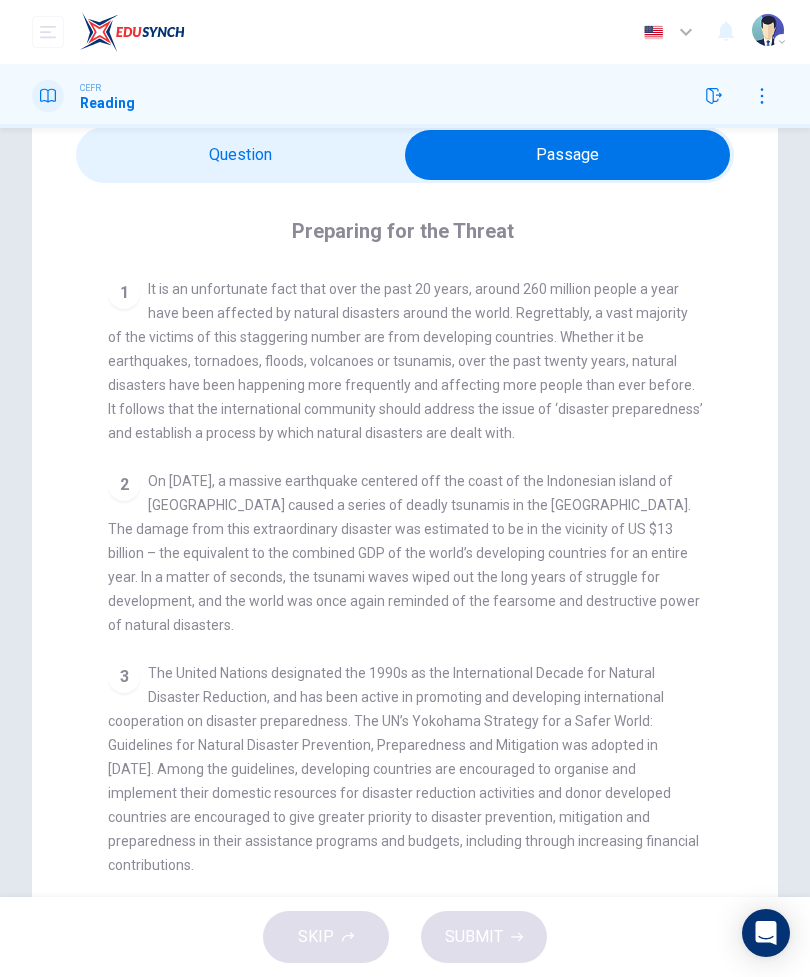 click at bounding box center (567, 155) 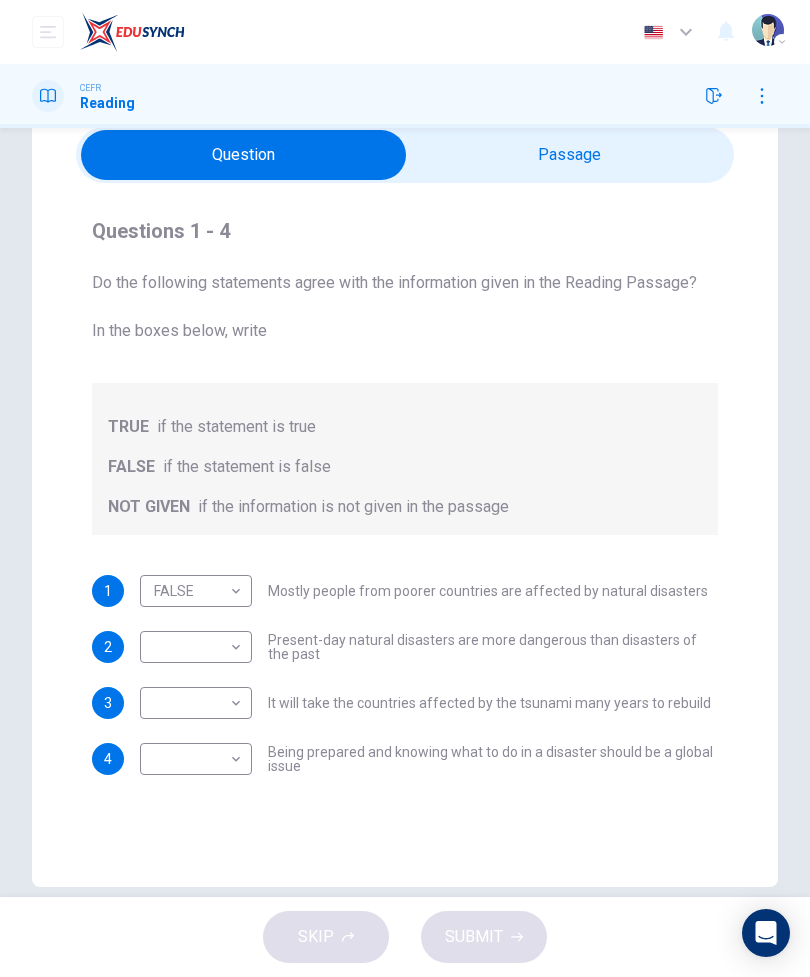 click on "Dashboard Practice Start a test Analysis English en ​ [PERSON_NAME] CEFR Reading Questions 1 - 4 Do the following statements agree with the information given in the Reading Passage?
In the boxes below, write TRUE if the statement is true FALSE if the statement is false NOT GIVEN if the information is not given in the passage 1 FALSE FALSE ​ Mostly people from poorer countries are affected by natural disasters 2 ​ ​ Present-day natural disasters are more dangerous than disasters of the past 3 ​ ​ It will take the countries affected by the tsunami many years to rebuild 4 ​ ​ Being prepared and knowing what to do in a disaster should be a global issue Preparing for the Threat CLICK TO ZOOM Click to Zoom 1 2 3 4 5 6 SKIP SUBMIT EduSynch - Online Language Proficiency Testing
Dashboard Practice Start a test Analysis Notifications © Copyright  2025 Audio Timer 00:01:22 END SESSION" at bounding box center (405, 488) 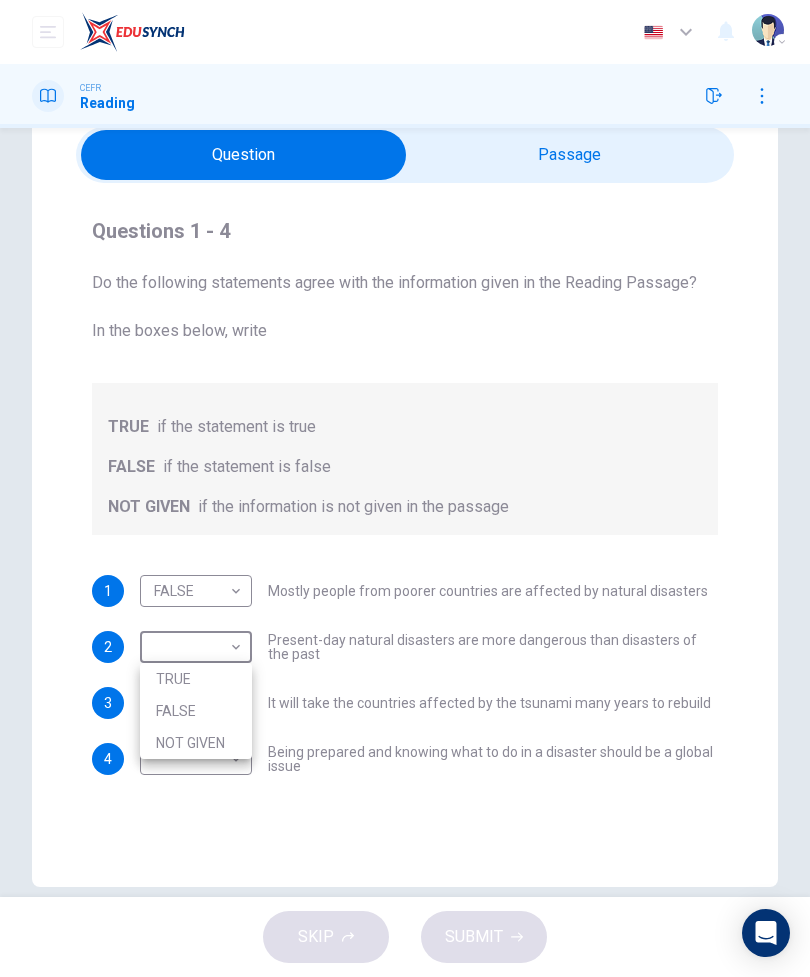 click on "TRUE" at bounding box center (196, 679) 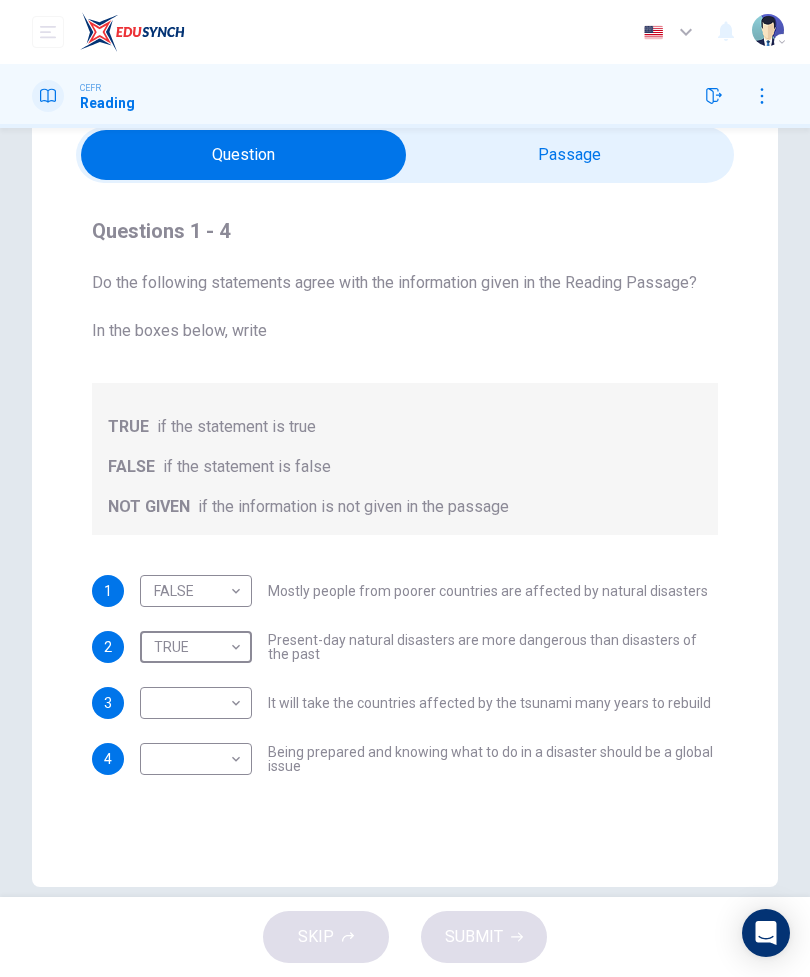 click at bounding box center (243, 155) 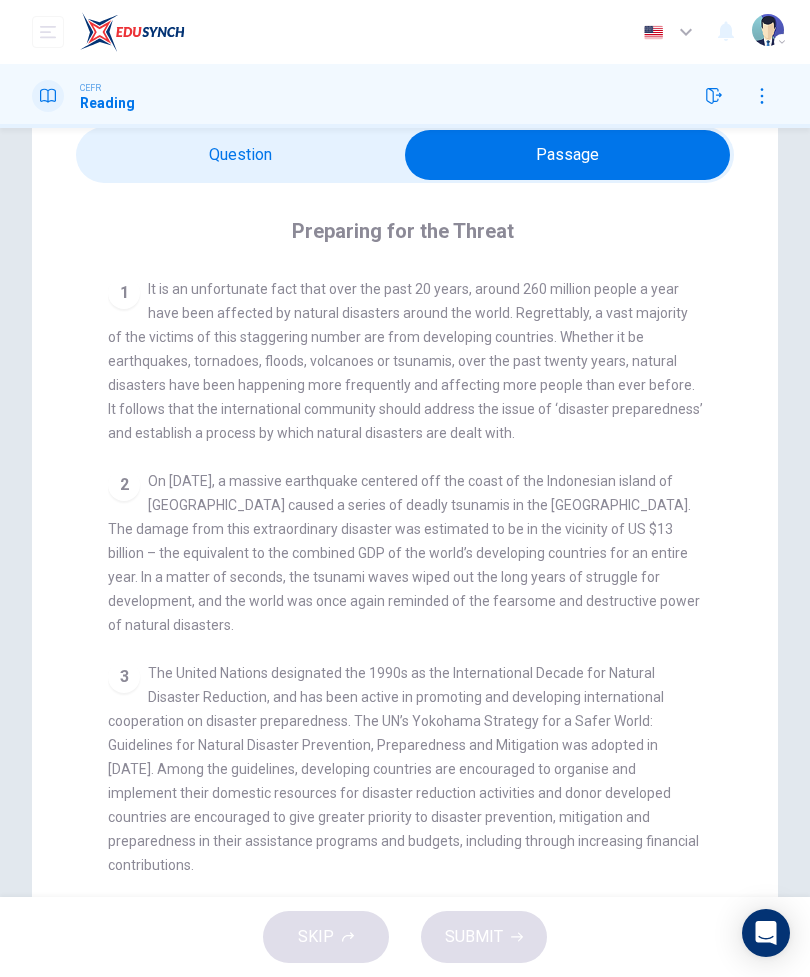 click at bounding box center (567, 155) 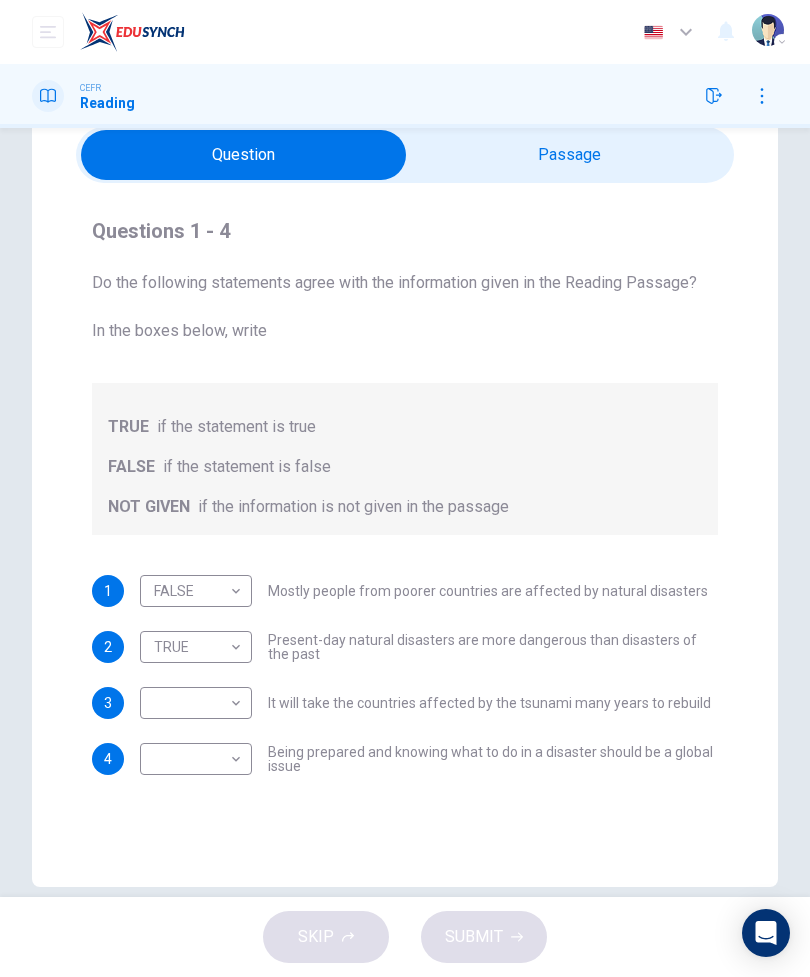 click on "Dashboard Practice Start a test Analysis English en ​ [PERSON_NAME] CEFR Reading Questions 1 - 4 Do the following statements agree with the information given in the Reading Passage?
In the boxes below, write TRUE if the statement is true FALSE if the statement is false NOT GIVEN if the information is not given in the passage 1 FALSE FALSE ​ Mostly people from poorer countries are affected by natural disasters 2 TRUE TRUE ​ Present-day natural disasters are more dangerous than disasters of the past 3 ​ ​ It will take the countries affected by the tsunami many years to rebuild 4 ​ ​ Being prepared and knowing what to do in a disaster should be a global issue Preparing for the Threat CLICK TO ZOOM Click to Zoom 1 2 3 4 5 6 SKIP SUBMIT EduSynch - Online Language Proficiency Testing
Dashboard Practice Start a test Analysis Notifications © Copyright  2025 Audio Timer 00:01:57 END SESSION" at bounding box center (405, 488) 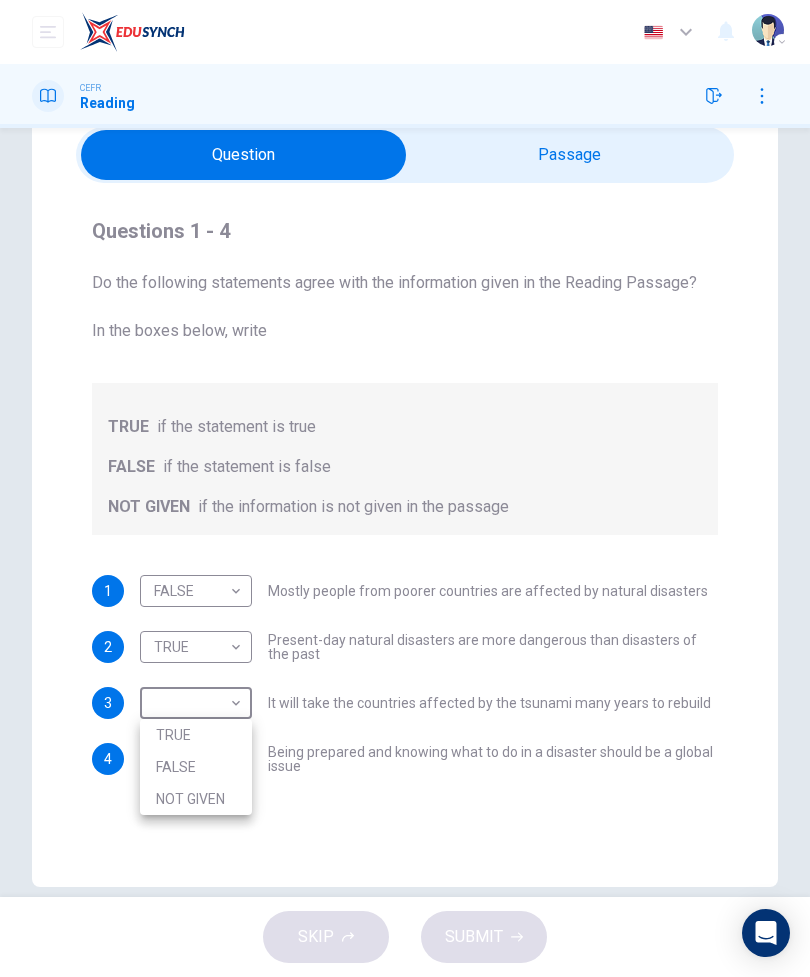 click on "TRUE" at bounding box center (196, 735) 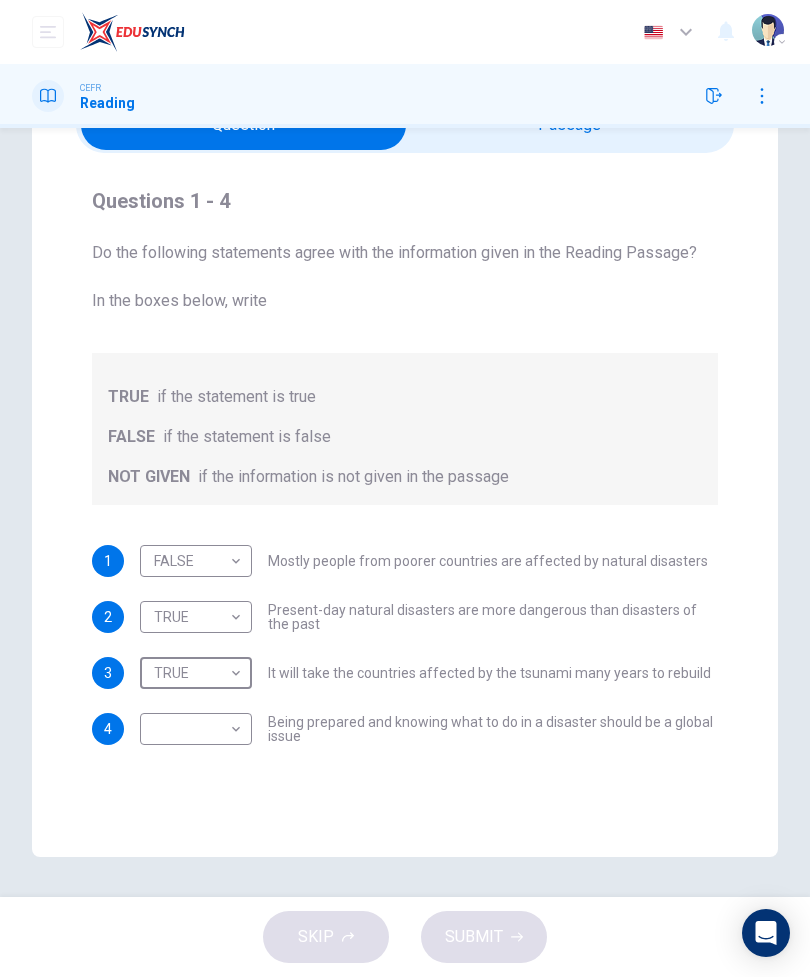 scroll, scrollTop: 115, scrollLeft: 0, axis: vertical 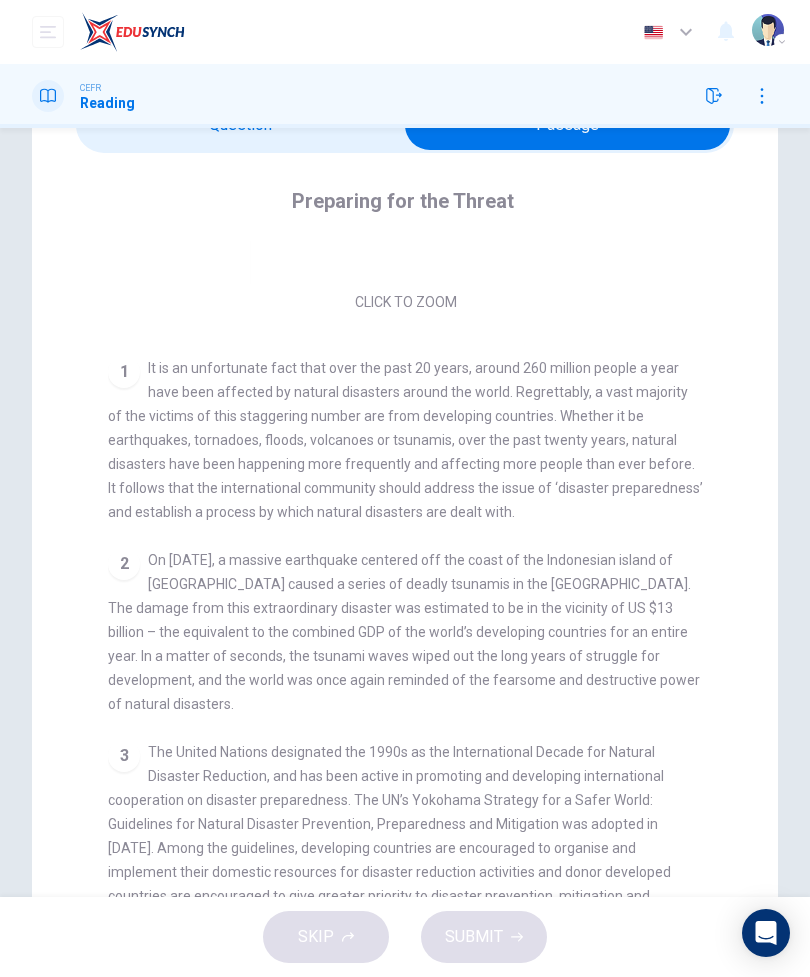 click at bounding box center (567, 125) 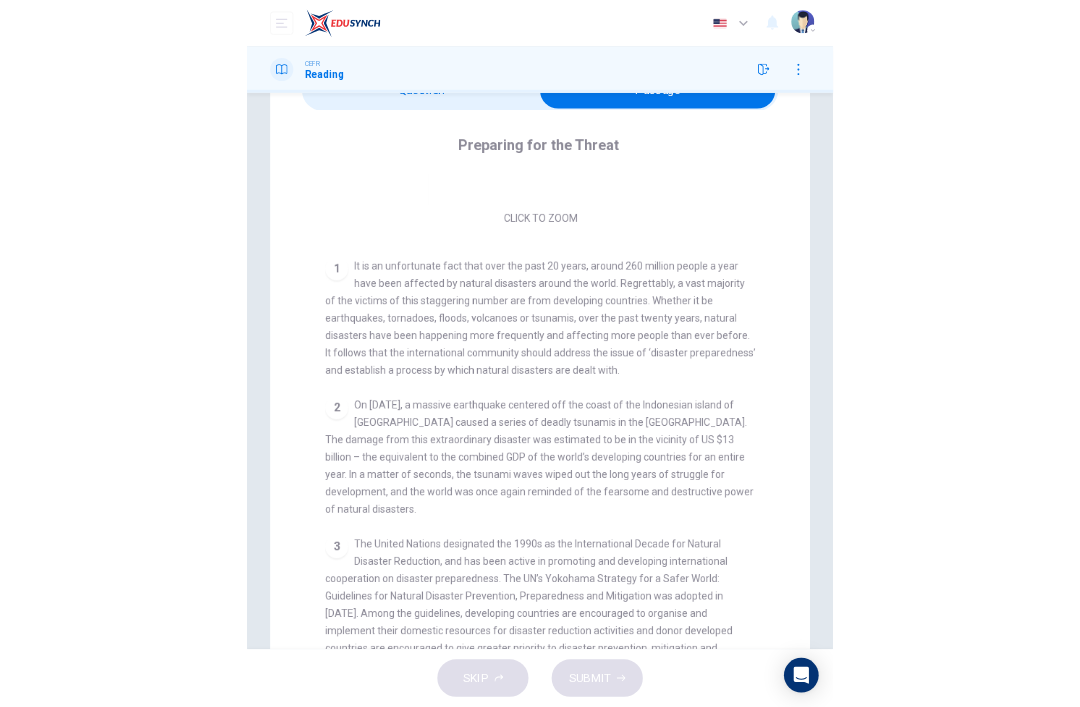 scroll, scrollTop: 0, scrollLeft: 0, axis: both 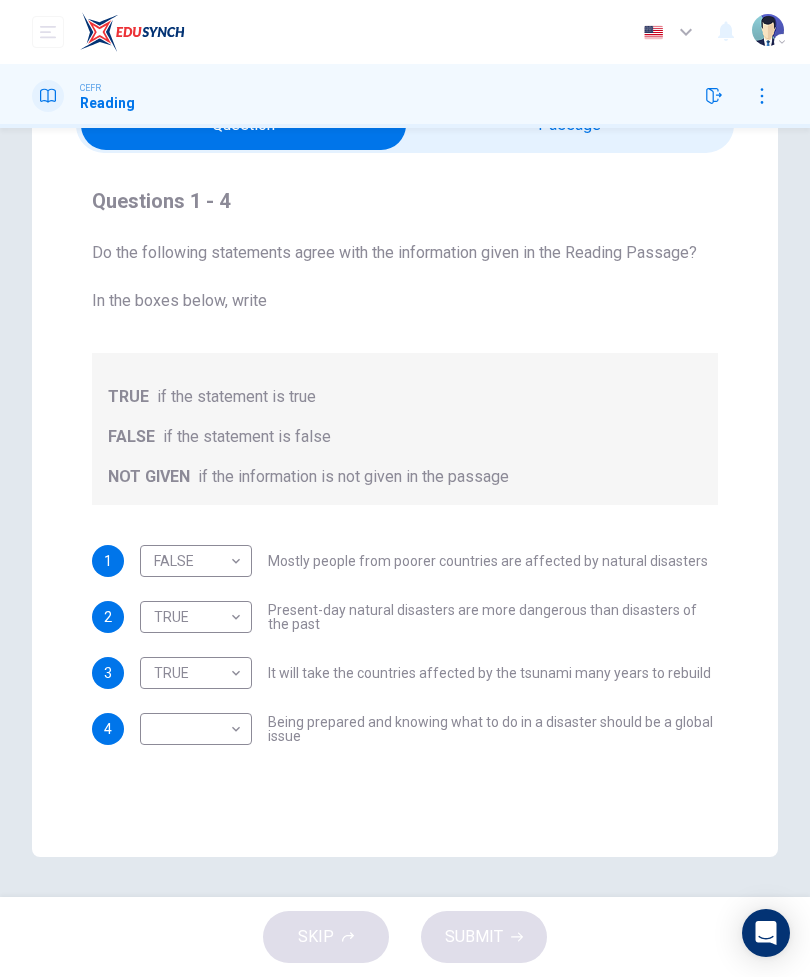 click on "Dashboard Practice Start a test Analysis English en ​ [PERSON_NAME] CEFR Reading Questions 1 - 4 Do the following statements agree with the information given in the Reading Passage?
In the boxes below, write TRUE if the statement is true FALSE if the statement is false NOT GIVEN if the information is not given in the passage 1 FALSE FALSE ​ Mostly people from poorer countries are affected by natural disasters 2 TRUE TRUE ​ Present-day natural disasters are more dangerous than disasters of the past 3 TRUE TRUE ​ It will take the countries affected by the tsunami many years to rebuild 4 ​ ​ Being prepared and knowing what to do in a disaster should be a global issue Preparing for the Threat CLICK TO ZOOM Click to Zoom 1 2 3 4 5 6 SKIP SUBMIT EduSynch - Online Language Proficiency Testing
Dashboard Practice Start a test Analysis Notifications © Copyright  2025 Audio Timer 00:02:12 END SESSION" at bounding box center [405, 488] 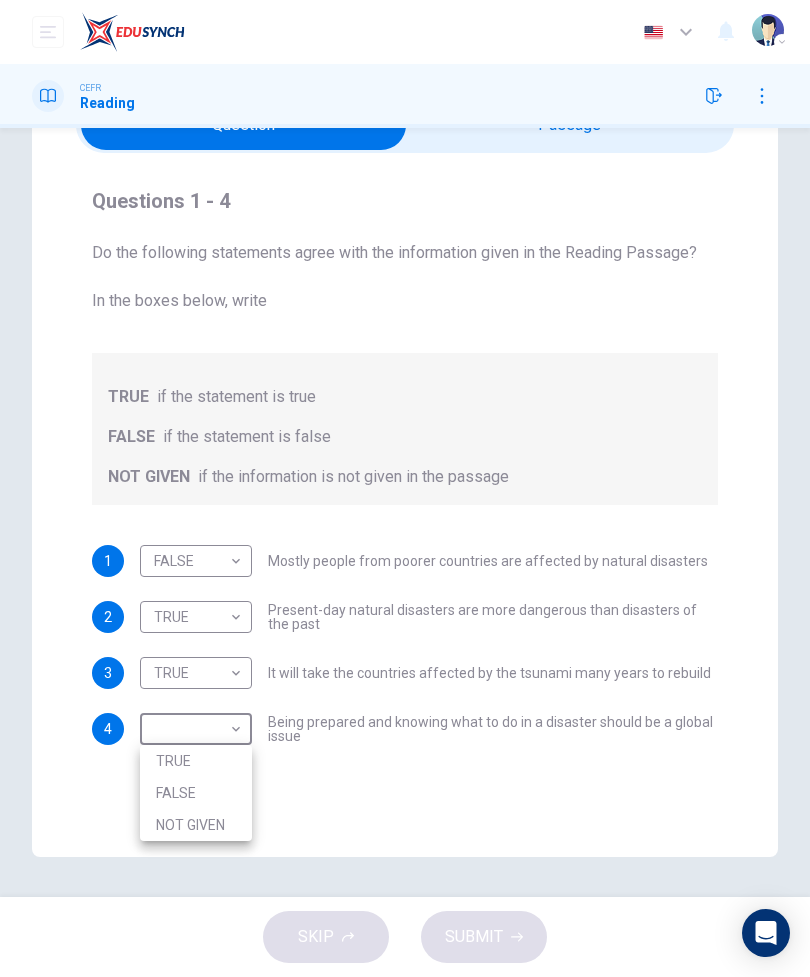 click on "TRUE" at bounding box center (196, 761) 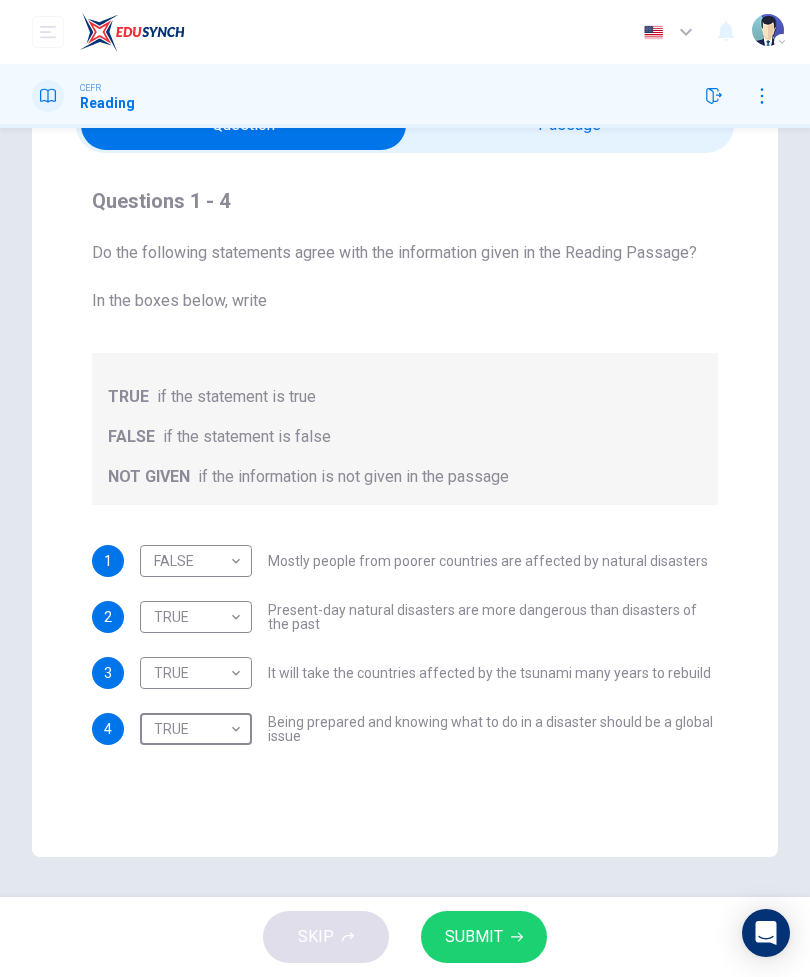 click on "SUBMIT" at bounding box center (484, 937) 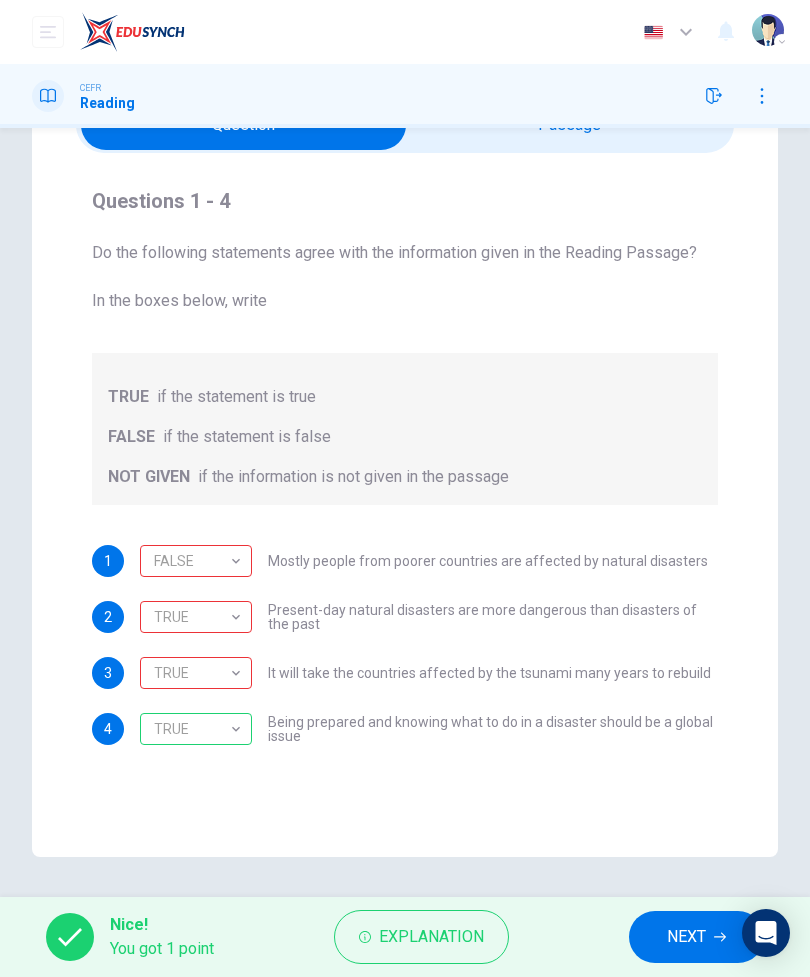 click on "Explanation" at bounding box center (431, 937) 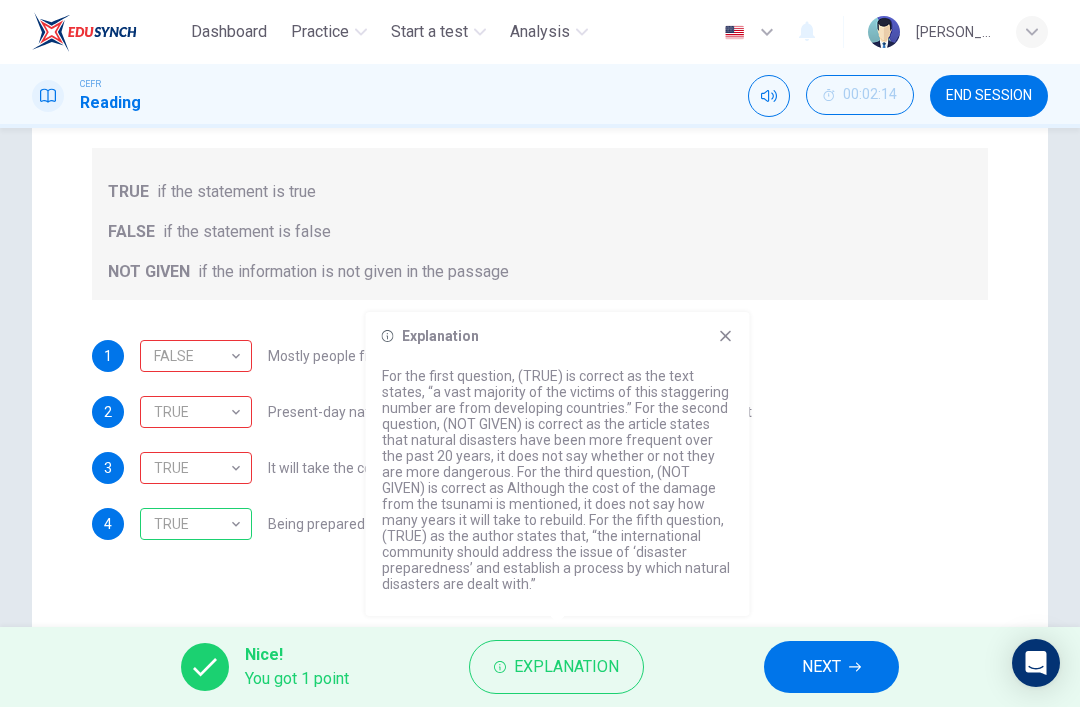 scroll, scrollTop: 319, scrollLeft: 0, axis: vertical 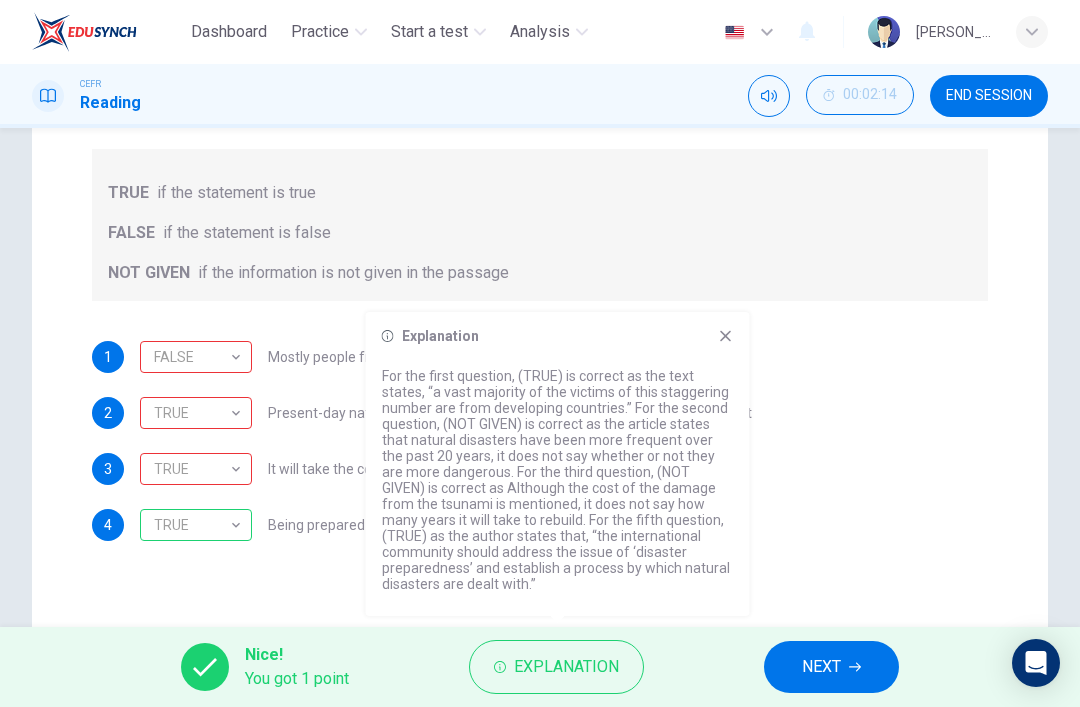 click on "NEXT" at bounding box center [821, 667] 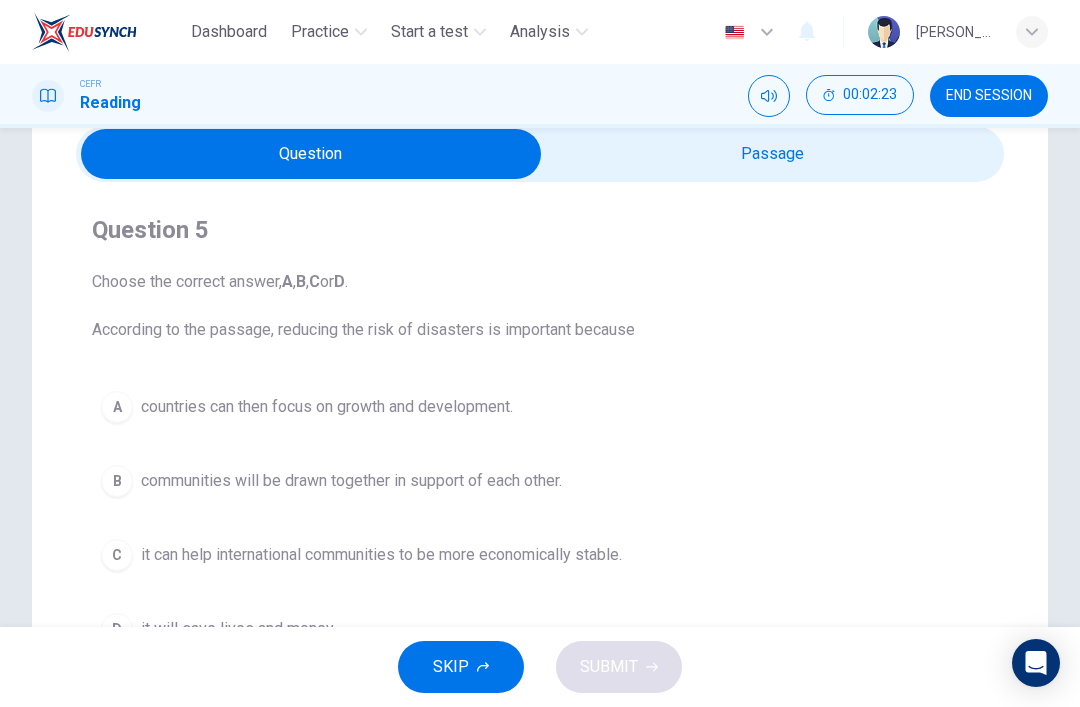 scroll, scrollTop: 83, scrollLeft: 0, axis: vertical 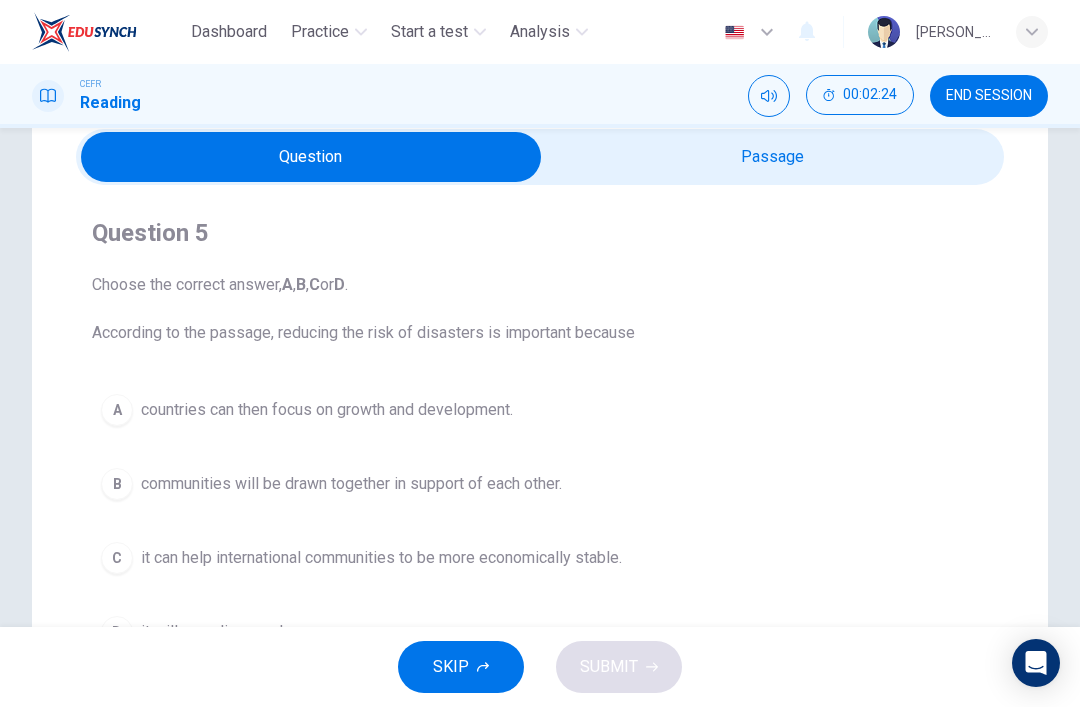 click at bounding box center [311, 157] 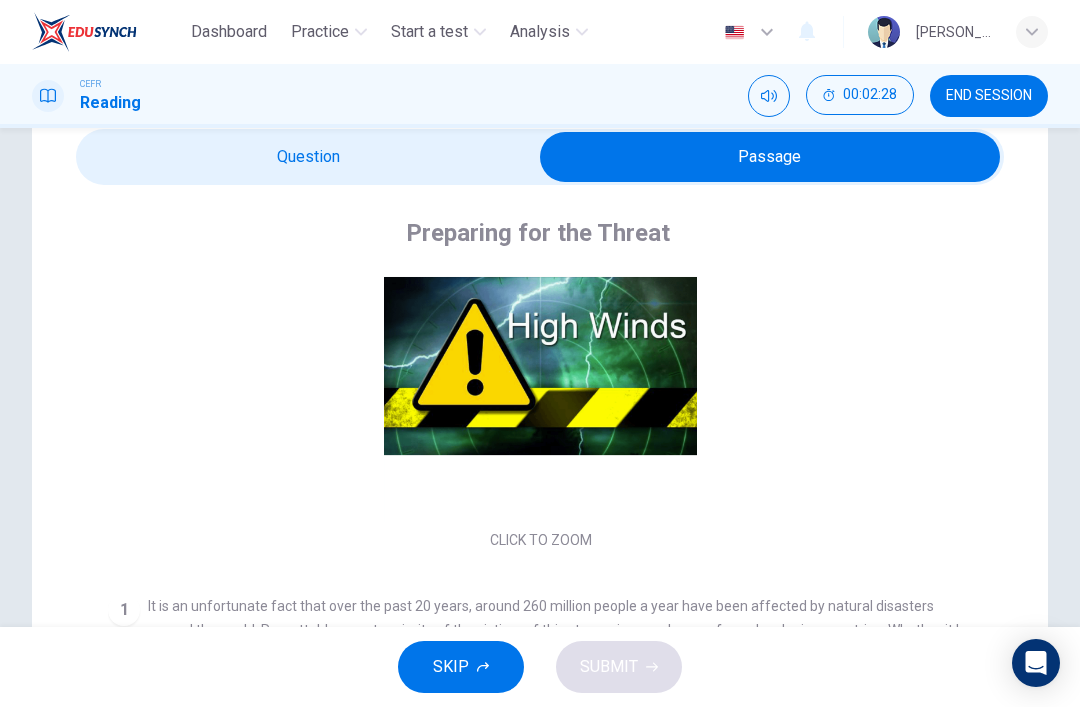 scroll, scrollTop: 111, scrollLeft: 0, axis: vertical 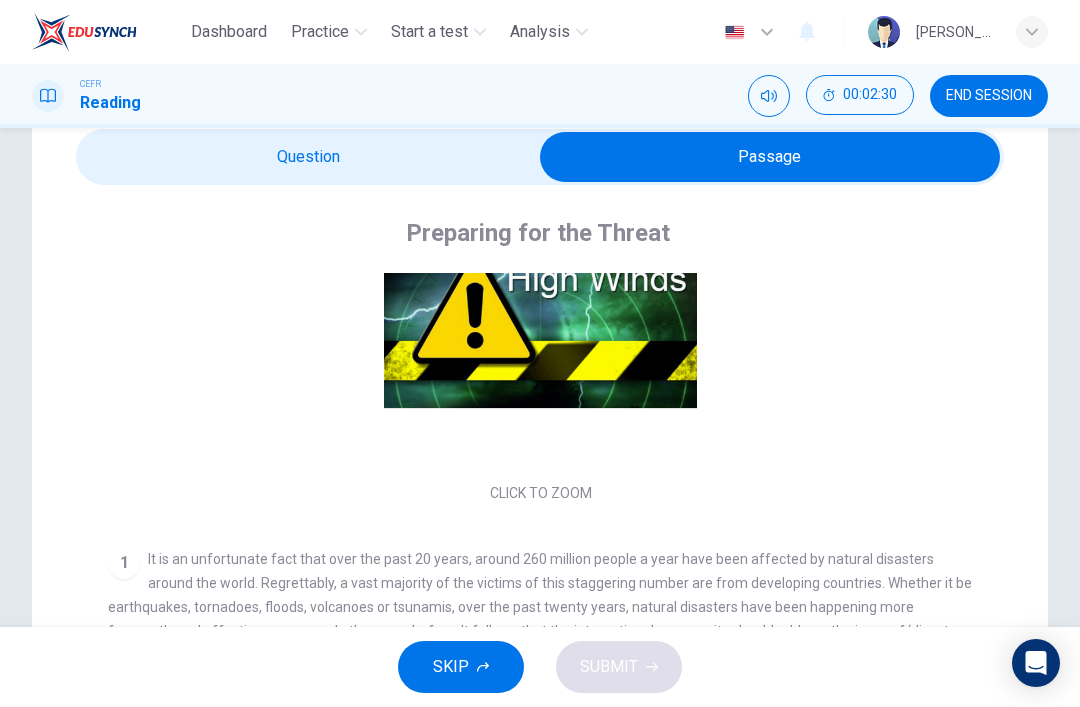 click on "Click to Zoom" at bounding box center [541, 335] 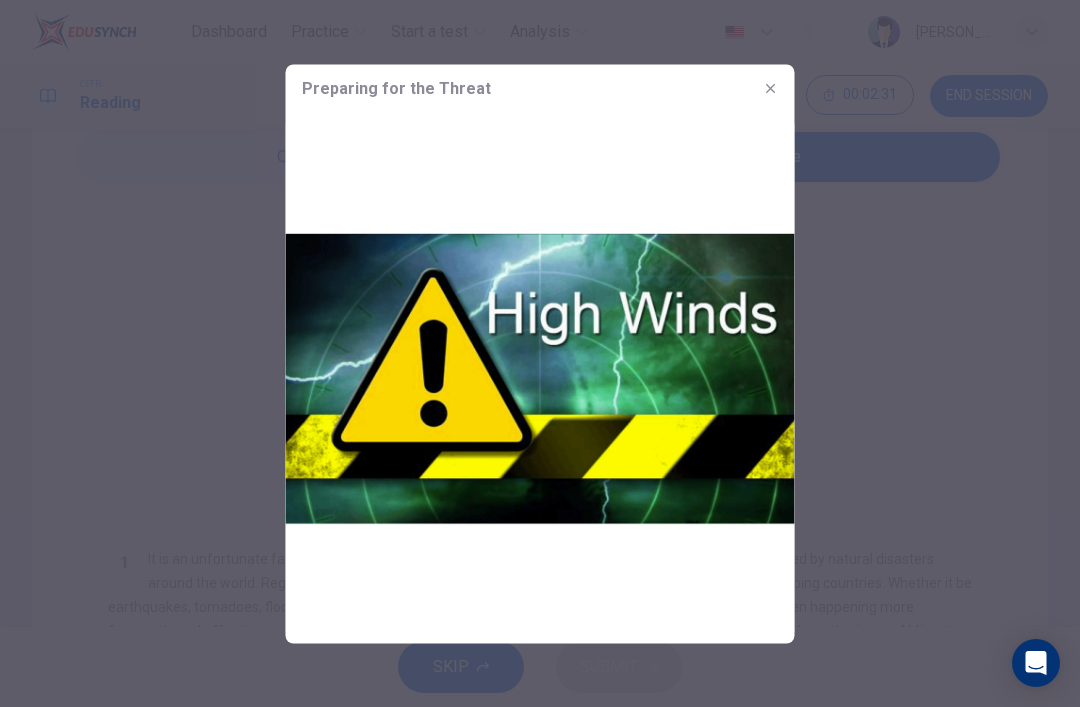 click at bounding box center (771, 88) 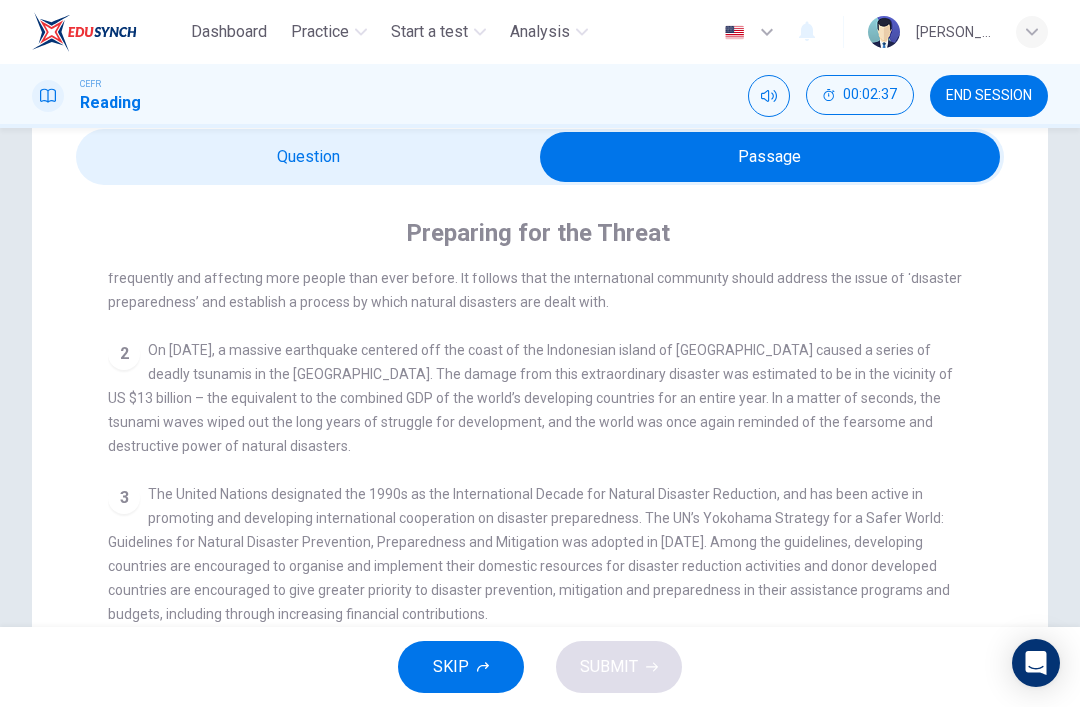 scroll, scrollTop: 465, scrollLeft: 0, axis: vertical 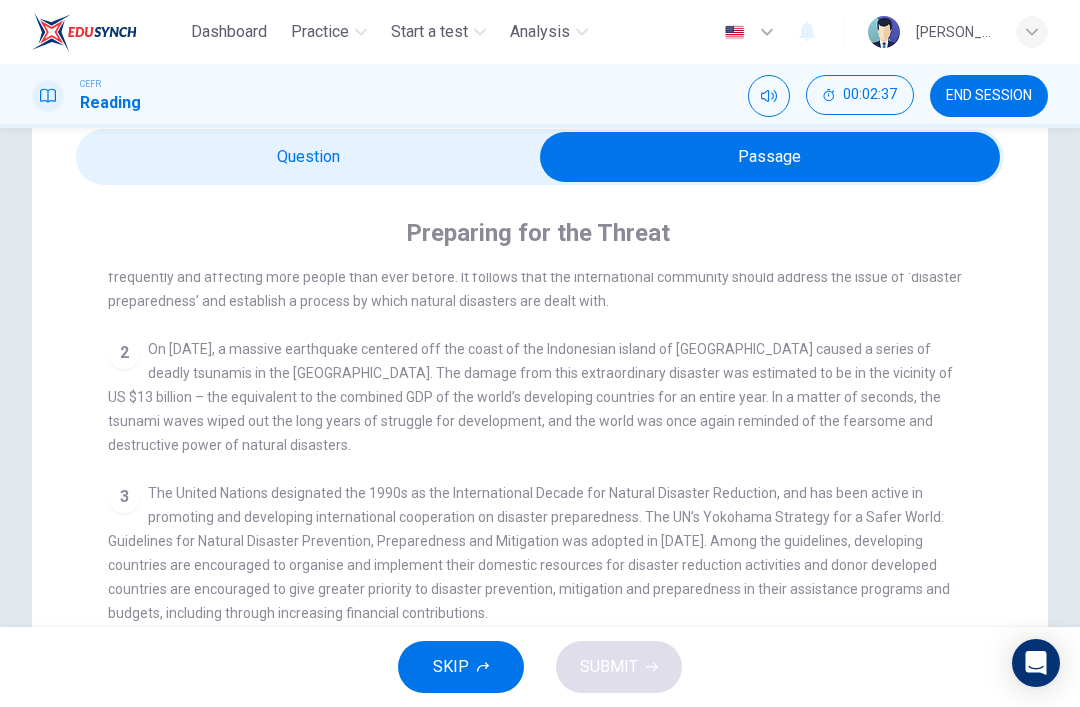 click at bounding box center (770, 157) 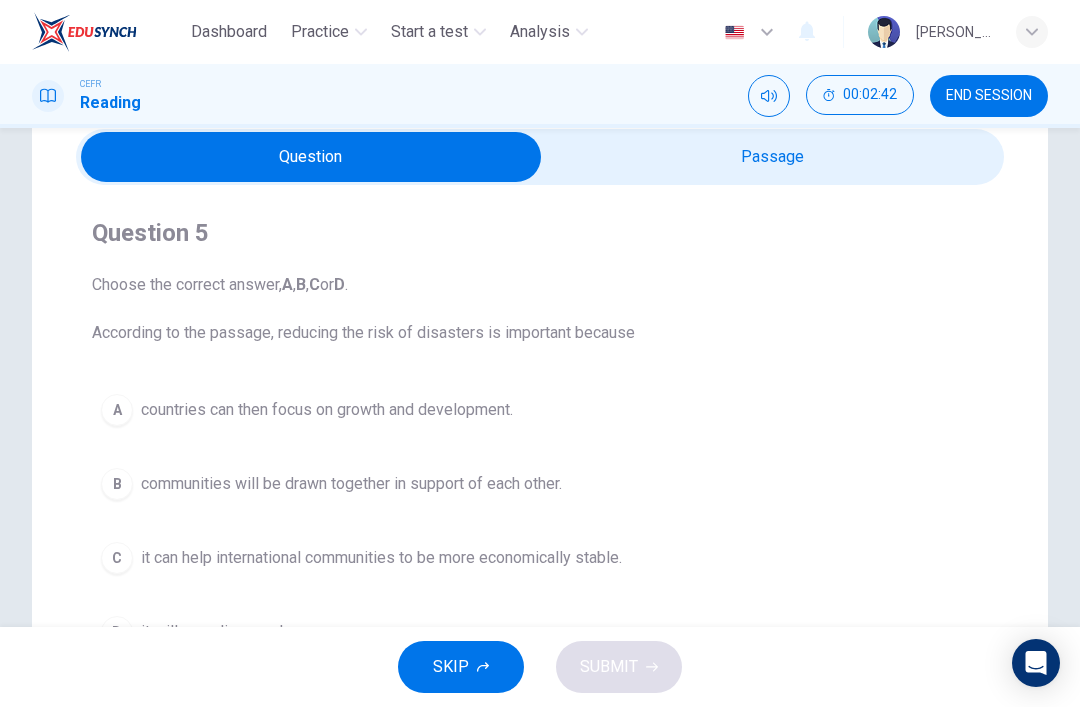 click at bounding box center [311, 157] 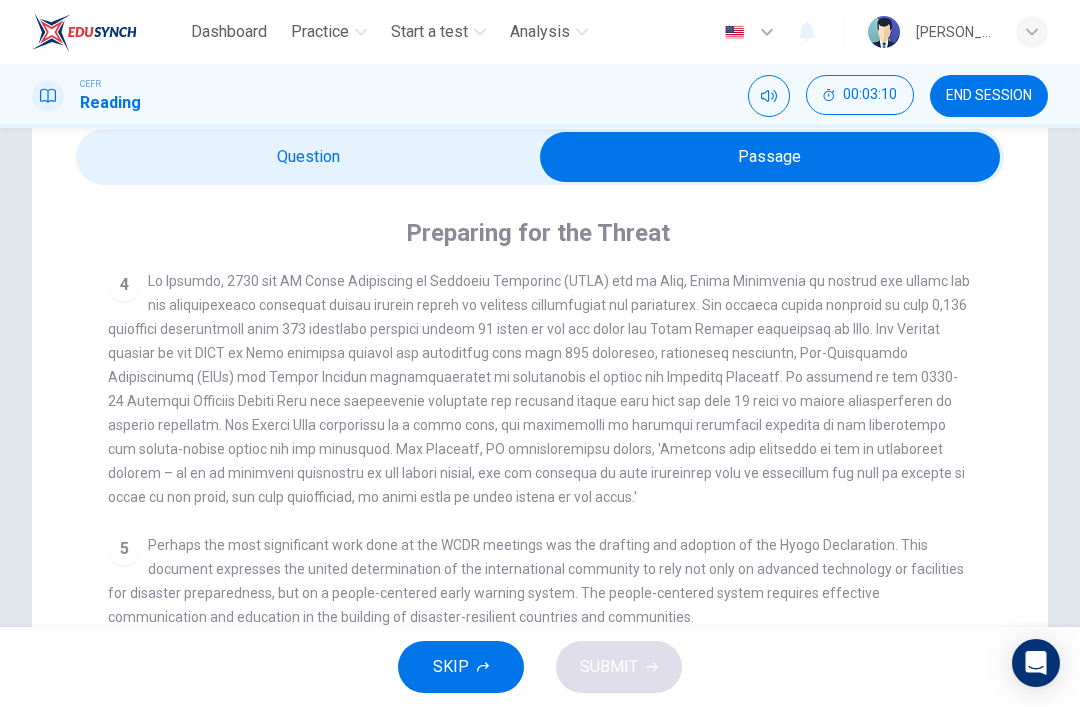 scroll, scrollTop: 888, scrollLeft: 0, axis: vertical 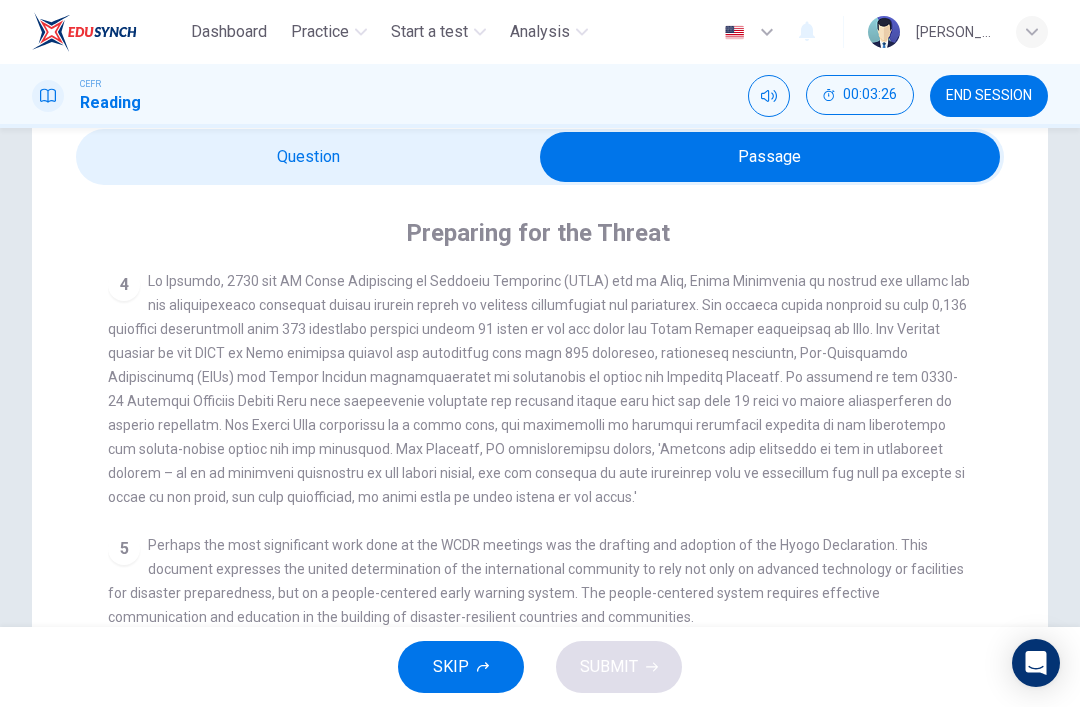 click at bounding box center (770, 157) 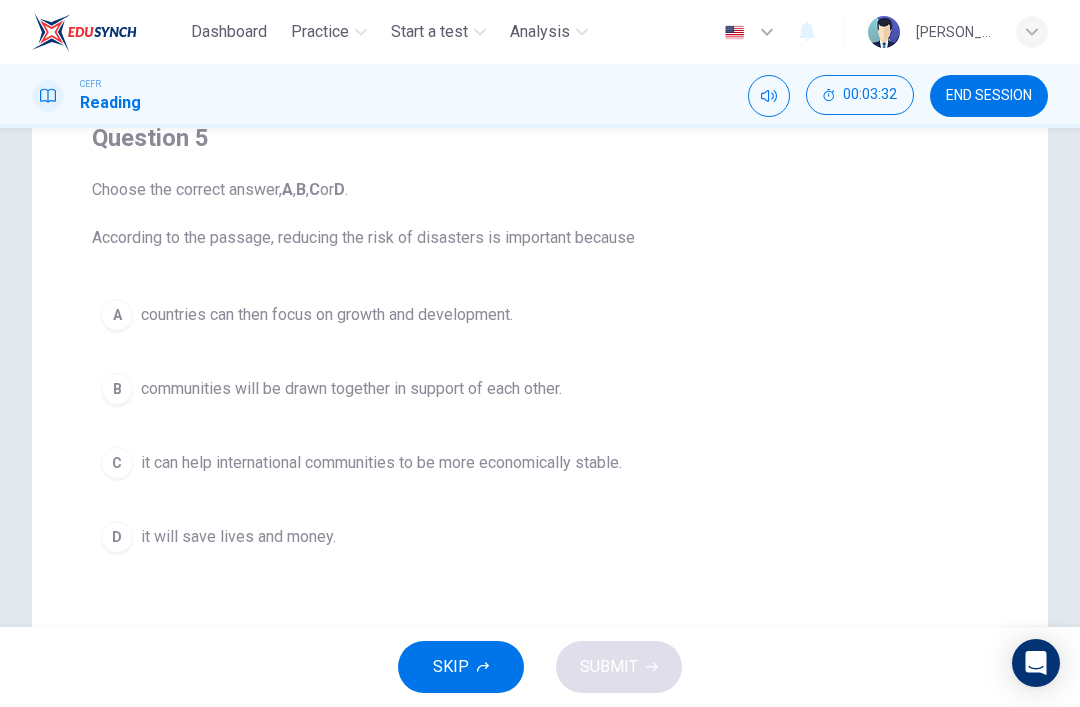 scroll, scrollTop: 177, scrollLeft: 0, axis: vertical 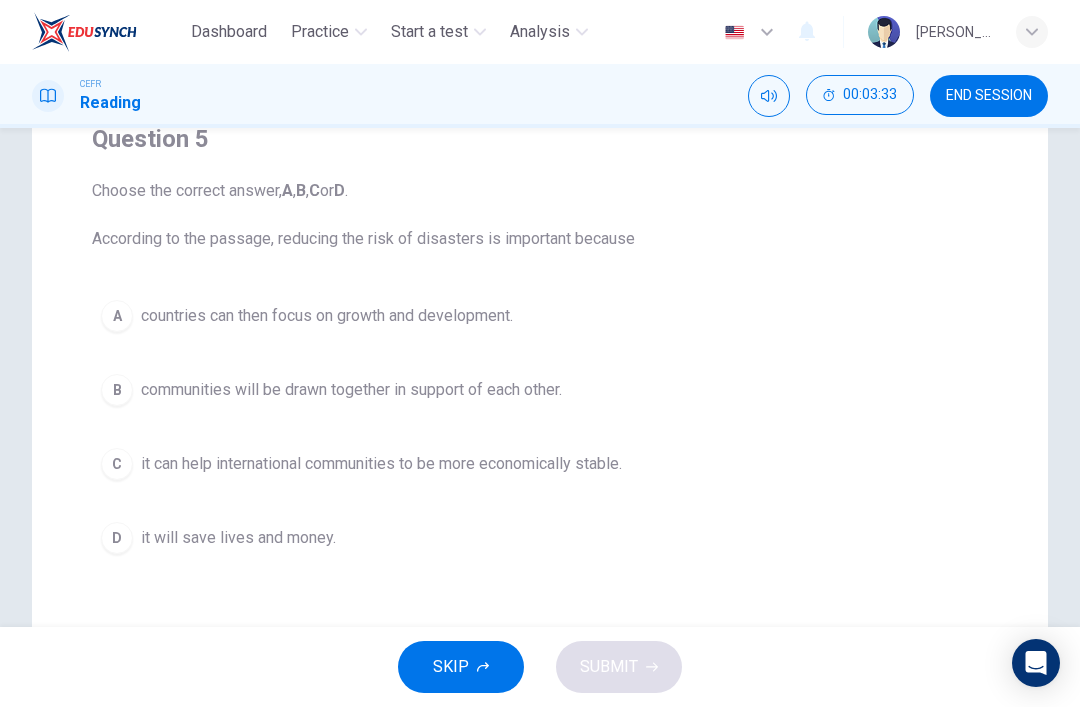 click on "it will save lives and money." at bounding box center (238, 538) 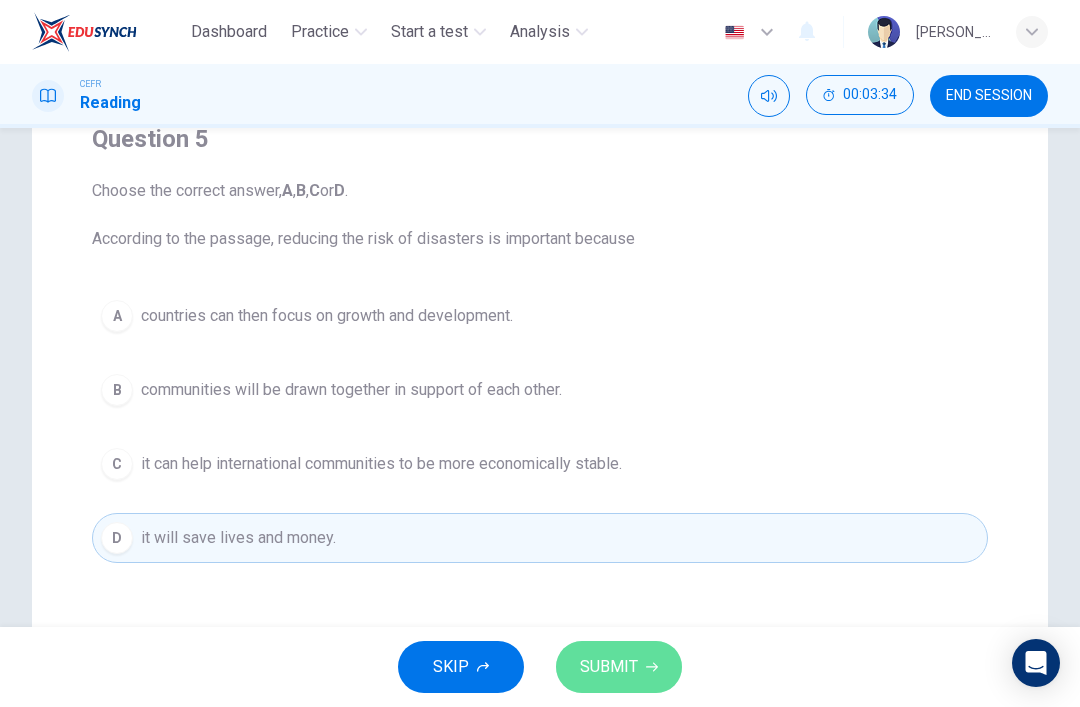 click on "SUBMIT" at bounding box center (619, 667) 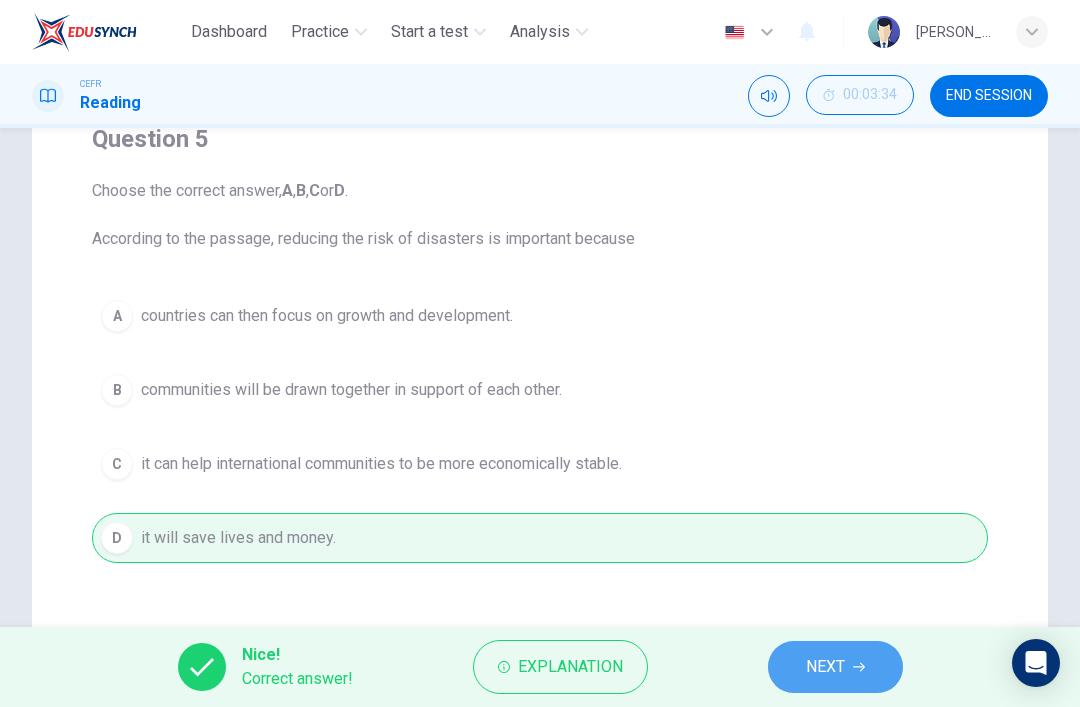 click on "NEXT" at bounding box center (825, 667) 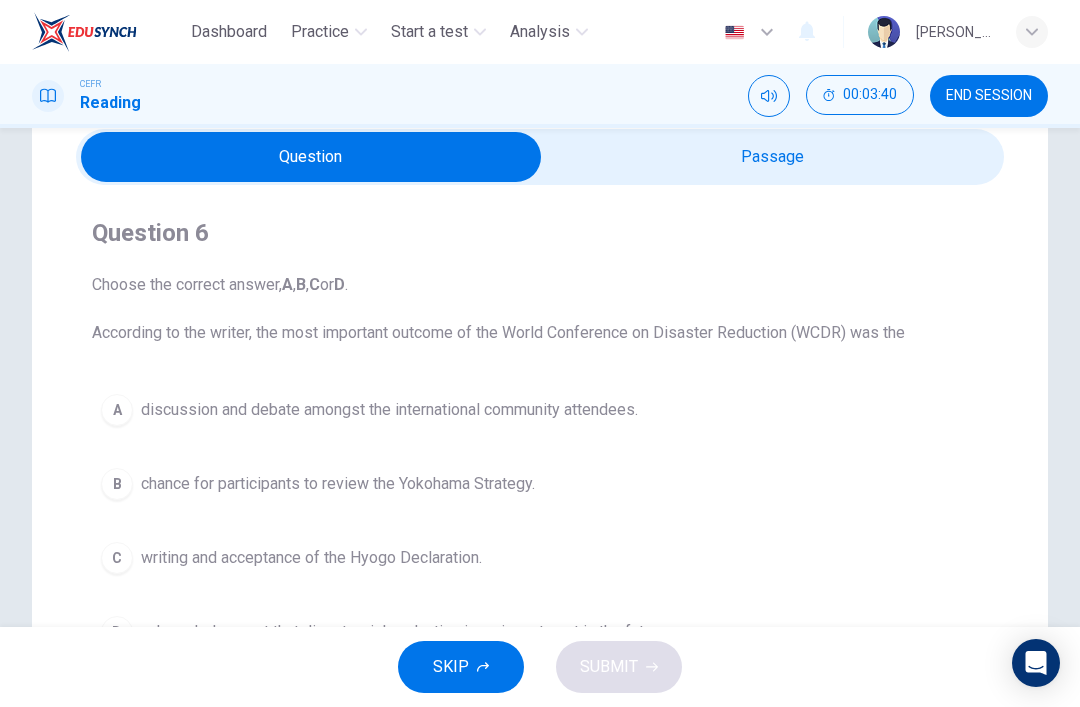 scroll, scrollTop: 80, scrollLeft: 0, axis: vertical 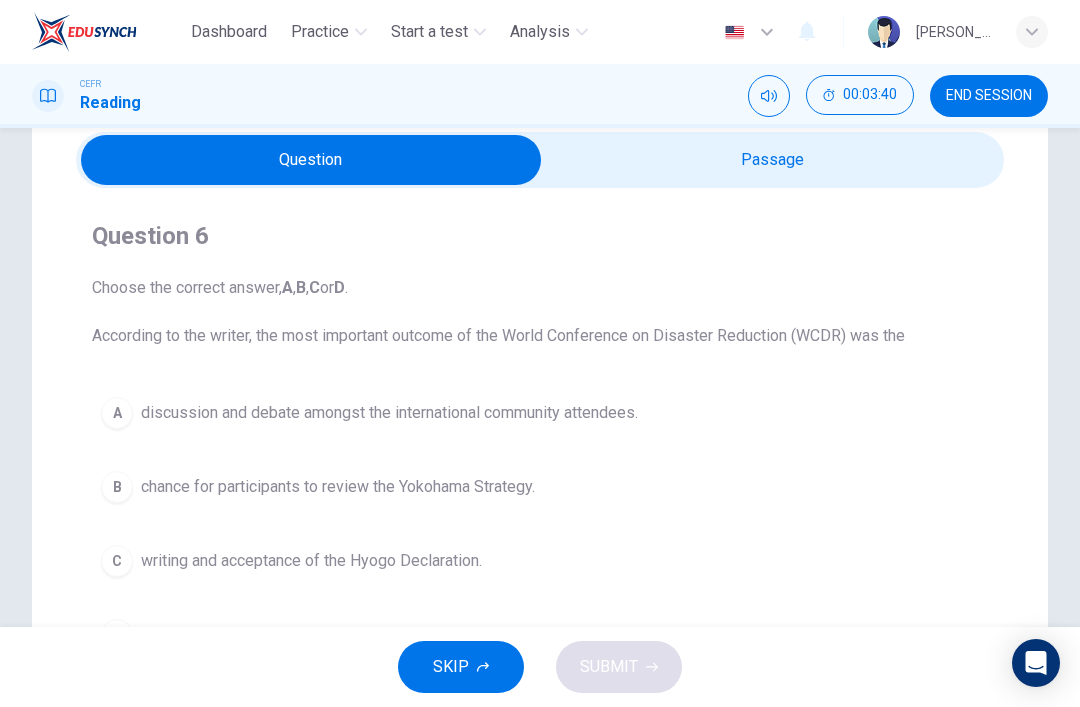click at bounding box center [311, 160] 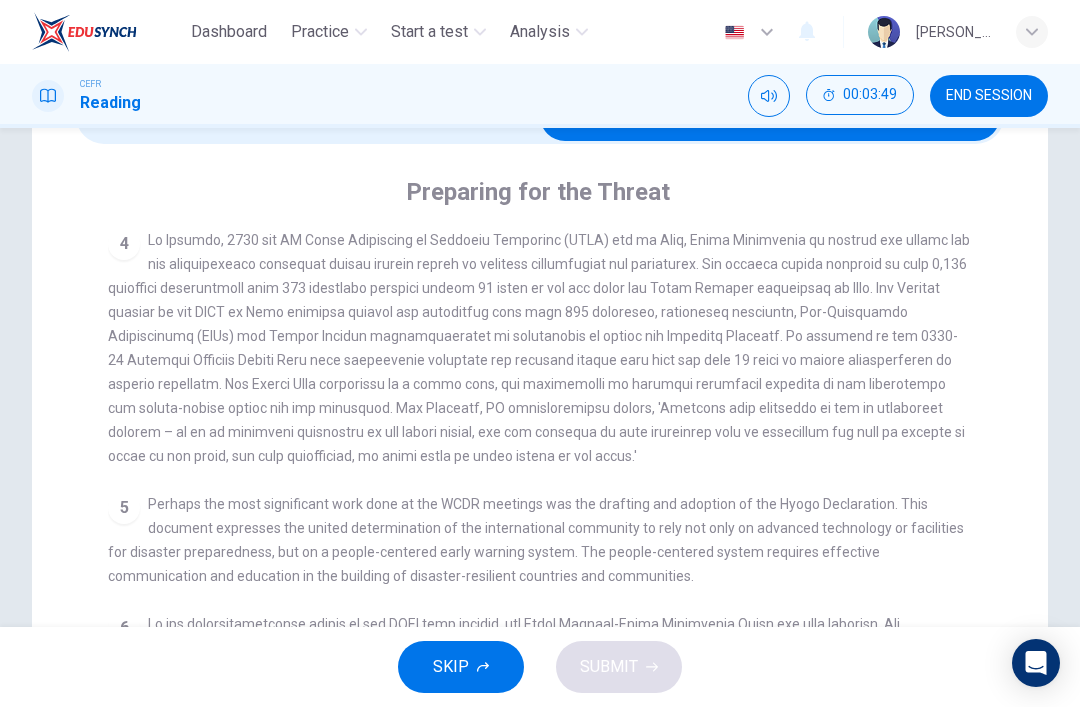 scroll, scrollTop: 125, scrollLeft: 0, axis: vertical 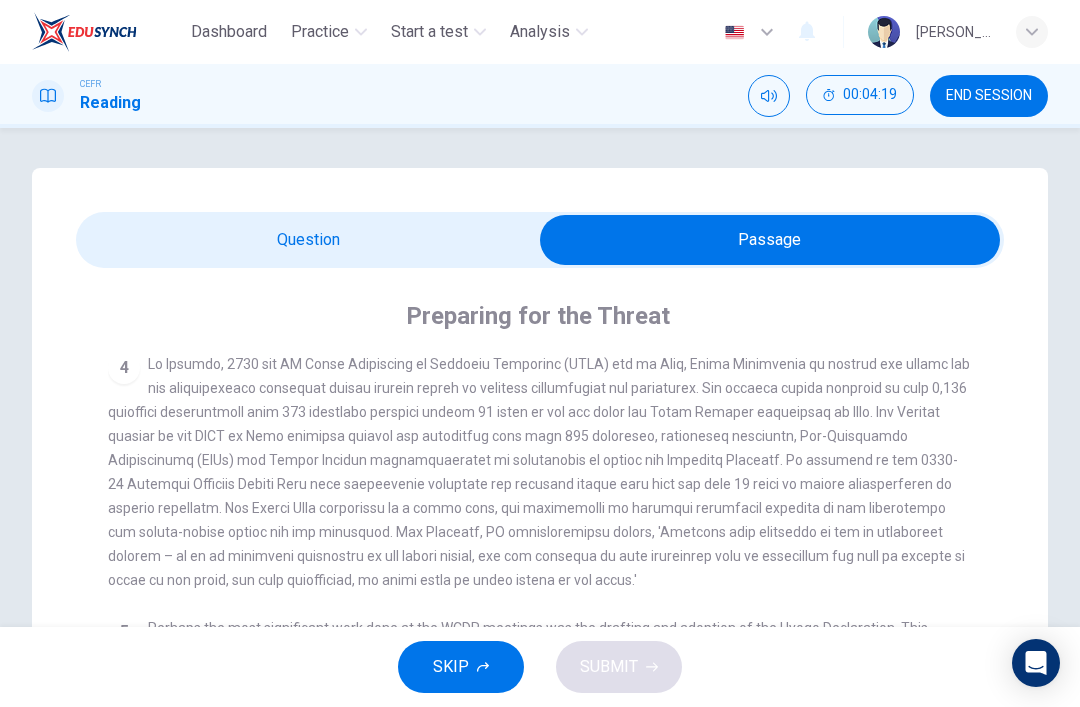 click at bounding box center (770, 240) 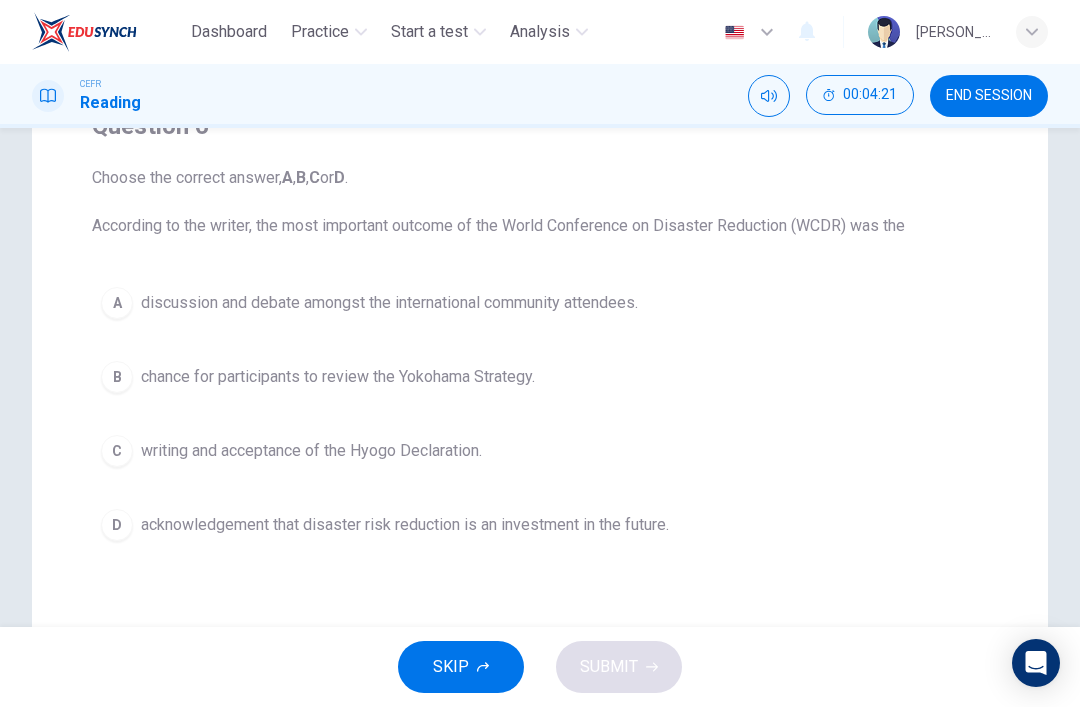 scroll, scrollTop: 191, scrollLeft: 0, axis: vertical 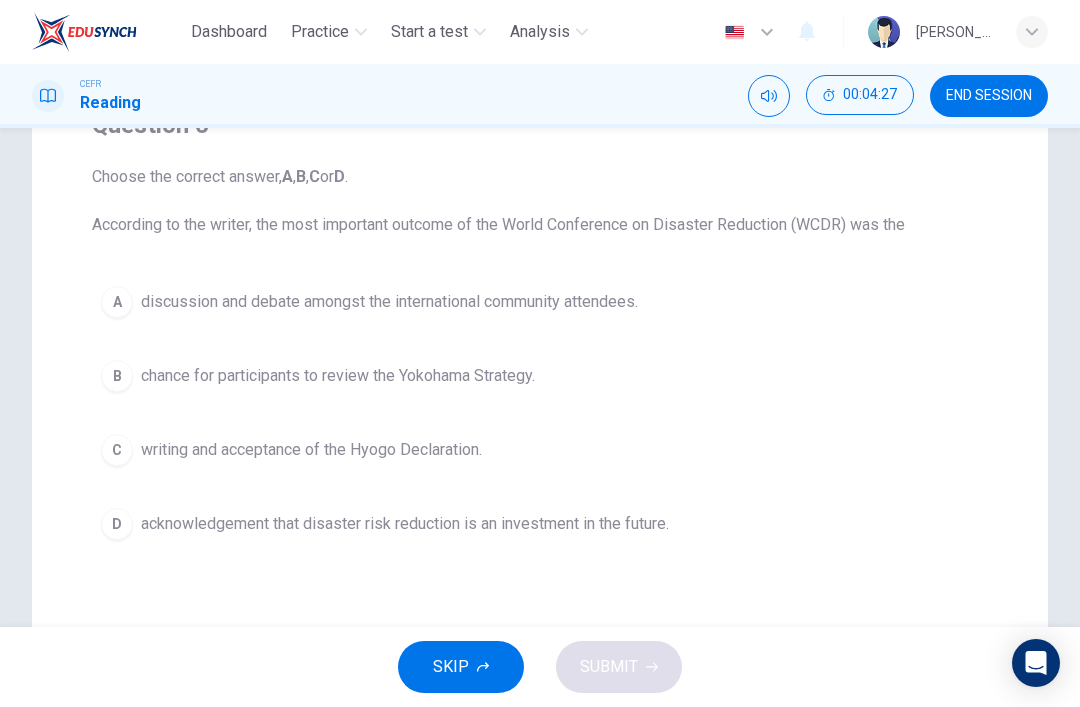 click on "D acknowledgement that disaster risk reduction is an investment in the future." at bounding box center [540, 524] 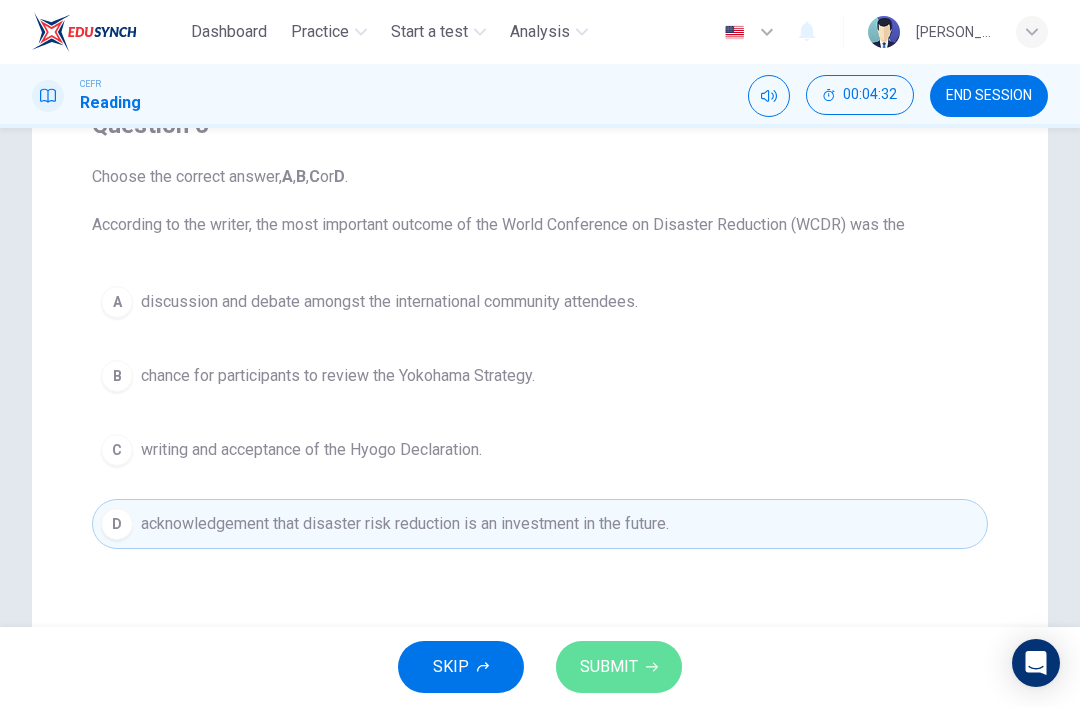 click on "SUBMIT" at bounding box center [619, 667] 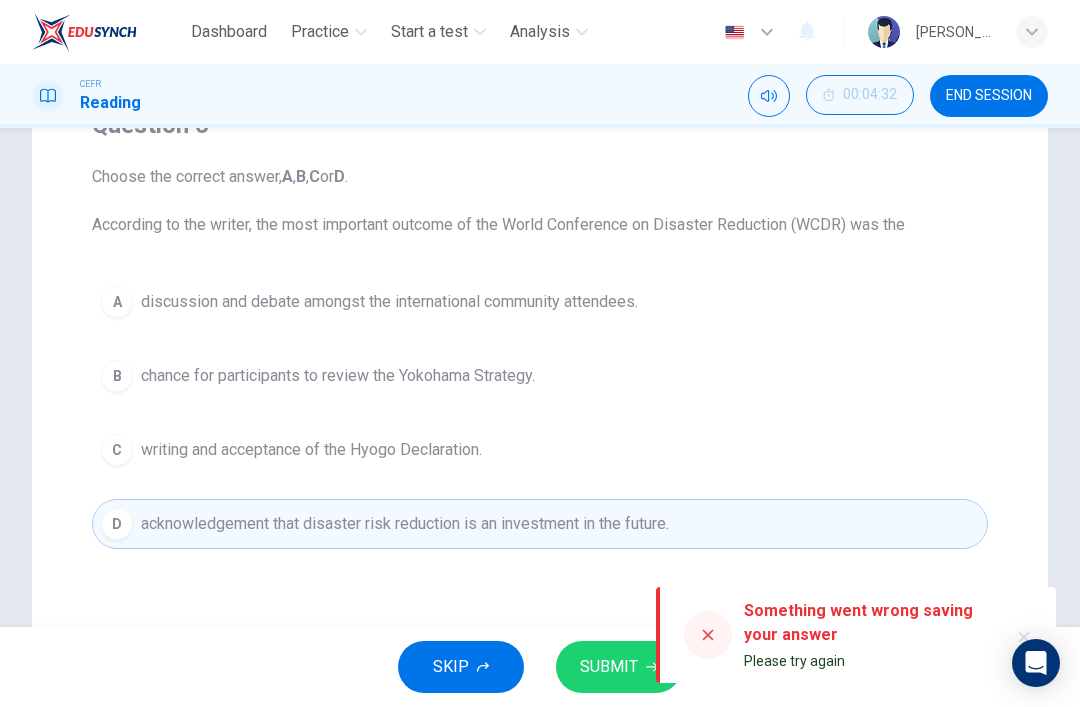 click on "SUBMIT" at bounding box center (609, 667) 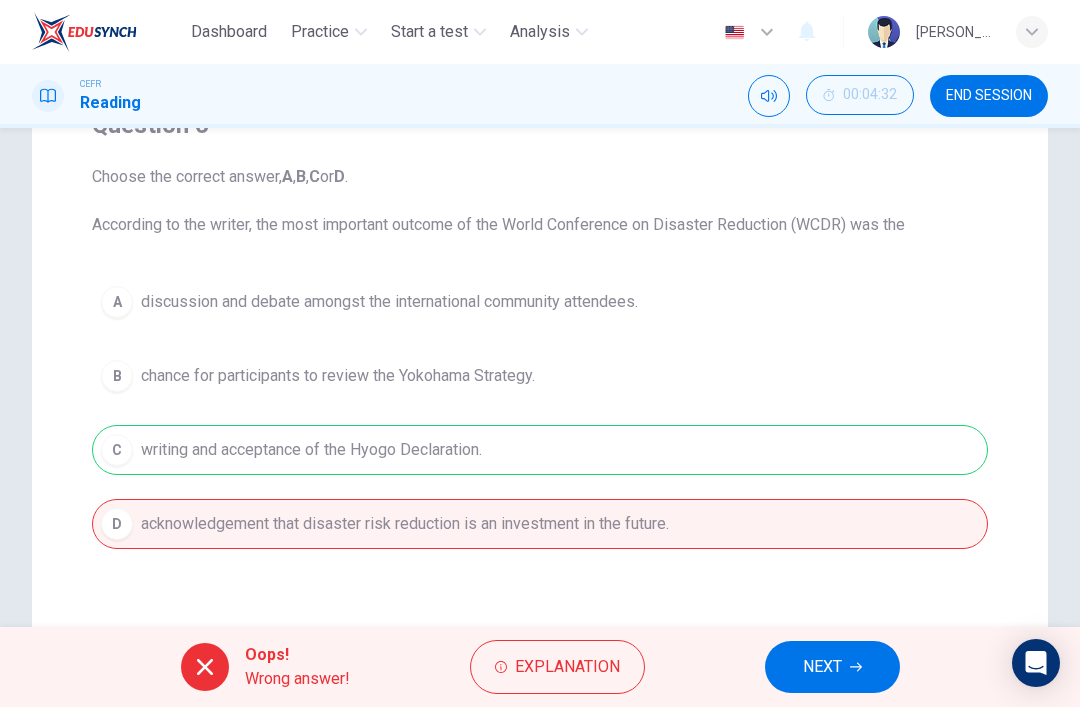 click on "Explanation" at bounding box center (567, 667) 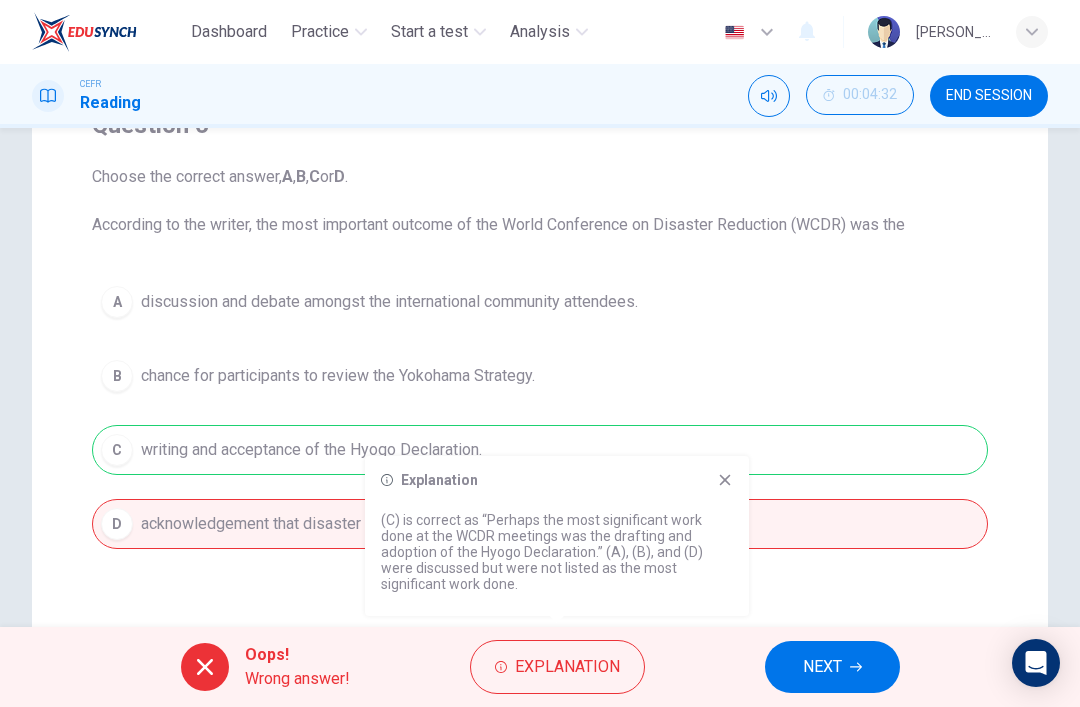 click on "NEXT" at bounding box center (832, 667) 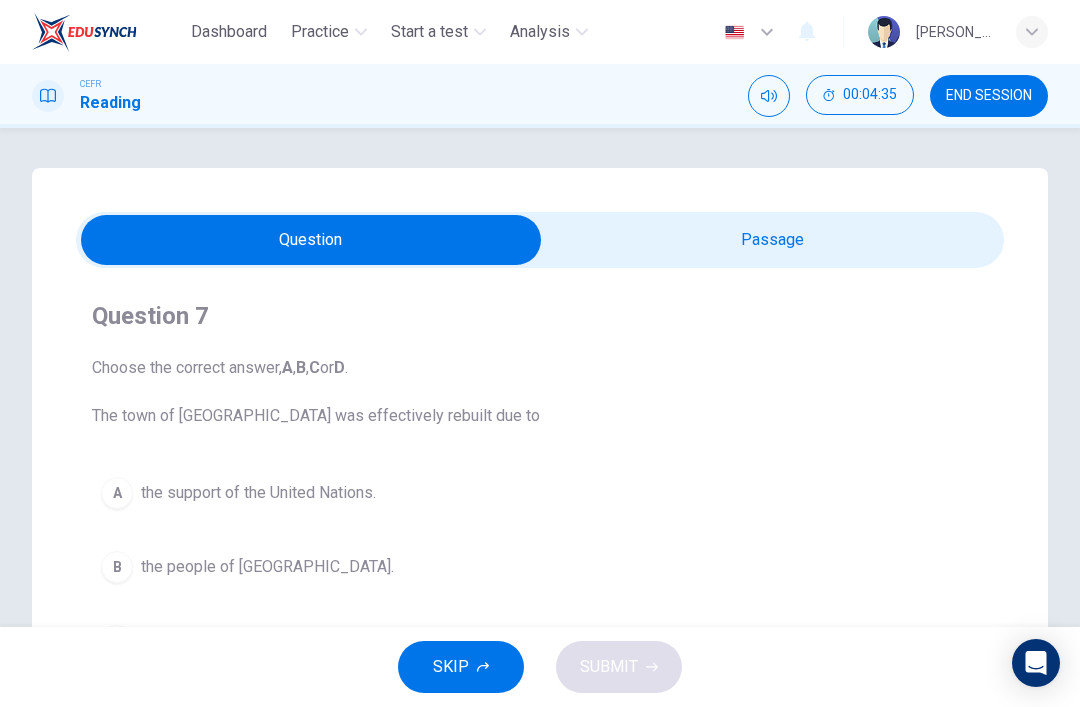 scroll, scrollTop: -2, scrollLeft: 0, axis: vertical 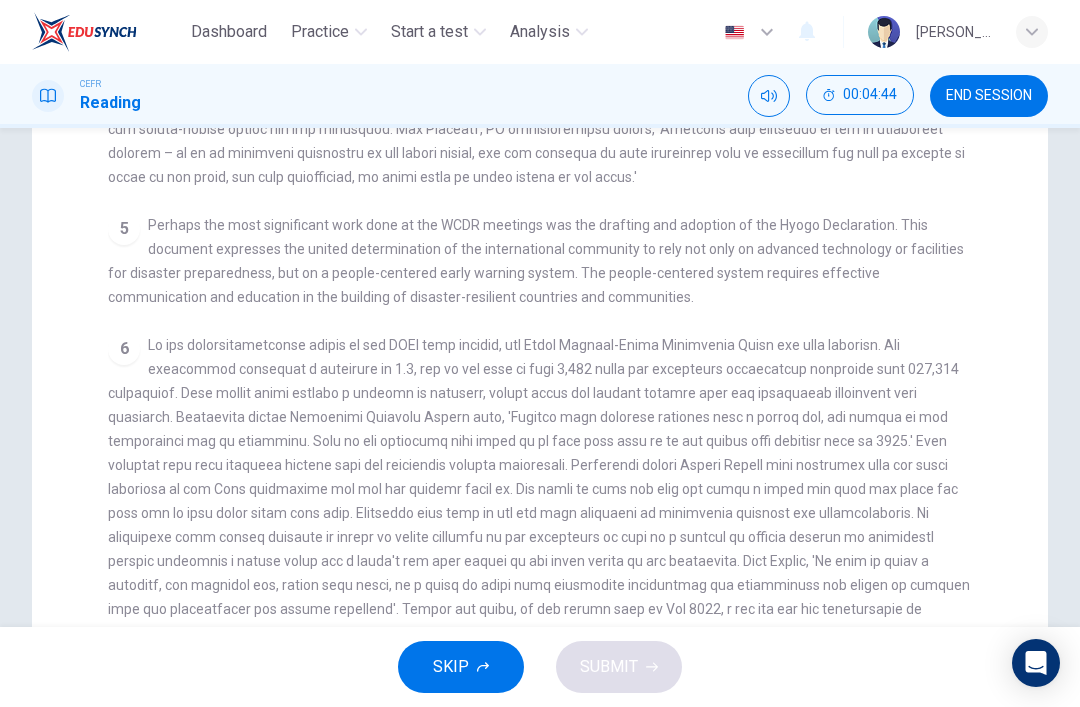 click on "6" at bounding box center (540, 489) 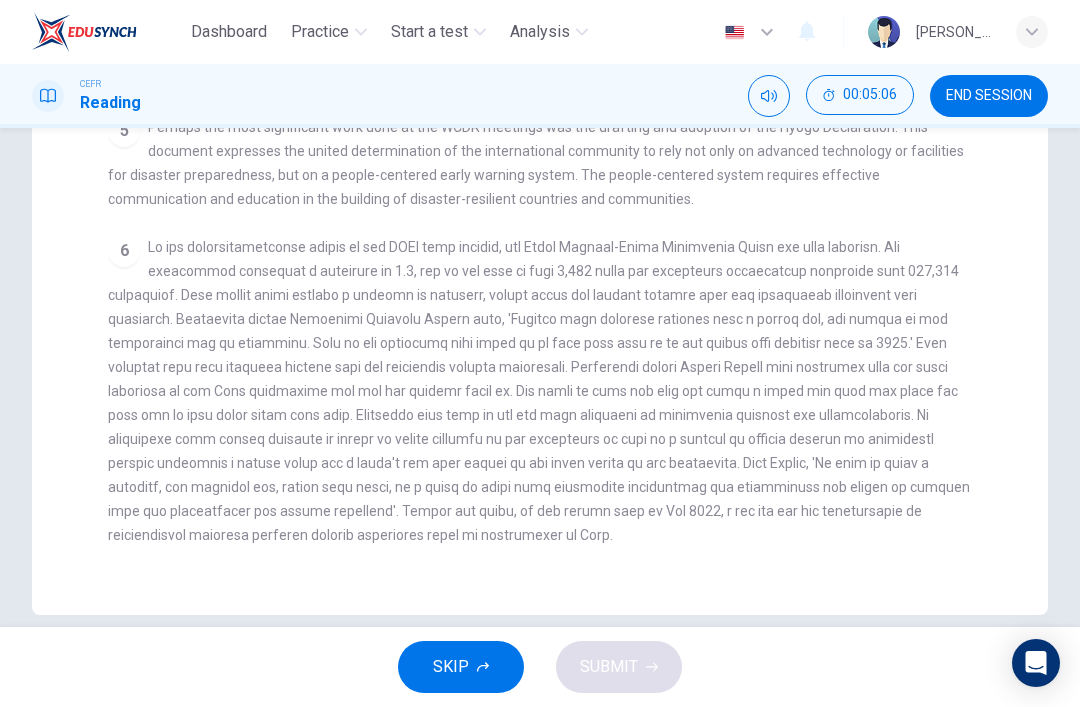 scroll, scrollTop: 494, scrollLeft: 0, axis: vertical 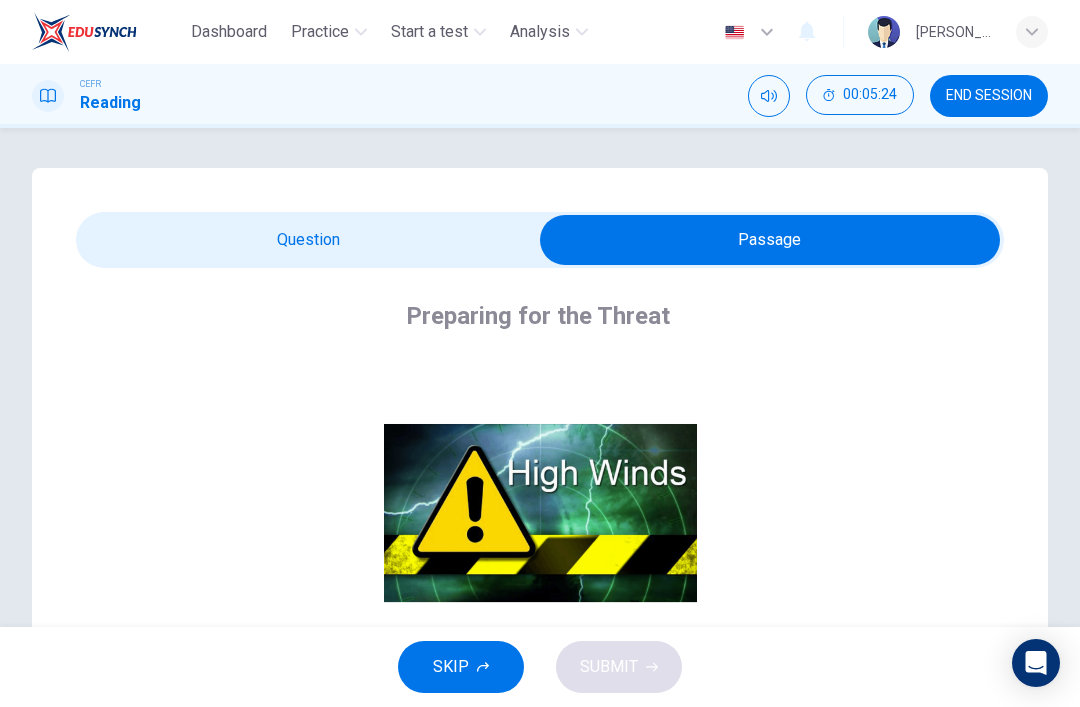 click at bounding box center [770, 240] 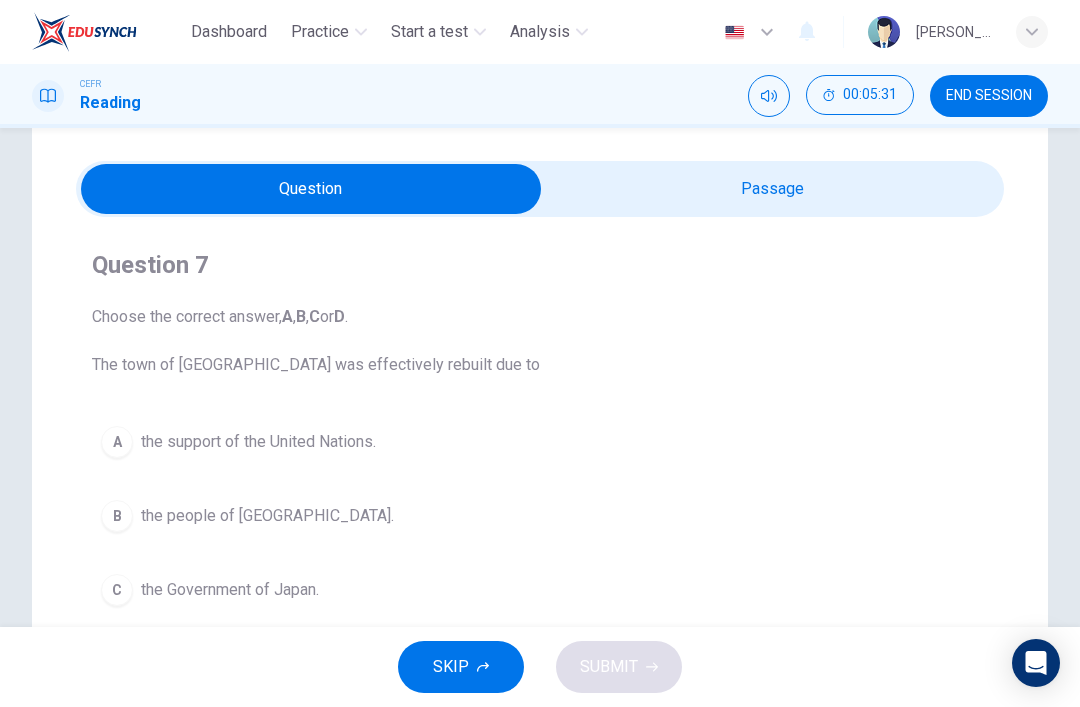 scroll, scrollTop: 54, scrollLeft: 0, axis: vertical 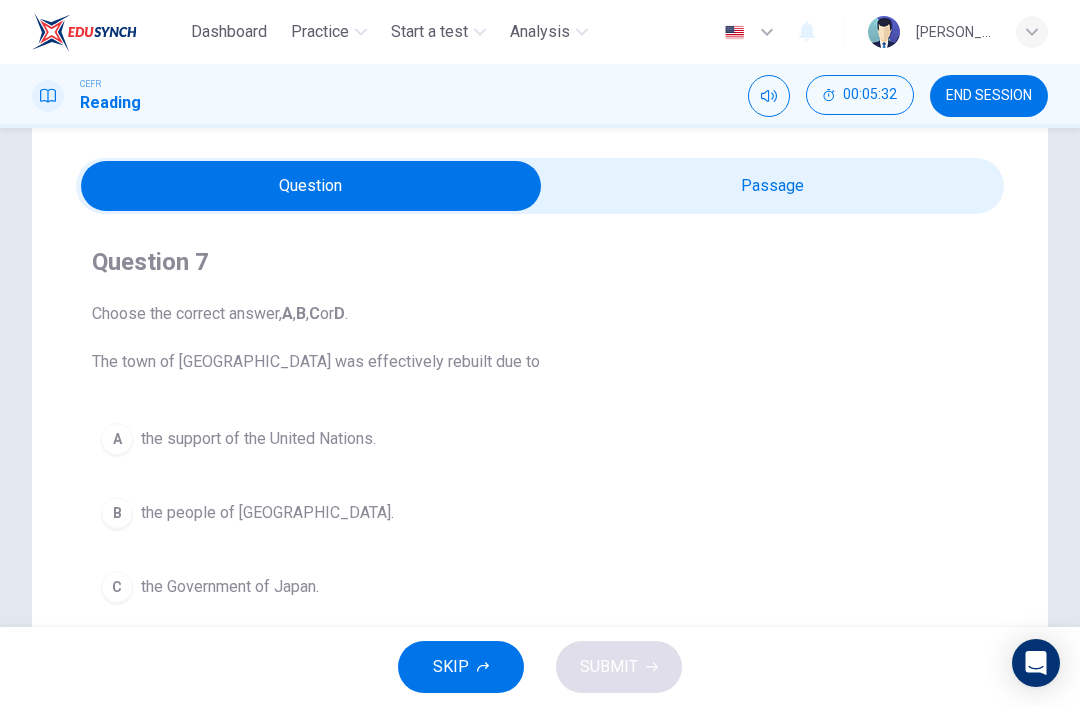 click at bounding box center [311, 186] 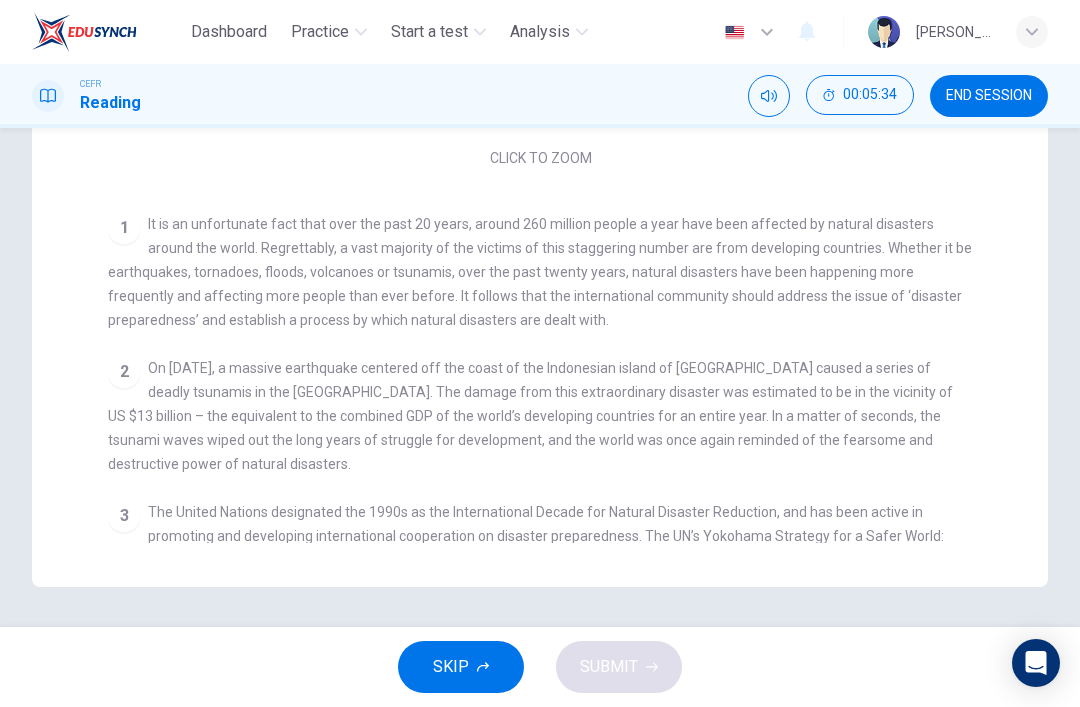scroll, scrollTop: 529, scrollLeft: 0, axis: vertical 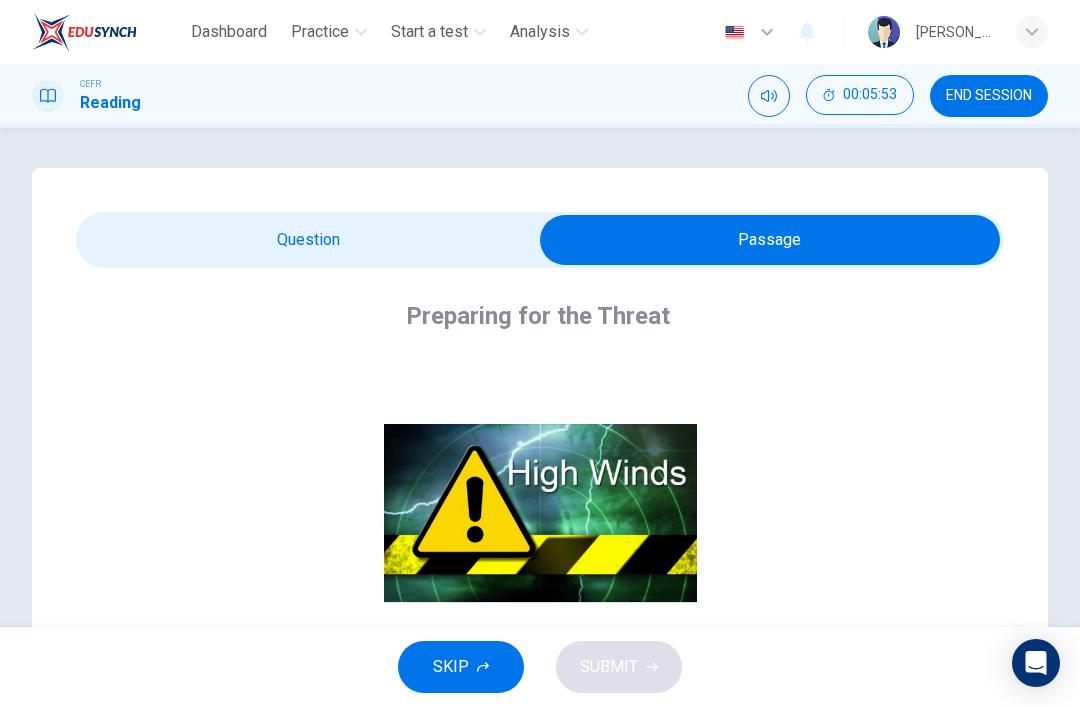 click at bounding box center [770, 240] 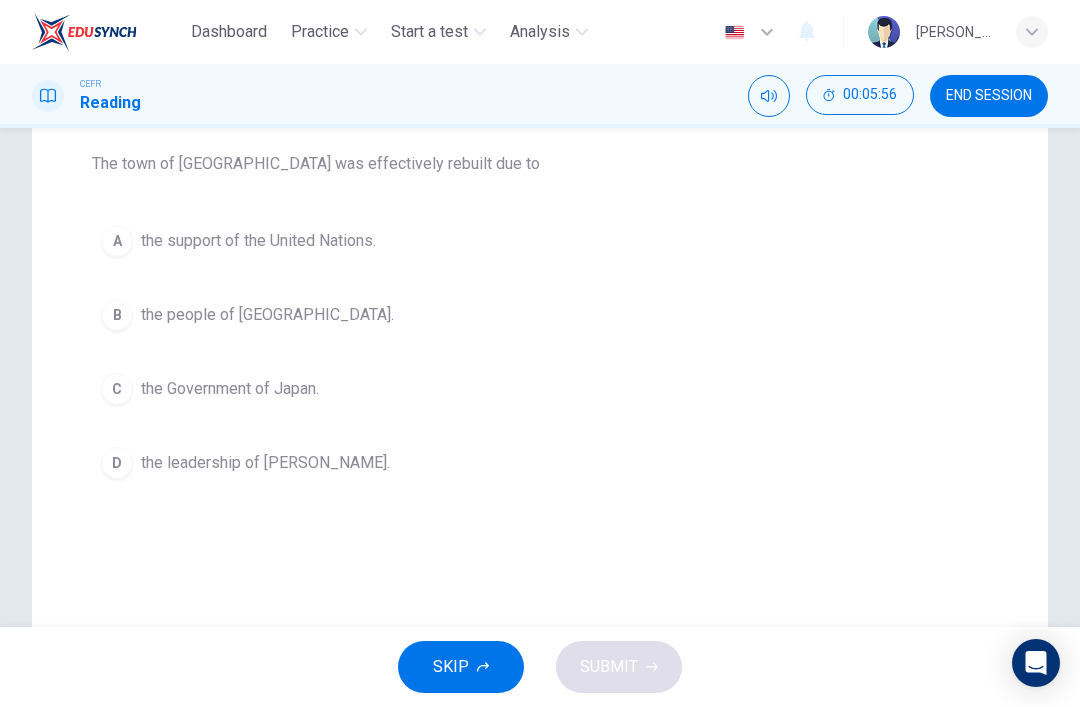 scroll, scrollTop: 255, scrollLeft: 0, axis: vertical 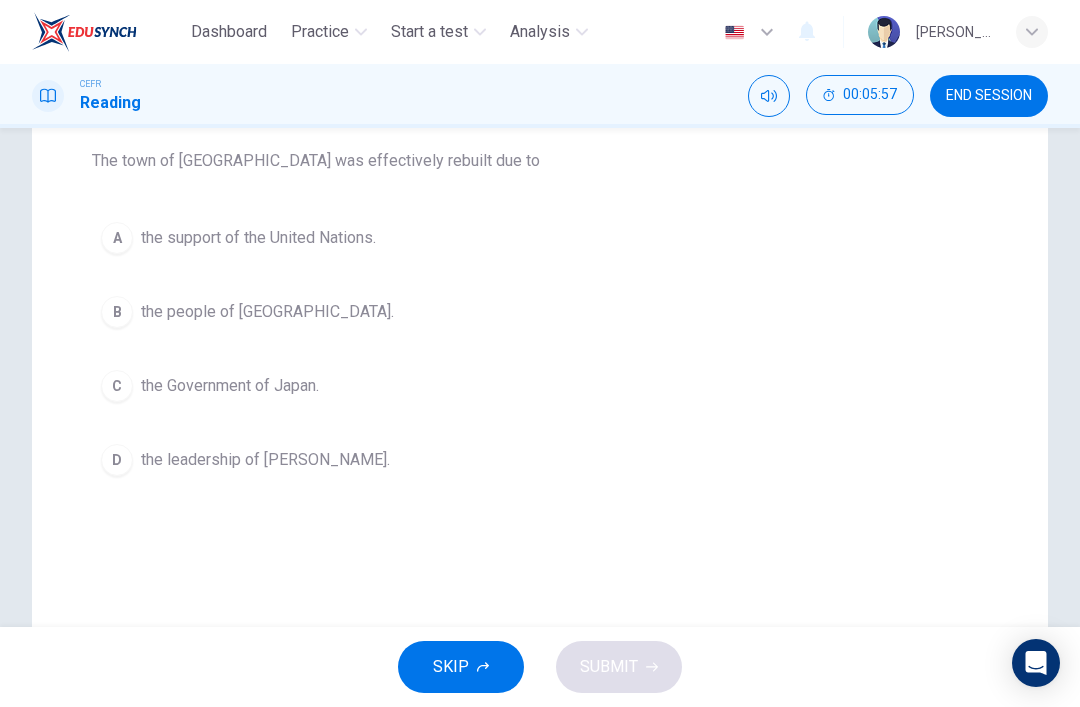 click on "D" at bounding box center [117, 460] 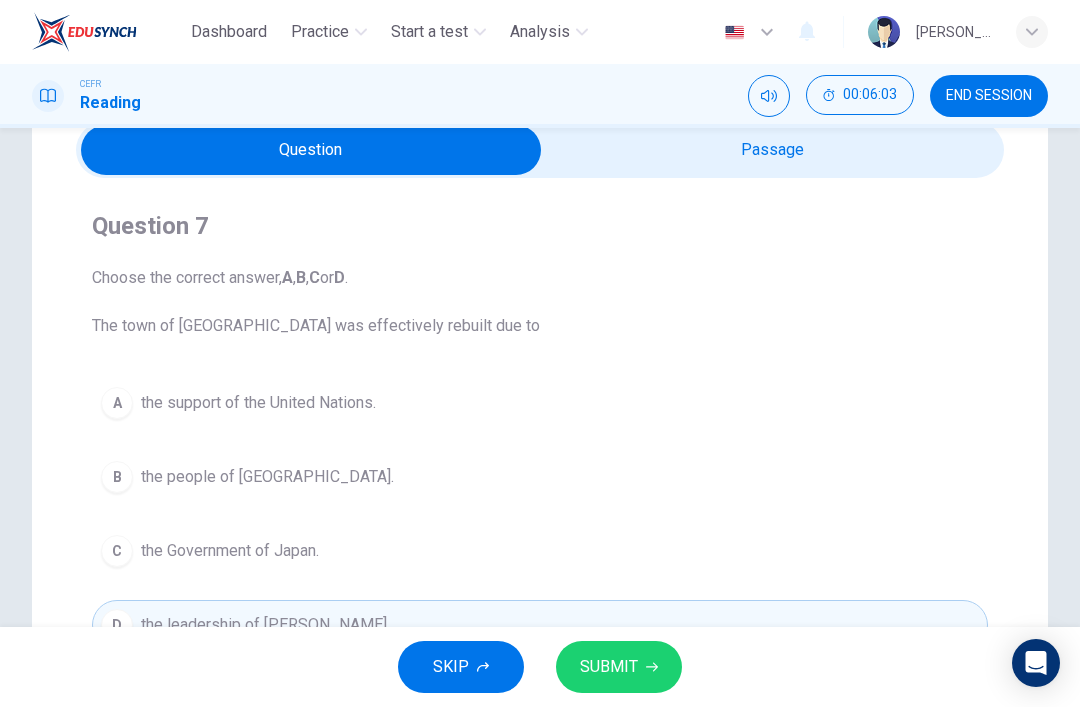 click on "SUBMIT" at bounding box center [609, 667] 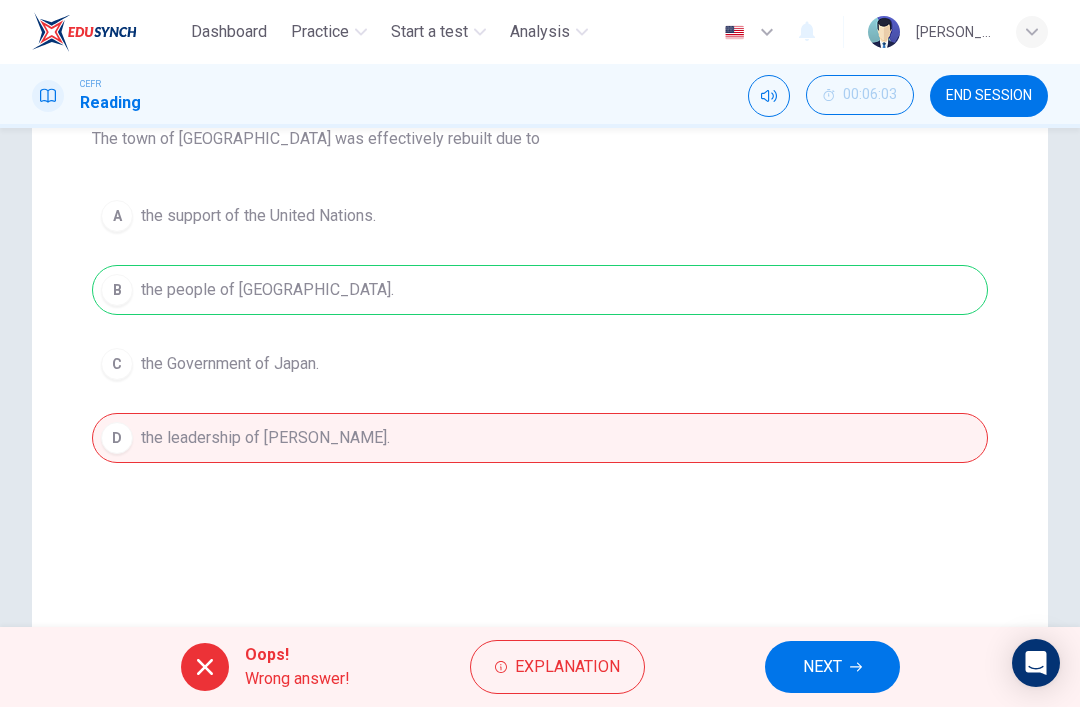 scroll, scrollTop: 297, scrollLeft: 0, axis: vertical 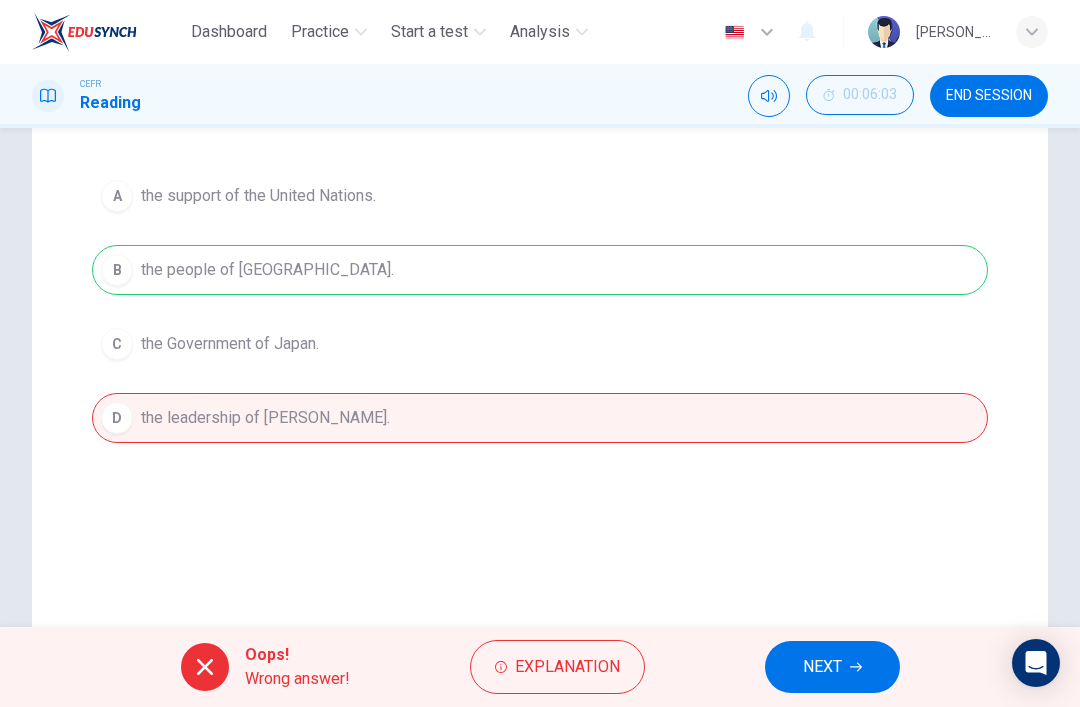 click on "Explanation" at bounding box center [567, 667] 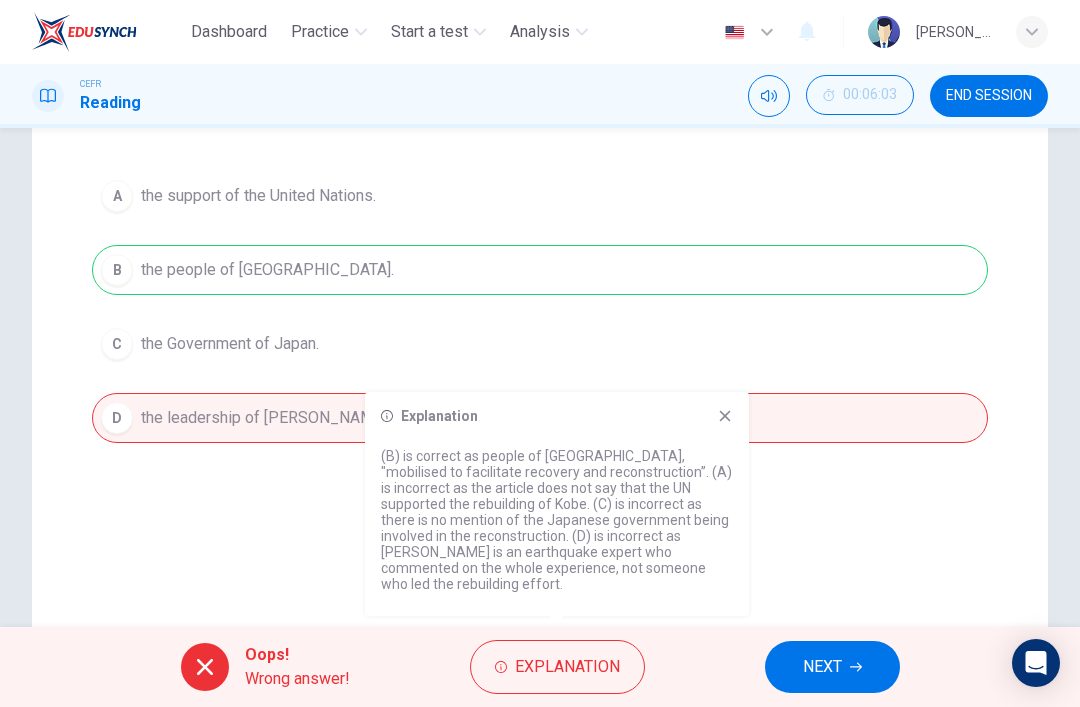 click on "NEXT" at bounding box center [822, 667] 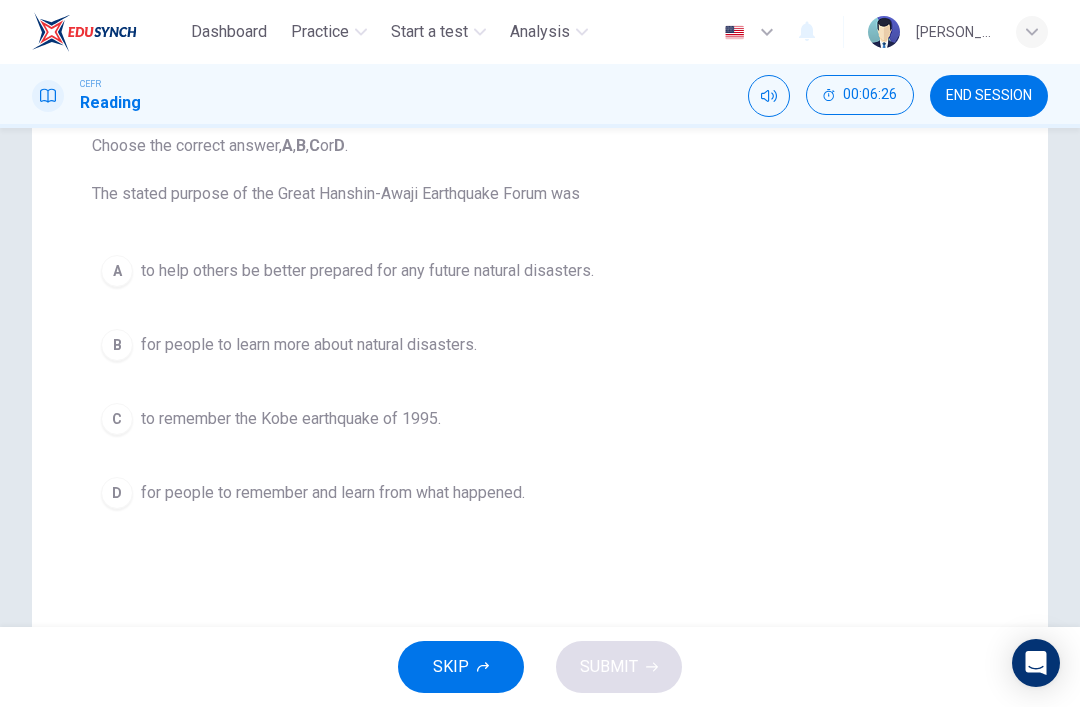 scroll, scrollTop: 225, scrollLeft: 0, axis: vertical 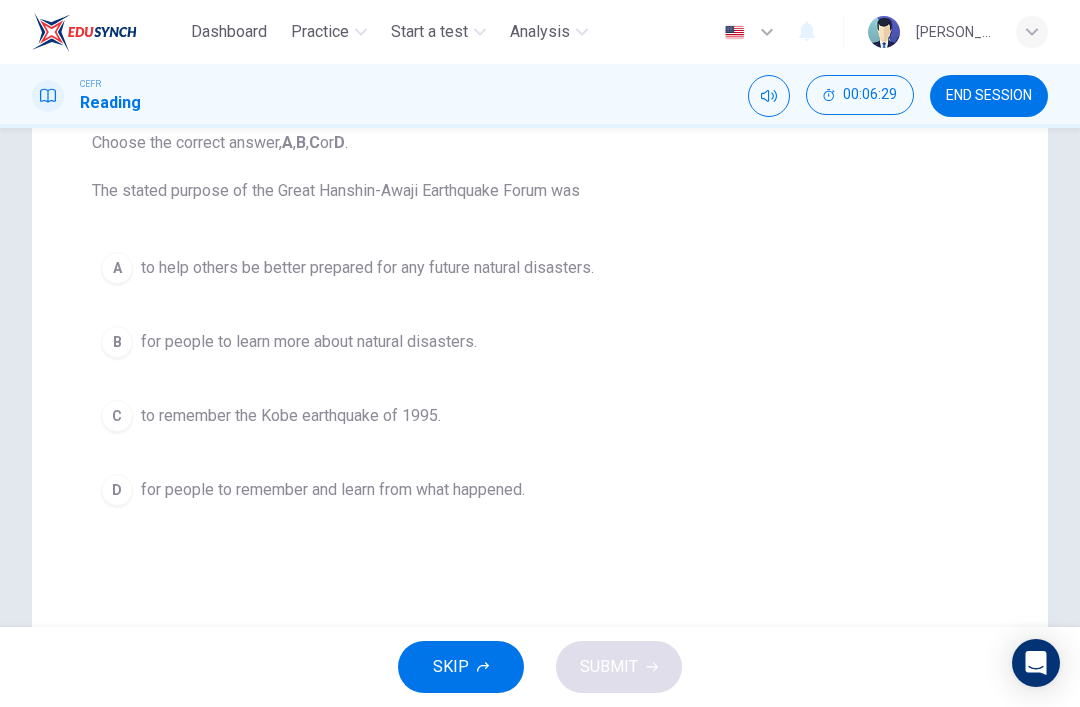 click on "C to remember the Kobe earthquake of 1995." at bounding box center [540, 416] 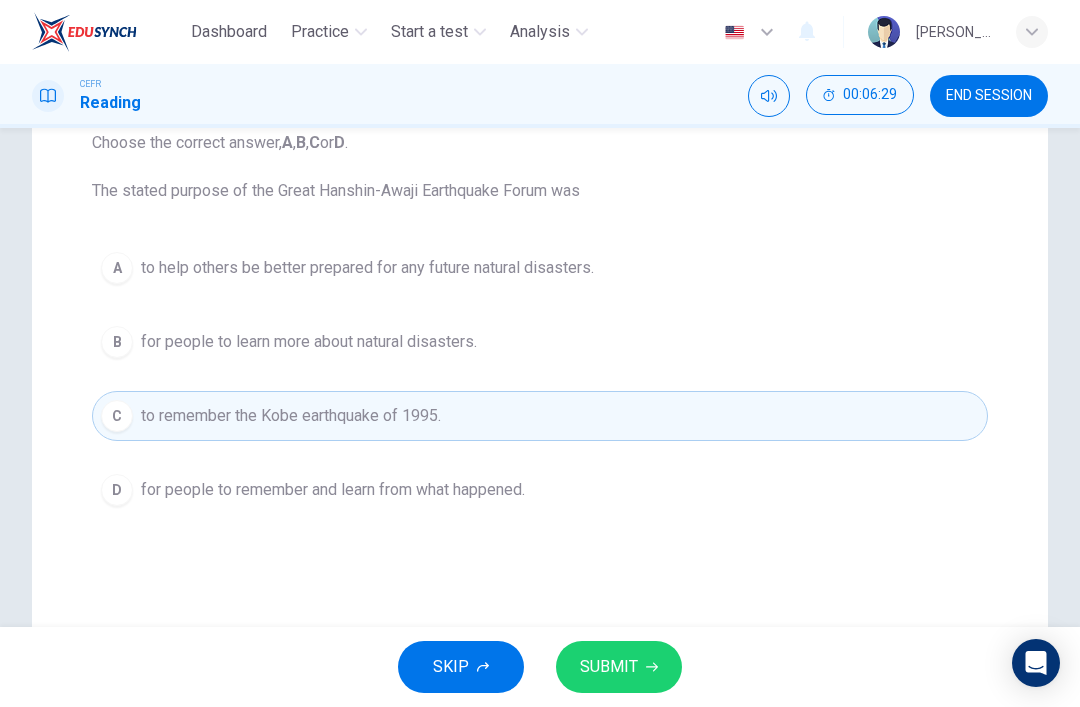 click on "SUBMIT" at bounding box center (609, 667) 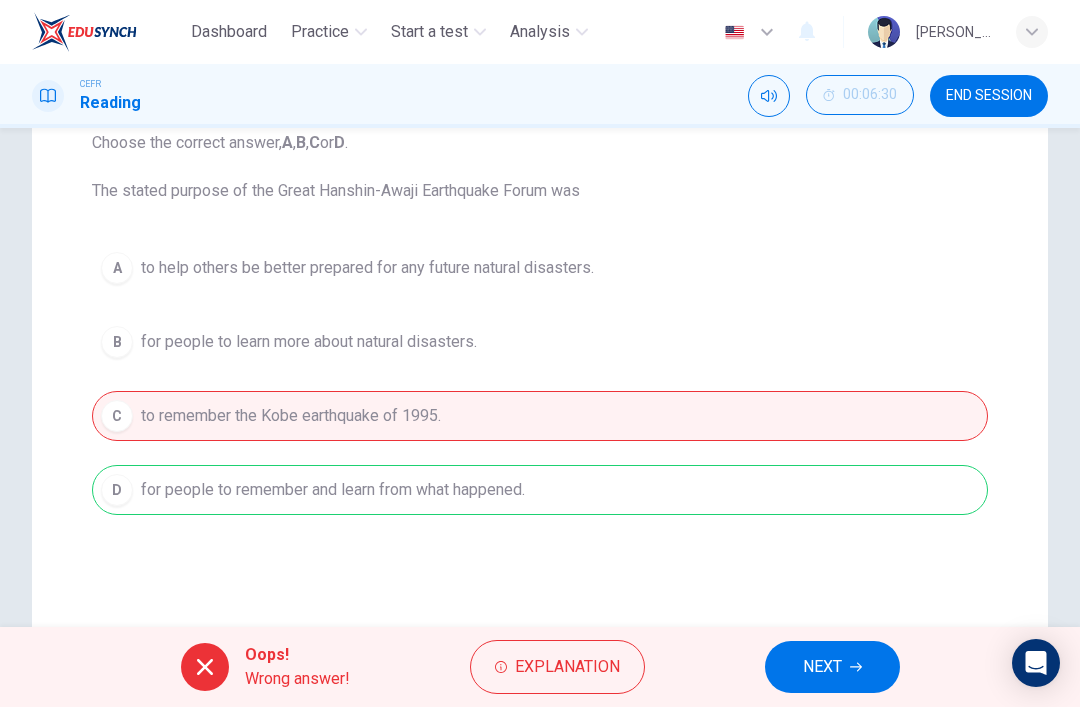 click on "NEXT" at bounding box center [832, 667] 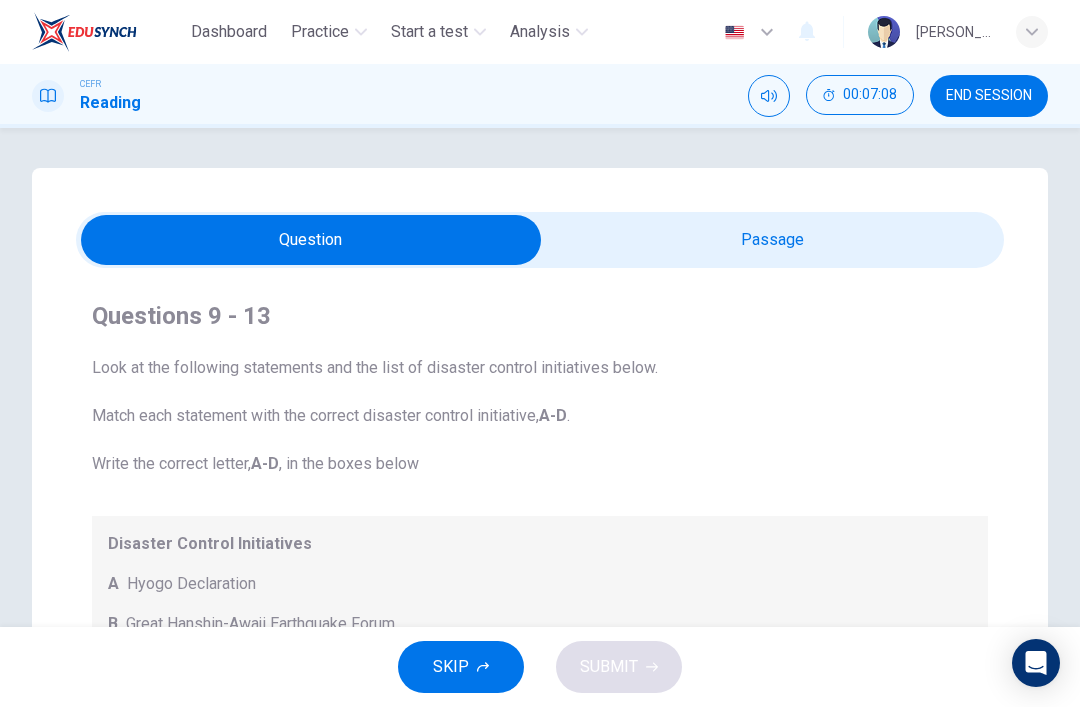 scroll, scrollTop: 0, scrollLeft: 0, axis: both 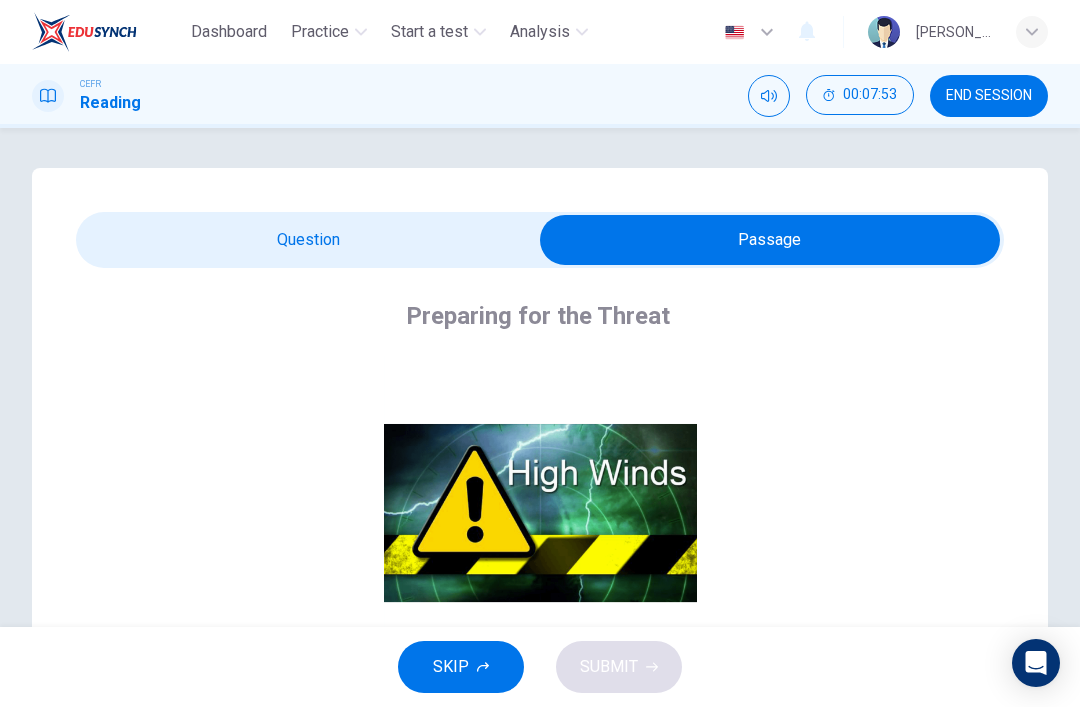 click at bounding box center (770, 240) 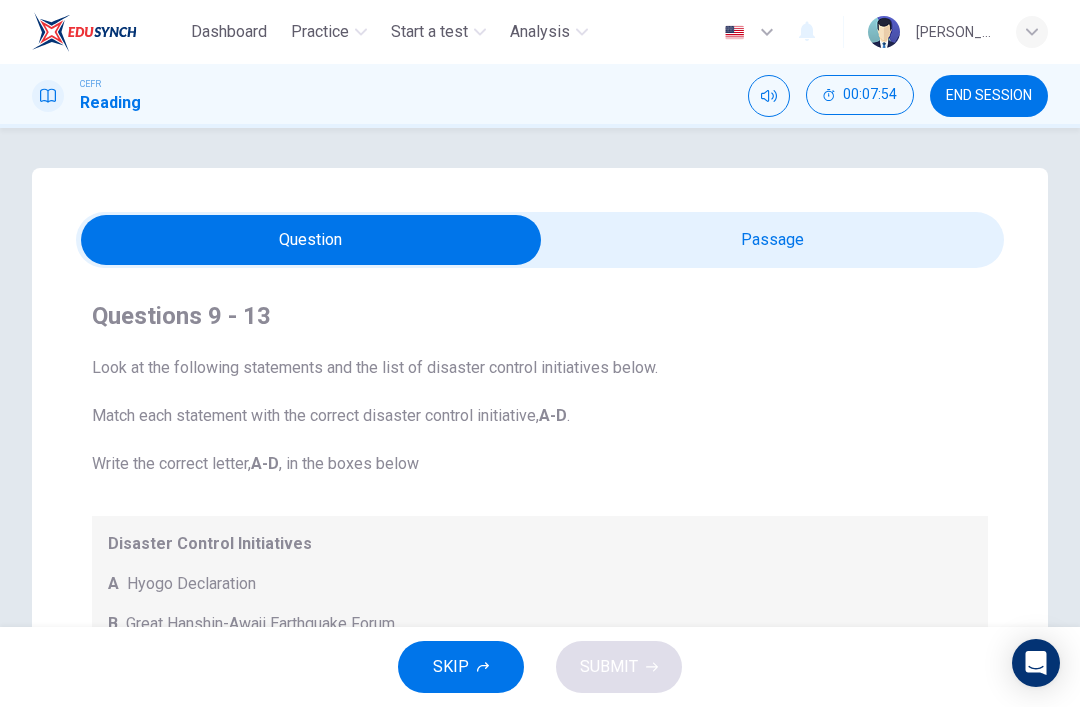 click at bounding box center (311, 240) 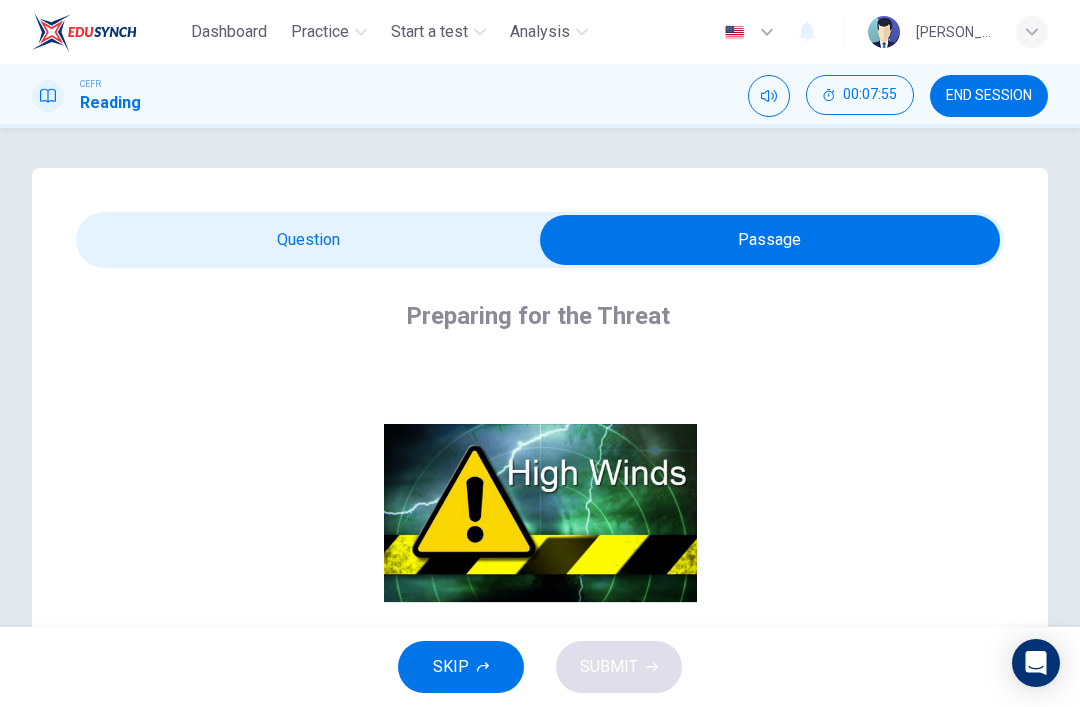click at bounding box center [770, 240] 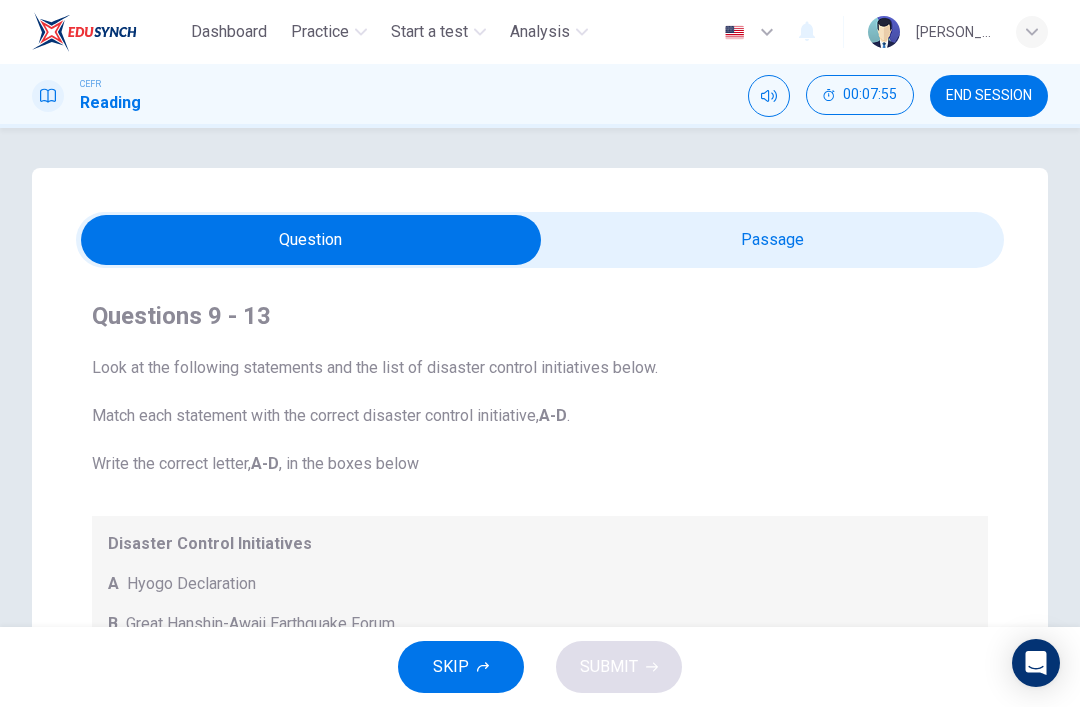 click at bounding box center (311, 240) 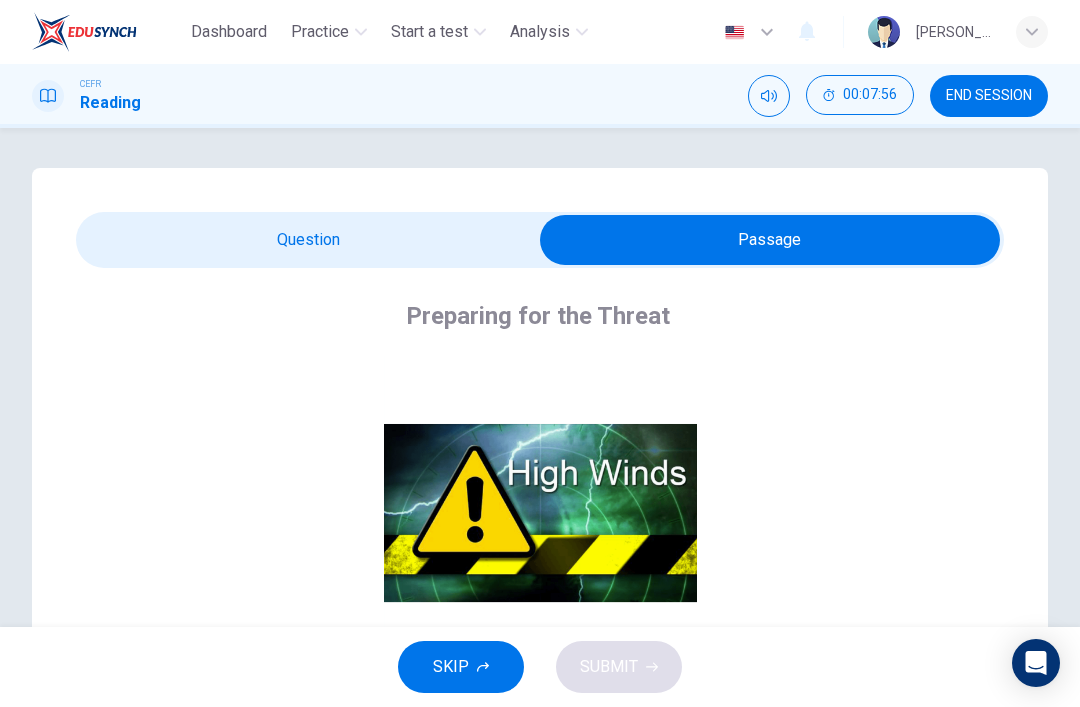 click at bounding box center [770, 240] 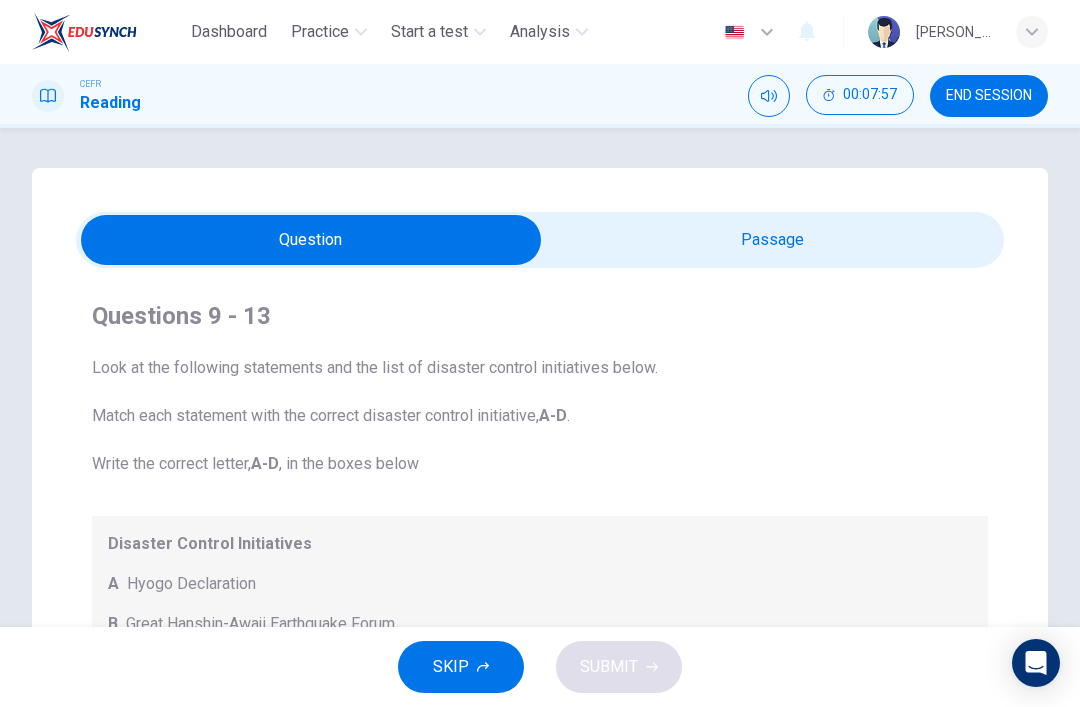 click at bounding box center (311, 240) 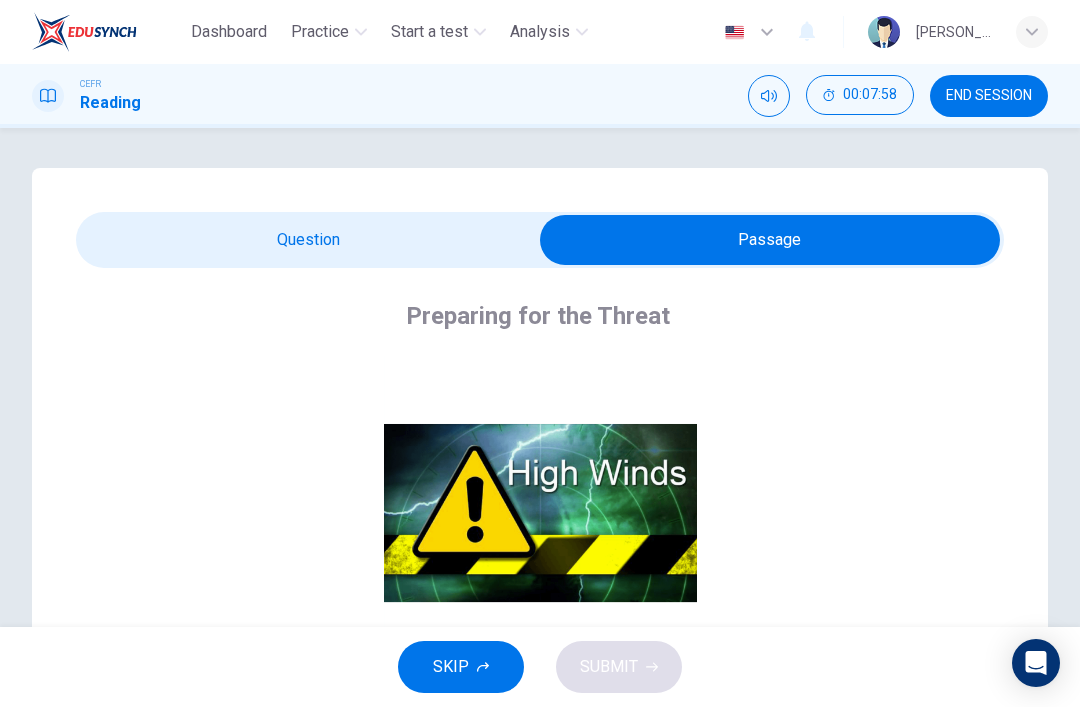 click at bounding box center [770, 240] 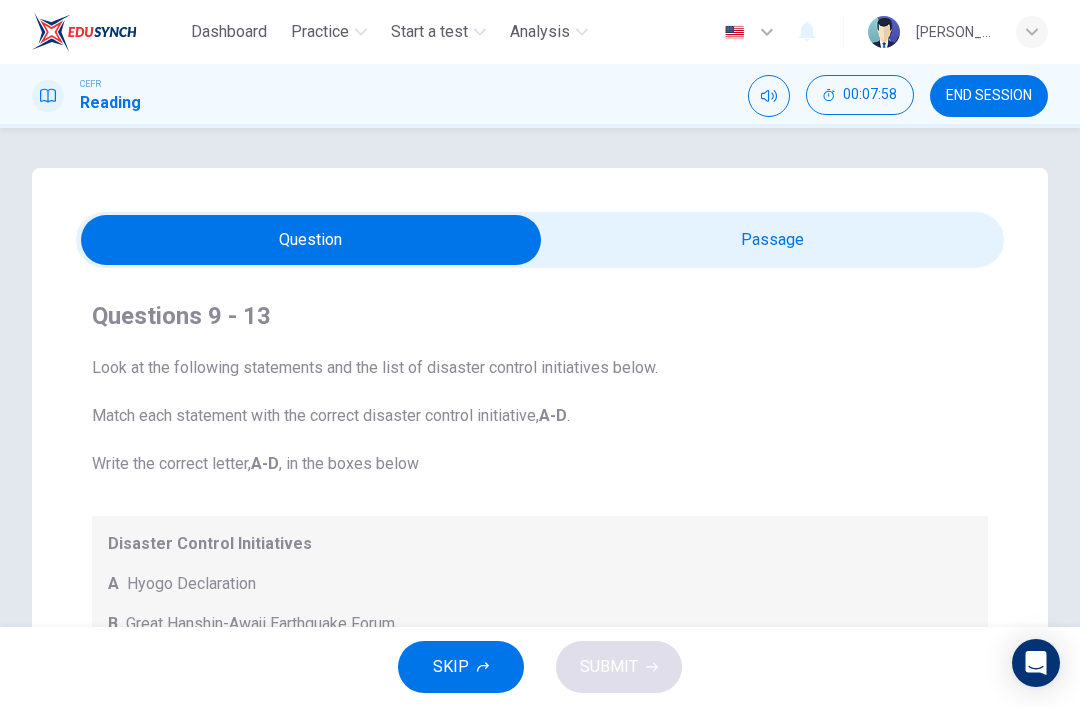 click at bounding box center [311, 240] 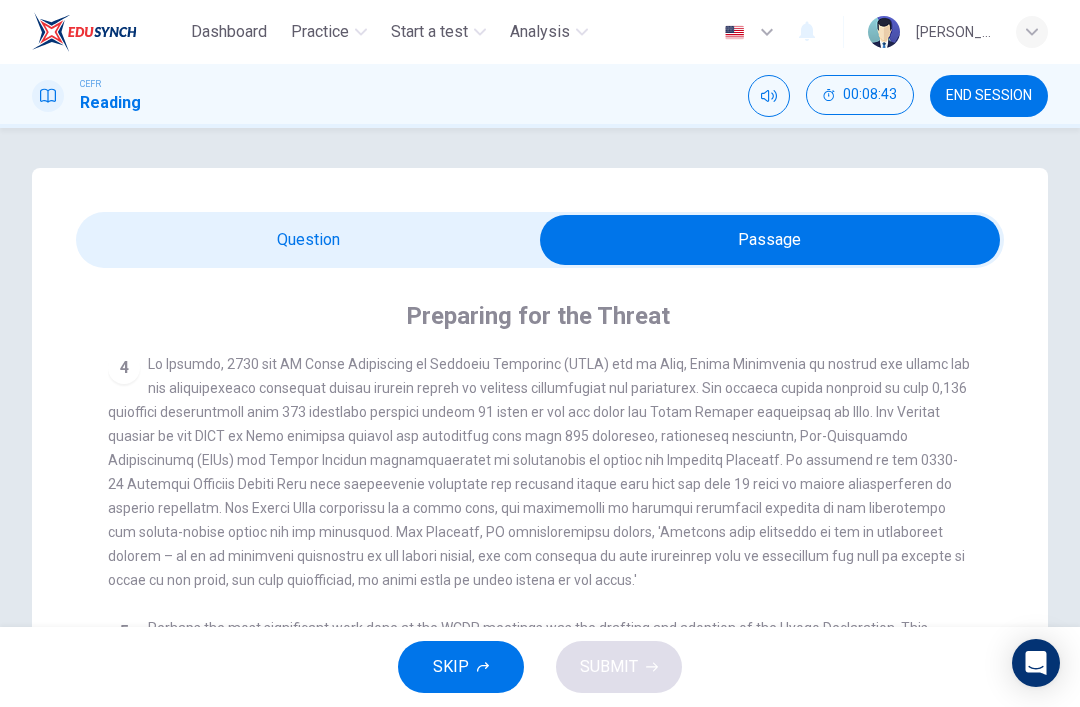scroll, scrollTop: 888, scrollLeft: 0, axis: vertical 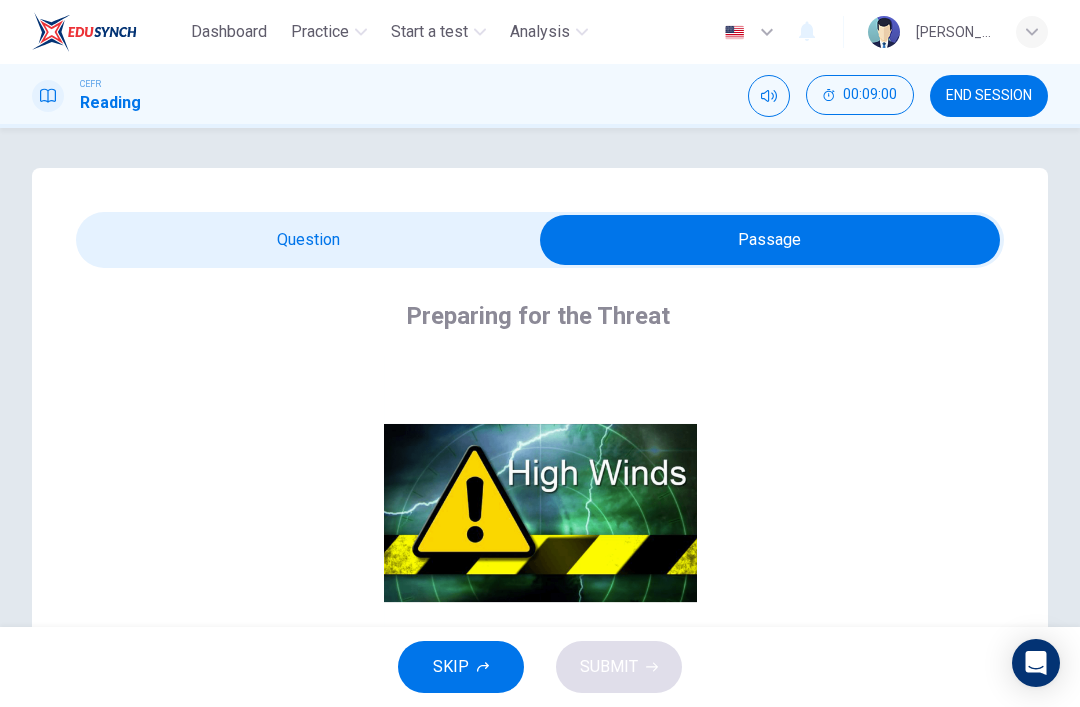 click at bounding box center [770, 240] 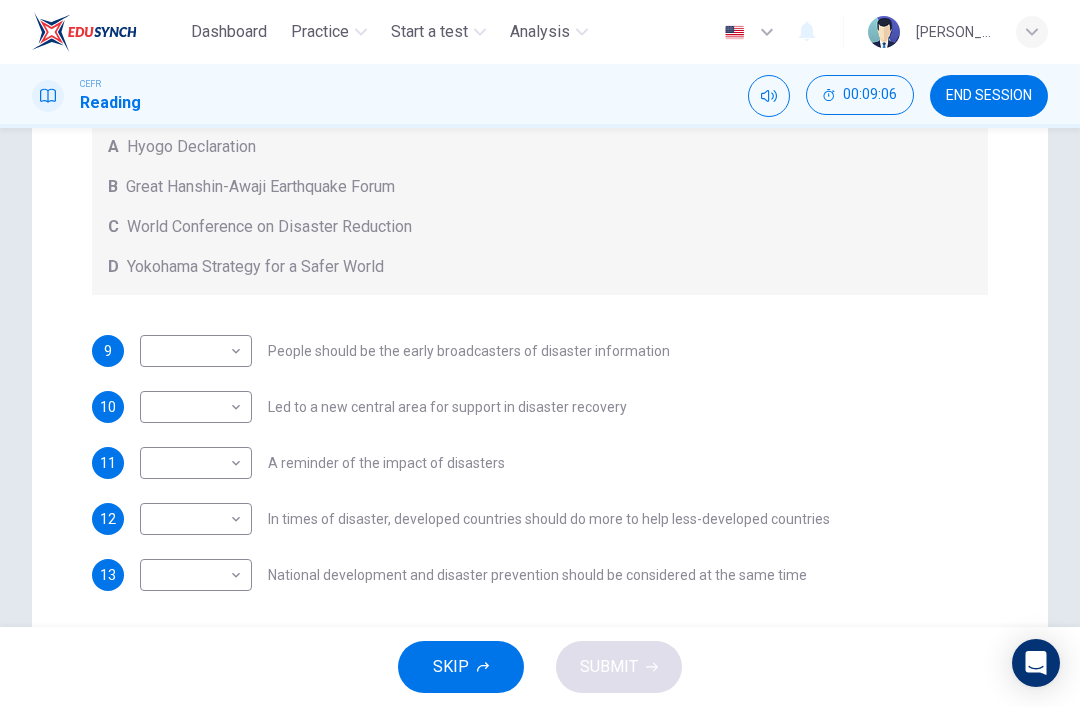 scroll, scrollTop: 431, scrollLeft: 0, axis: vertical 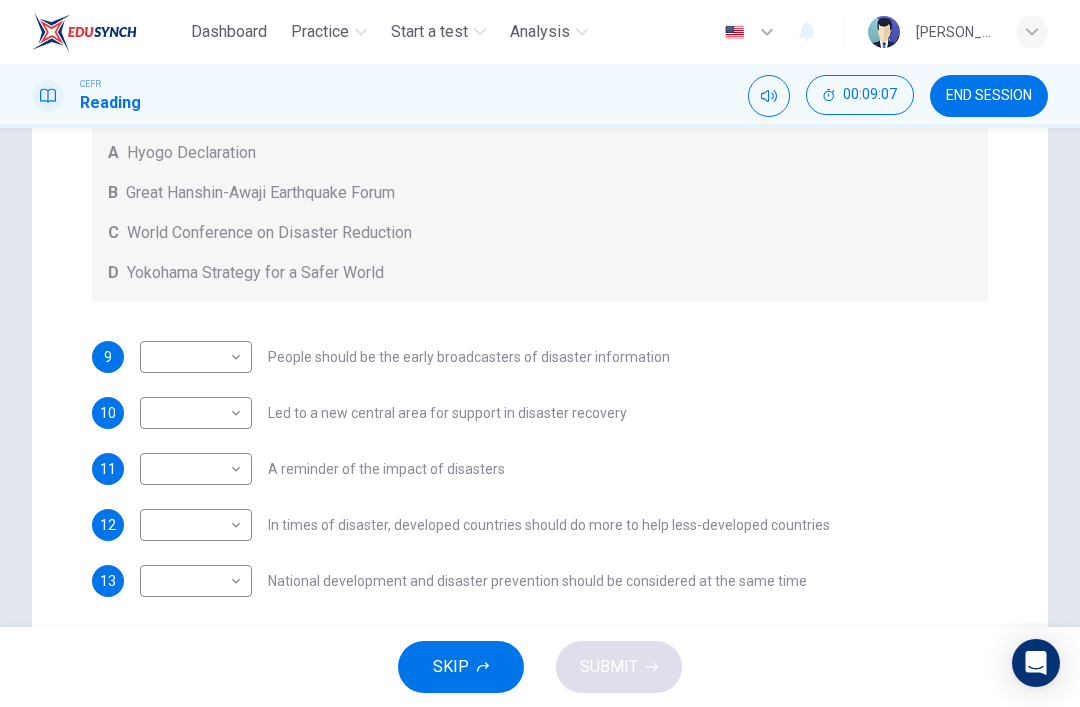 click on "Dashboard Practice Start a test Analysis English en ​ [PERSON_NAME] CEFR Reading 00:09:07 END SESSION Questions 9 - 13 Look at the following statements and the list of disaster control initiatives below.
Match each statement with the correct disaster control initiative,  A-D .
Write the correct letter,  A-D , in the boxes below Disaster Control Initiatives A Hyogo Declaration B Great Hanshin-Awaji Earthquake Forum C World Conference on Disaster Reduction D Yokohama Strategy for a Safer World 9 ​ ​ People should be the early broadcasters of disaster information 10 ​ ​ Led to a new central area for support in disaster recovery 11 ​ ​ A reminder of the impact of disasters 12 ​ ​ In times of disaster, developed countries should do more to help less-developed countries 13 ​ ​ National development and disaster prevention should be considered at the same time Preparing for the Threat CLICK TO ZOOM Click to Zoom 1 2 3 4 5 6 SKIP SUBMIT
Dashboard Practice Start a test 2025" at bounding box center (540, 353) 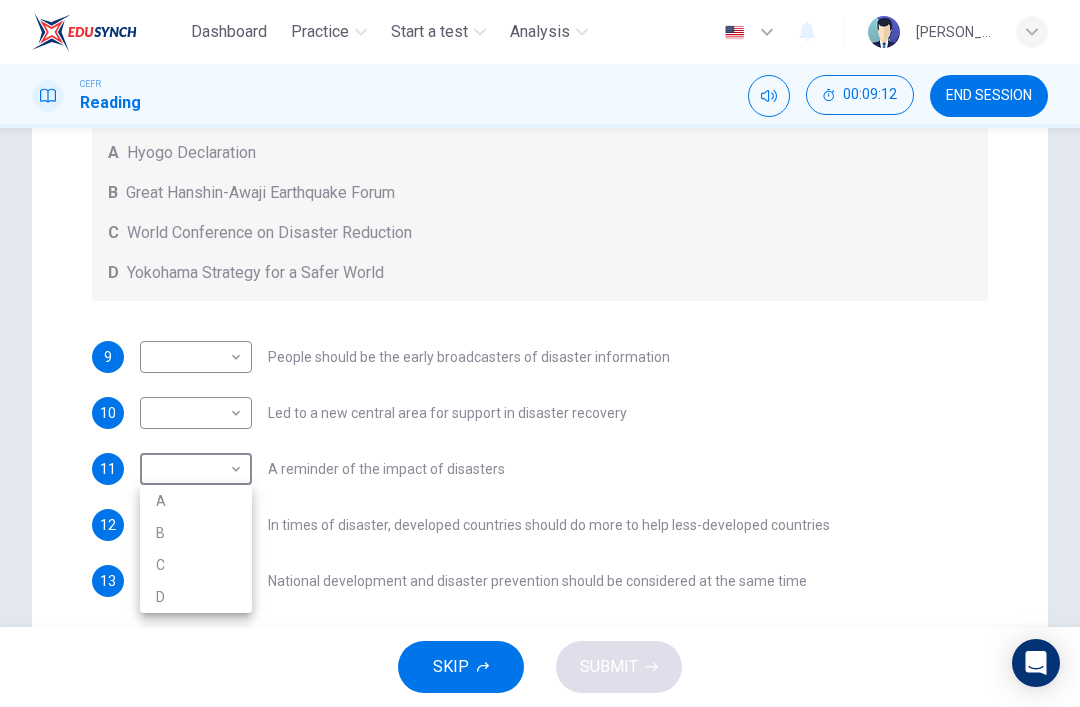 click on "B" at bounding box center (196, 533) 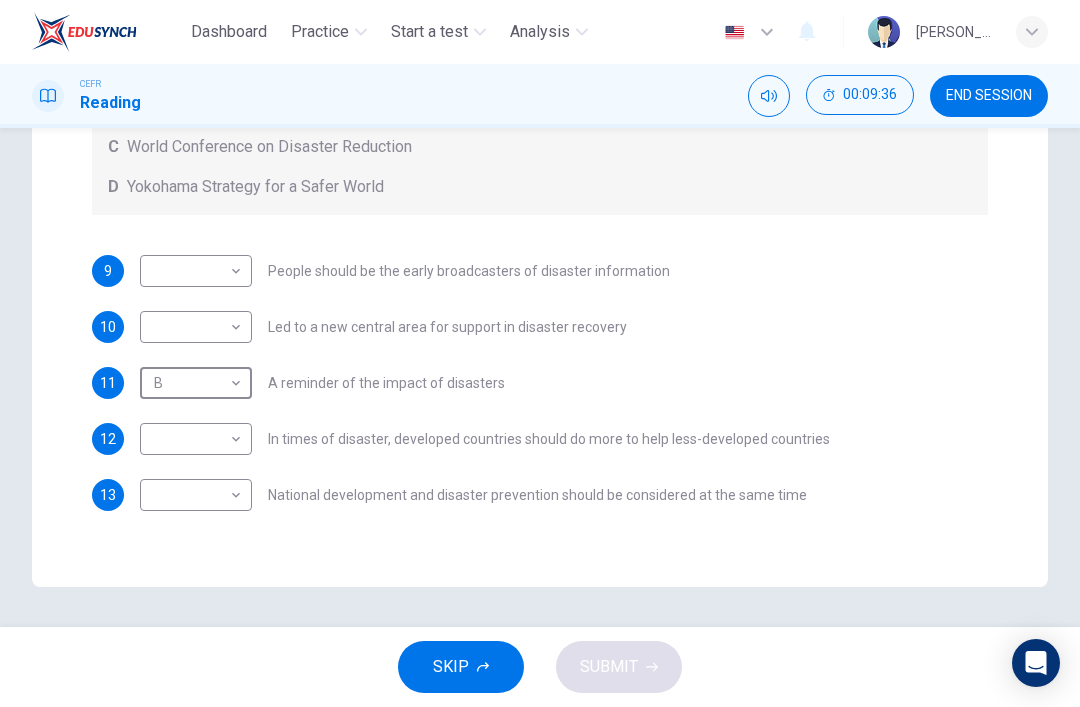 scroll, scrollTop: 517, scrollLeft: 0, axis: vertical 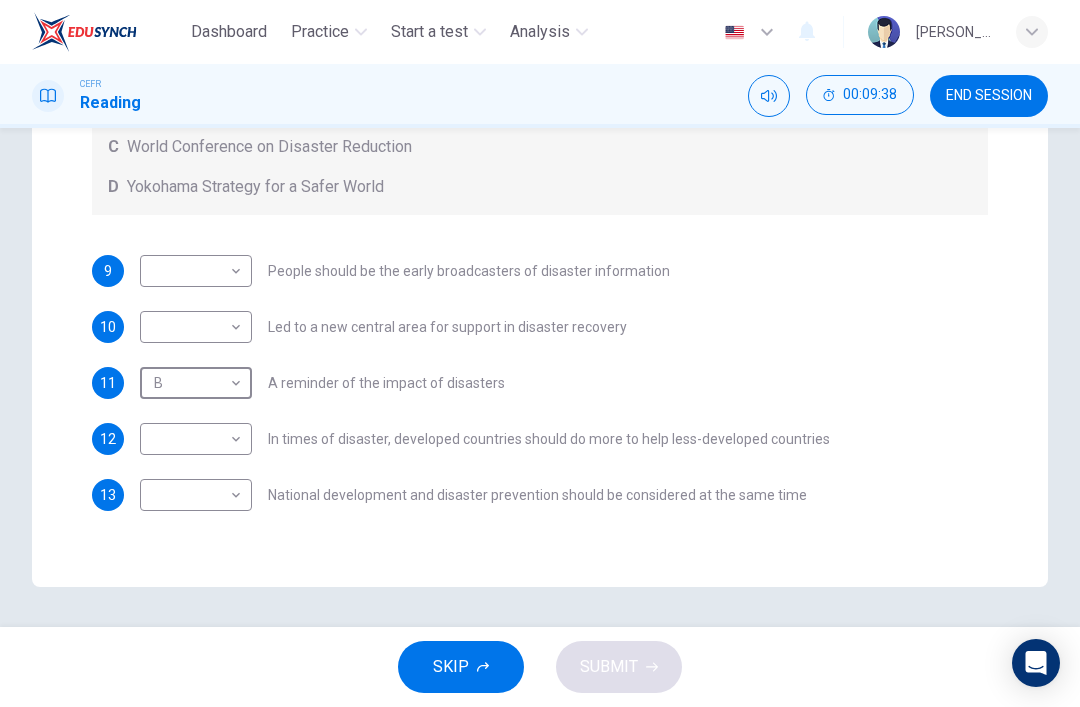 click on "Dashboard Practice Start a test Analysis English en ​ [PERSON_NAME] CEFR Reading 00:09:38 END SESSION Questions 9 - 13 Look at the following statements and the list of disaster control initiatives below.
Match each statement with the correct disaster control initiative,  A-D .
Write the correct letter,  A-D , in the boxes below Disaster Control Initiatives A Hyogo Declaration B Great Hanshin-Awaji Earthquake Forum C World Conference on Disaster Reduction D Yokohama Strategy for a Safer World 9 ​ ​ People should be the early broadcasters of disaster information 10 ​ ​ Led to a new central area for support in disaster recovery 11 B B ​ A reminder of the impact of disasters 12 ​ ​ In times of disaster, developed countries should do more to help less-developed countries 13 ​ ​ National development and disaster prevention should be considered at the same time Preparing for the Threat CLICK TO ZOOM Click to Zoom 1 2 3 4 5 6 SKIP SUBMIT
Dashboard Practice Start a test 2025" at bounding box center [540, 353] 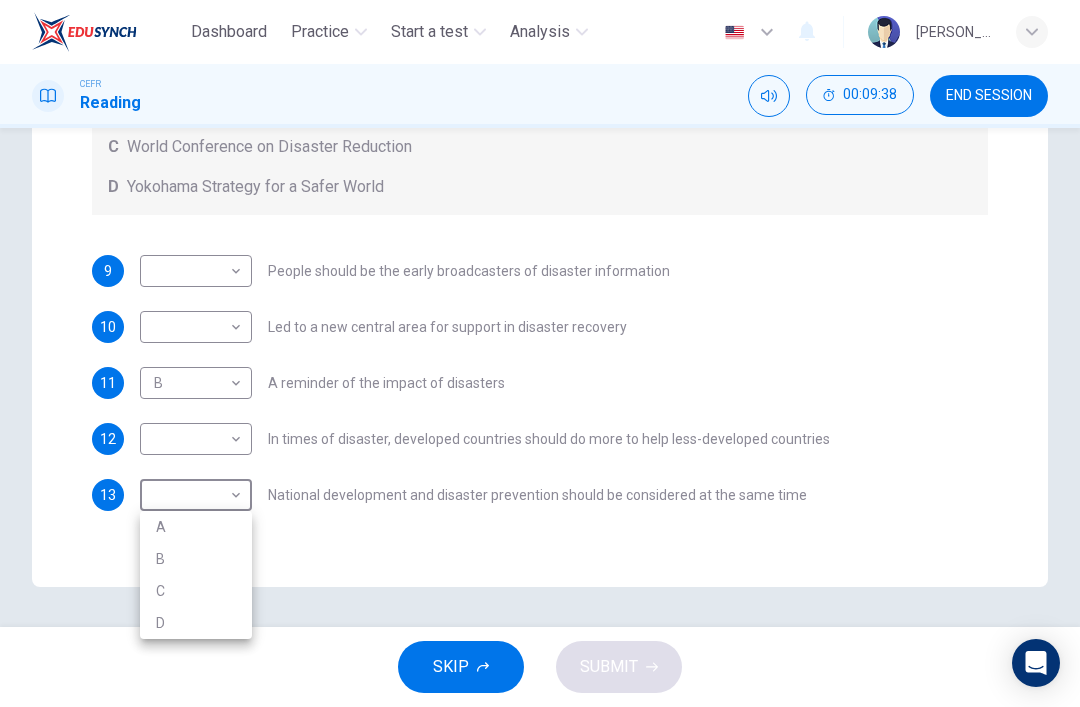 click at bounding box center [540, 353] 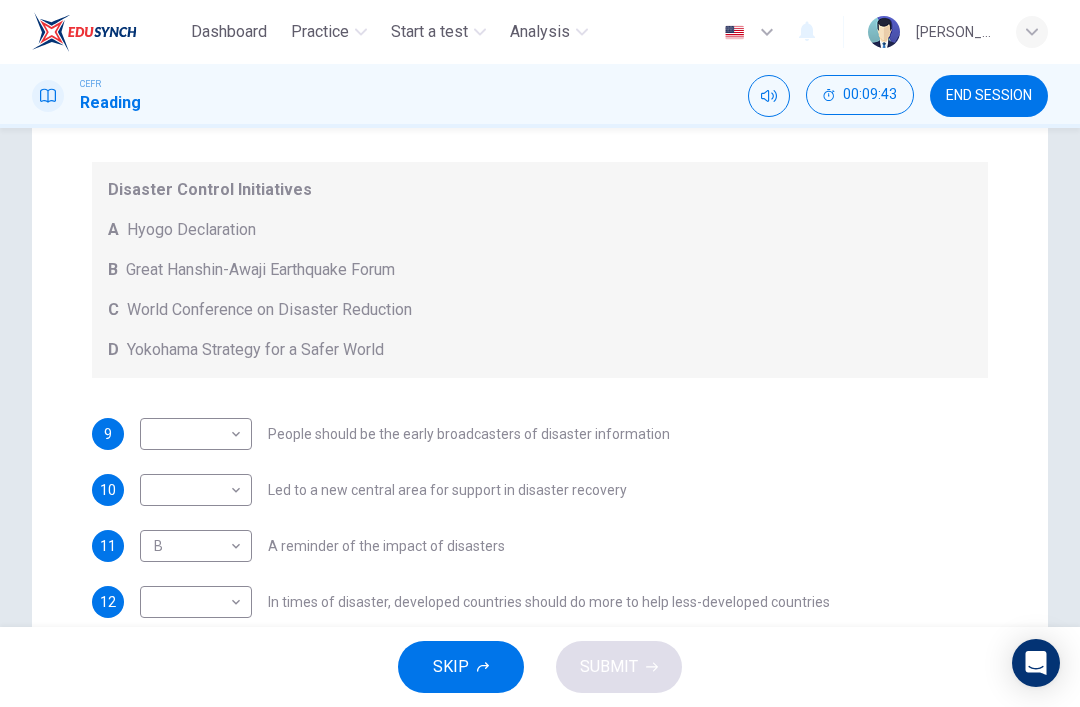 scroll, scrollTop: 436, scrollLeft: 0, axis: vertical 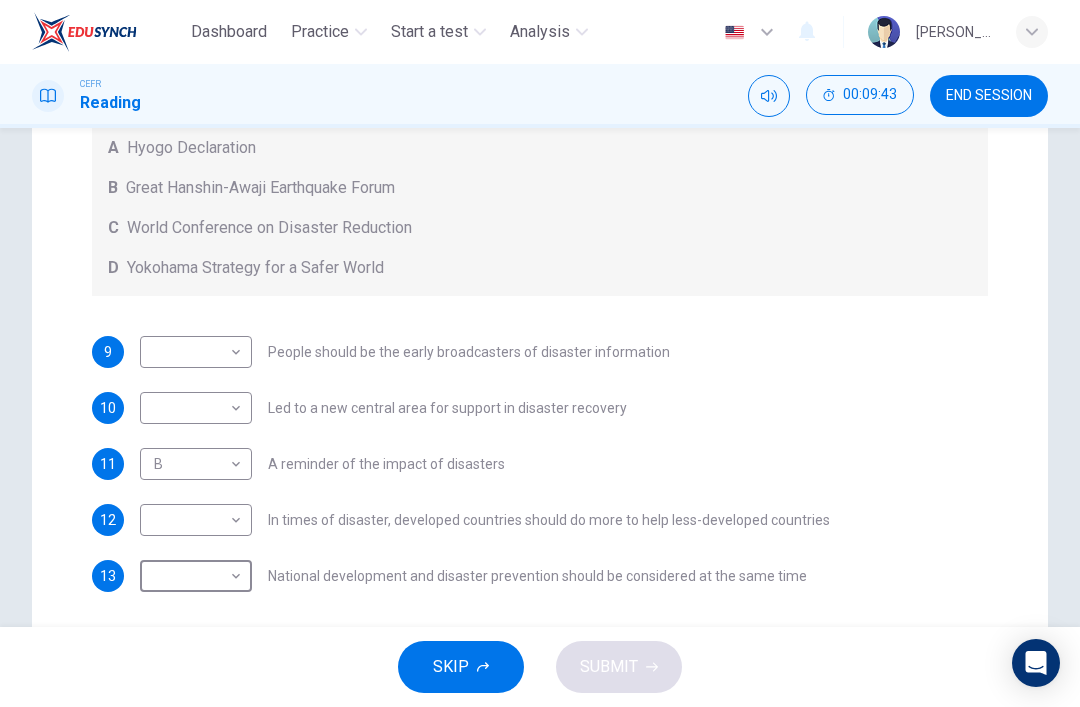 click on "Dashboard Practice Start a test Analysis English en ​ [PERSON_NAME] CEFR Reading 00:09:43 END SESSION Questions 9 - 13 Look at the following statements and the list of disaster control initiatives below.
Match each statement with the correct disaster control initiative,  A-D .
Write the correct letter,  A-D , in the boxes below Disaster Control Initiatives A Hyogo Declaration B Great Hanshin-Awaji Earthquake Forum C World Conference on Disaster Reduction D Yokohama Strategy for a Safer World 9 ​ ​ People should be the early broadcasters of disaster information 10 ​ ​ Led to a new central area for support in disaster recovery 11 B B ​ A reminder of the impact of disasters 12 ​ ​ In times of disaster, developed countries should do more to help less-developed countries 13 ​ ​ National development and disaster prevention should be considered at the same time Preparing for the Threat CLICK TO ZOOM Click to Zoom 1 2 3 4 5 6 SKIP SUBMIT
Dashboard Practice Start a test 2025" at bounding box center [540, 353] 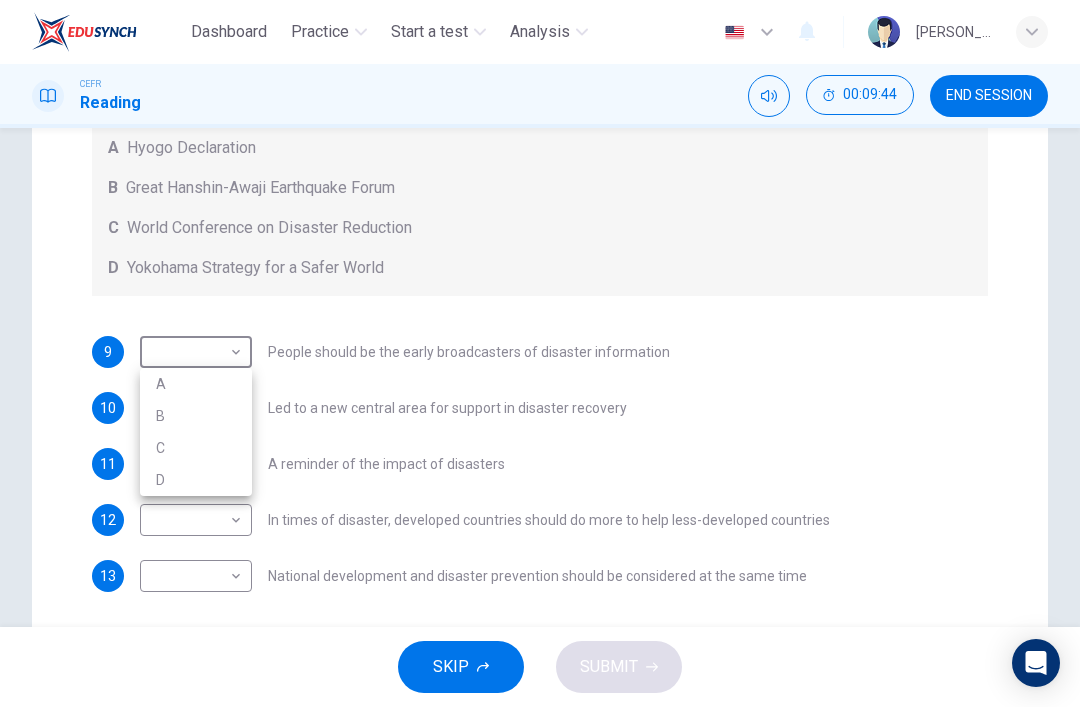 click at bounding box center [540, 353] 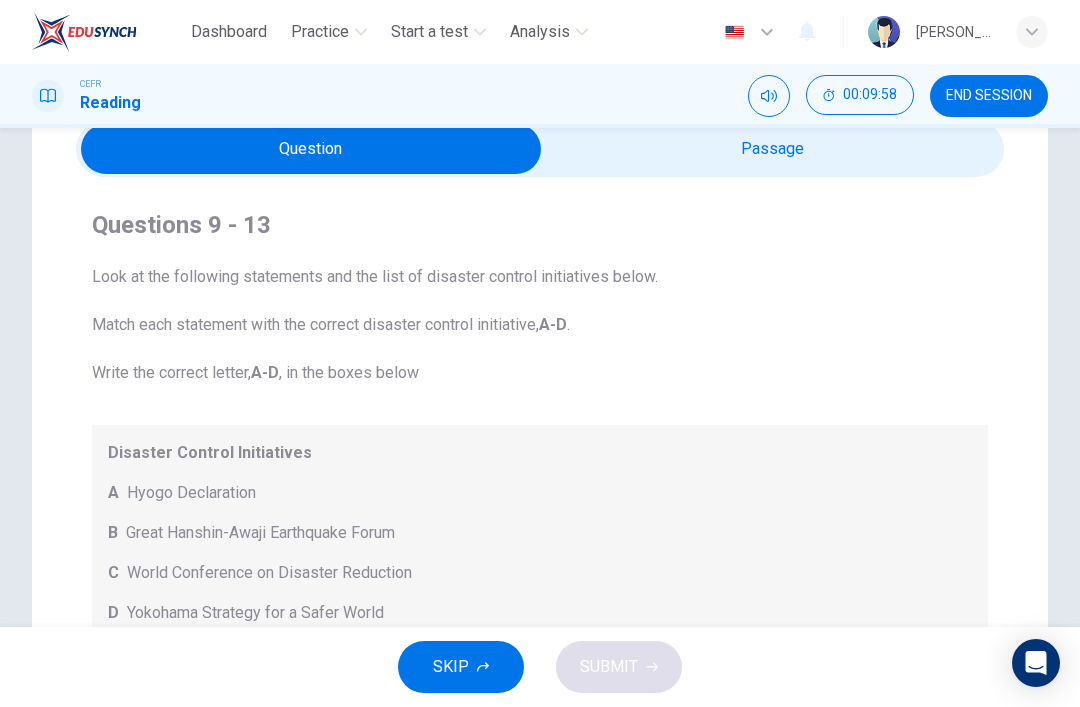 scroll, scrollTop: 92, scrollLeft: 0, axis: vertical 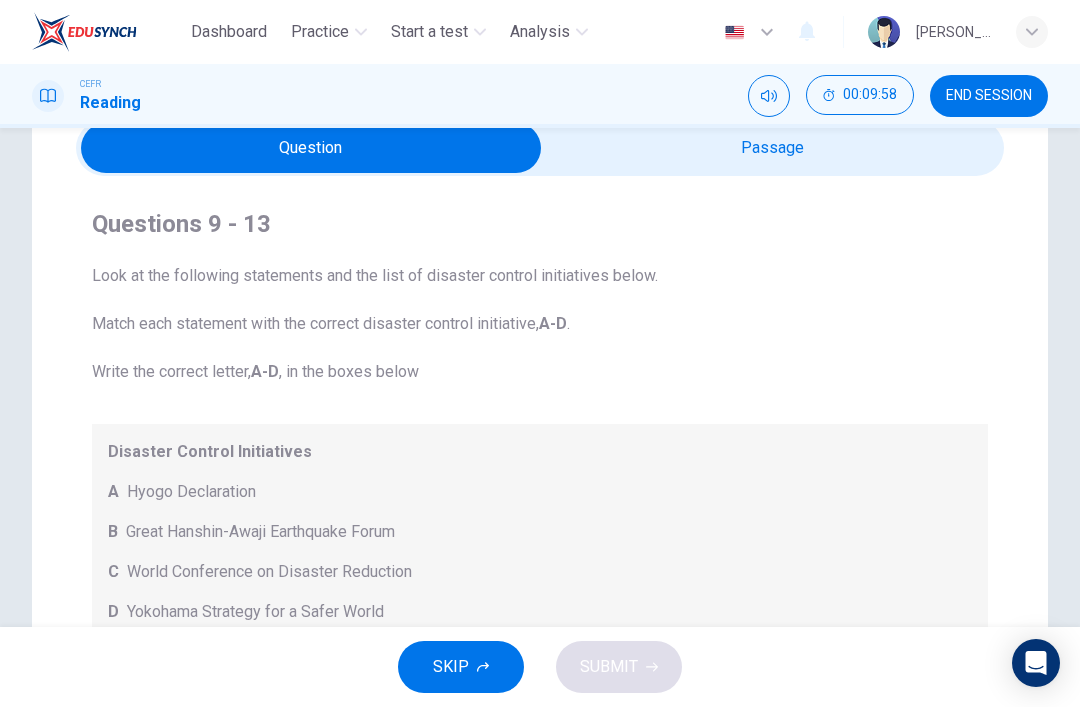 click at bounding box center (311, 148) 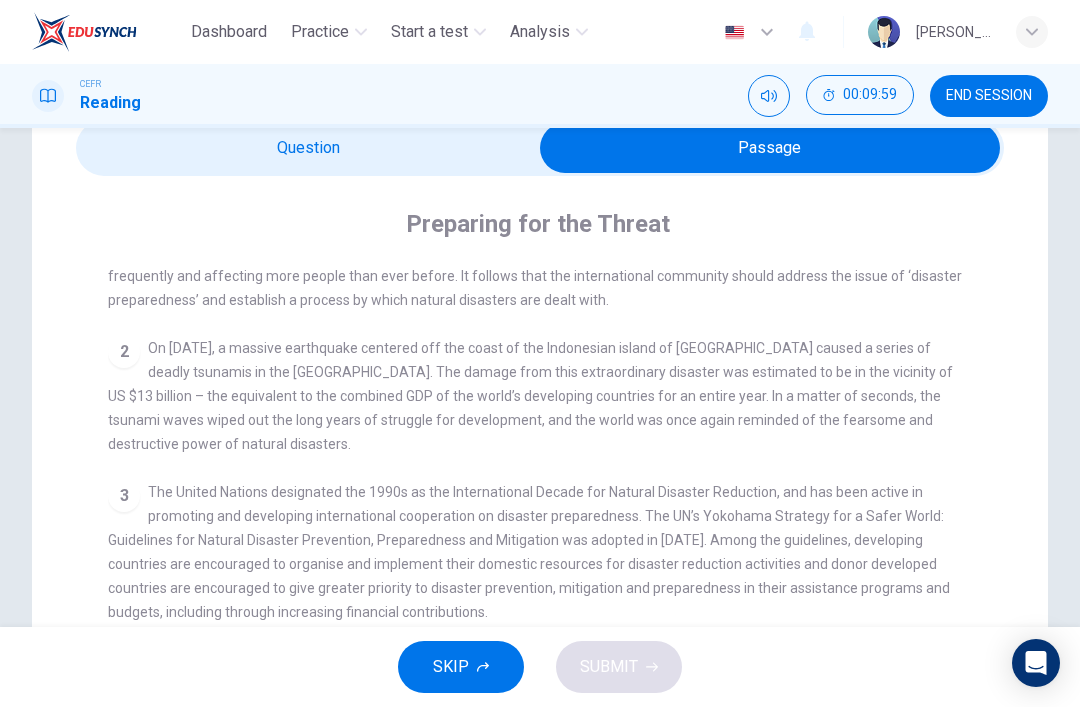 scroll, scrollTop: 461, scrollLeft: 0, axis: vertical 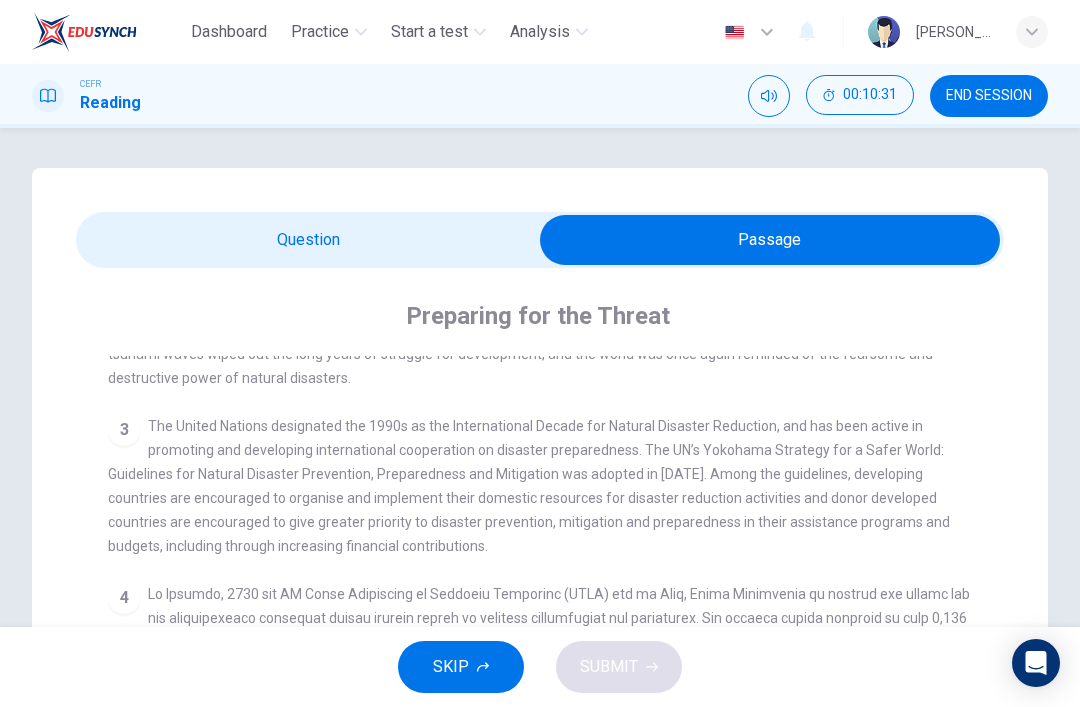 click at bounding box center (770, 240) 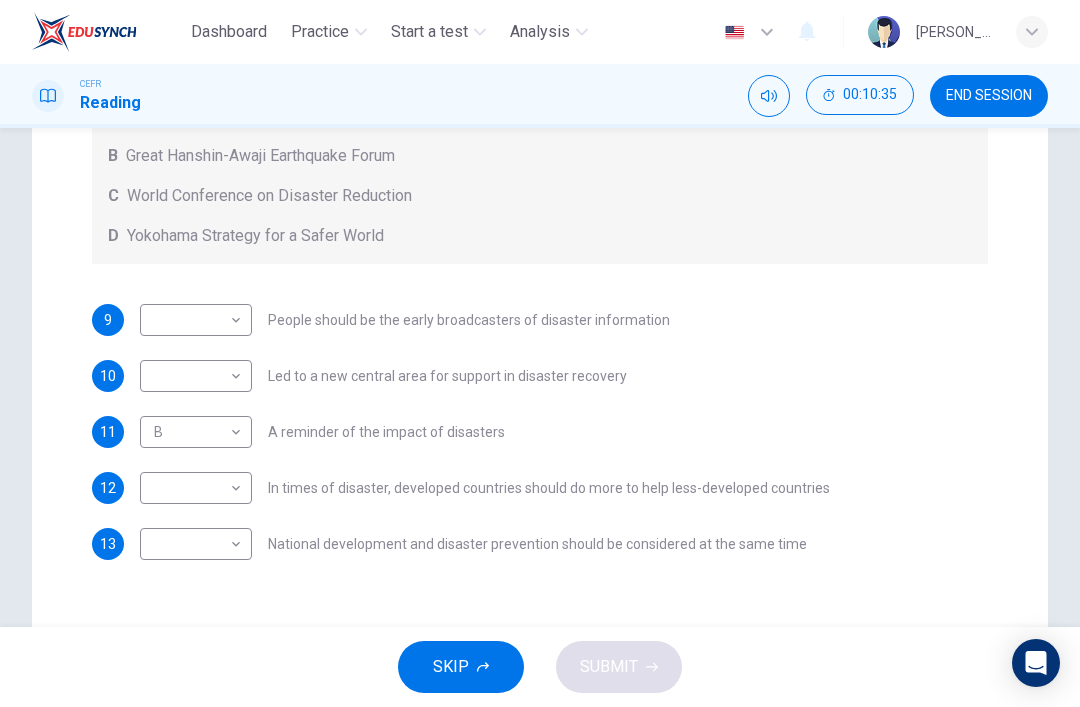 scroll, scrollTop: 469, scrollLeft: 0, axis: vertical 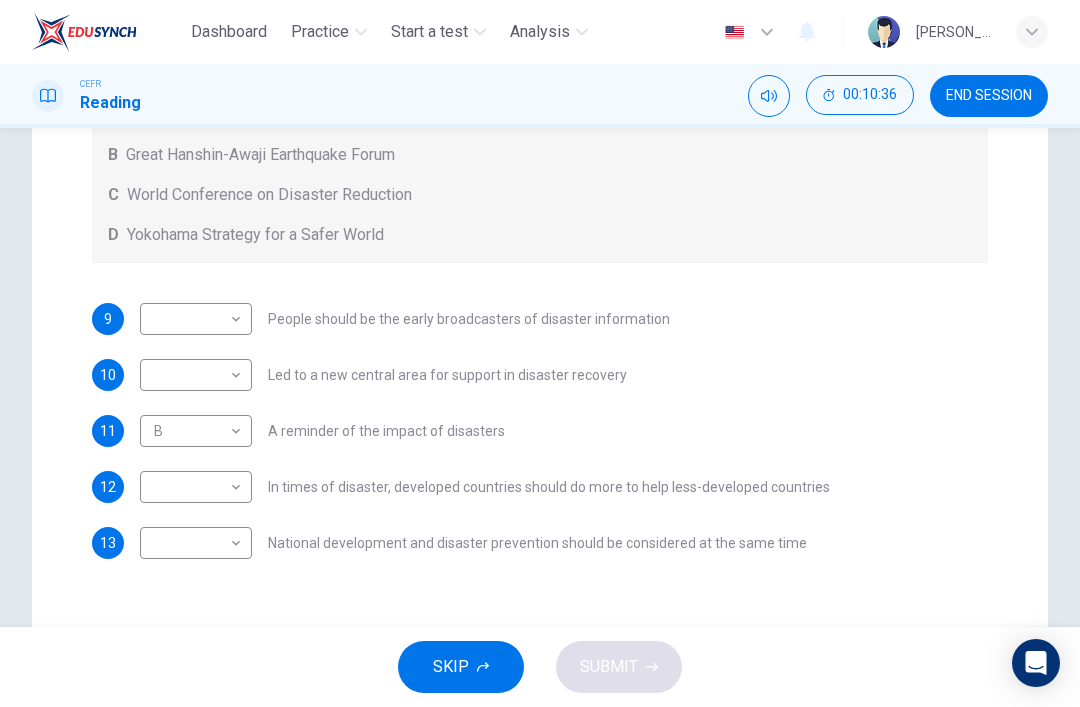 click on "Dashboard Practice Start a test Analysis English en ​ [PERSON_NAME] CEFR Reading 00:10:36 END SESSION Questions 9 - 13 Look at the following statements and the list of disaster control initiatives below.
Match each statement with the correct disaster control initiative,  A-D .
Write the correct letter,  A-D , in the boxes below Disaster Control Initiatives A Hyogo Declaration B Great Hanshin-Awaji Earthquake Forum C World Conference on Disaster Reduction D Yokohama Strategy for a Safer World 9 ​ ​ People should be the early broadcasters of disaster information 10 ​ ​ Led to a new central area for support in disaster recovery 11 B B ​ A reminder of the impact of disasters 12 ​ ​ In times of disaster, developed countries should do more to help less-developed countries 13 ​ ​ National development and disaster prevention should be considered at the same time Preparing for the Threat CLICK TO ZOOM Click to Zoom 1 2 3 4 5 6 SKIP SUBMIT
Dashboard Practice Start a test 2025" at bounding box center (540, 353) 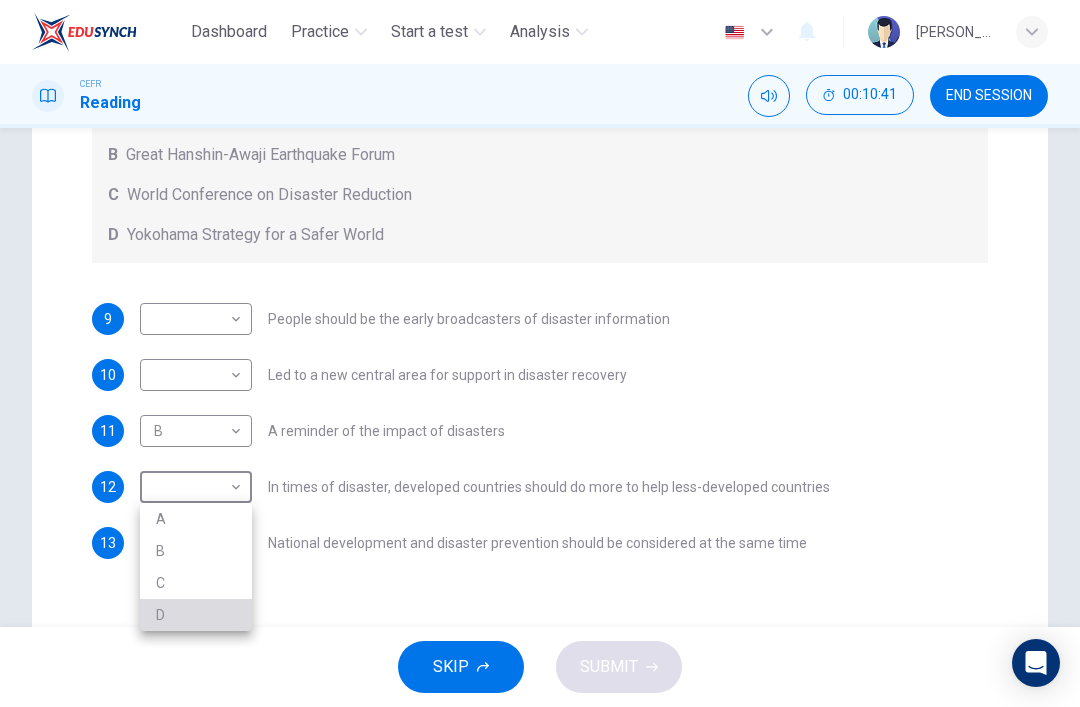 click on "D" at bounding box center [196, 615] 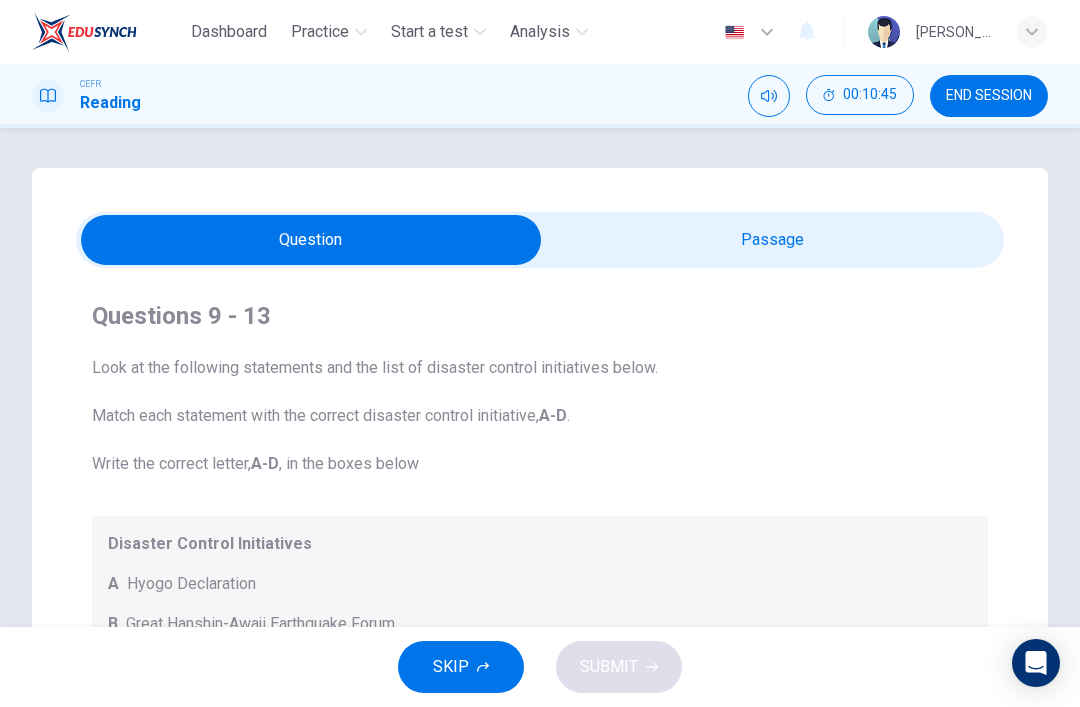 scroll, scrollTop: 0, scrollLeft: 0, axis: both 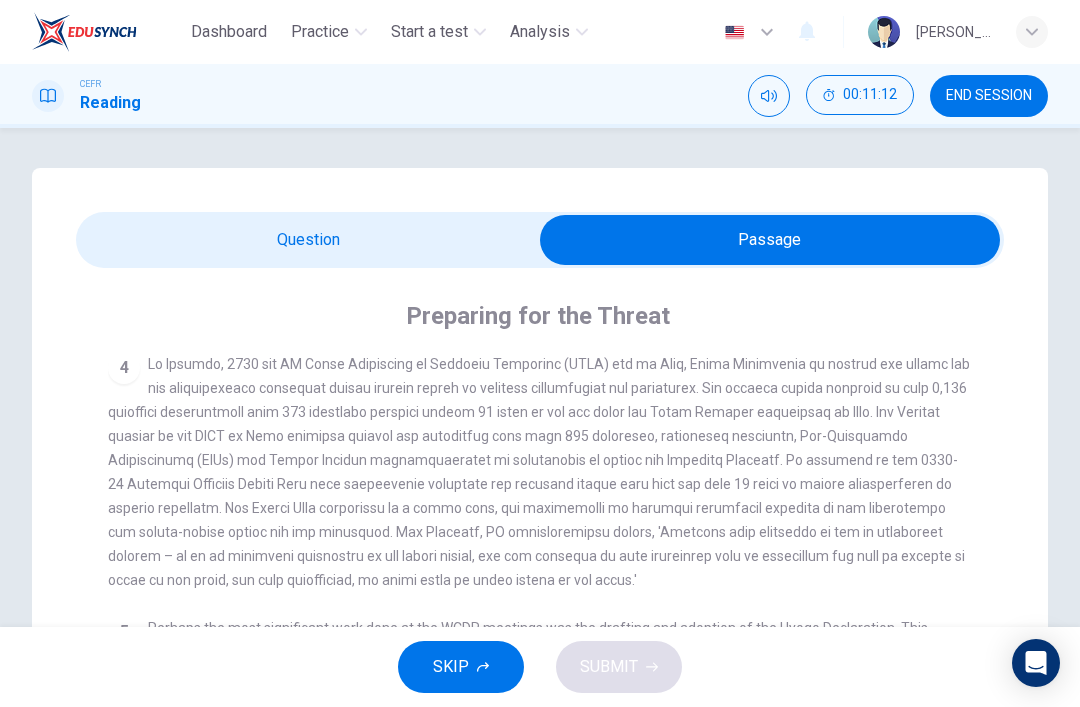 click at bounding box center [770, 240] 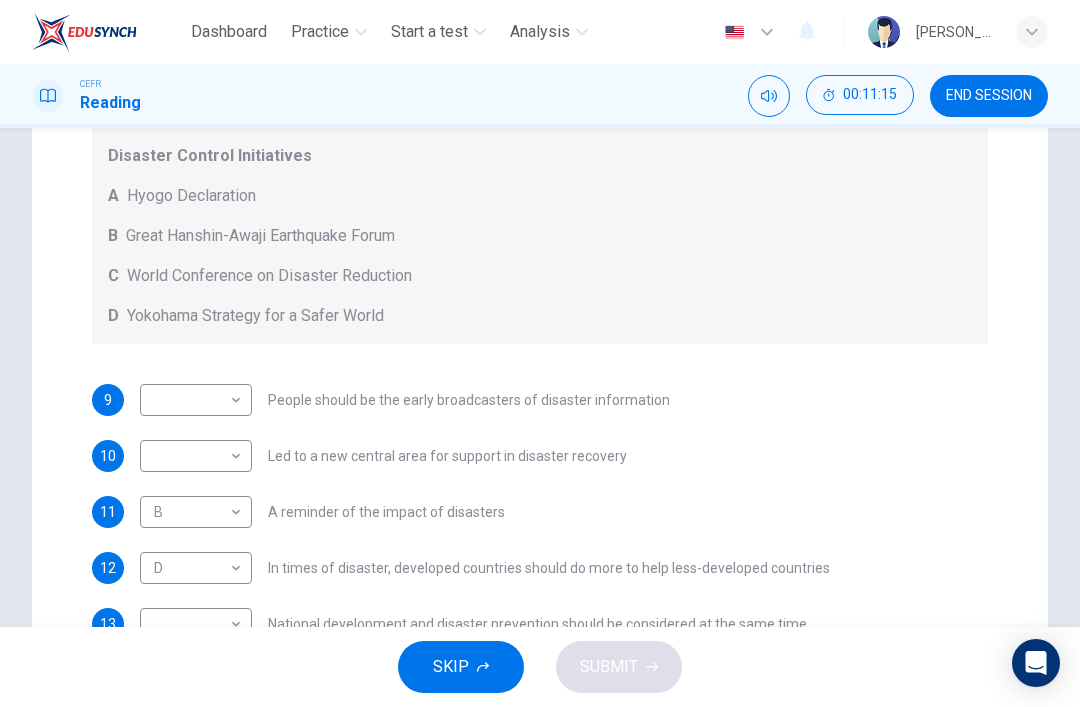 scroll, scrollTop: 386, scrollLeft: 0, axis: vertical 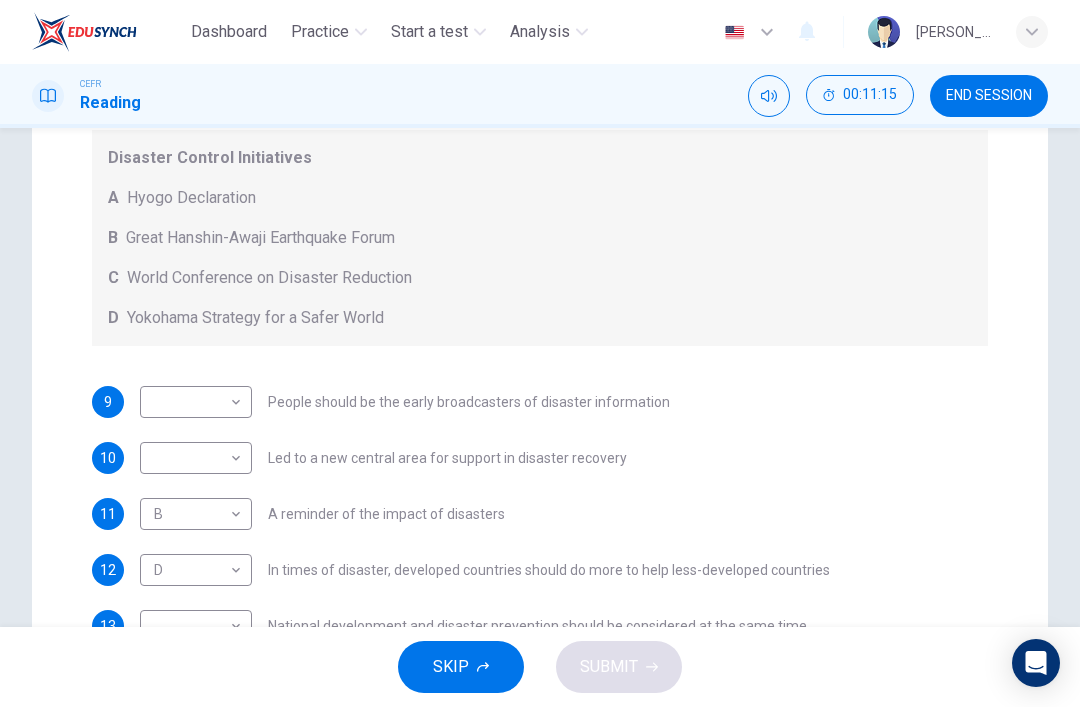 click on "Dashboard Practice Start a test Analysis English en ​ [PERSON_NAME] CEFR Reading 00:11:15 END SESSION Questions 9 - 13 Look at the following statements and the list of disaster control initiatives below.
Match each statement with the correct disaster control initiative,  A-D .
Write the correct letter,  A-D , in the boxes below Disaster Control Initiatives A Hyogo Declaration B Great Hanshin-Awaji Earthquake Forum C World Conference on Disaster Reduction D Yokohama Strategy for a Safer World 9 ​ ​ People should be the early broadcasters of disaster information 10 ​ ​ Led to a new central area for support in disaster recovery 11 B B ​ A reminder of the impact of disasters 12 D D ​ In times of disaster, developed countries should do more to help less-developed countries 13 ​ ​ National development and disaster prevention should be considered at the same time Preparing for the Threat CLICK TO ZOOM Click to Zoom 1 2 3 4 5 6 SKIP SUBMIT
Dashboard Practice Start a test 2025" at bounding box center [540, 353] 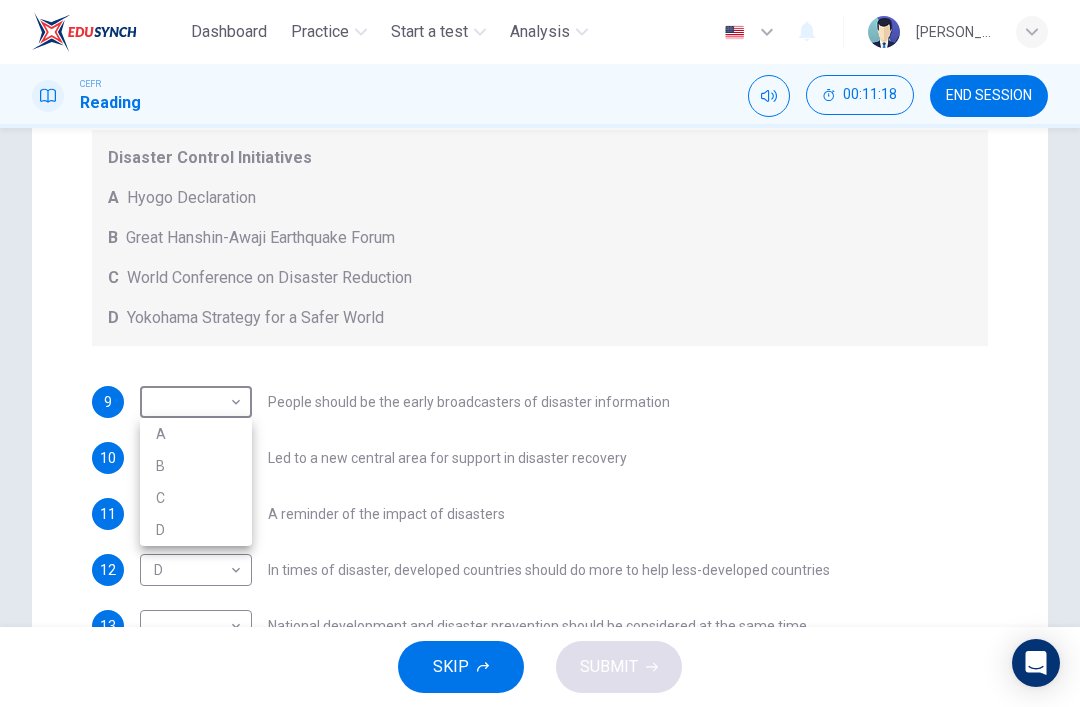 click on "A" at bounding box center (196, 434) 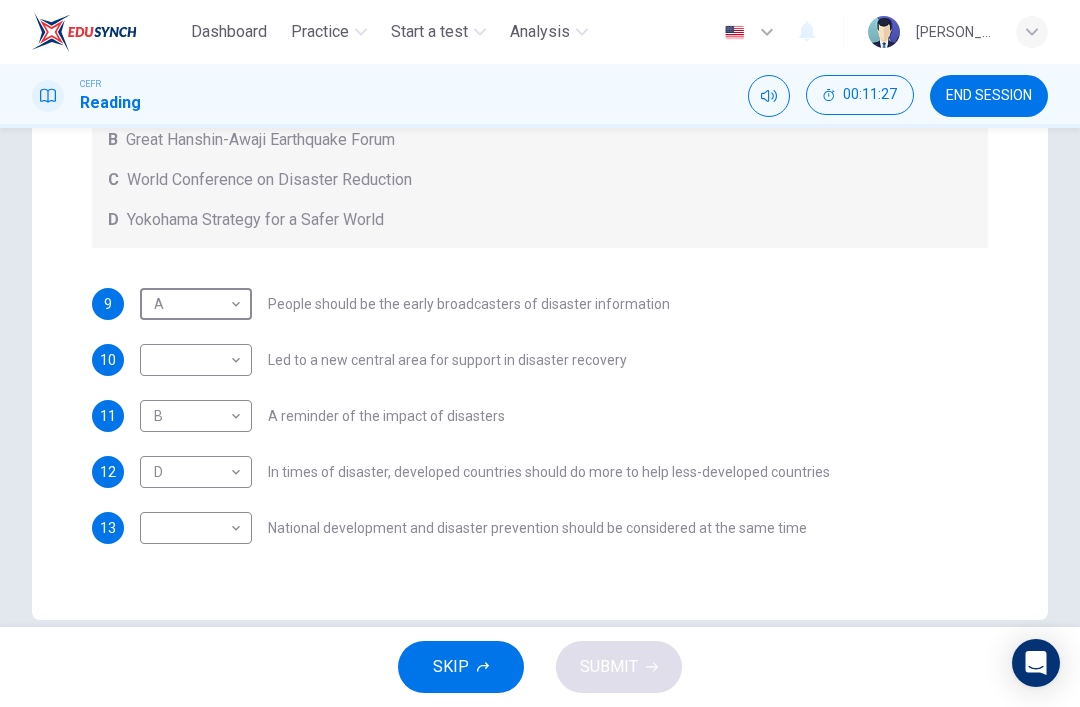 scroll, scrollTop: 485, scrollLeft: 0, axis: vertical 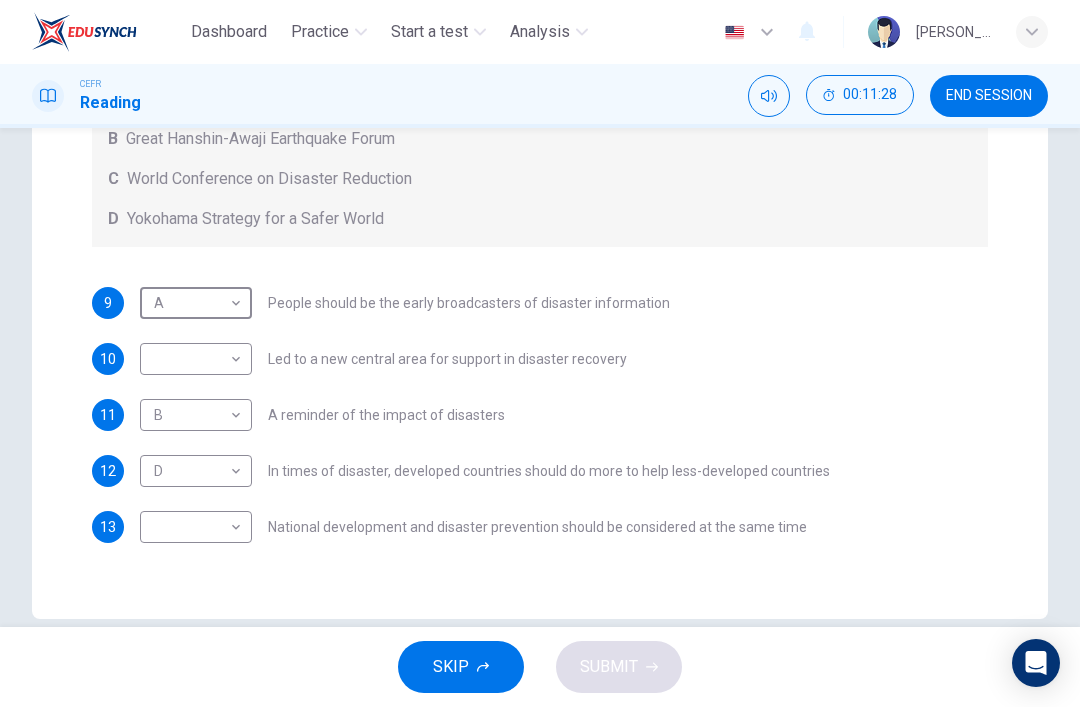 click on "Dashboard Practice Start a test Analysis English en ​ [PERSON_NAME] CEFR Reading 00:11:28 END SESSION Questions 9 - 13 Look at the following statements and the list of disaster control initiatives below.
Match each statement with the correct disaster control initiative,  A-D .
Write the correct letter,  A-D , in the boxes below Disaster Control Initiatives A Hyogo Declaration B Great Hanshin-Awaji Earthquake Forum C World Conference on Disaster Reduction D Yokohama Strategy for a Safer World 9 A A ​ People should be the early broadcasters of disaster information 10 ​ ​ Led to a new central area for support in disaster recovery 11 B B ​ A reminder of the impact of disasters 12 D D ​ In times of disaster, developed countries should do more to help less-developed countries 13 ​ ​ National development and disaster prevention should be considered at the same time Preparing for the Threat CLICK TO ZOOM Click to Zoom 1 2 3 4 5 6 SKIP SUBMIT
Dashboard Practice Start a test 2025" at bounding box center [540, 353] 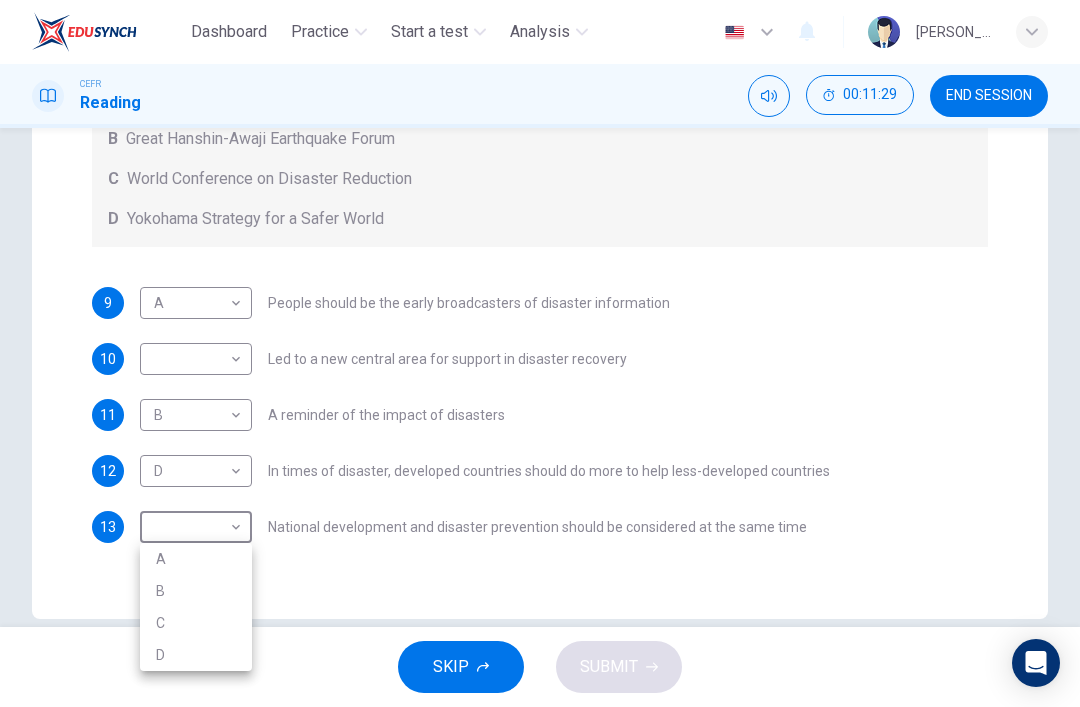 click on "C" at bounding box center [196, 623] 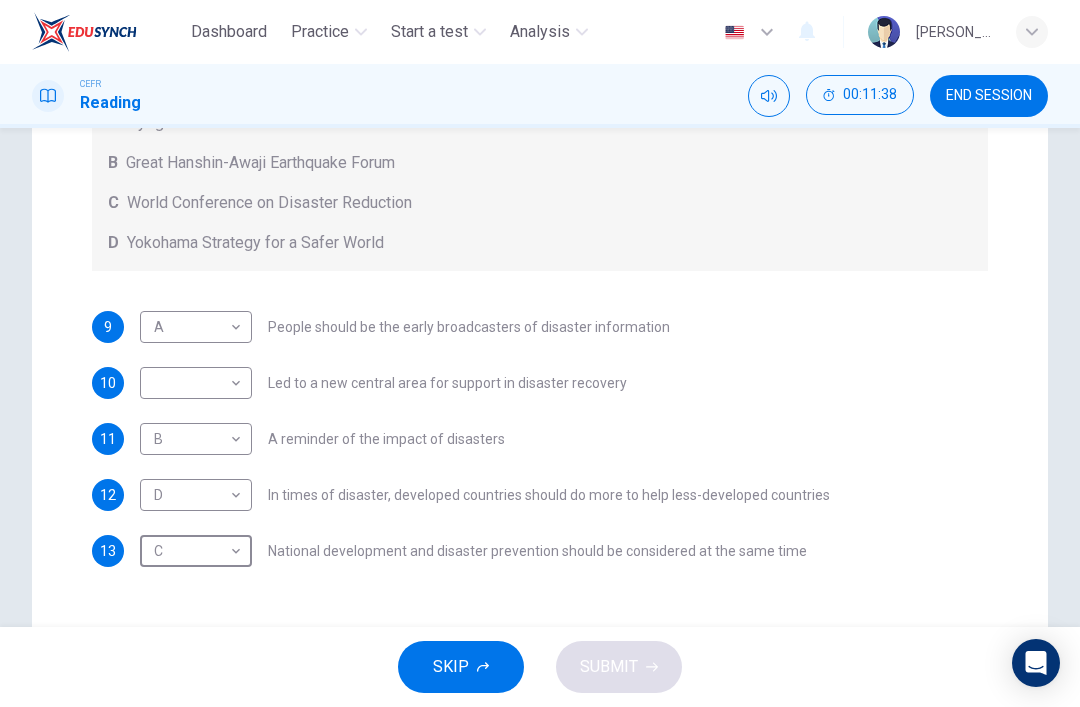 scroll, scrollTop: 460, scrollLeft: 0, axis: vertical 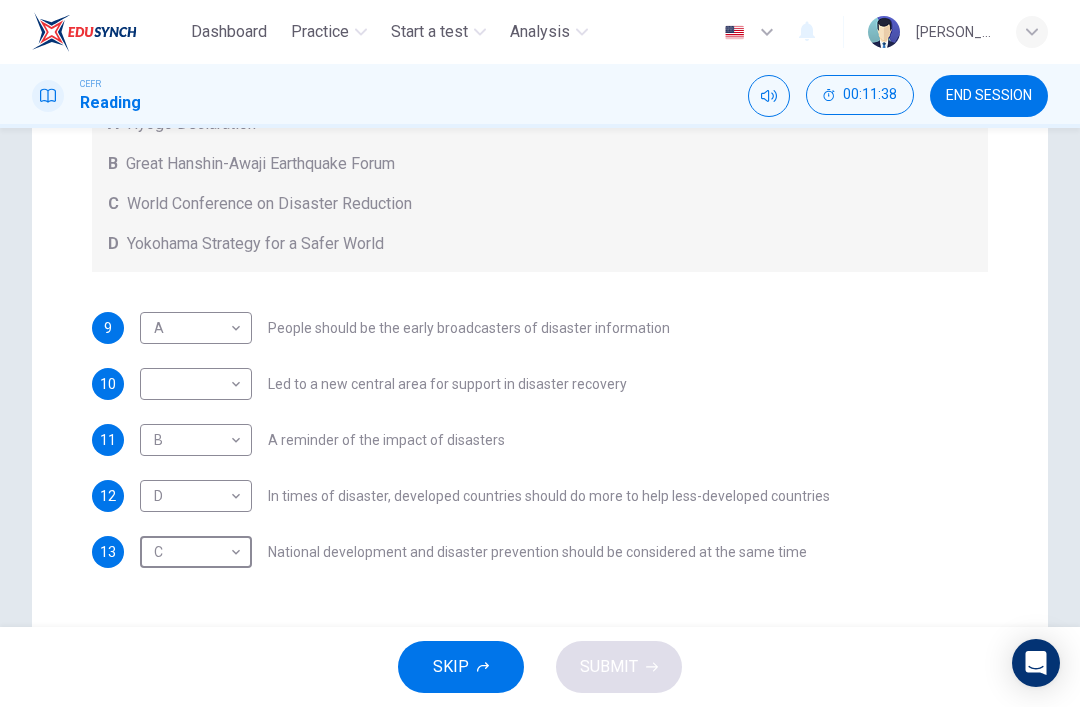 click on "Dashboard Practice Start a test Analysis English en ​ [PERSON_NAME] CEFR Reading 00:11:38 END SESSION Questions 9 - 13 Look at the following statements and the list of disaster control initiatives below.
Match each statement with the correct disaster control initiative,  A-D .
Write the correct letter,  A-D , in the boxes below Disaster Control Initiatives A Hyogo Declaration B Great Hanshin-Awaji Earthquake Forum C World Conference on Disaster Reduction D Yokohama Strategy for a Safer World 9 A A ​ People should be the early broadcasters of disaster information 10 ​ ​ Led to a new central area for support in disaster recovery 11 B B ​ A reminder of the impact of disasters 12 D D ​ In times of disaster, developed countries should do more to help less-developed countries 13 C C ​ National development and disaster prevention should be considered at the same time Preparing for the Threat CLICK TO ZOOM Click to Zoom 1 2 3 4 5 6 SKIP SUBMIT
Dashboard Practice Start a test 2025" at bounding box center [540, 353] 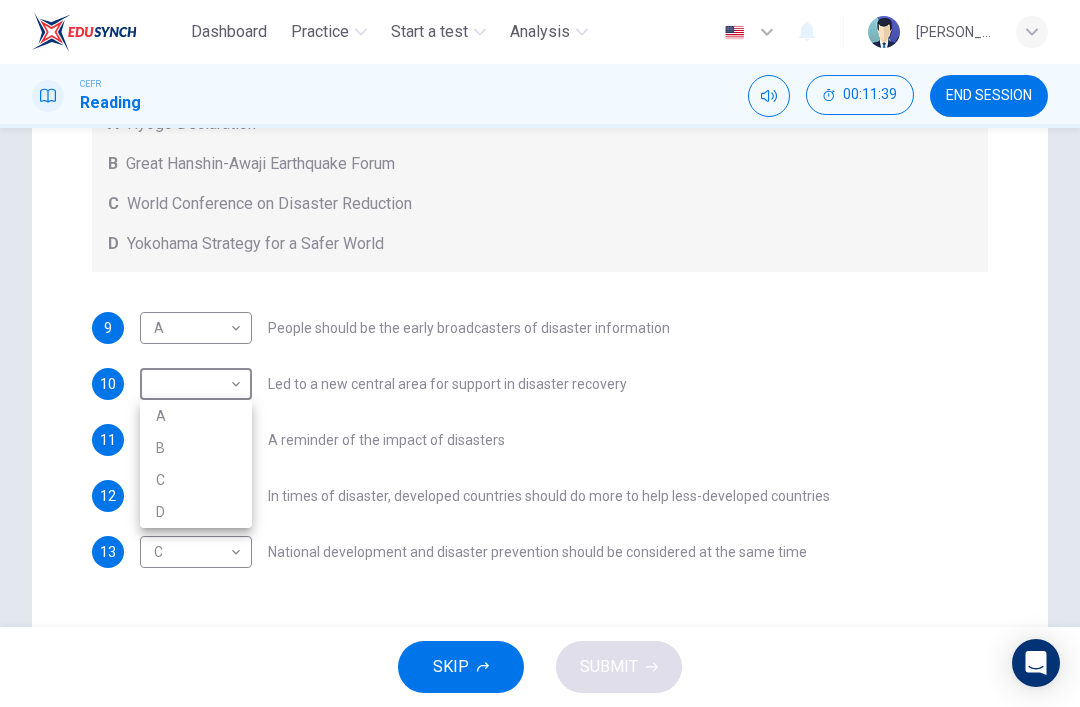 click on "D" at bounding box center [196, 512] 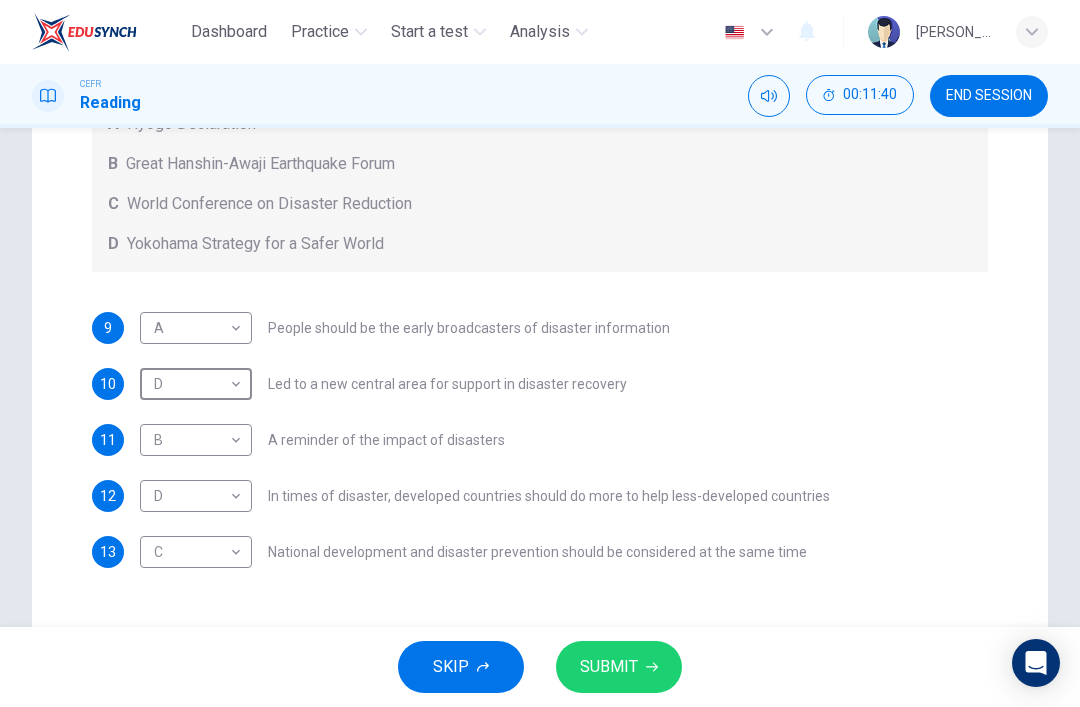 click 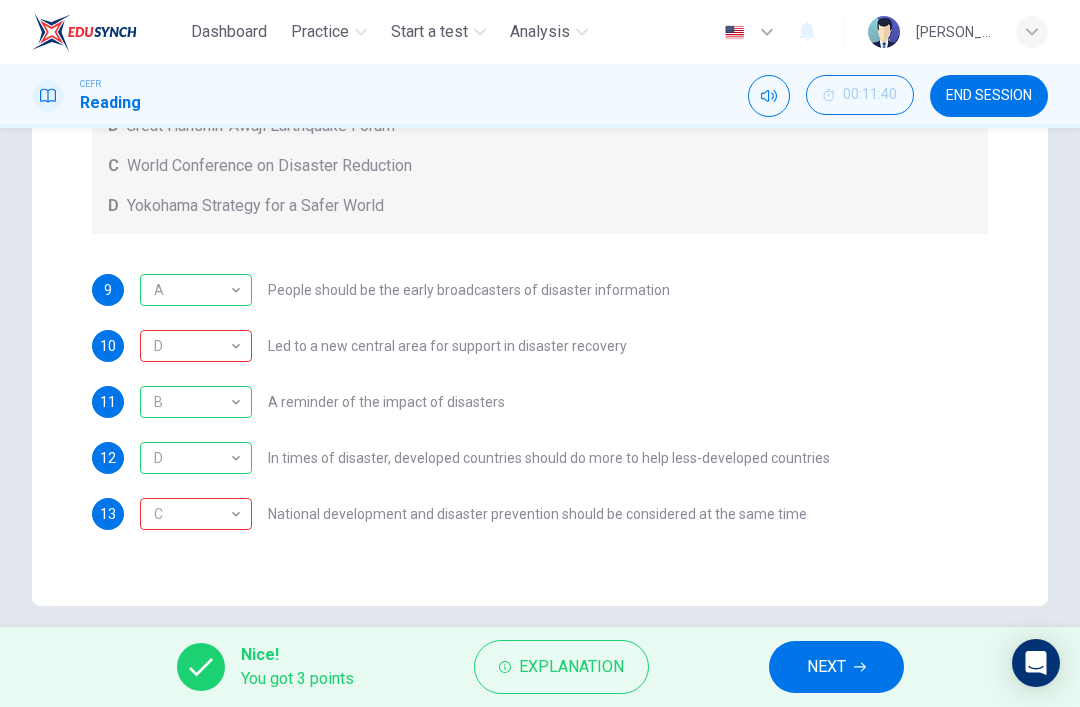 scroll, scrollTop: 499, scrollLeft: 0, axis: vertical 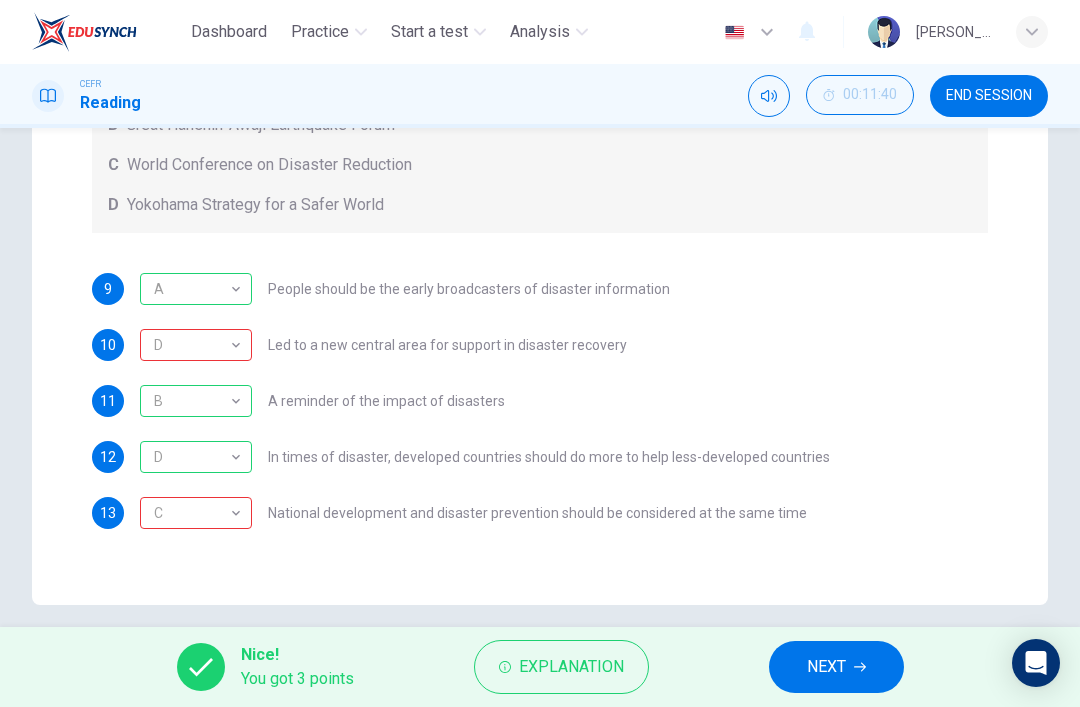 click on "Explanation" at bounding box center (561, 667) 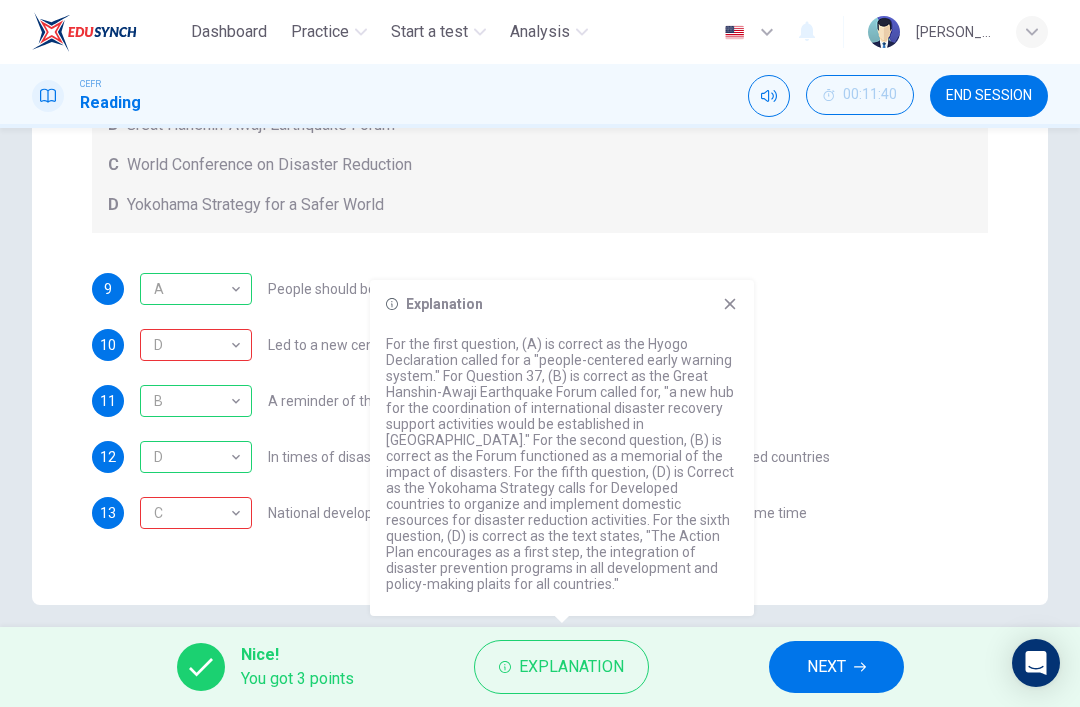 click 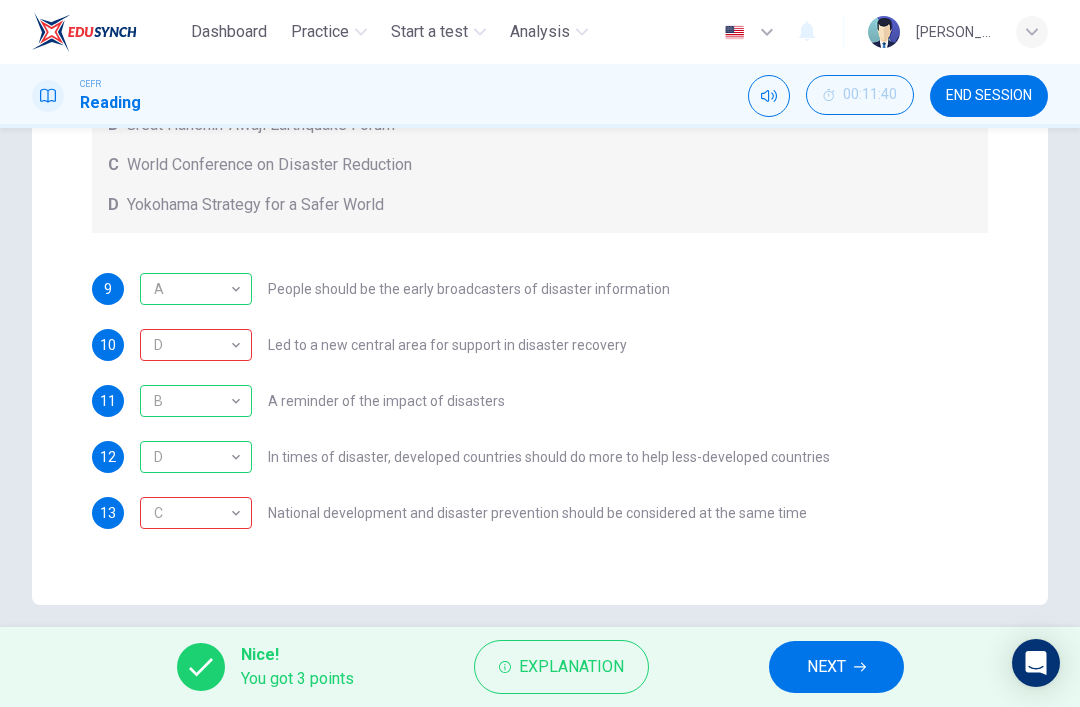 click on "NEXT" at bounding box center [836, 667] 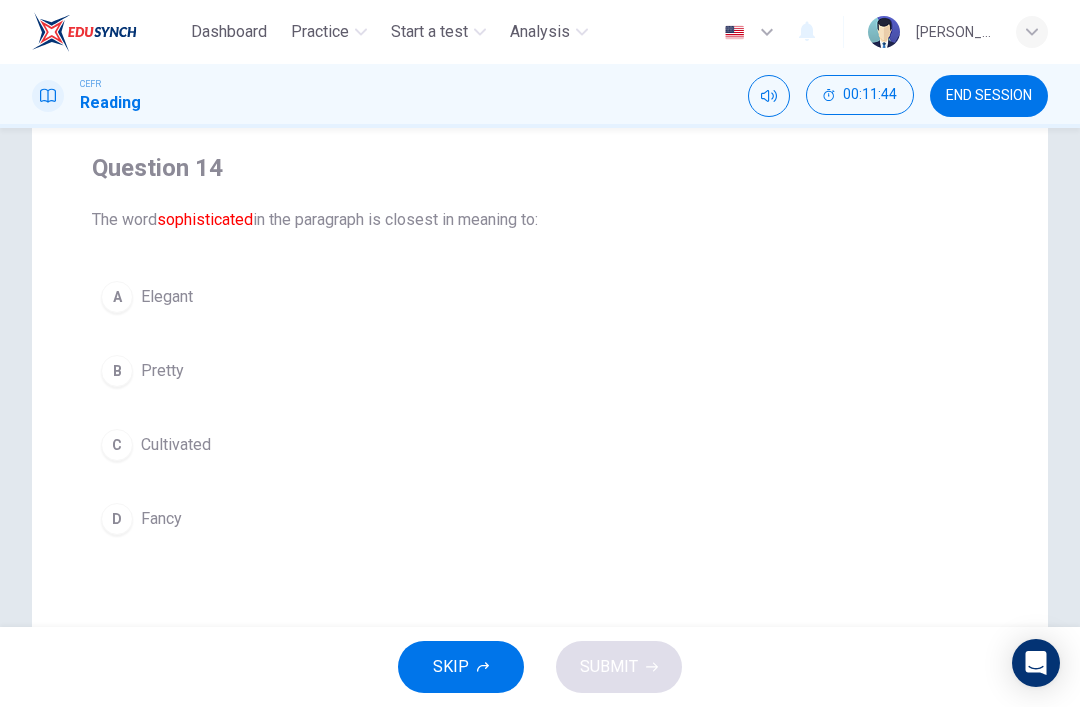 scroll, scrollTop: 151, scrollLeft: 0, axis: vertical 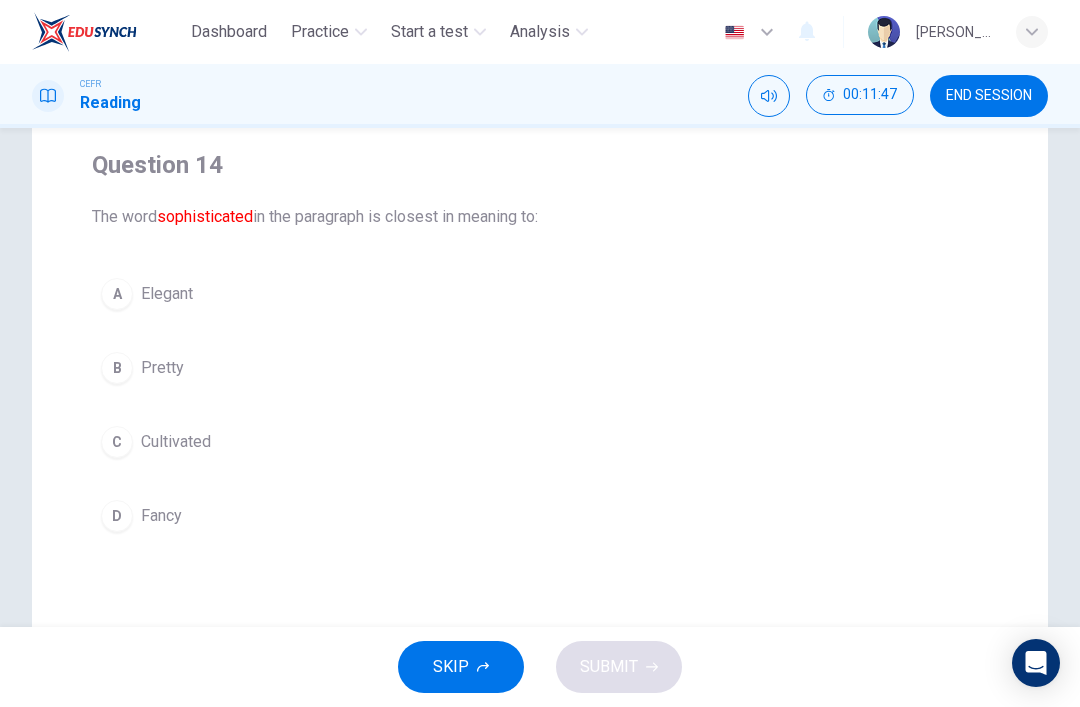 click on "A" at bounding box center (117, 294) 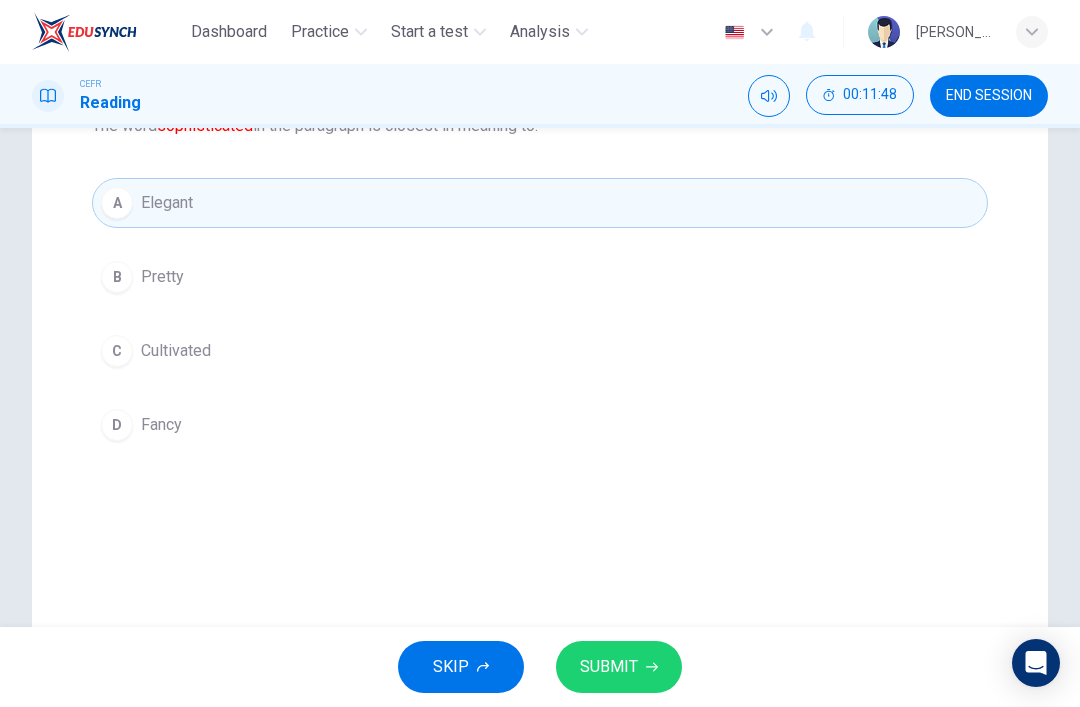 scroll, scrollTop: 250, scrollLeft: 0, axis: vertical 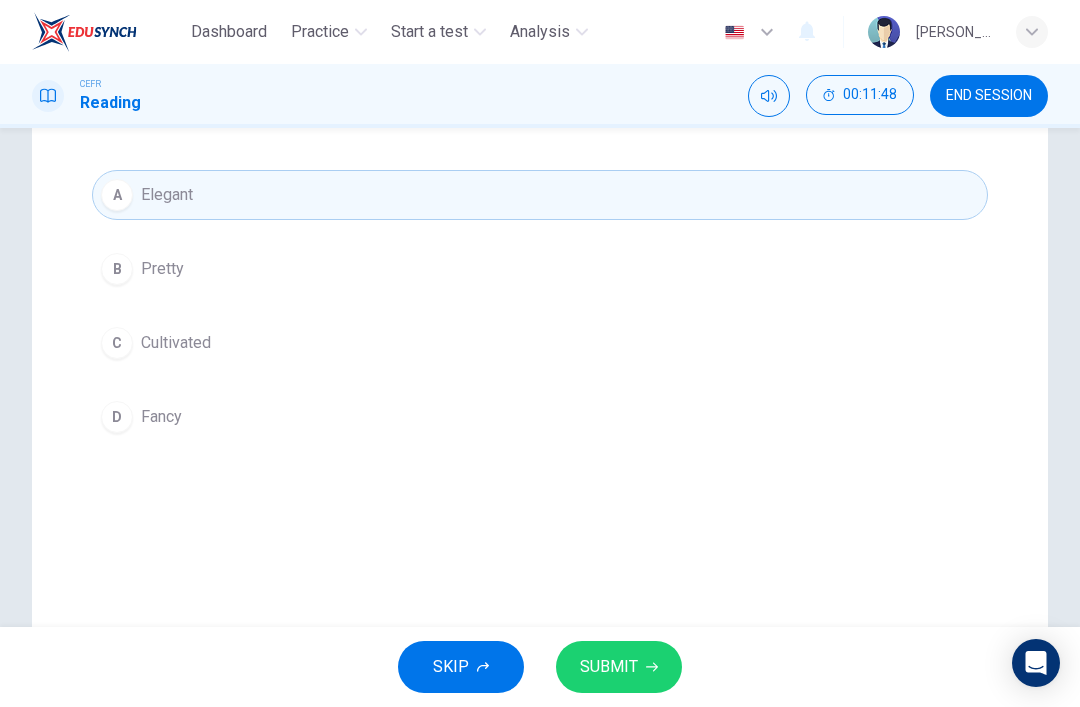 click on "SUBMIT" at bounding box center (609, 667) 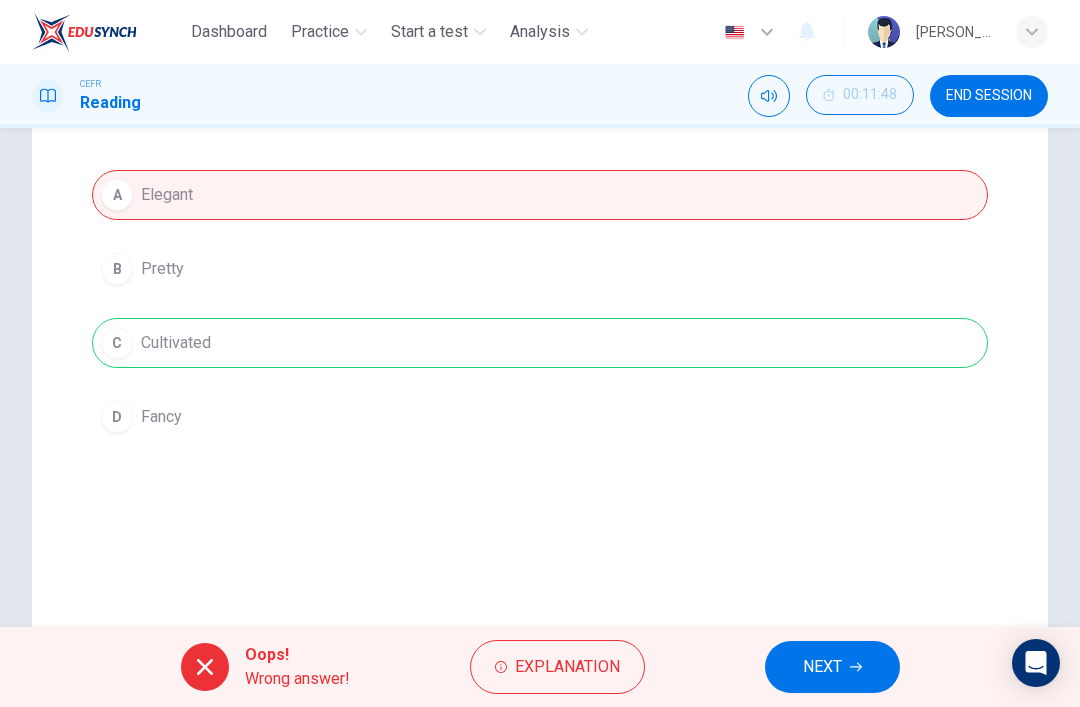 click on "NEXT" at bounding box center [832, 667] 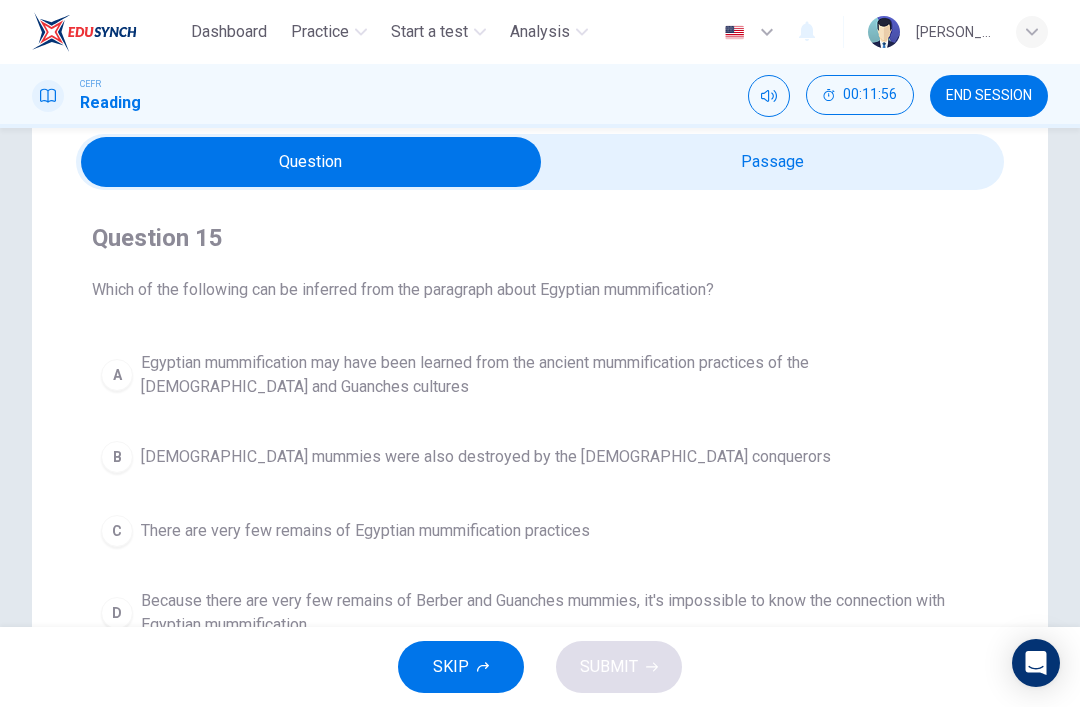 scroll, scrollTop: 54, scrollLeft: 0, axis: vertical 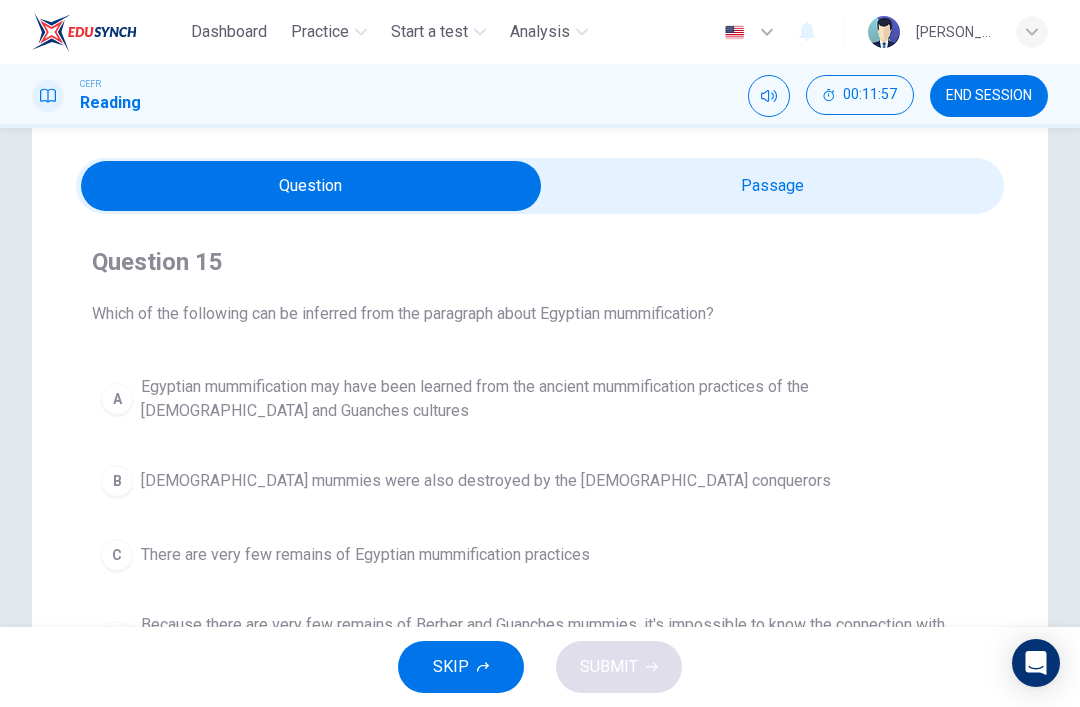 click at bounding box center (311, 186) 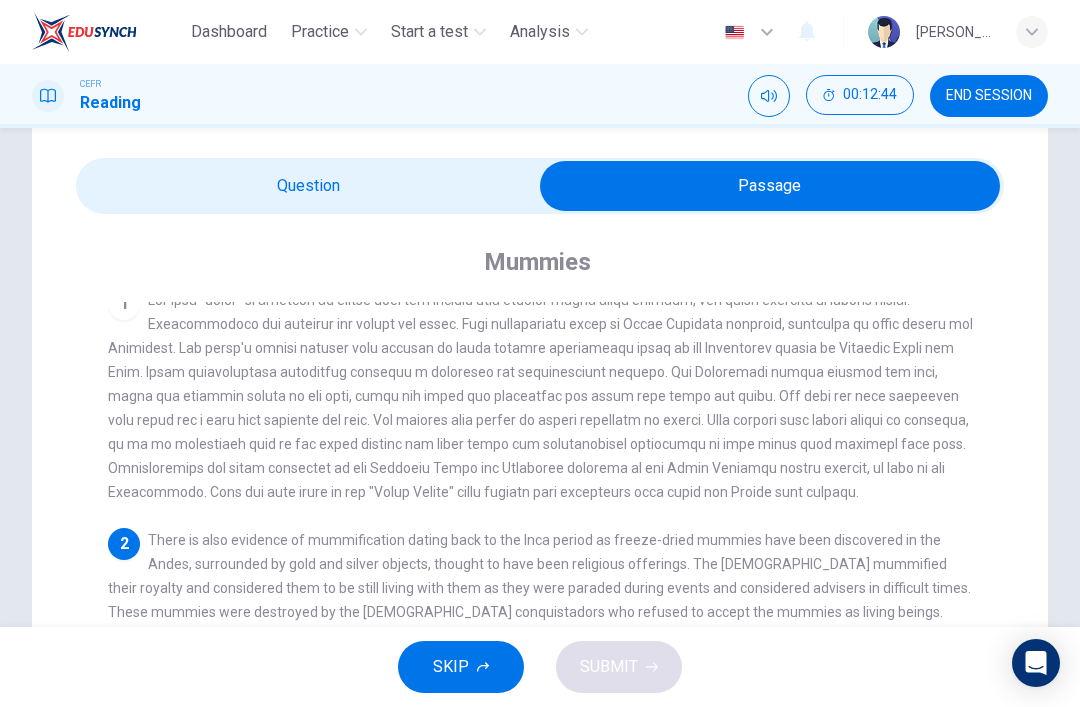 scroll, scrollTop: 13, scrollLeft: 0, axis: vertical 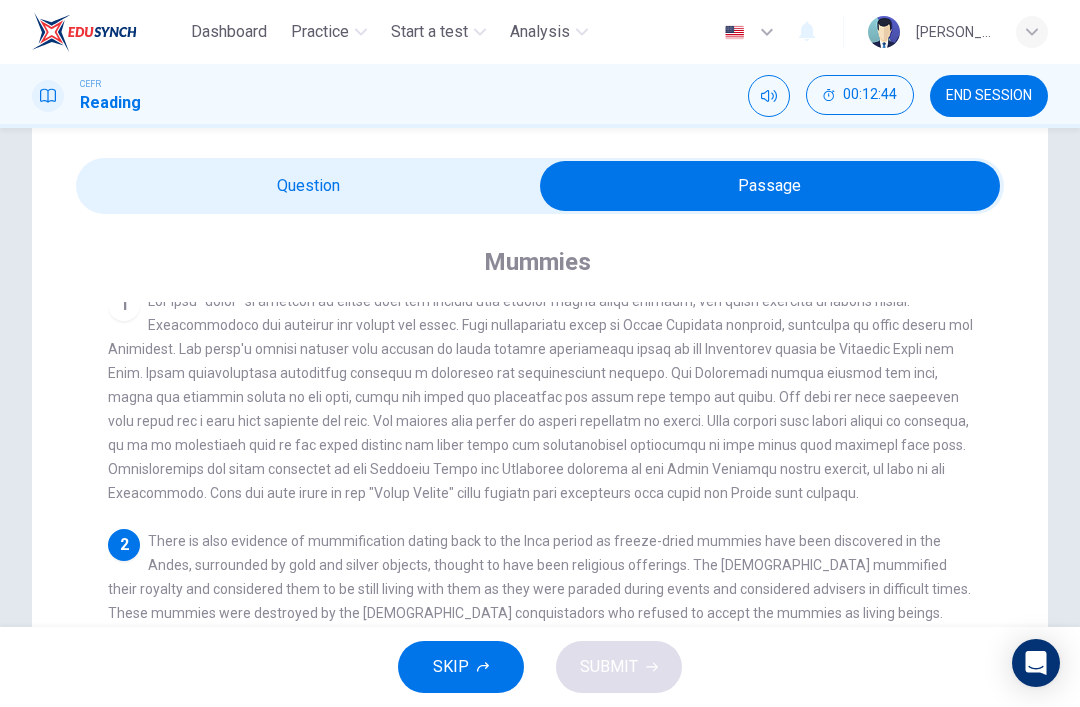 click at bounding box center (770, 186) 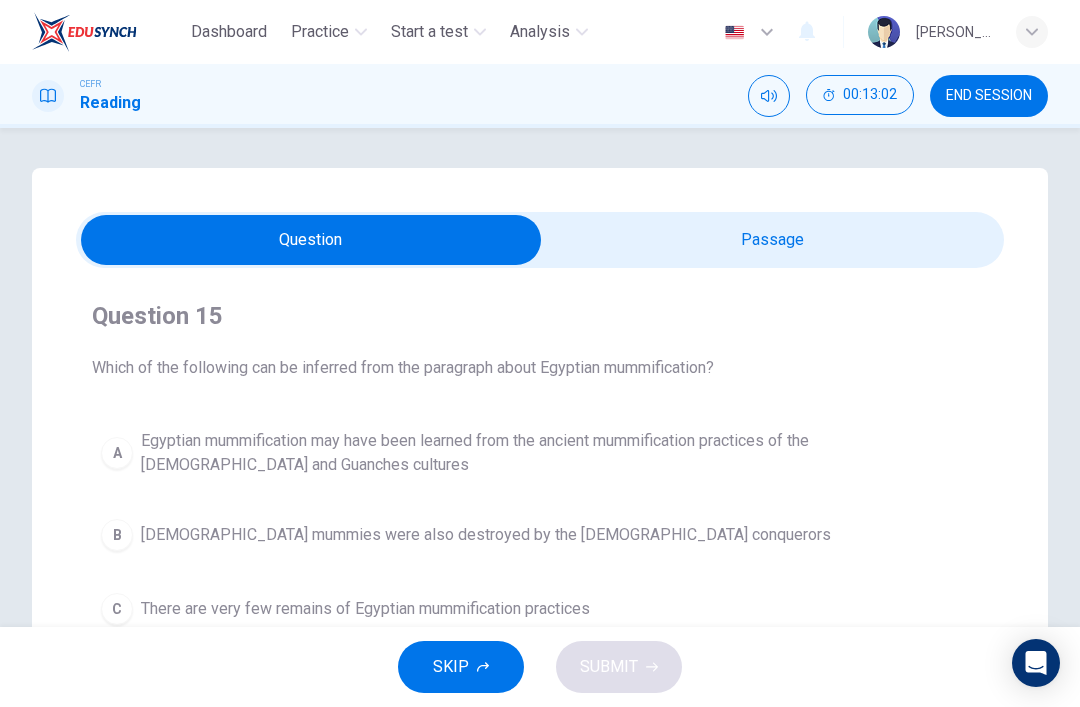 scroll, scrollTop: 0, scrollLeft: 0, axis: both 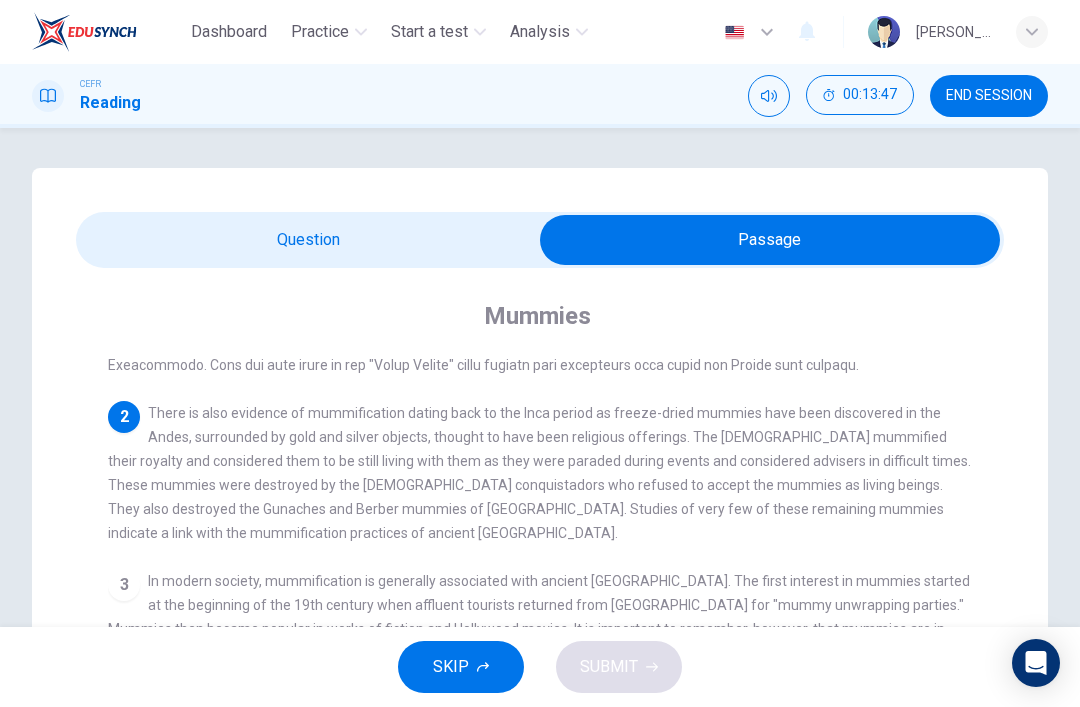 click at bounding box center [770, 240] 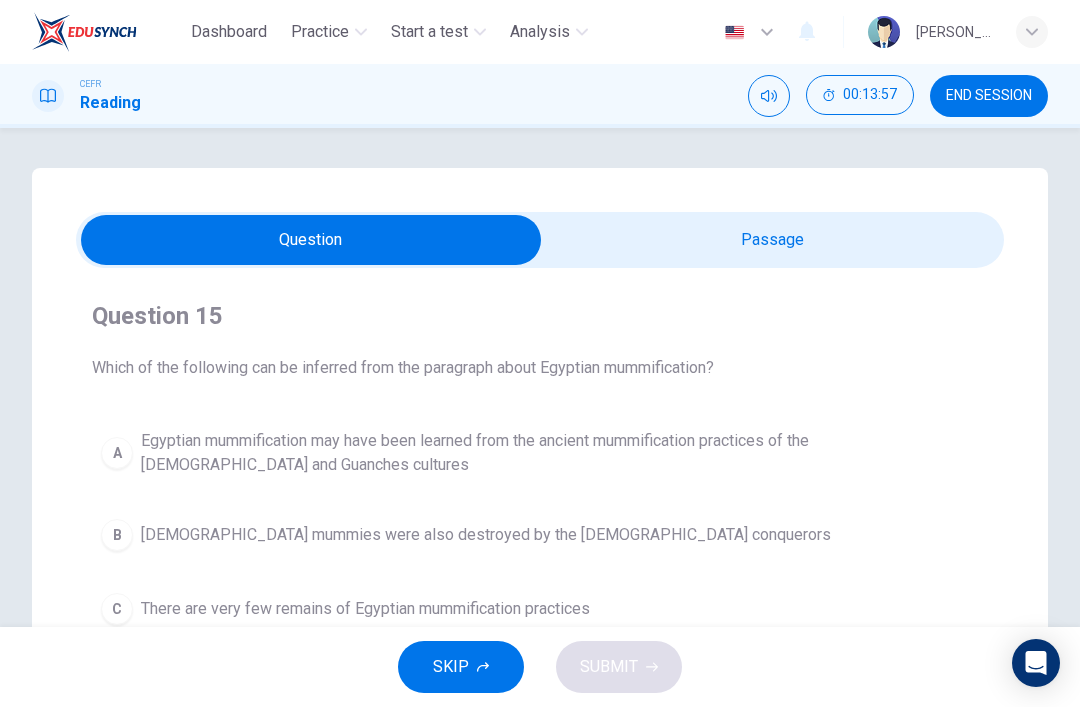 scroll, scrollTop: 0, scrollLeft: 0, axis: both 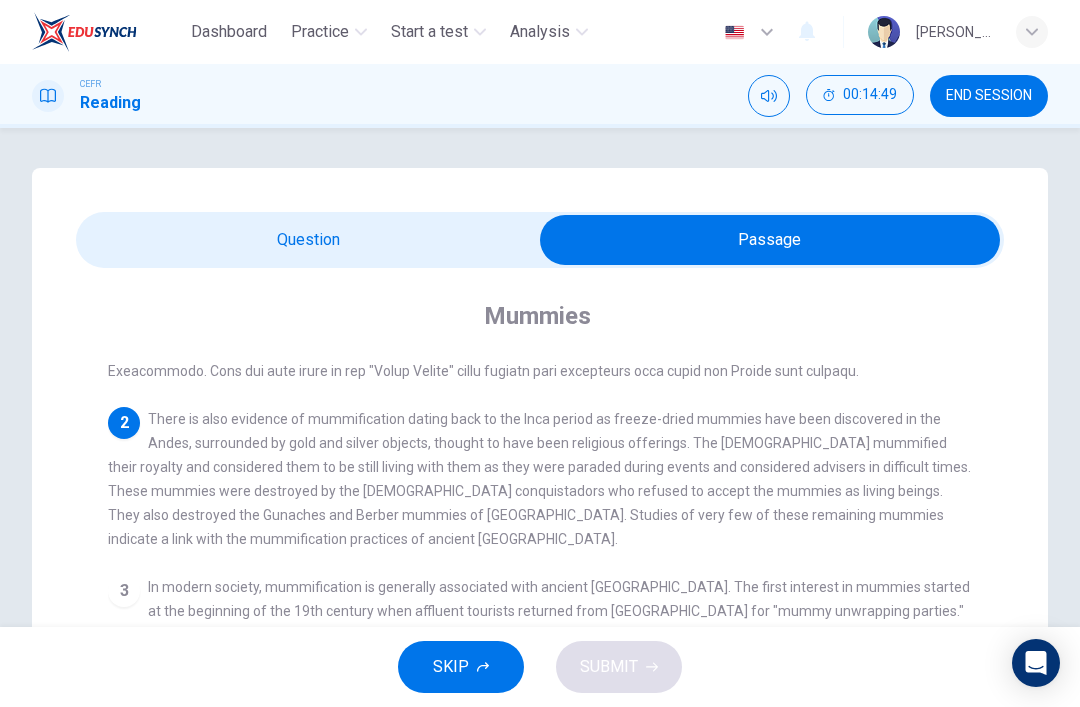 click at bounding box center (770, 240) 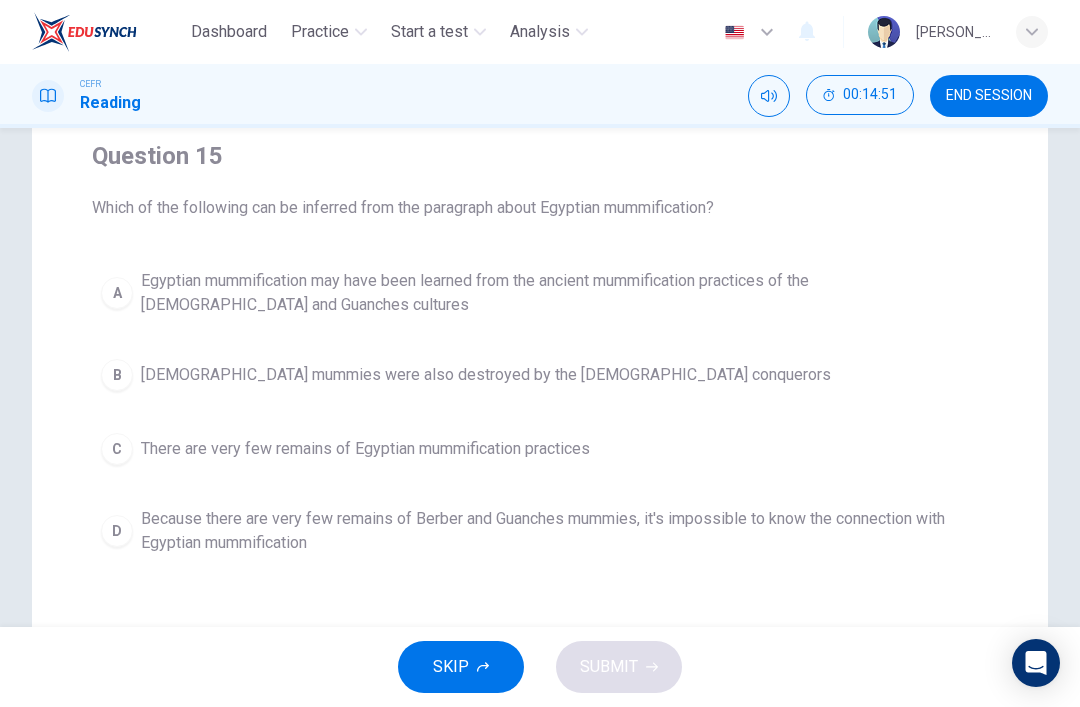 scroll, scrollTop: 166, scrollLeft: 0, axis: vertical 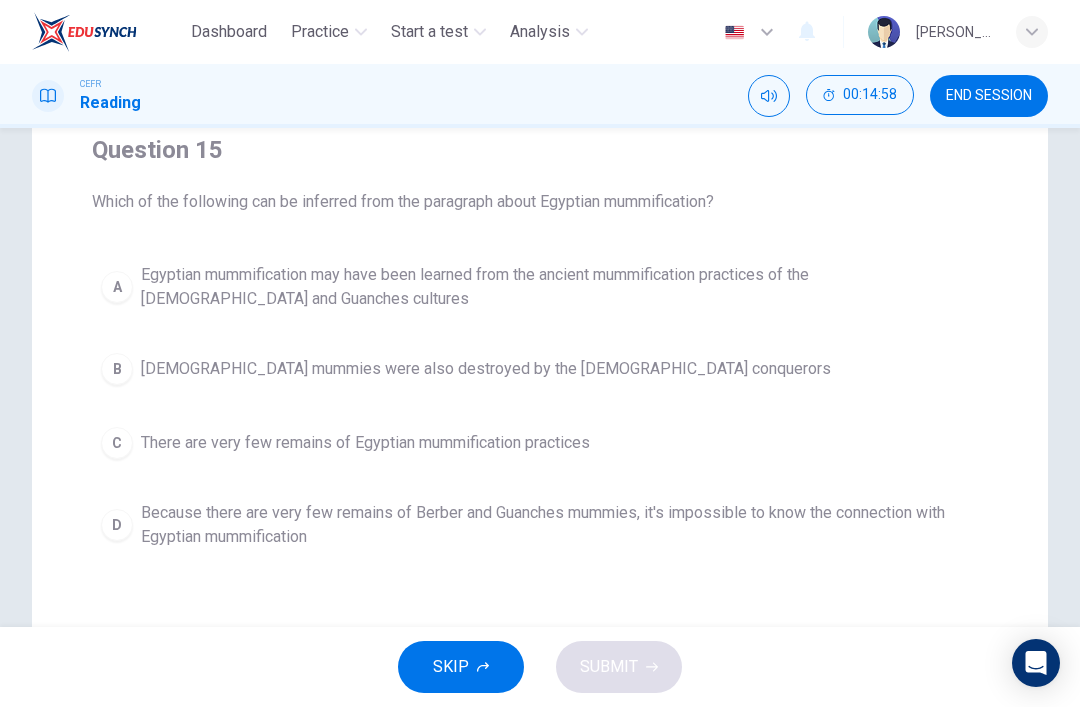 click on "D" at bounding box center (117, 525) 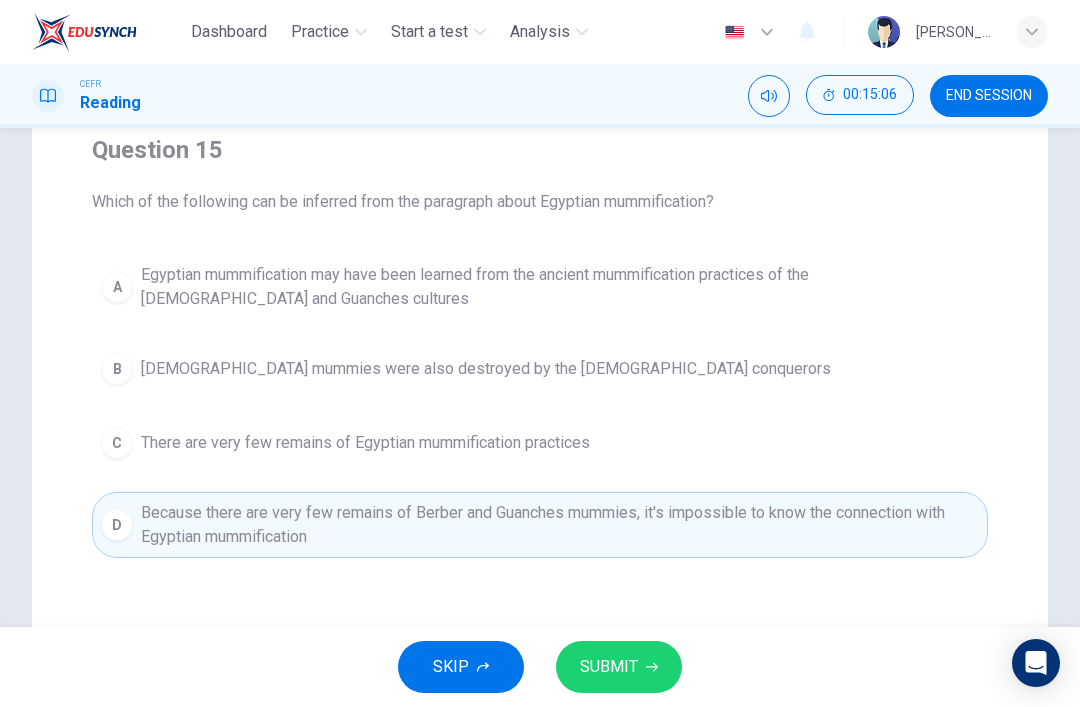 click on "SUBMIT" at bounding box center [609, 667] 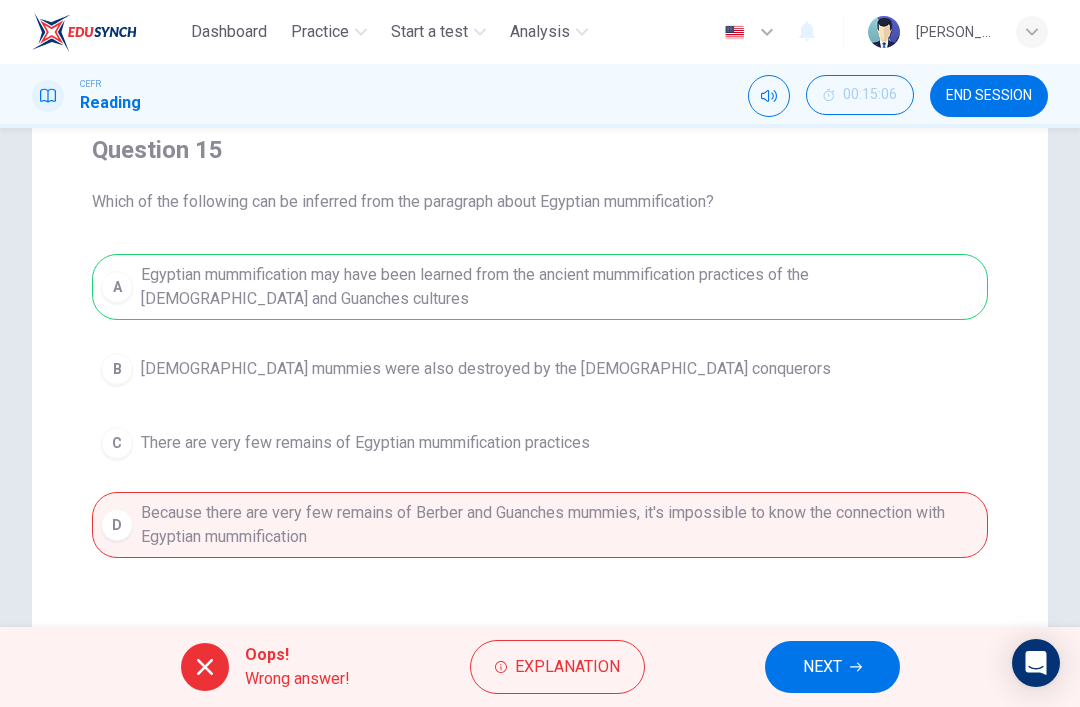 click on "NEXT" at bounding box center (832, 667) 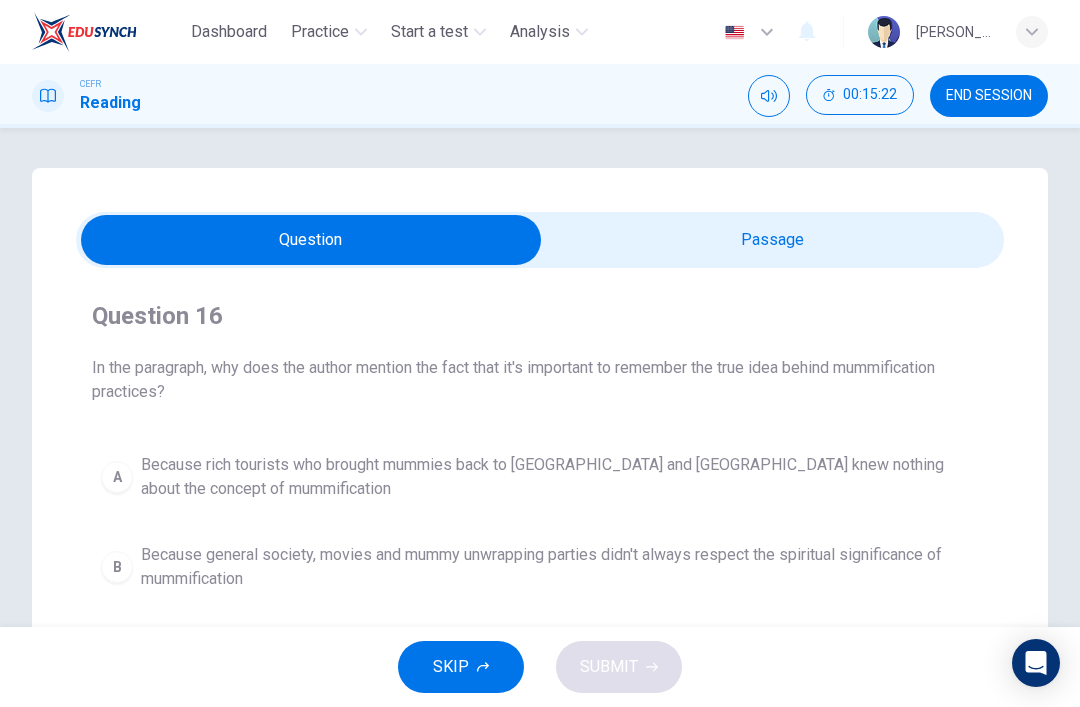 scroll, scrollTop: 0, scrollLeft: 0, axis: both 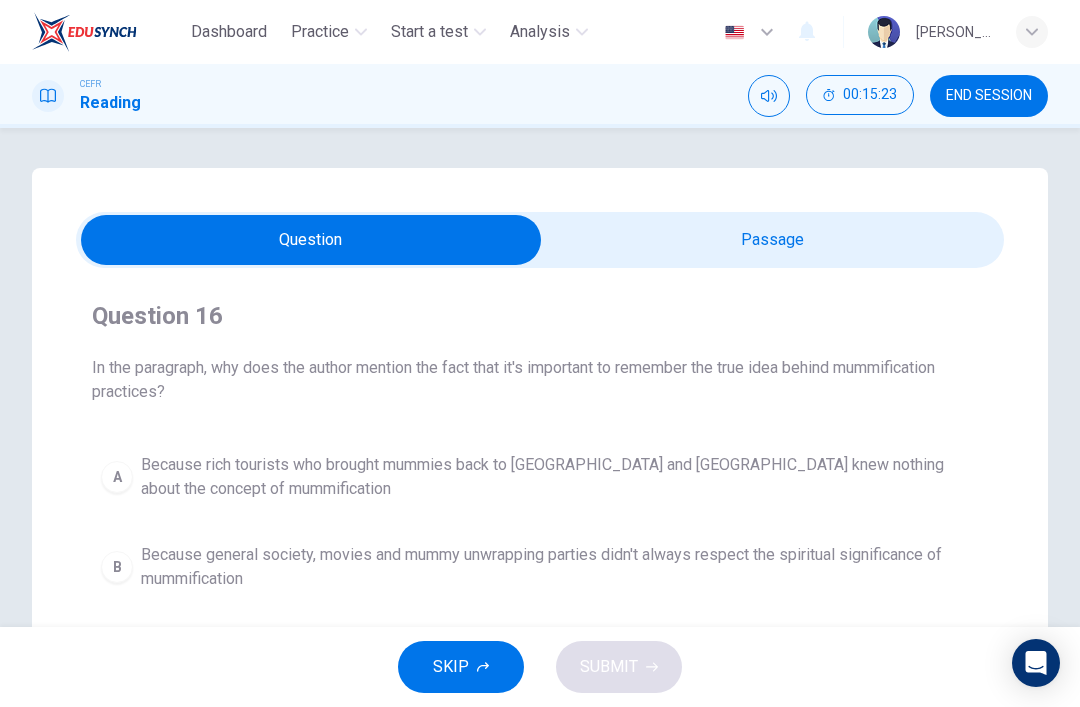 click at bounding box center [311, 240] 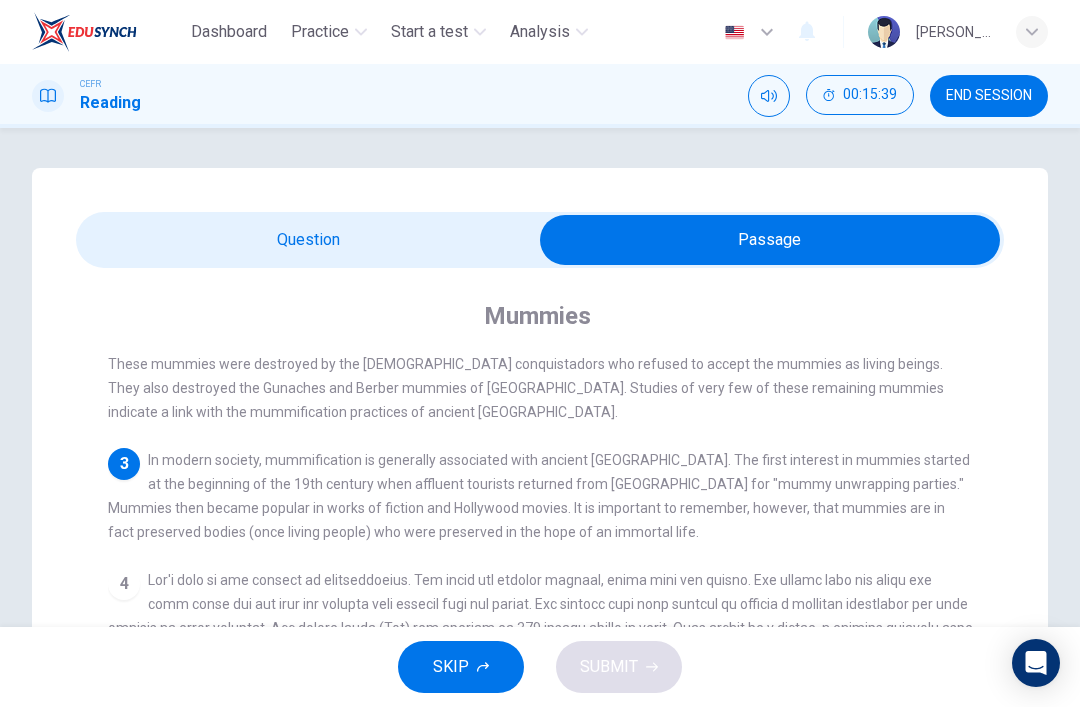 scroll, scrollTop: 353, scrollLeft: 0, axis: vertical 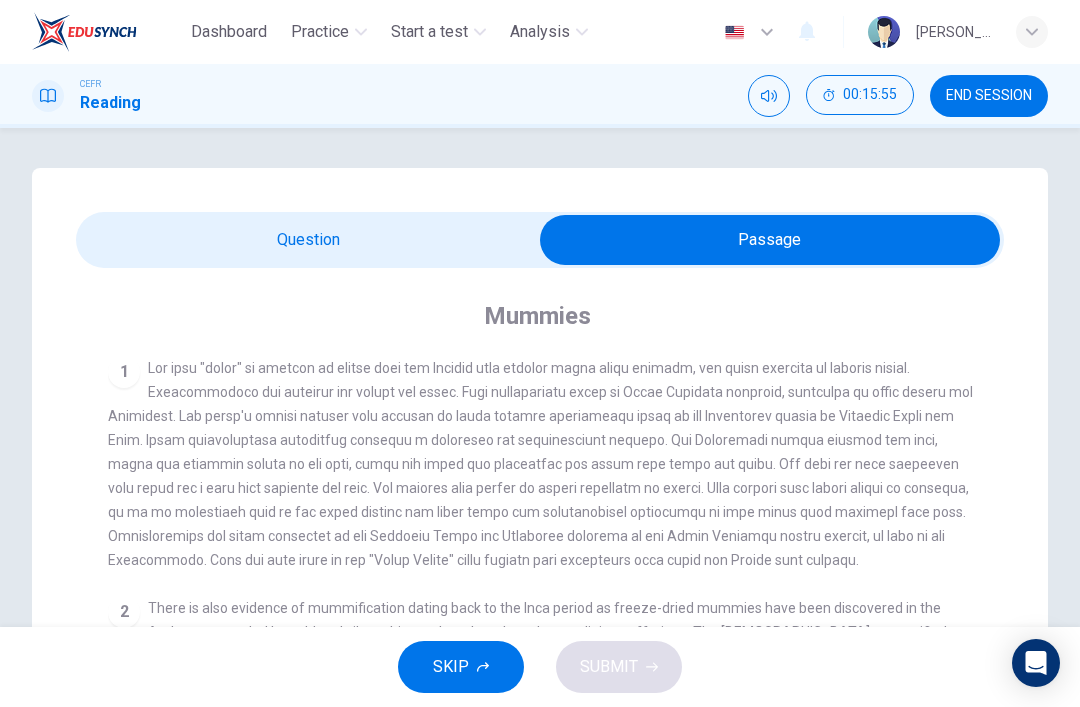 click at bounding box center [770, 240] 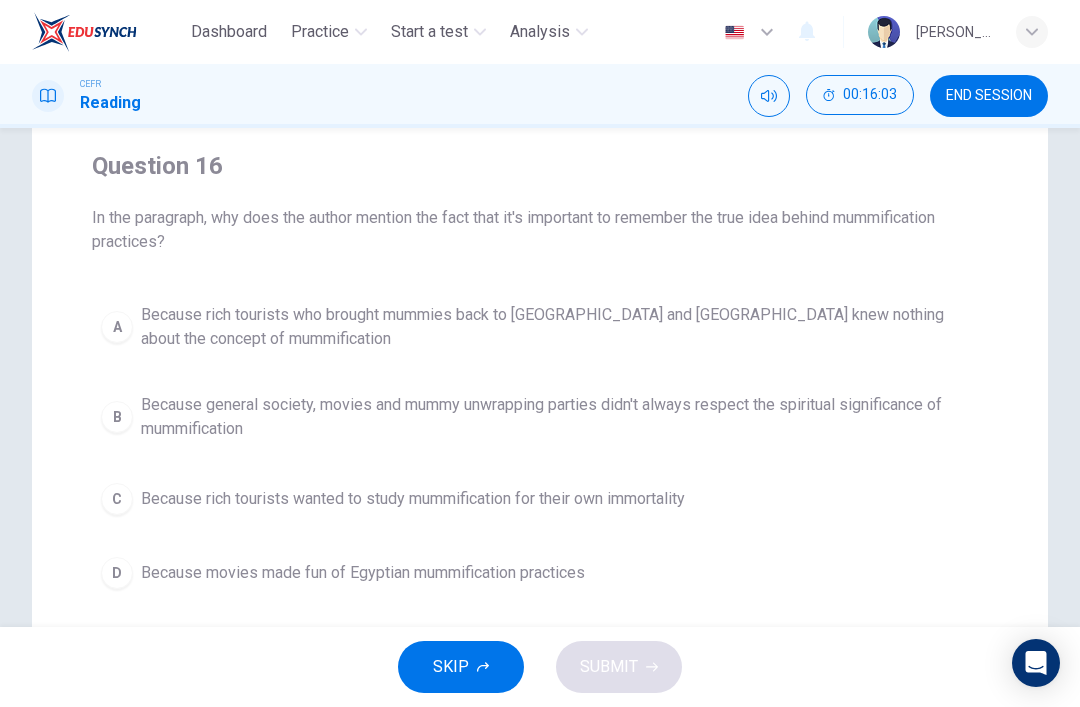 scroll, scrollTop: 145, scrollLeft: 0, axis: vertical 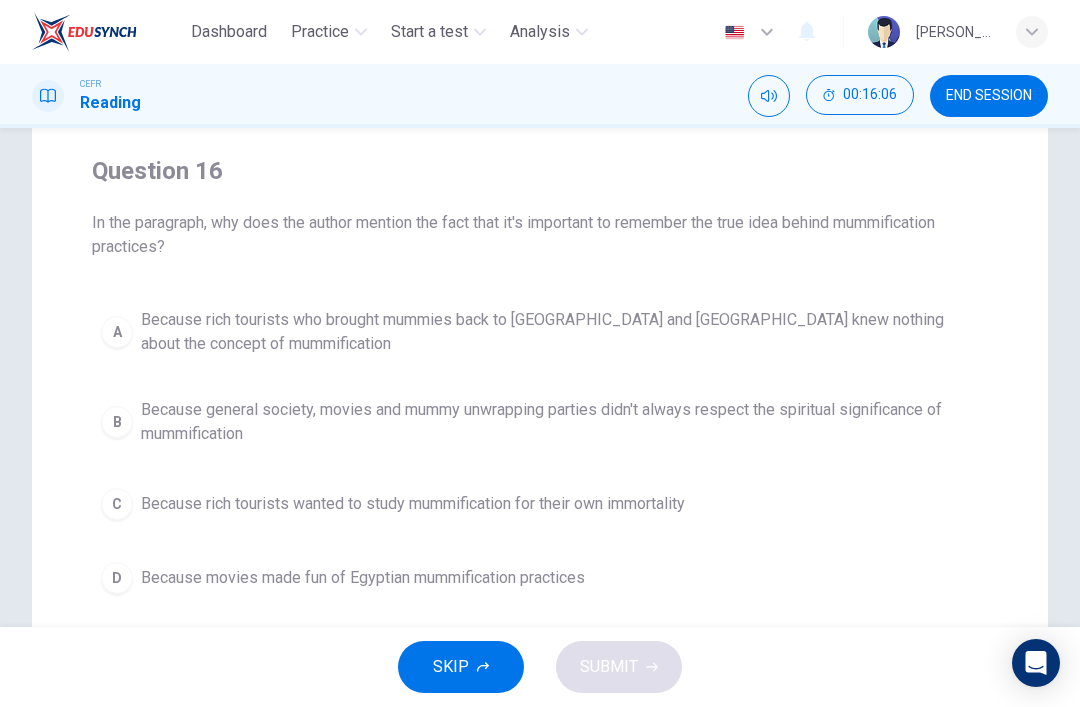 click on "Because general society, movies and mummy unwrapping parties didn't always respect the spiritual significance of mummification" at bounding box center [560, 422] 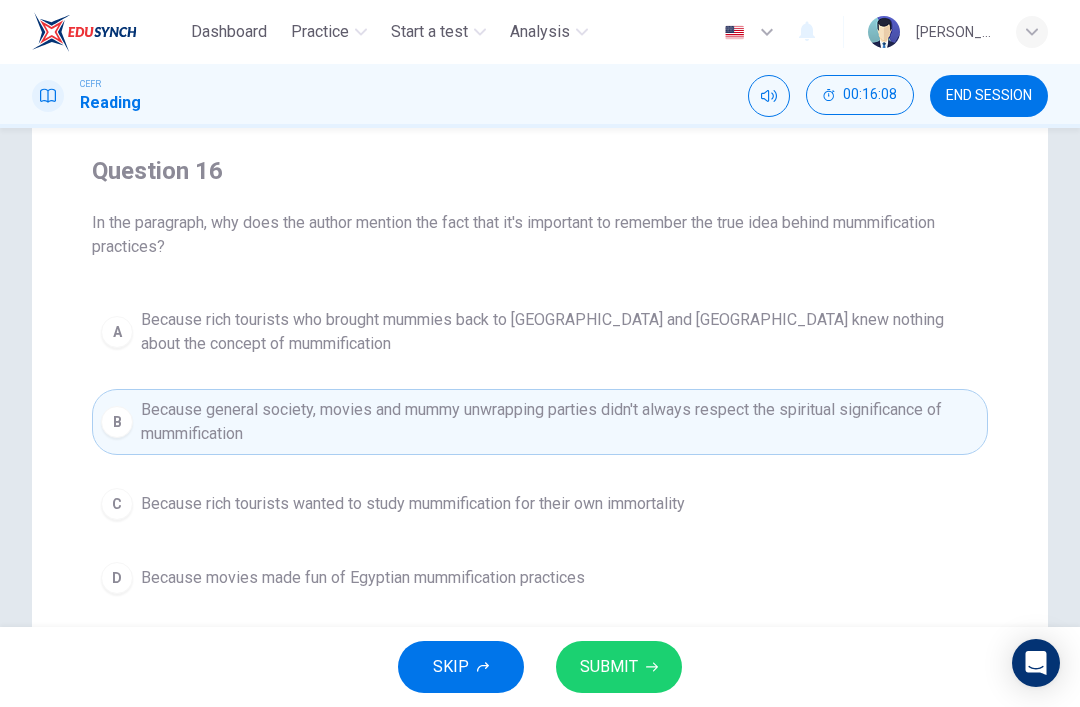 click on "SUBMIT" at bounding box center [609, 667] 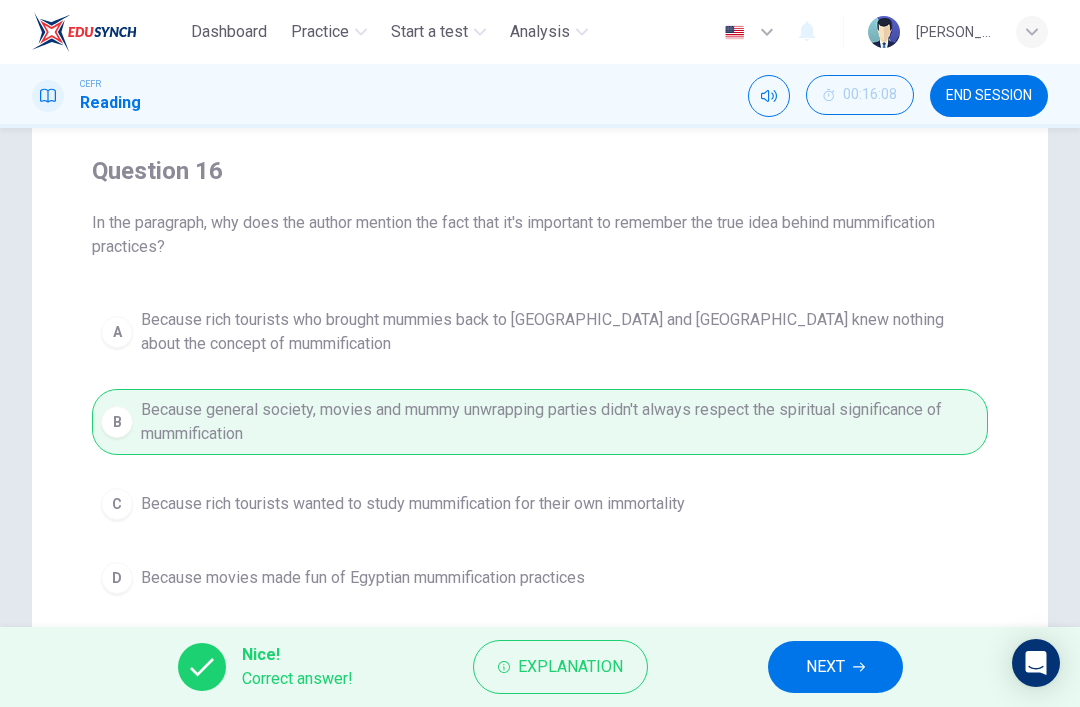 click on "NEXT" at bounding box center (825, 667) 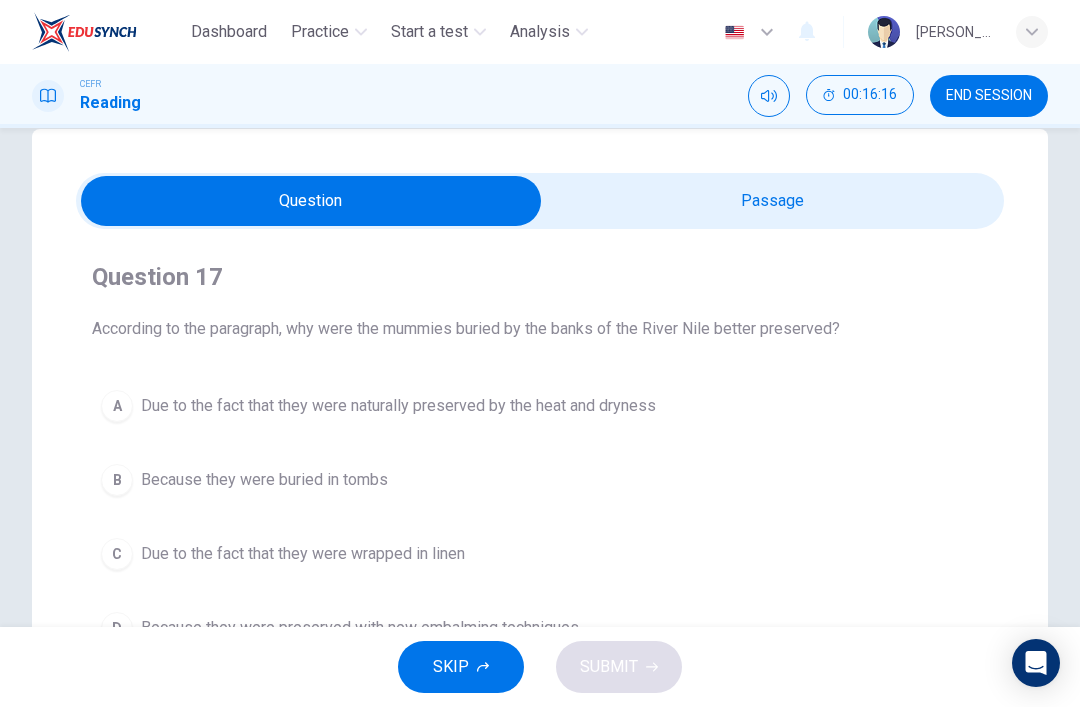 scroll, scrollTop: 37, scrollLeft: 0, axis: vertical 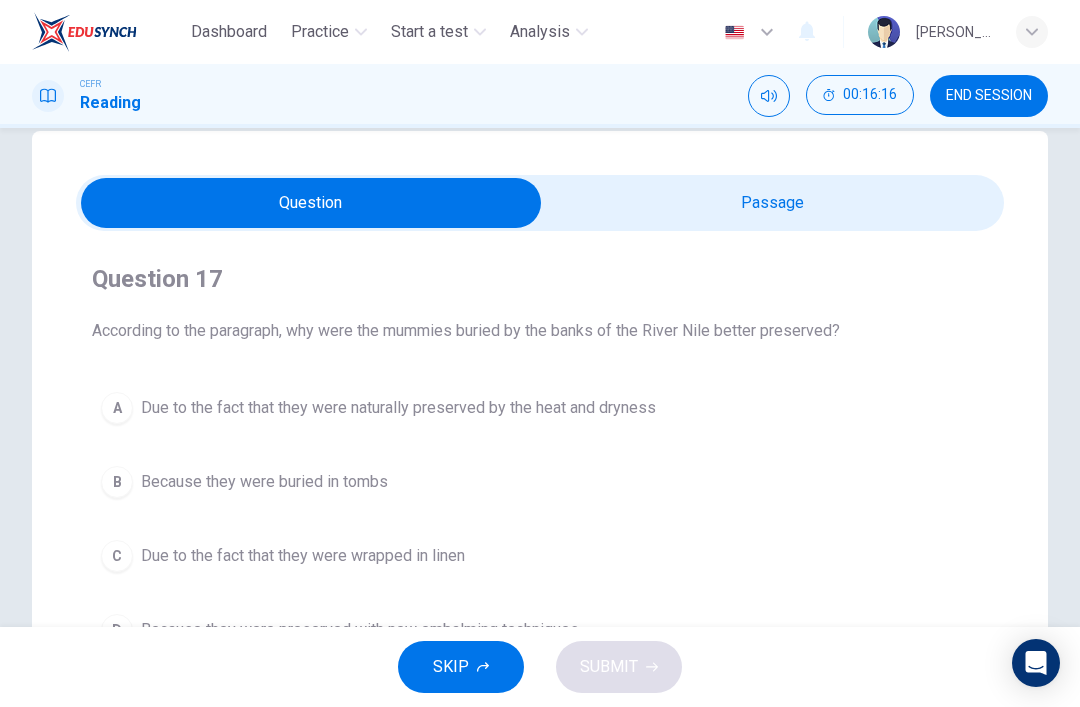 click at bounding box center (311, 203) 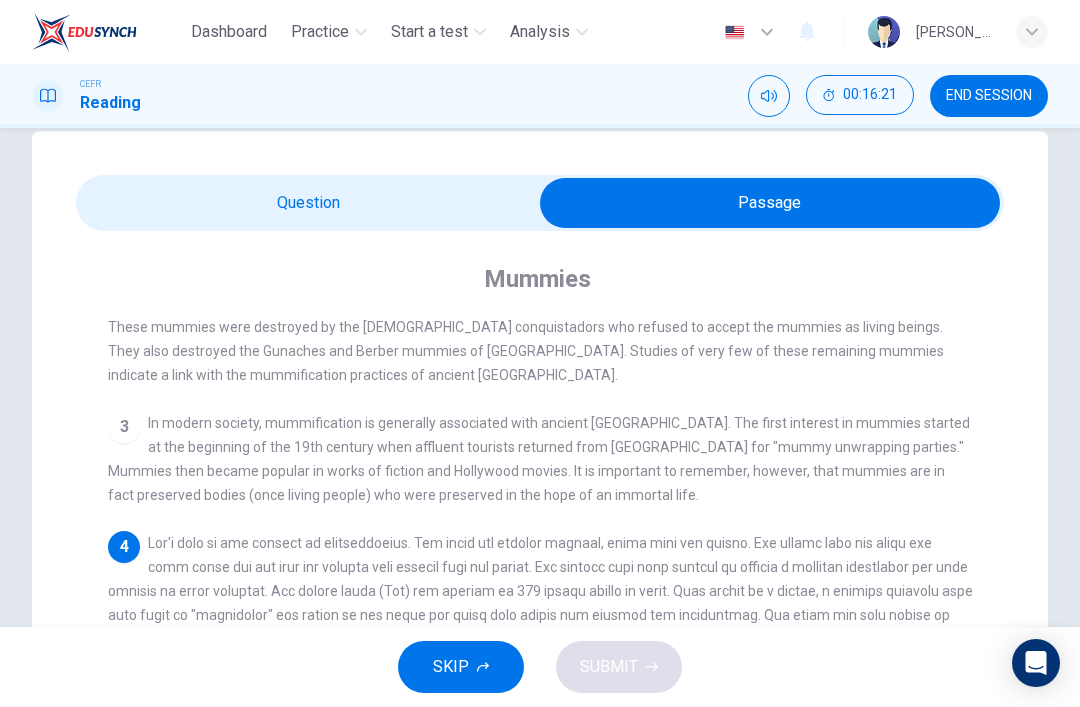 scroll, scrollTop: 353, scrollLeft: 0, axis: vertical 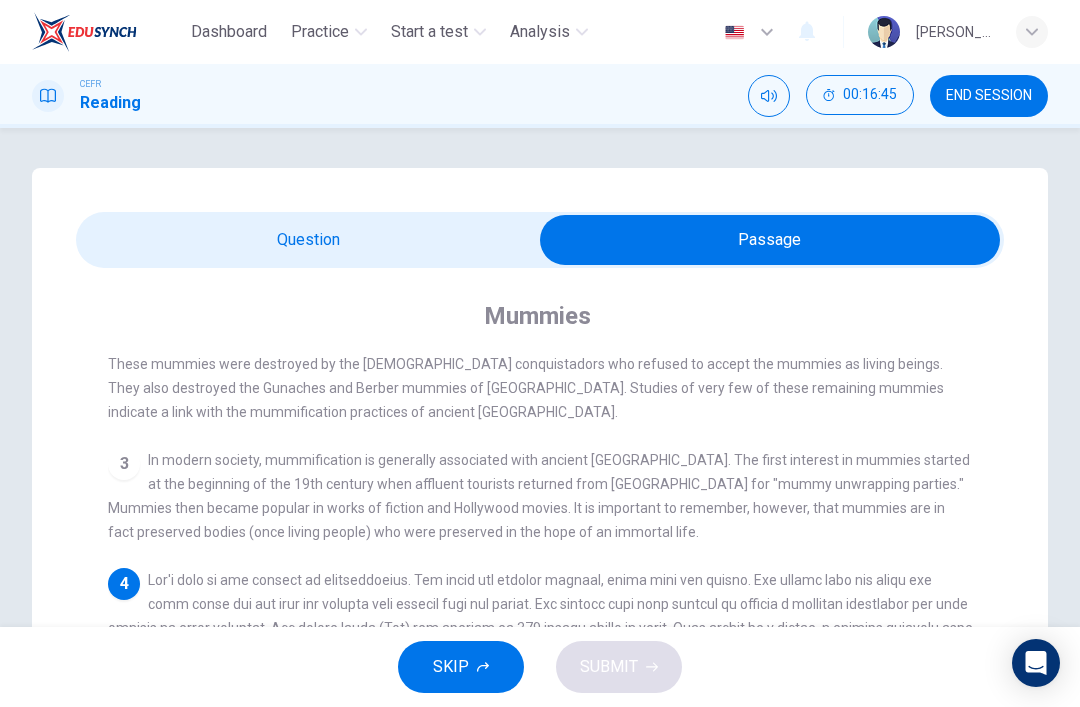 click at bounding box center (770, 240) 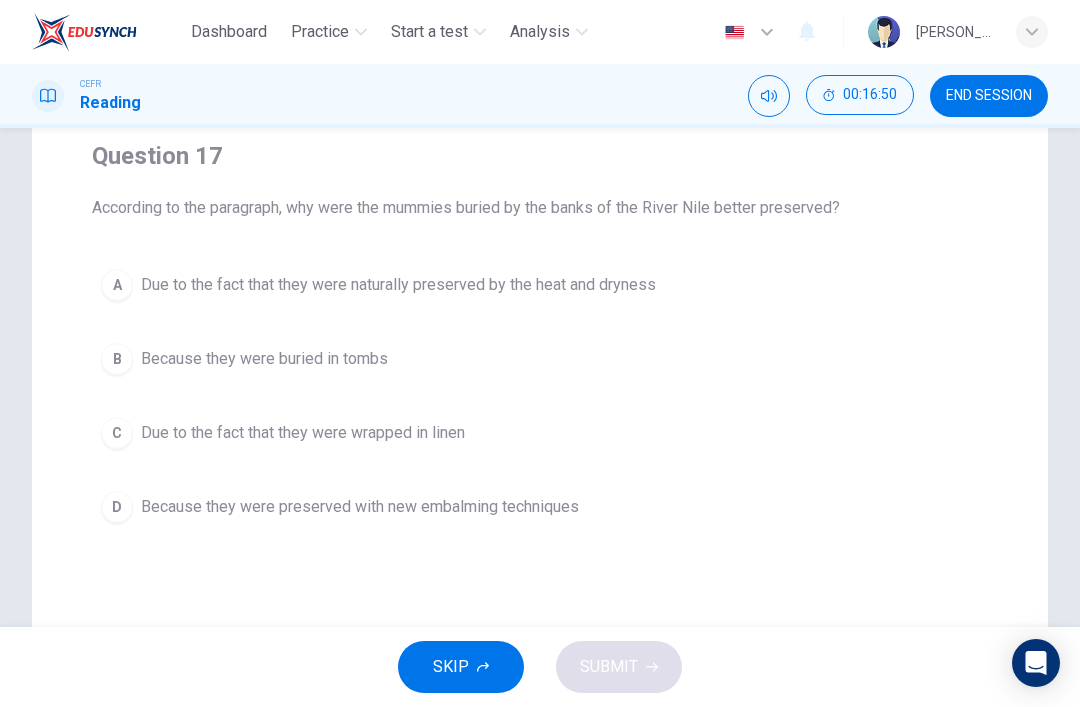 scroll, scrollTop: 156, scrollLeft: 0, axis: vertical 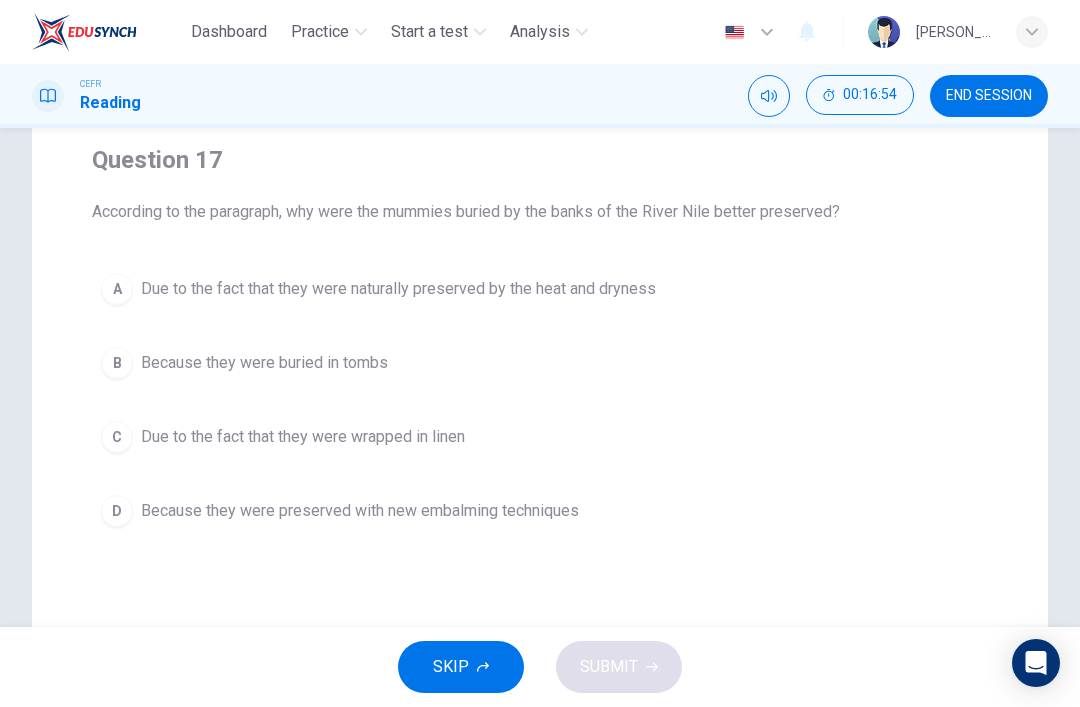 click on "A Due to the fact that they were naturally preserved by the heat and [MEDICAL_DATA]" at bounding box center [540, 289] 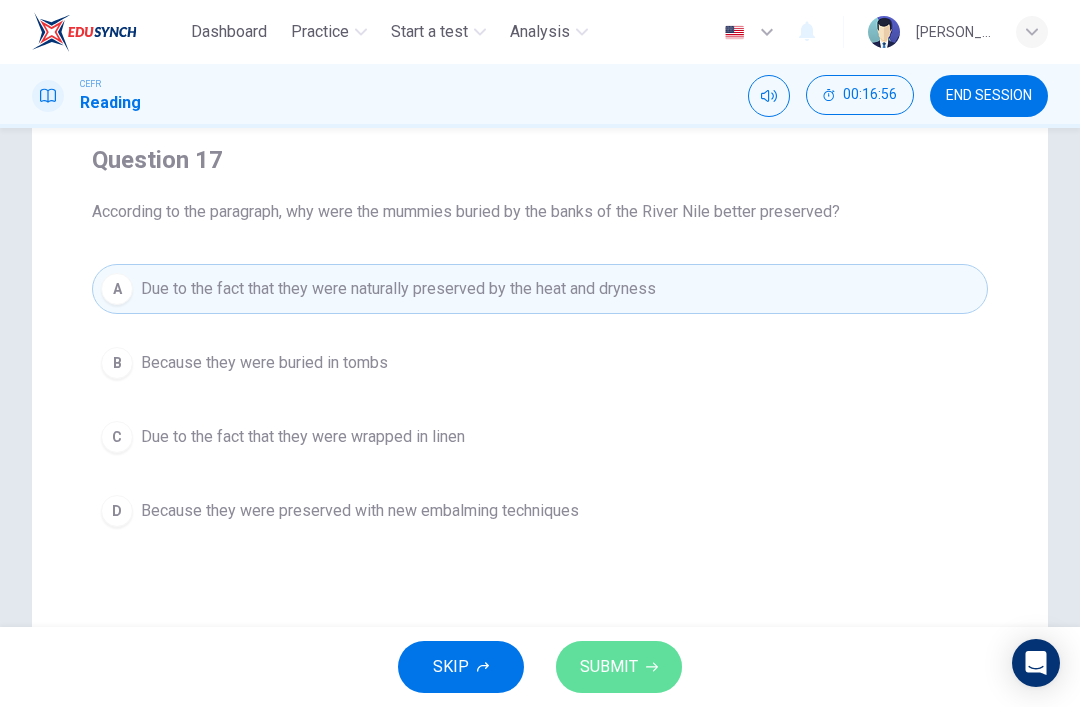 click on "SUBMIT" at bounding box center [619, 667] 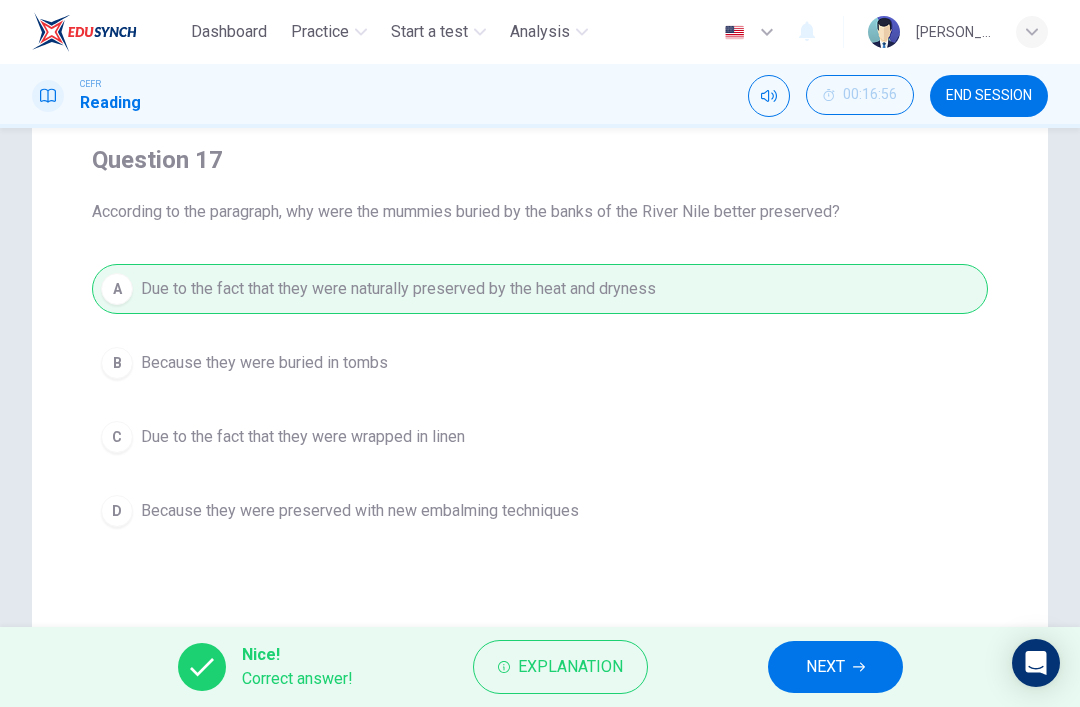 click on "NEXT" at bounding box center [835, 667] 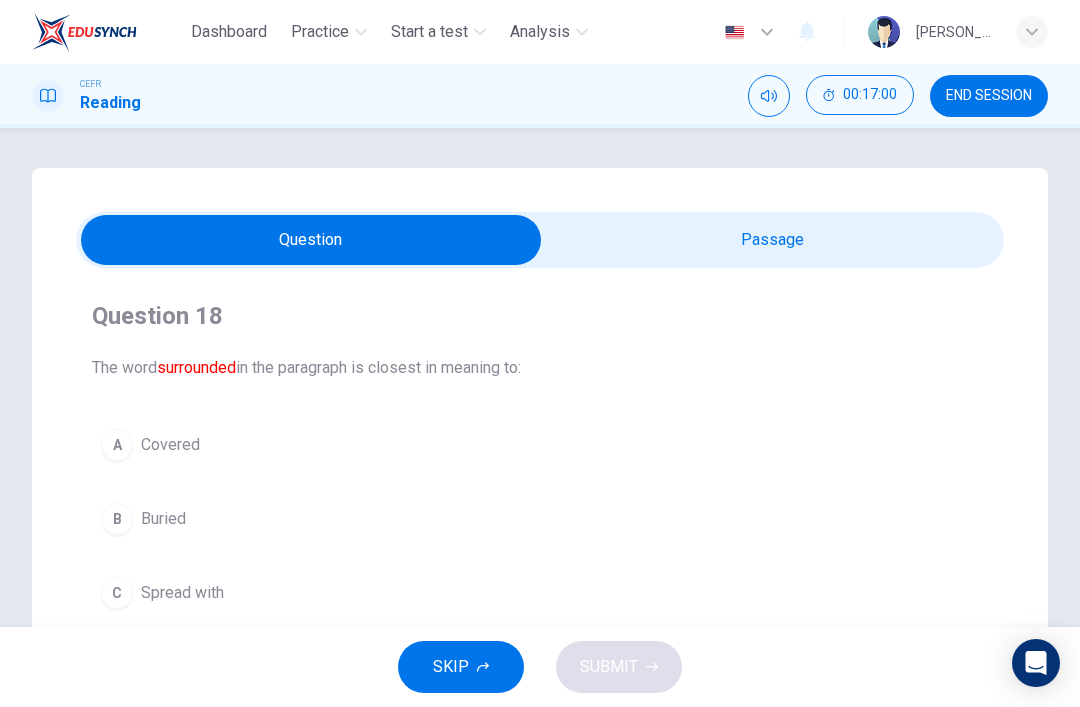 scroll, scrollTop: 0, scrollLeft: 0, axis: both 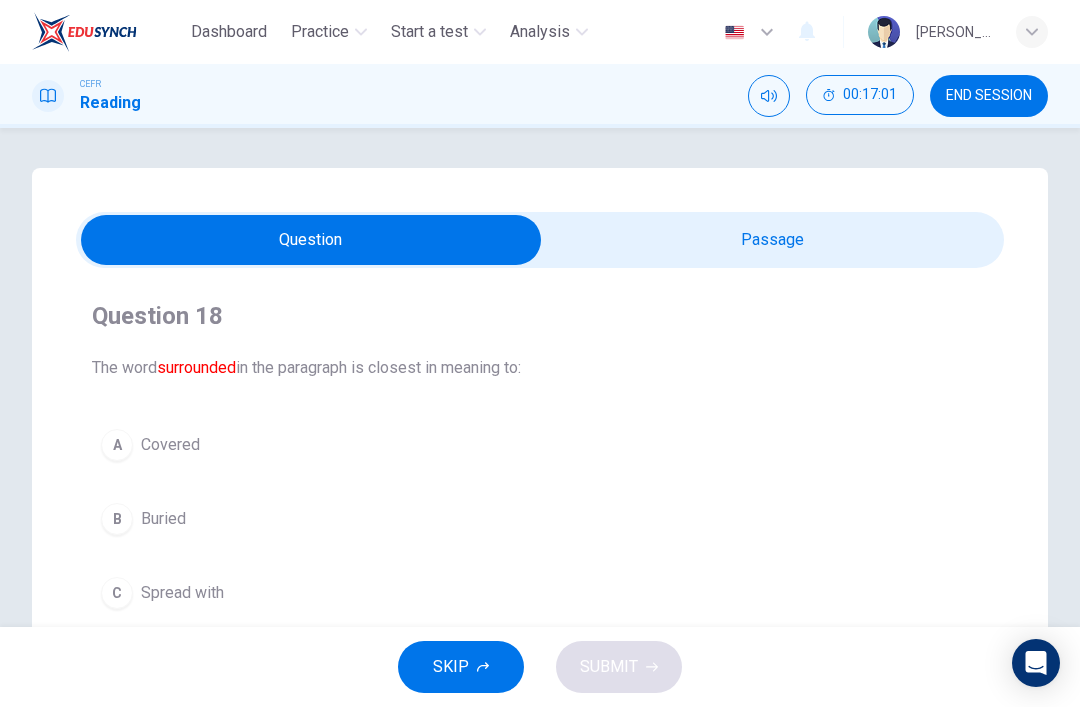 click at bounding box center (311, 240) 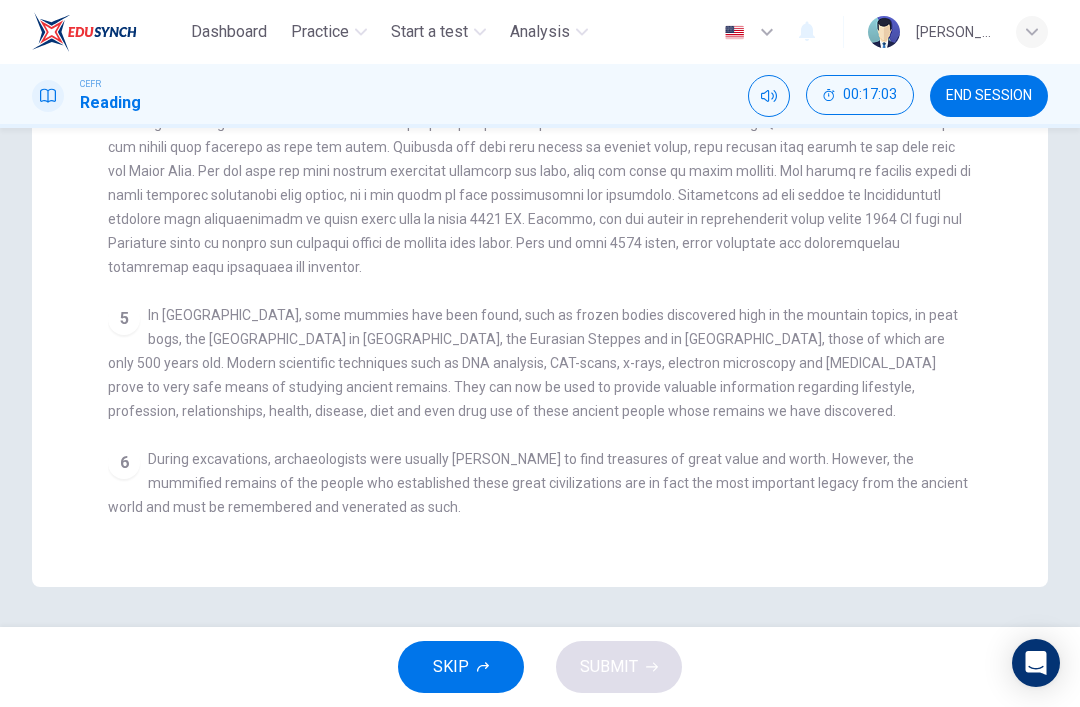 scroll, scrollTop: 529, scrollLeft: 0, axis: vertical 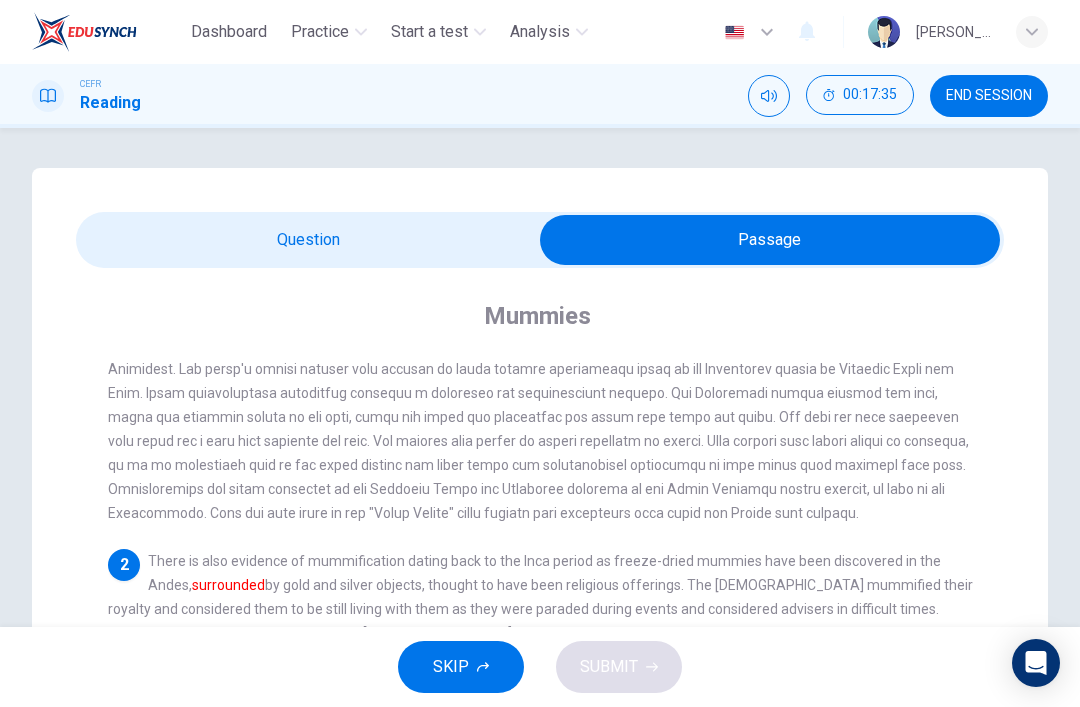 click at bounding box center (770, 240) 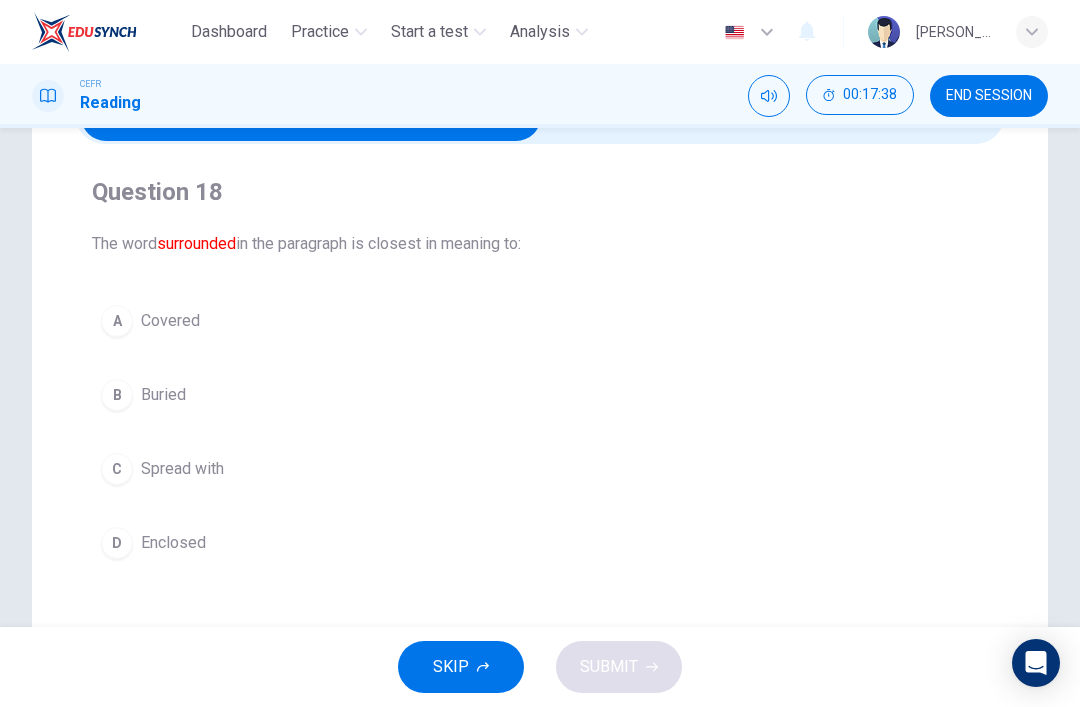 scroll, scrollTop: 118, scrollLeft: 0, axis: vertical 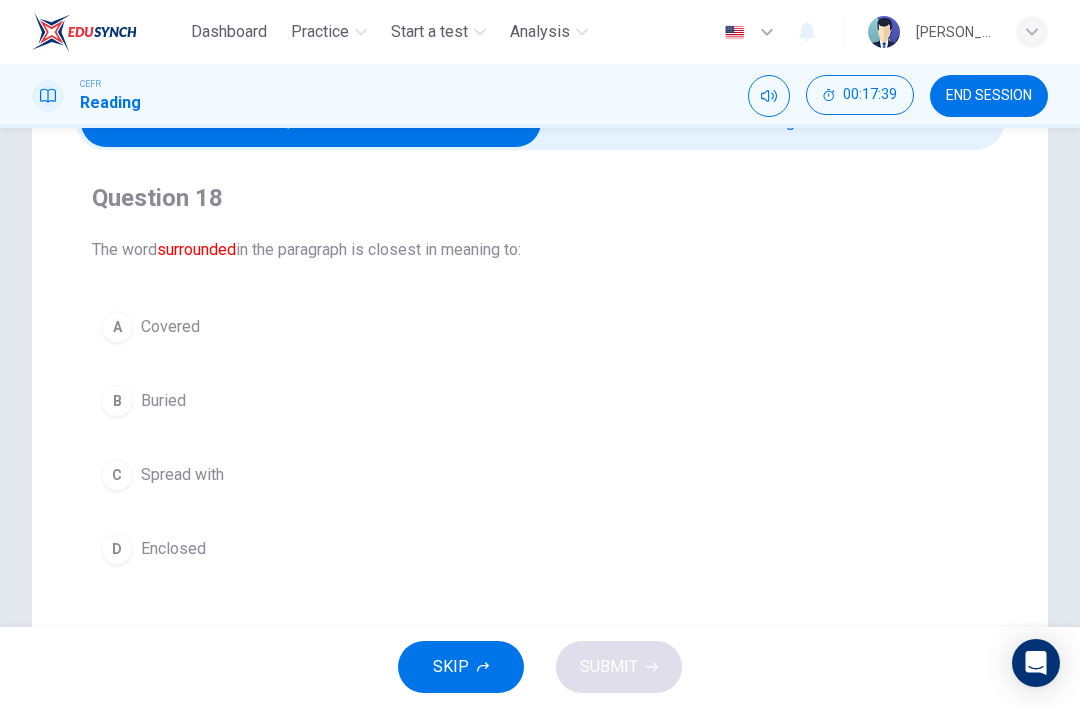 click on "Buried" at bounding box center (163, 401) 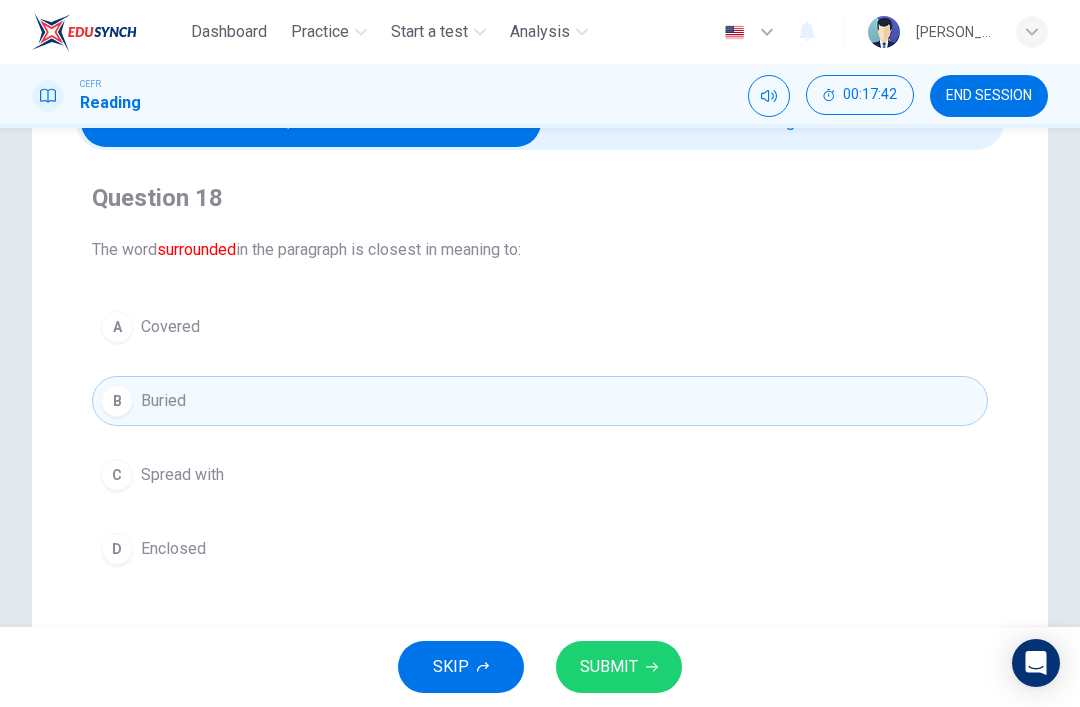click on "A Covered" at bounding box center (540, 327) 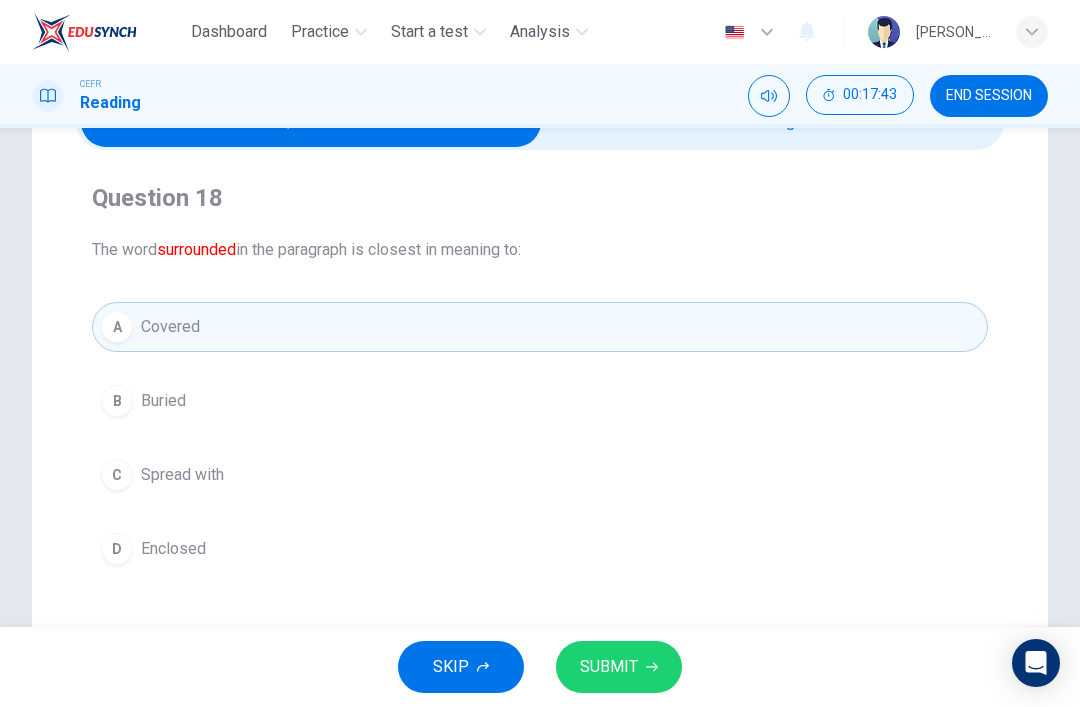 scroll, scrollTop: 167, scrollLeft: 0, axis: vertical 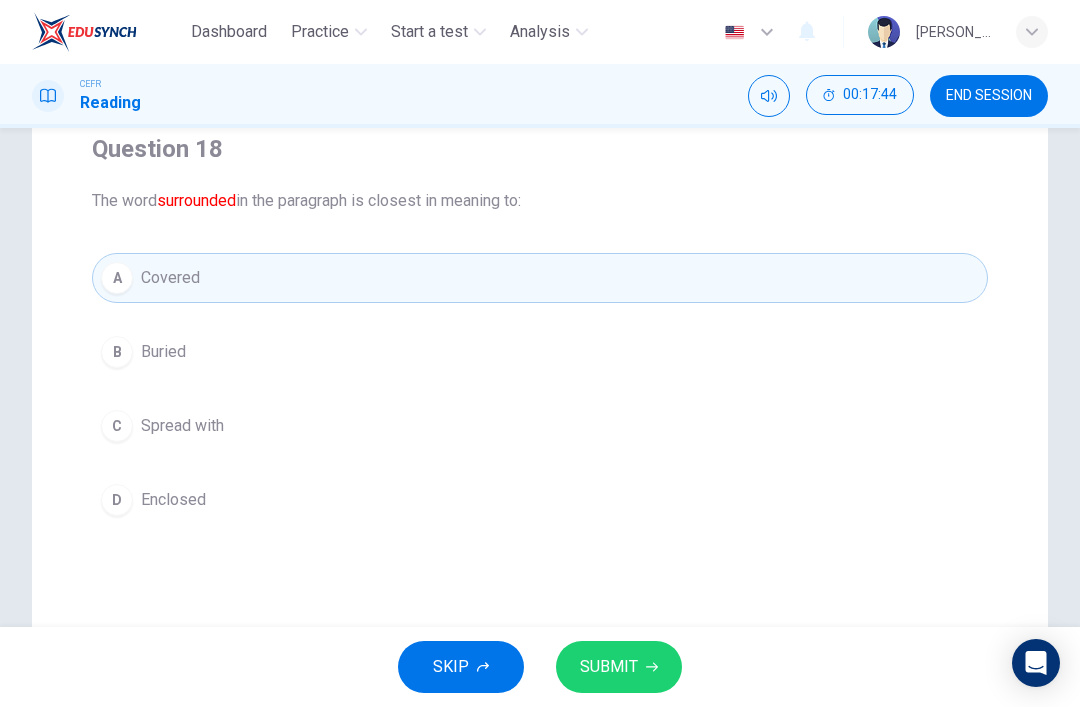 click on "SUBMIT" at bounding box center [619, 667] 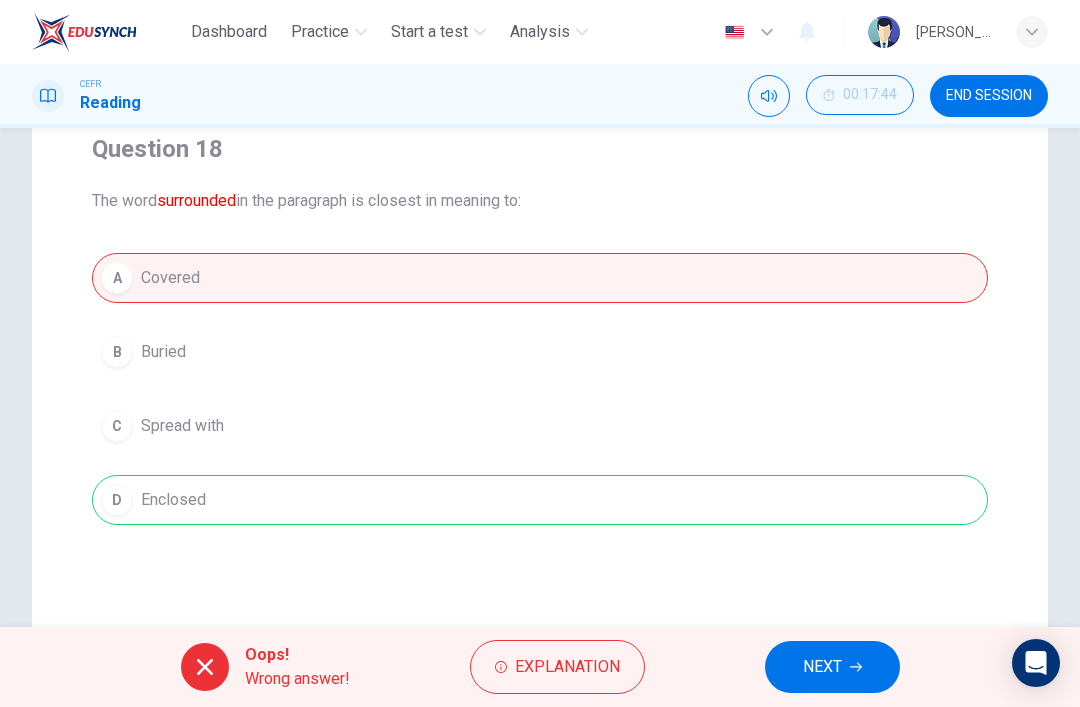 click on "Explanation" at bounding box center [557, 667] 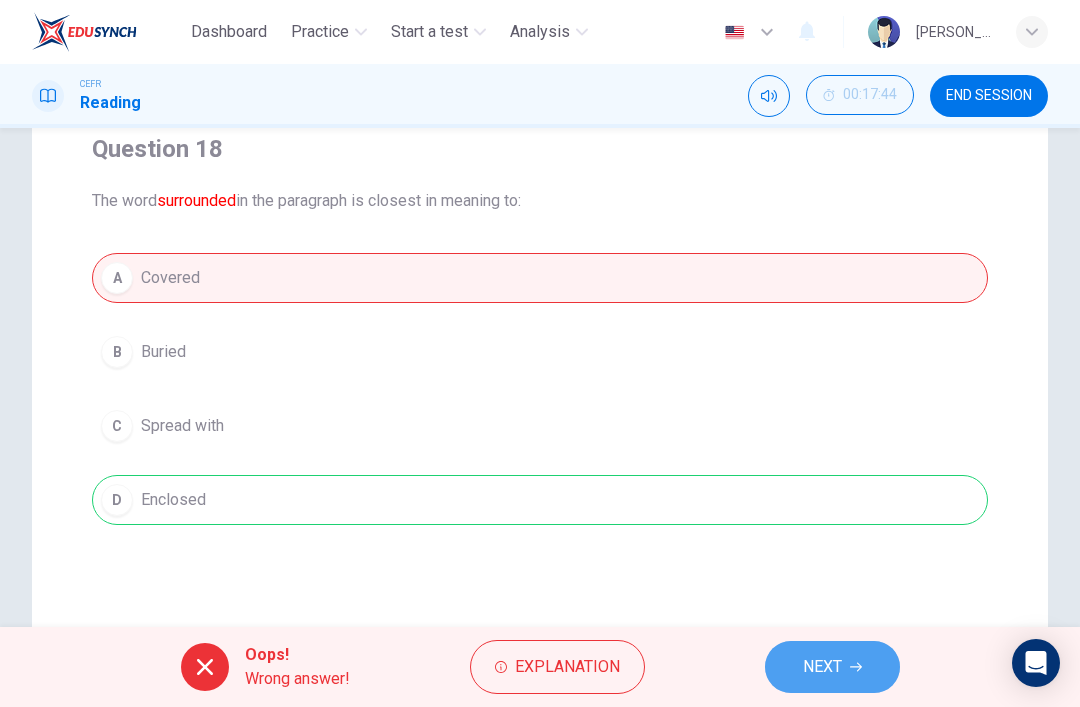 click on "NEXT" at bounding box center [832, 667] 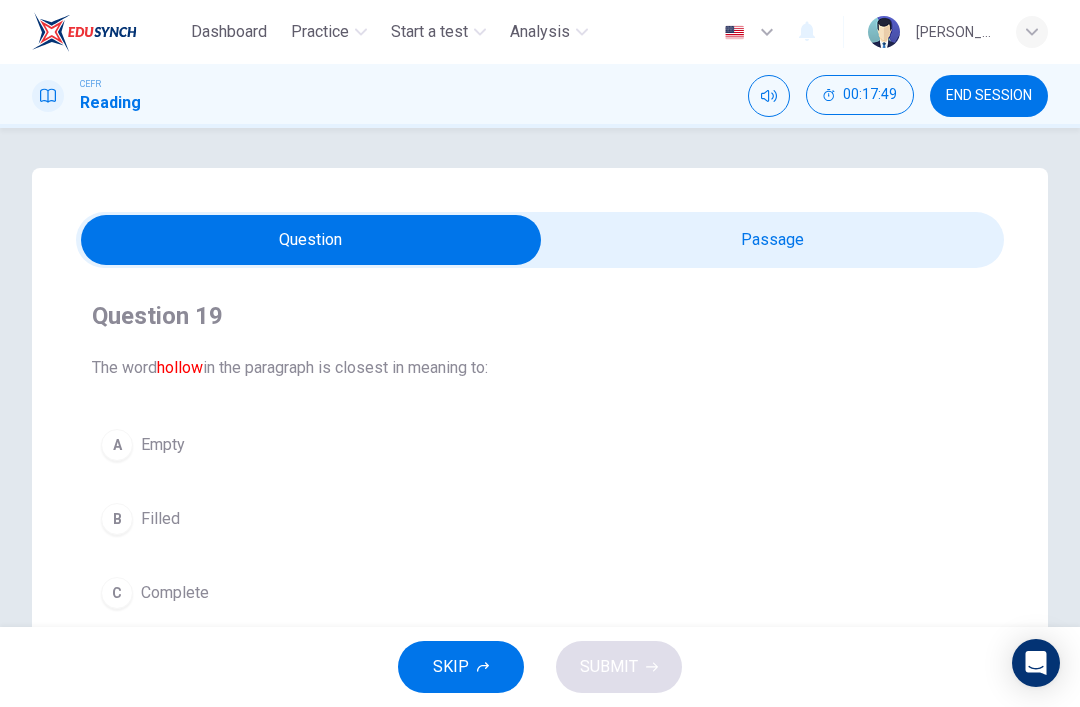 scroll, scrollTop: 0, scrollLeft: 0, axis: both 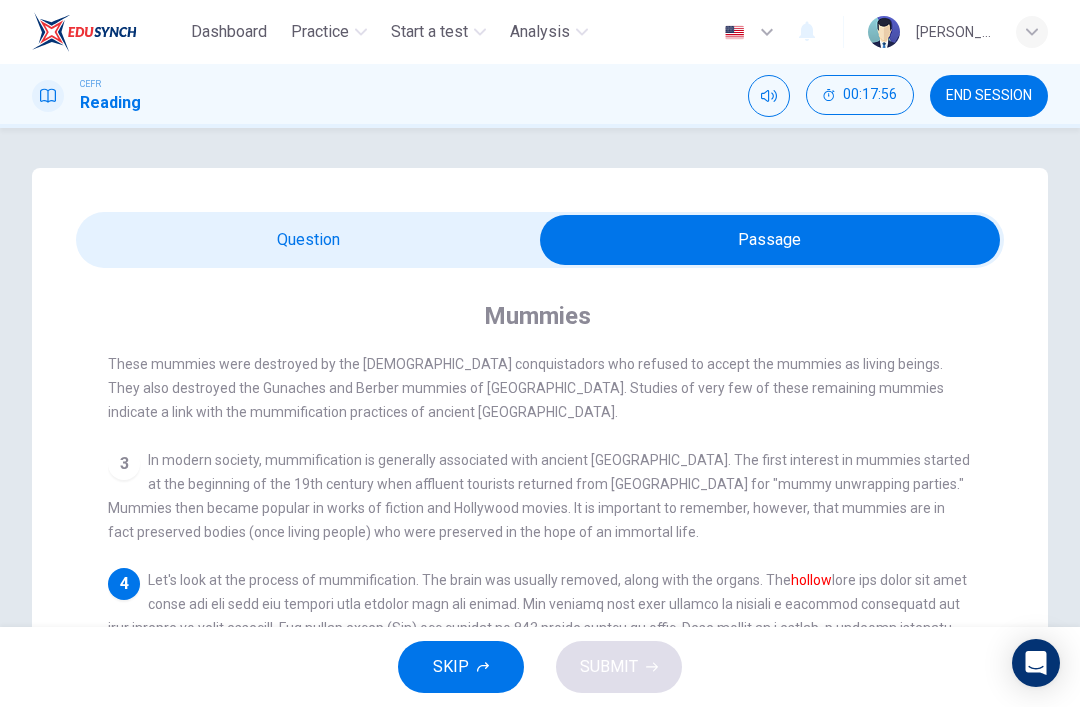 click at bounding box center [770, 240] 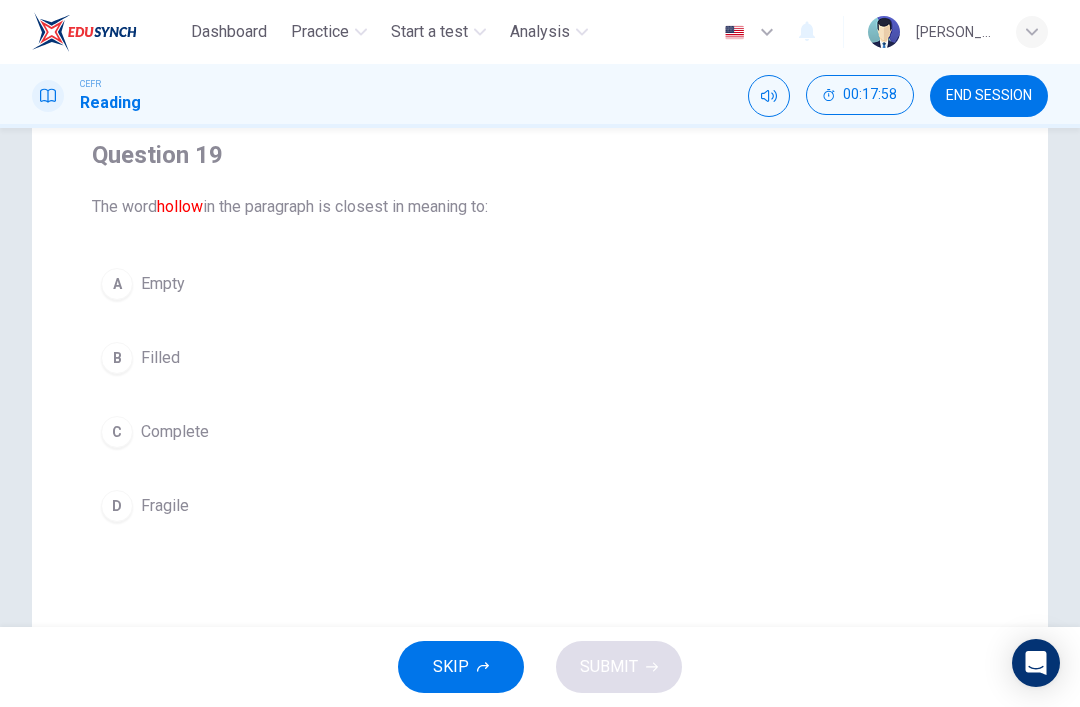 scroll, scrollTop: 163, scrollLeft: 0, axis: vertical 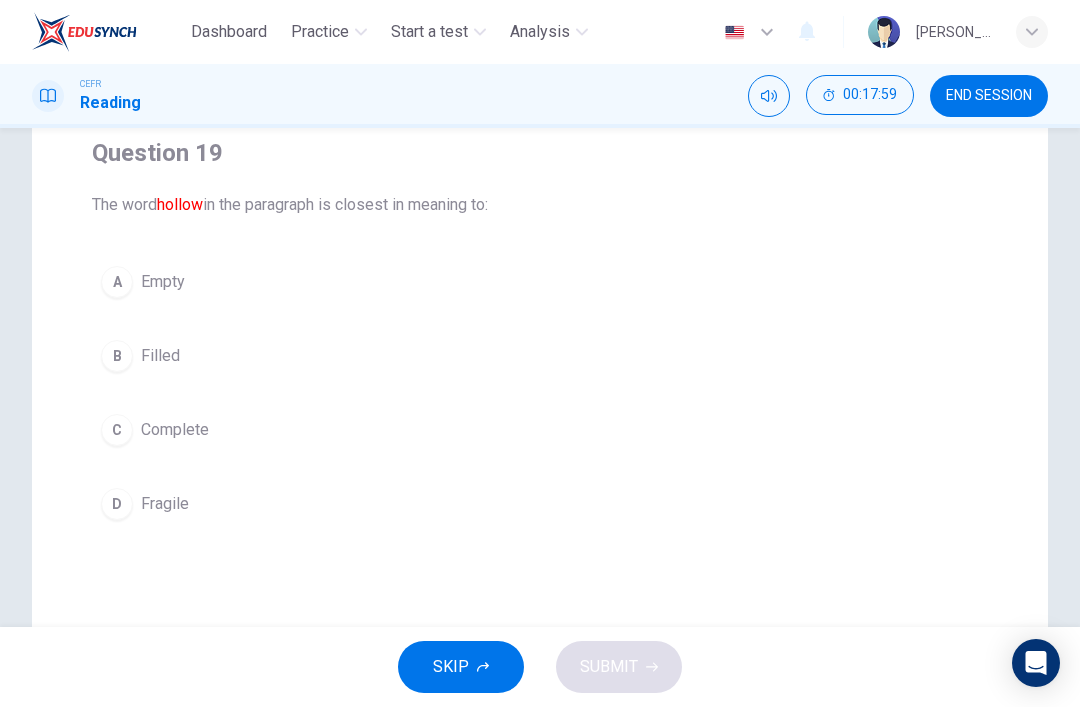 click on "Empty" at bounding box center [163, 282] 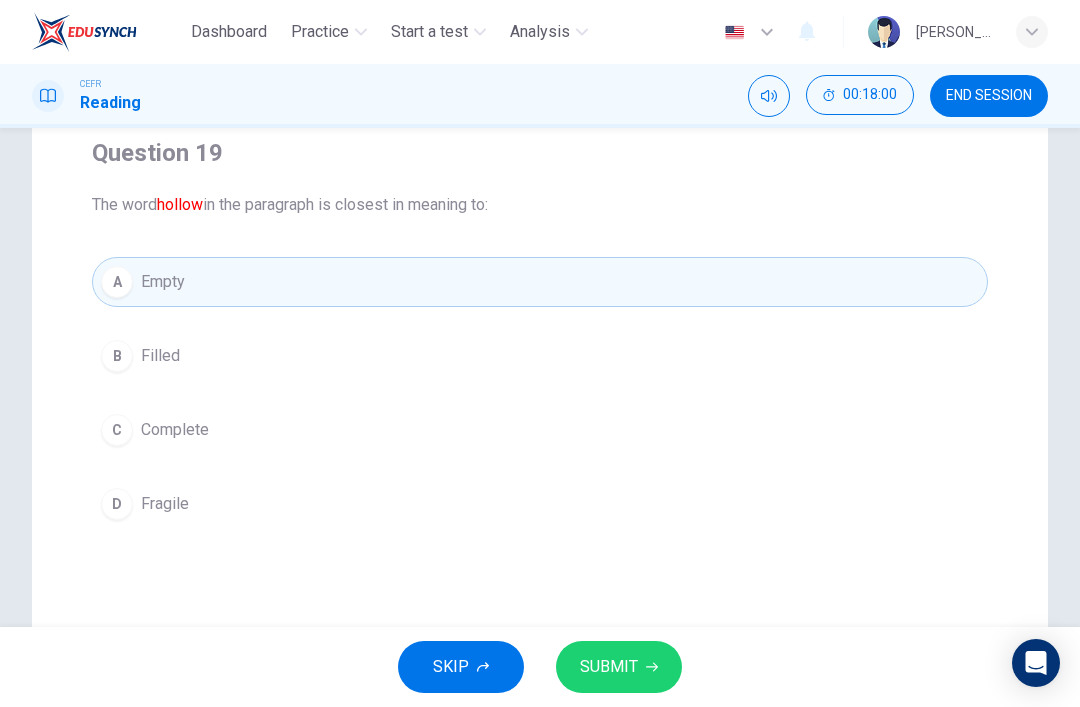 click on "SUBMIT" at bounding box center (619, 667) 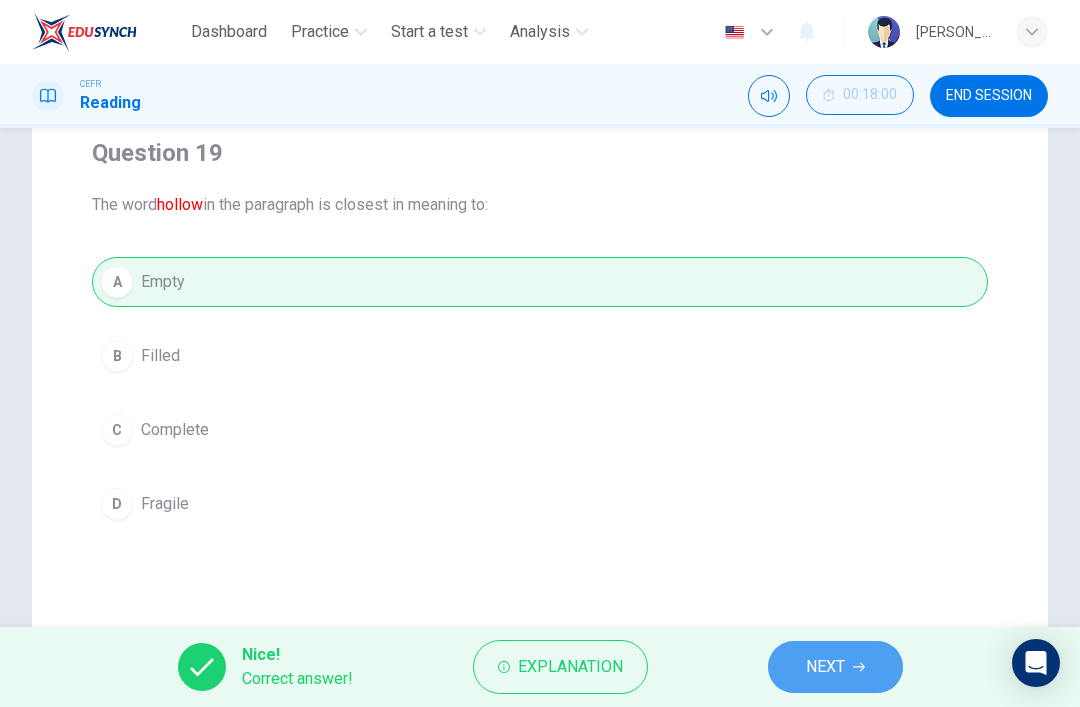 click on "NEXT" at bounding box center [825, 667] 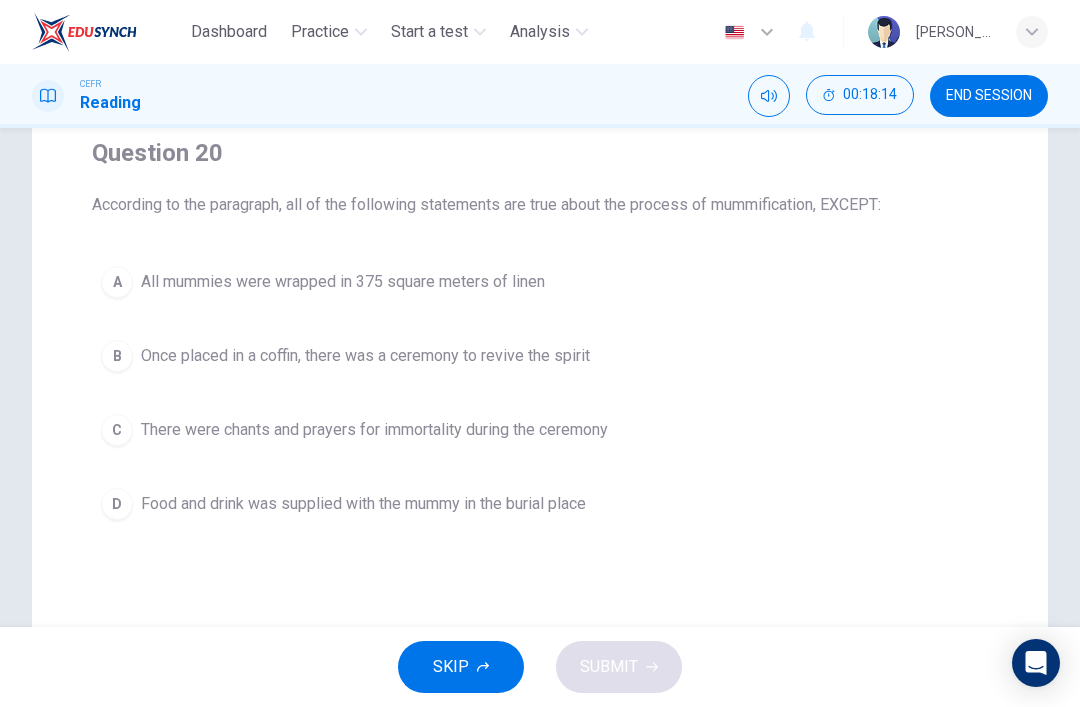 click on "A All mummies were wrapped in 375 square meters of linen" at bounding box center (540, 282) 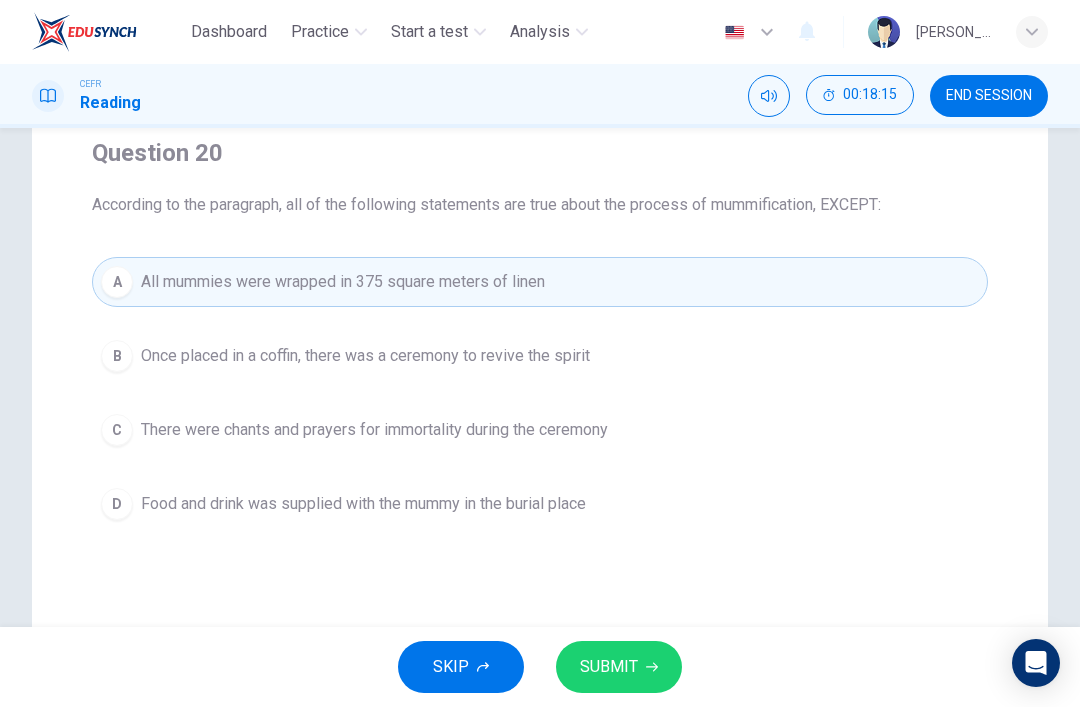click on "Question 20 According to the paragraph, all of the following statements are true about the process of mummification, EXCEPT: A All mummies were wrapped in 375 square meters of linen B Once placed in a coffin, there was a ceremony to revive the spirit C There were chants and prayers for immortality during the ceremony D Food and drink was supplied with the mummy in the burial place" at bounding box center [540, 333] 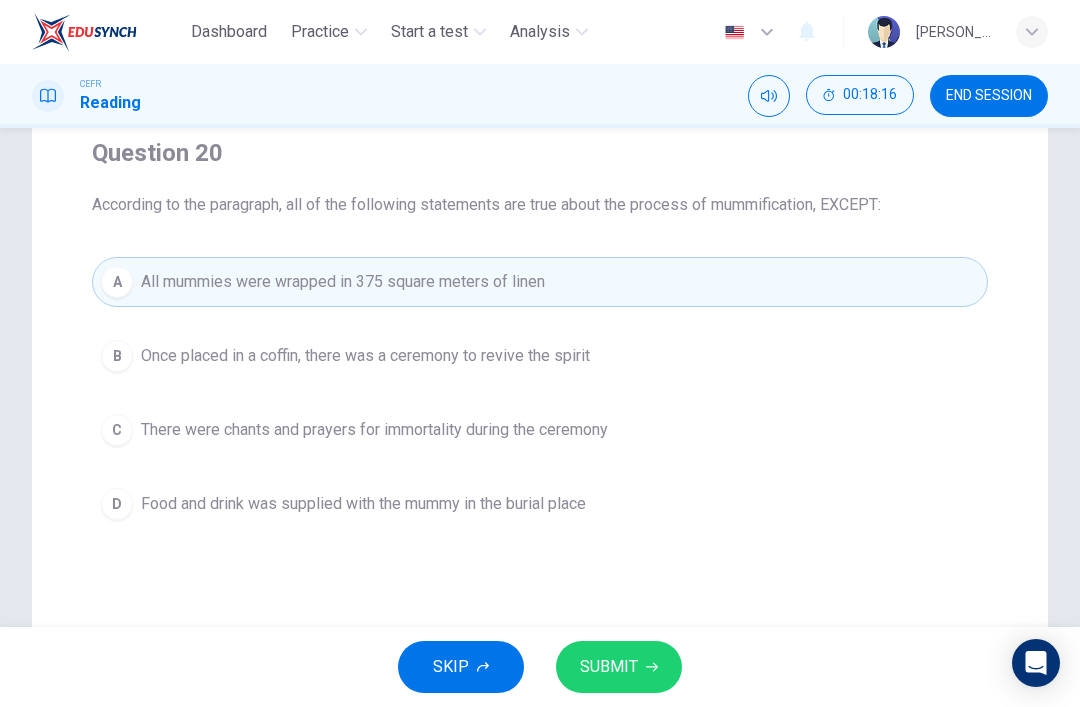 click on "SUBMIT" at bounding box center (609, 667) 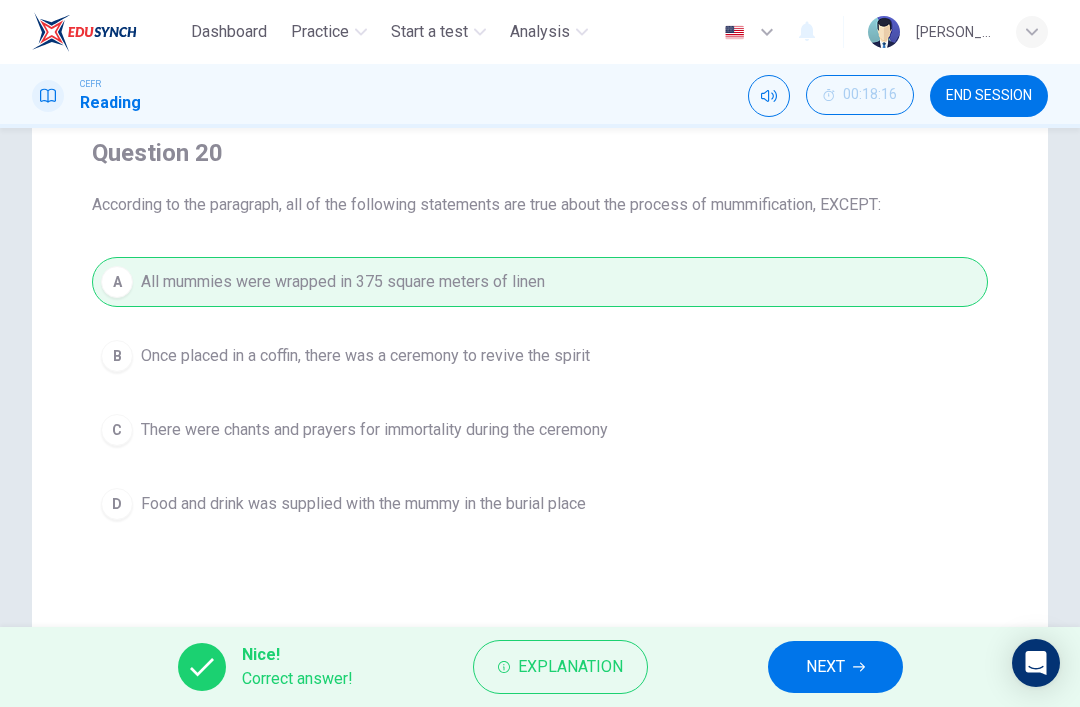click on "NEXT" at bounding box center (825, 667) 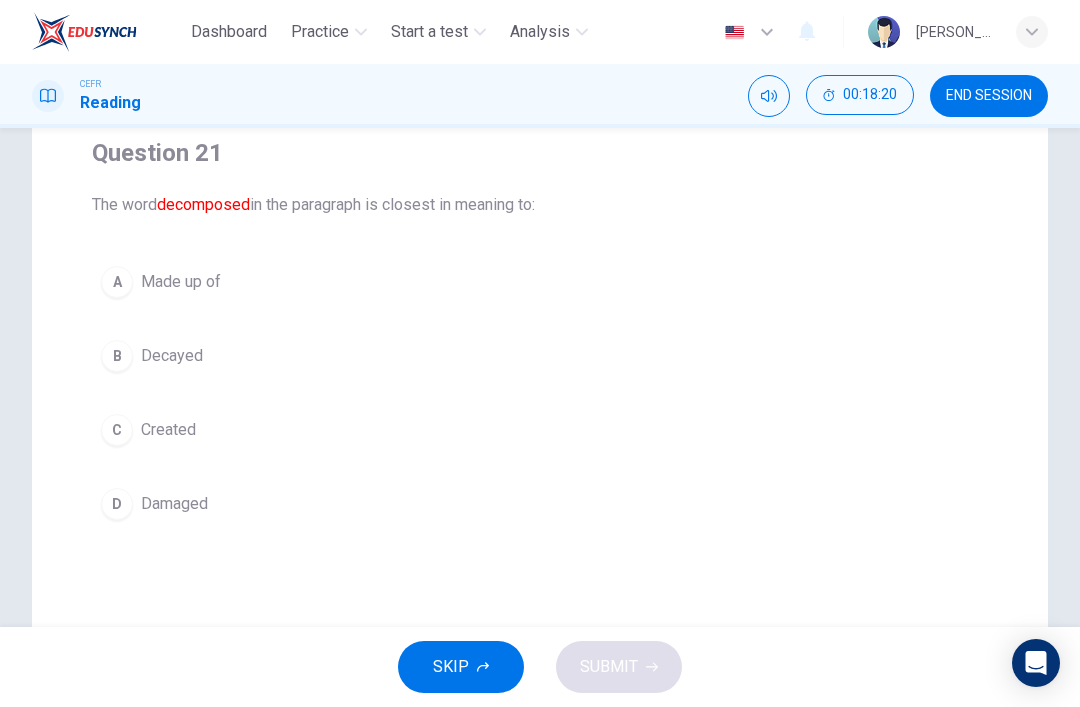 click on "B Decayed" at bounding box center [540, 356] 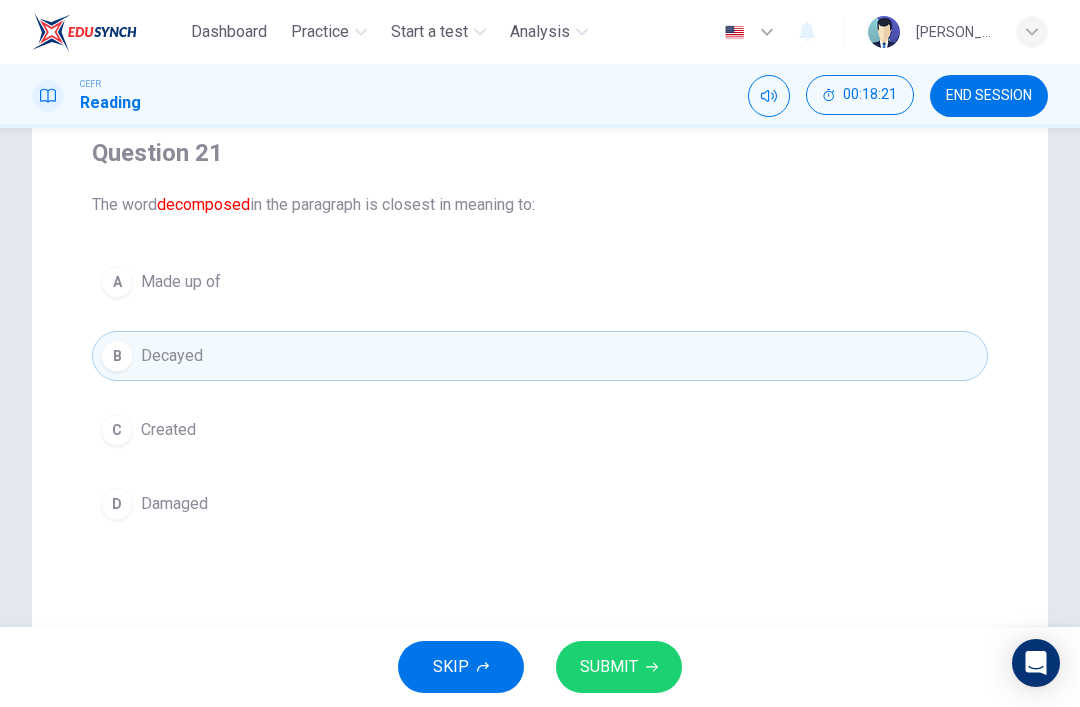 click on "SUBMIT" at bounding box center (609, 667) 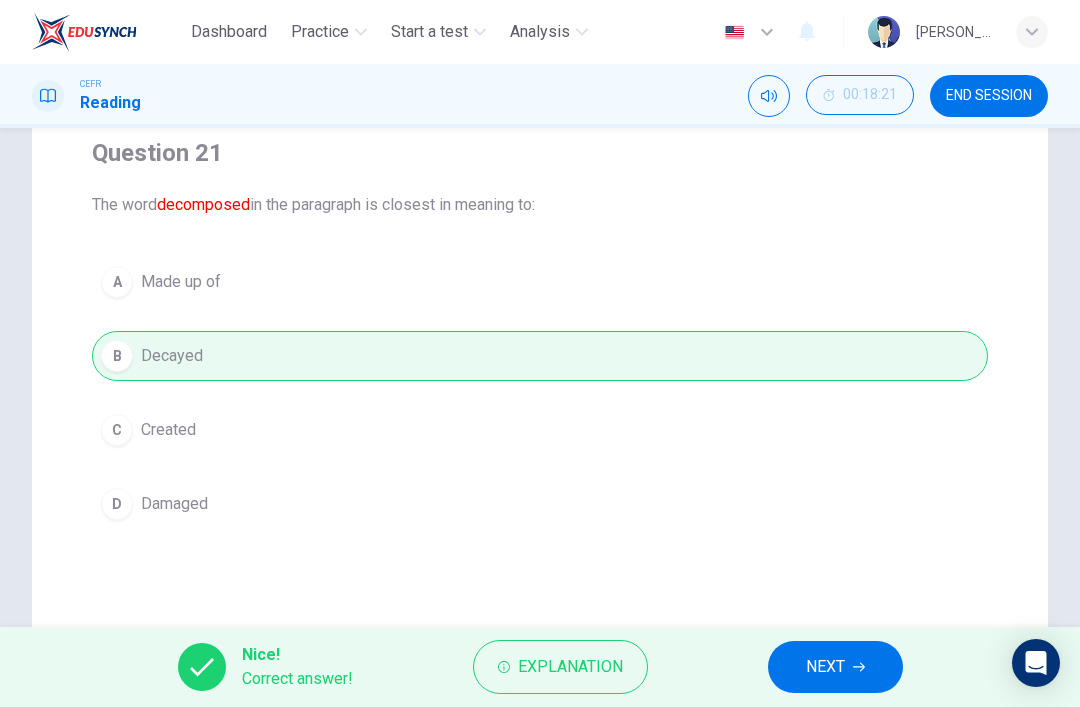 click on "NEXT" at bounding box center [835, 667] 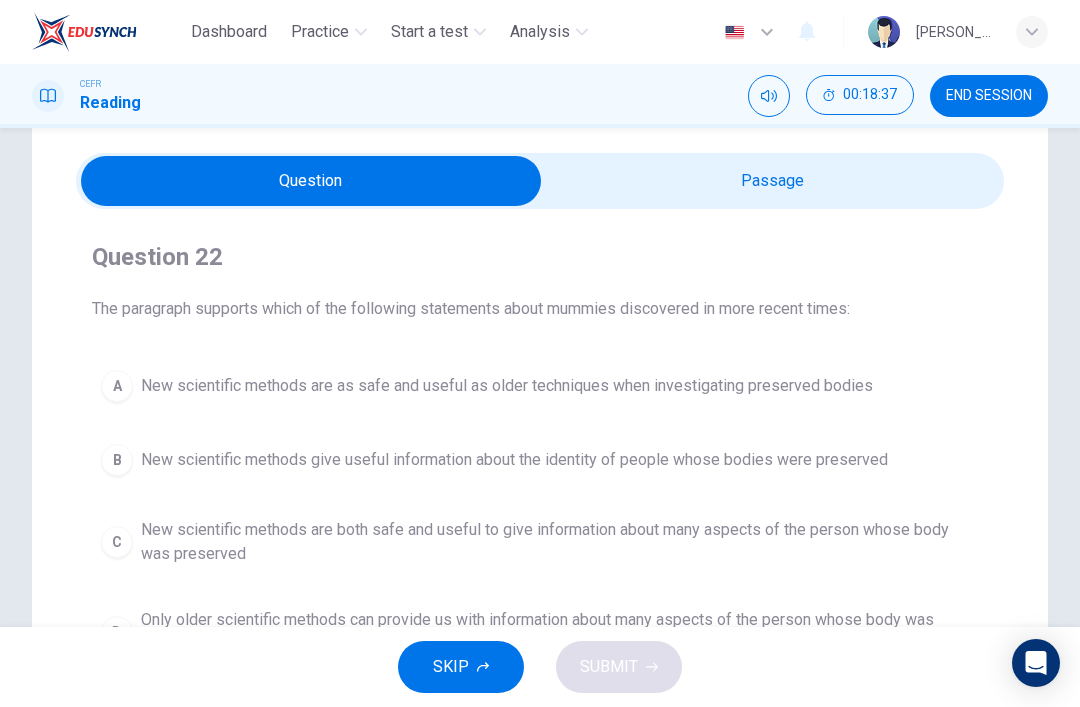 scroll, scrollTop: 51, scrollLeft: 0, axis: vertical 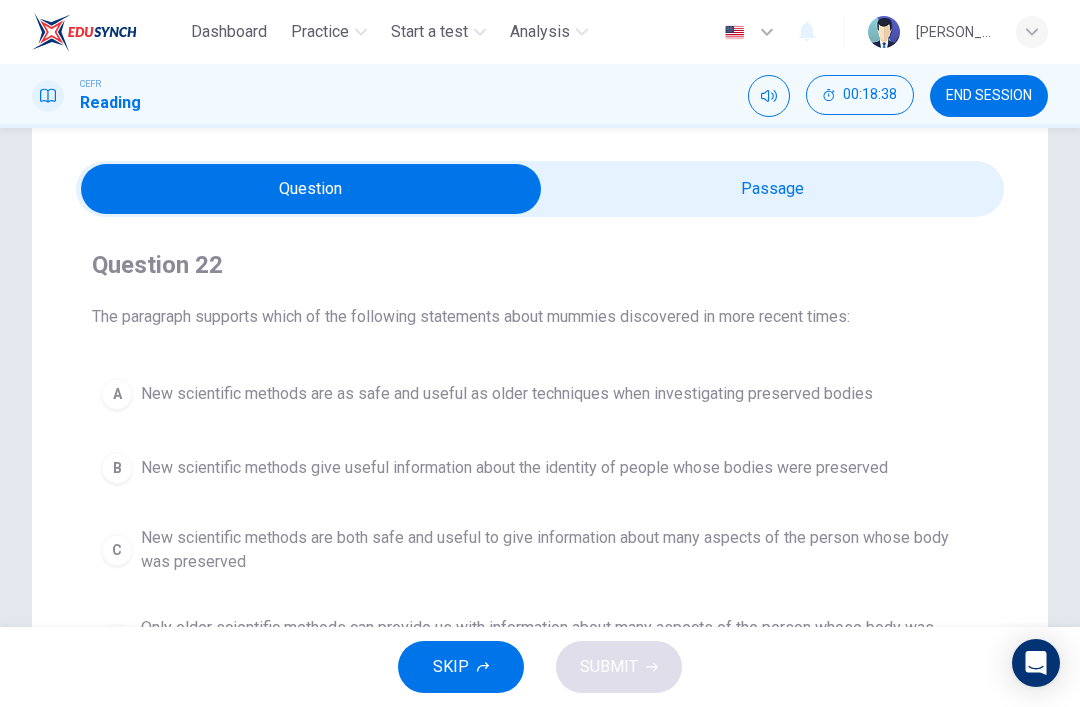 click at bounding box center [311, 189] 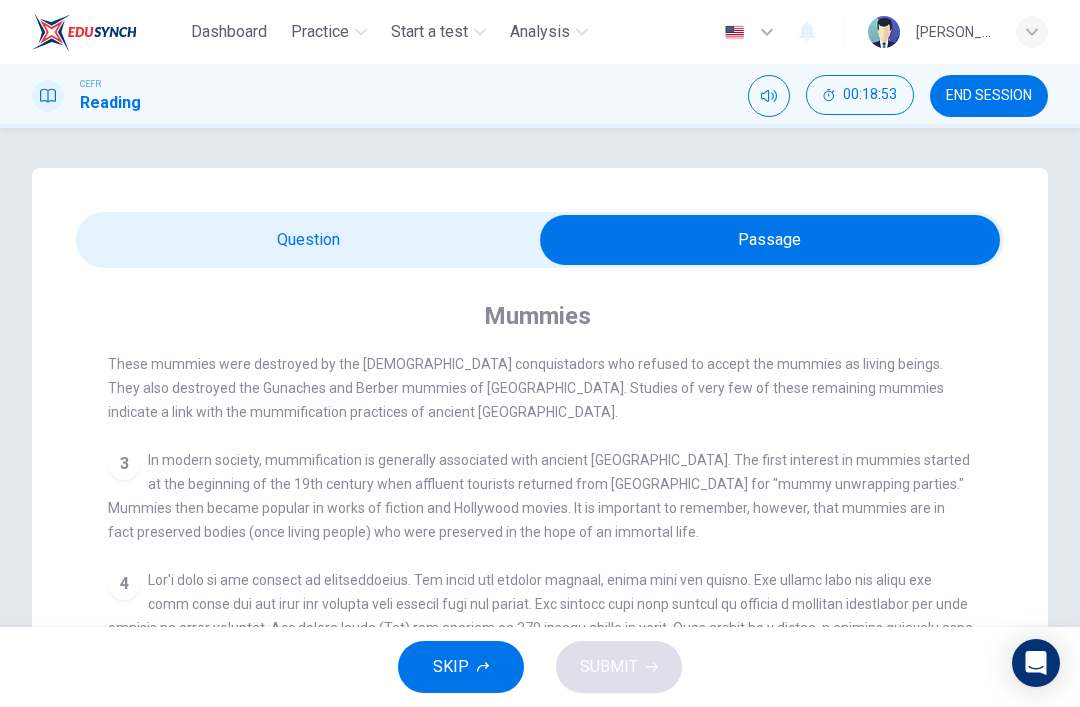 scroll, scrollTop: 0, scrollLeft: 0, axis: both 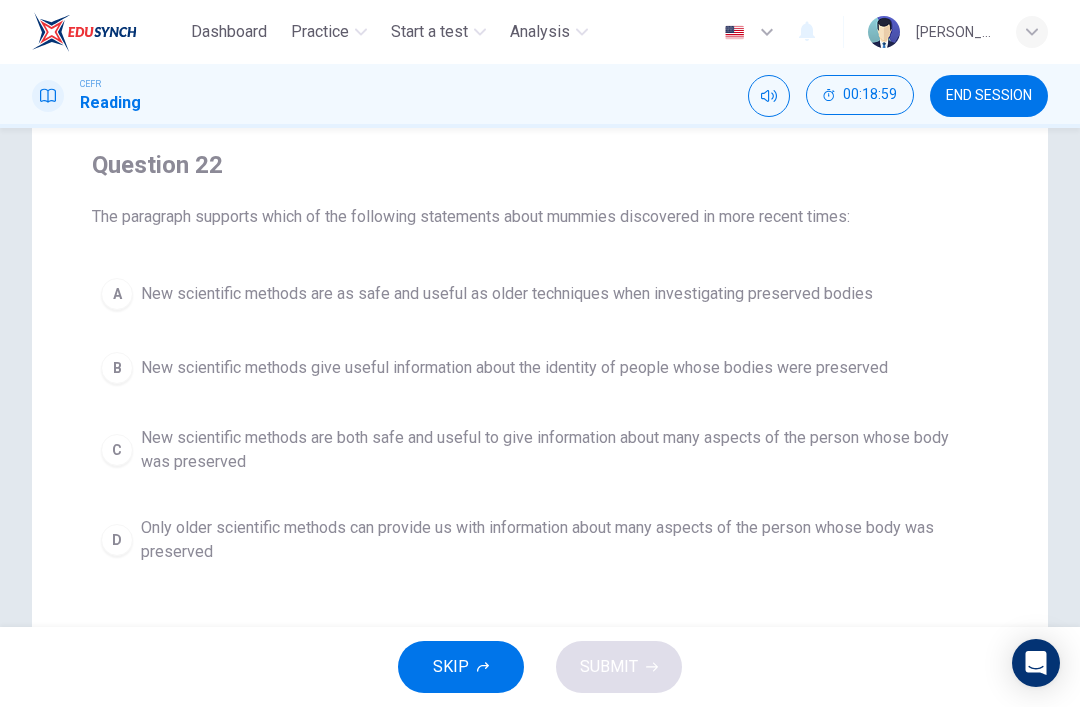 click on "New scientific methods give useful information about the identity of people whose bodies were preserved" at bounding box center [514, 368] 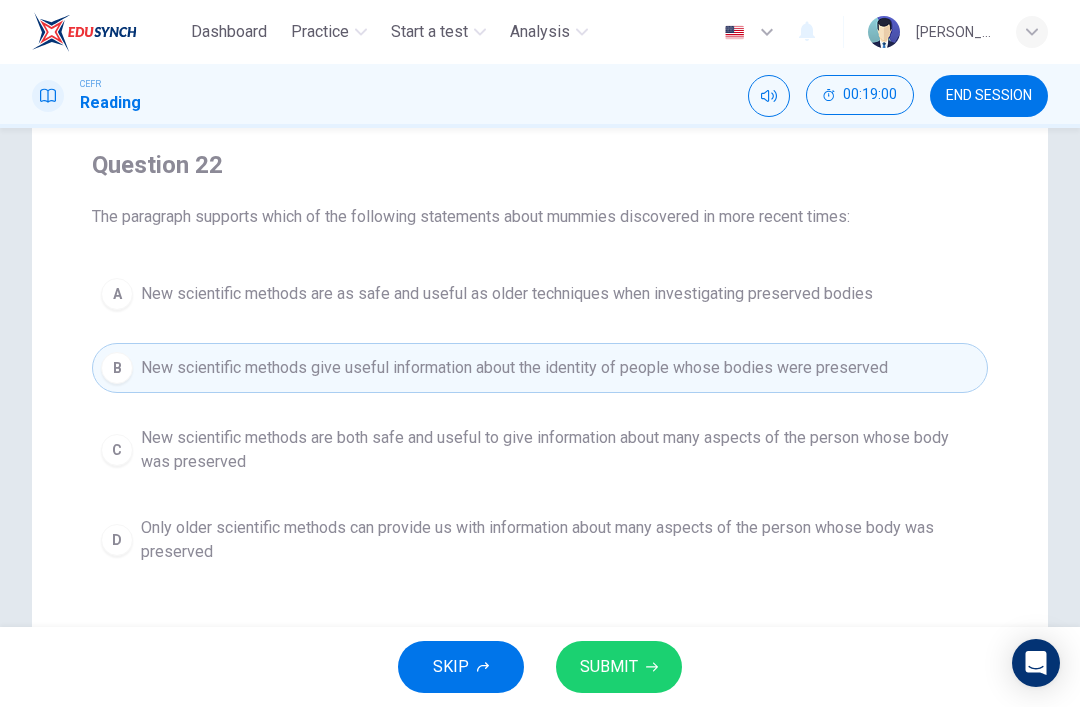 click on "SUBMIT" at bounding box center [609, 667] 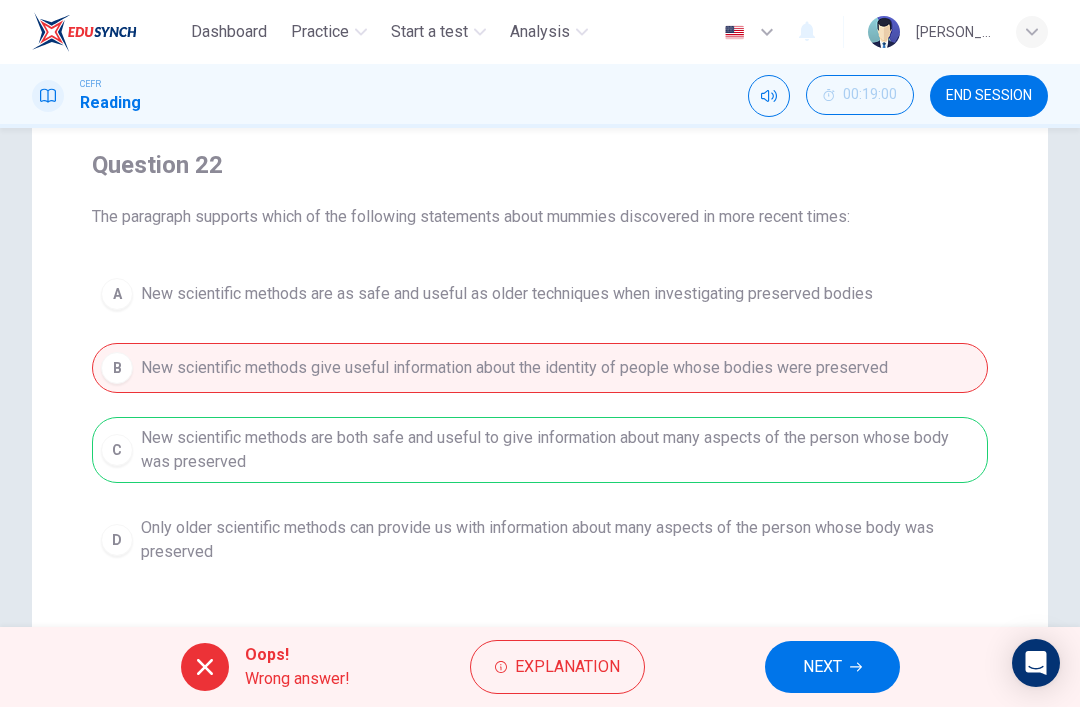 click on "NEXT" at bounding box center [822, 667] 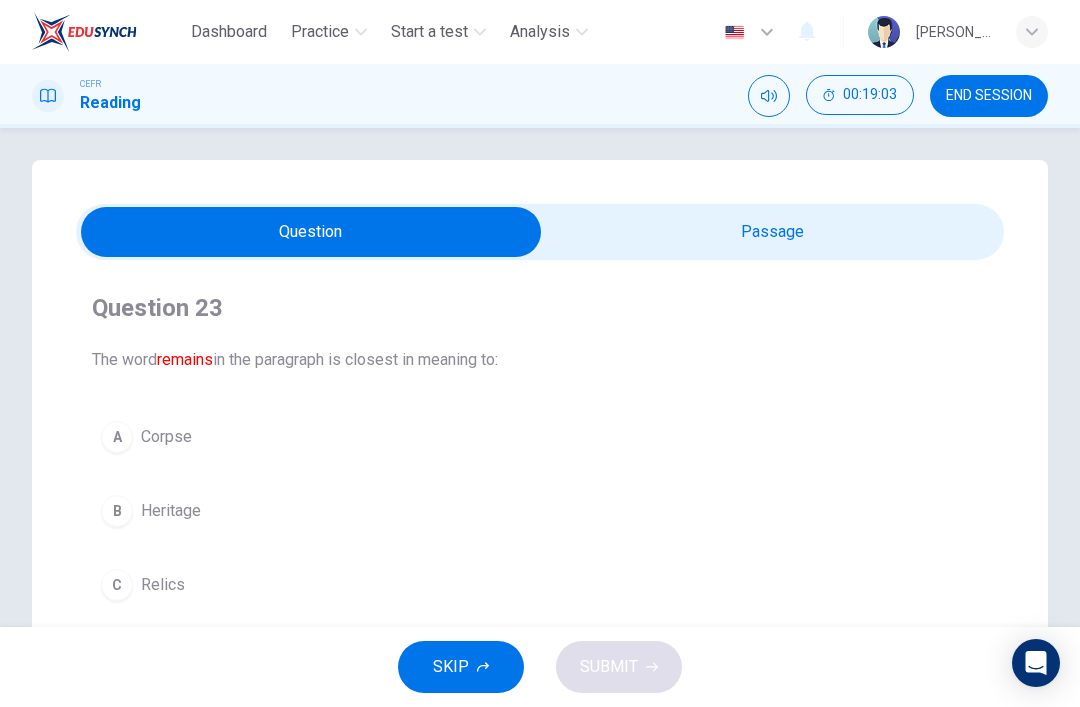 scroll, scrollTop: 4, scrollLeft: 0, axis: vertical 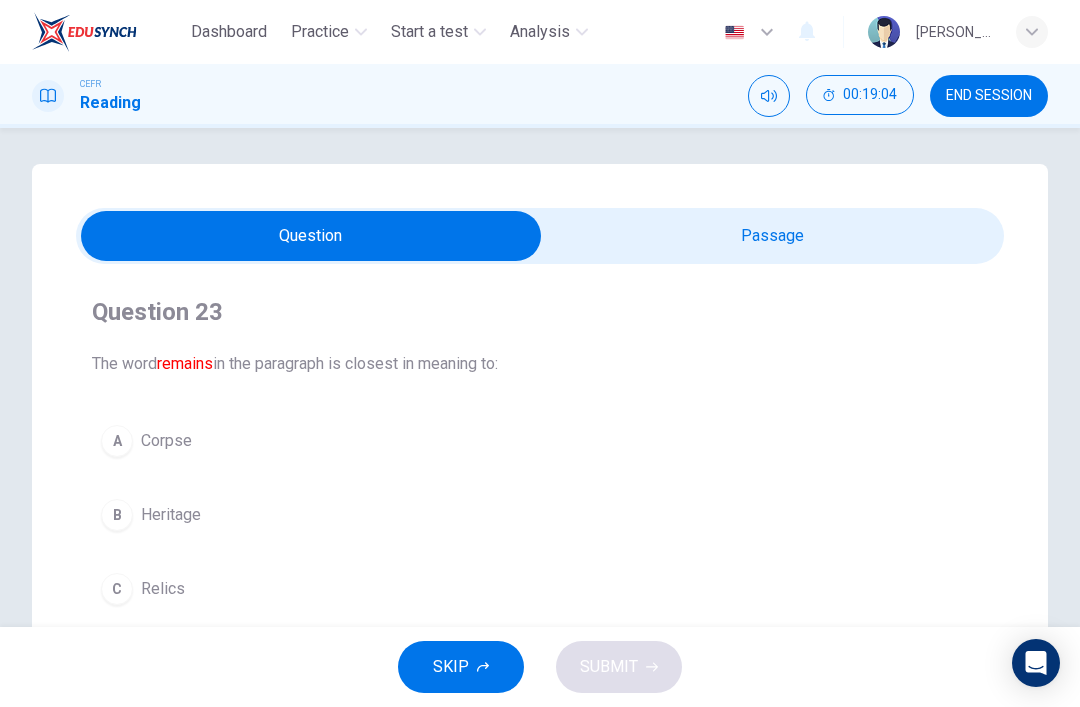 click at bounding box center [311, 236] 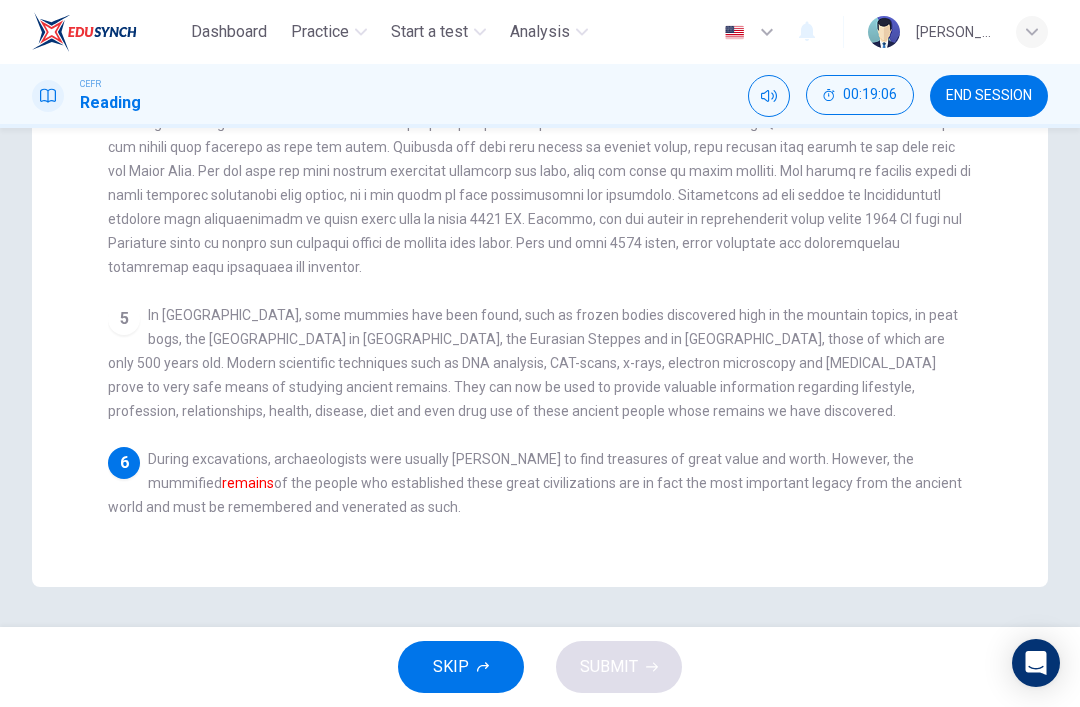 scroll, scrollTop: 529, scrollLeft: 0, axis: vertical 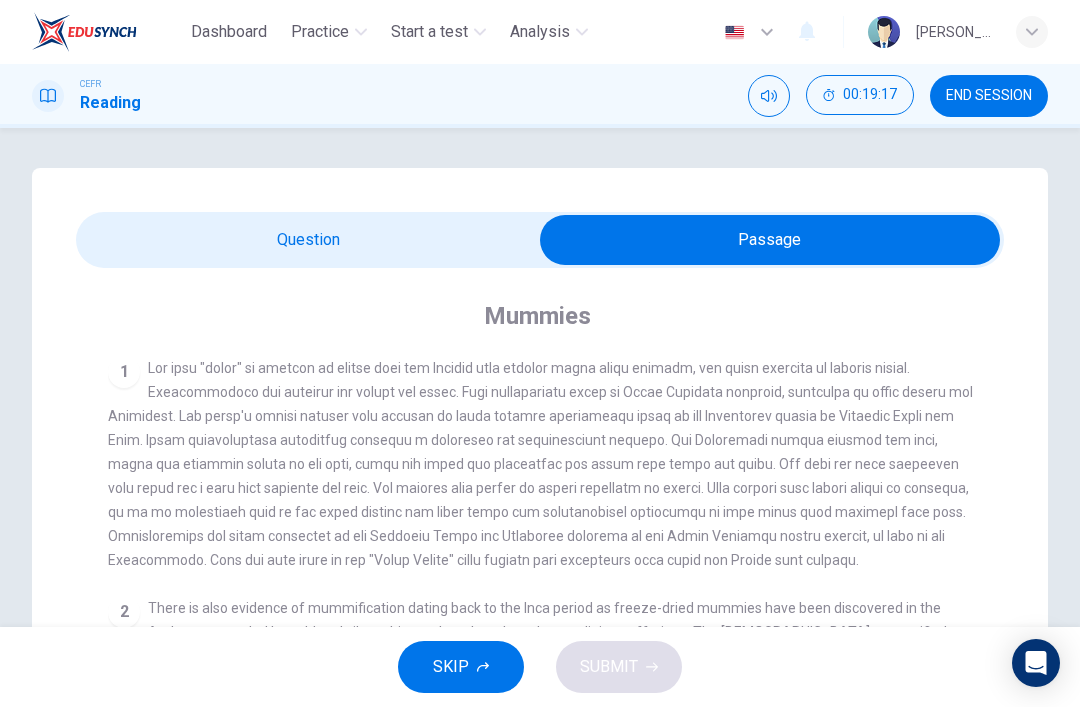 click at bounding box center [770, 240] 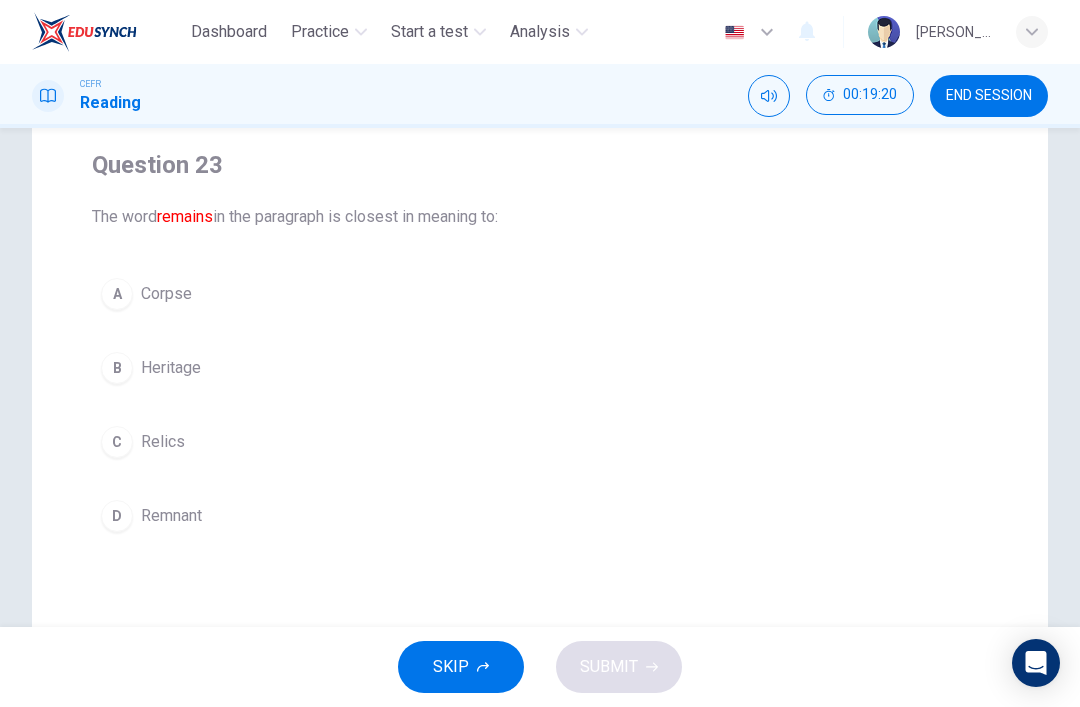 scroll, scrollTop: 150, scrollLeft: 0, axis: vertical 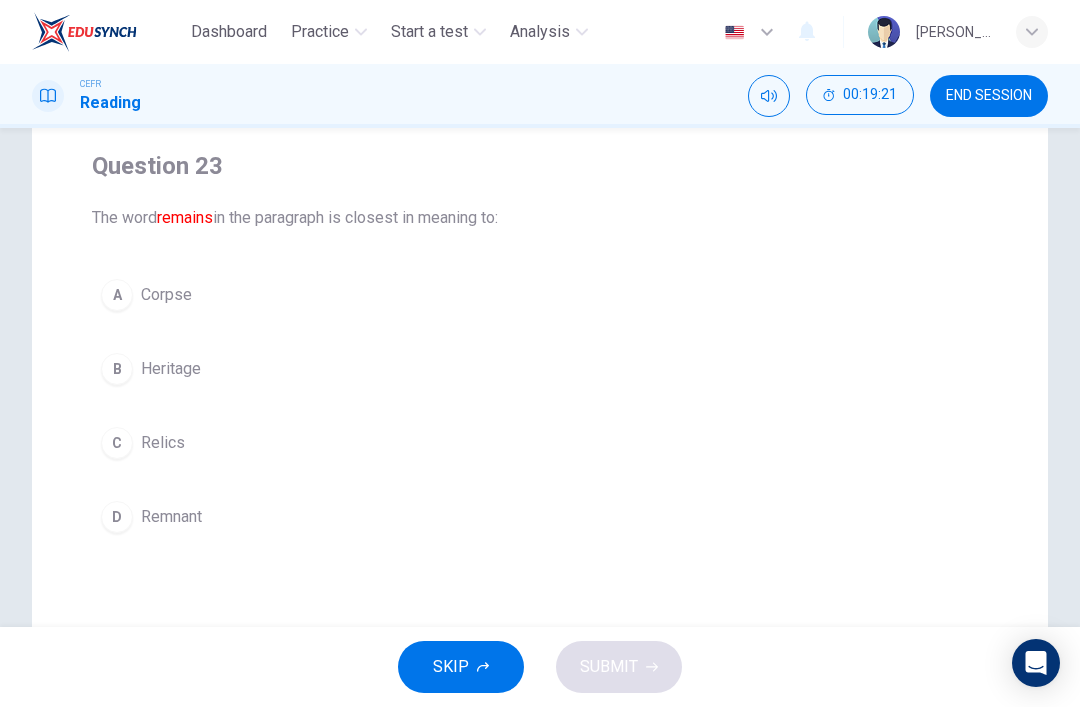 click on "Heritage" at bounding box center [171, 369] 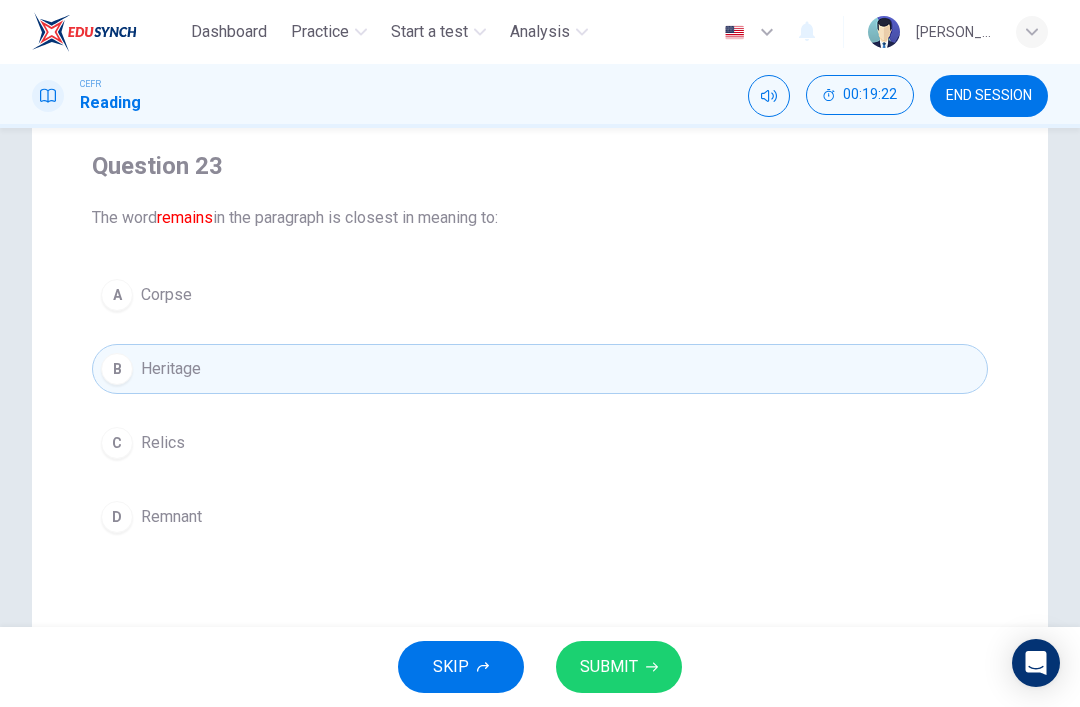 click on "C Relics" at bounding box center [540, 443] 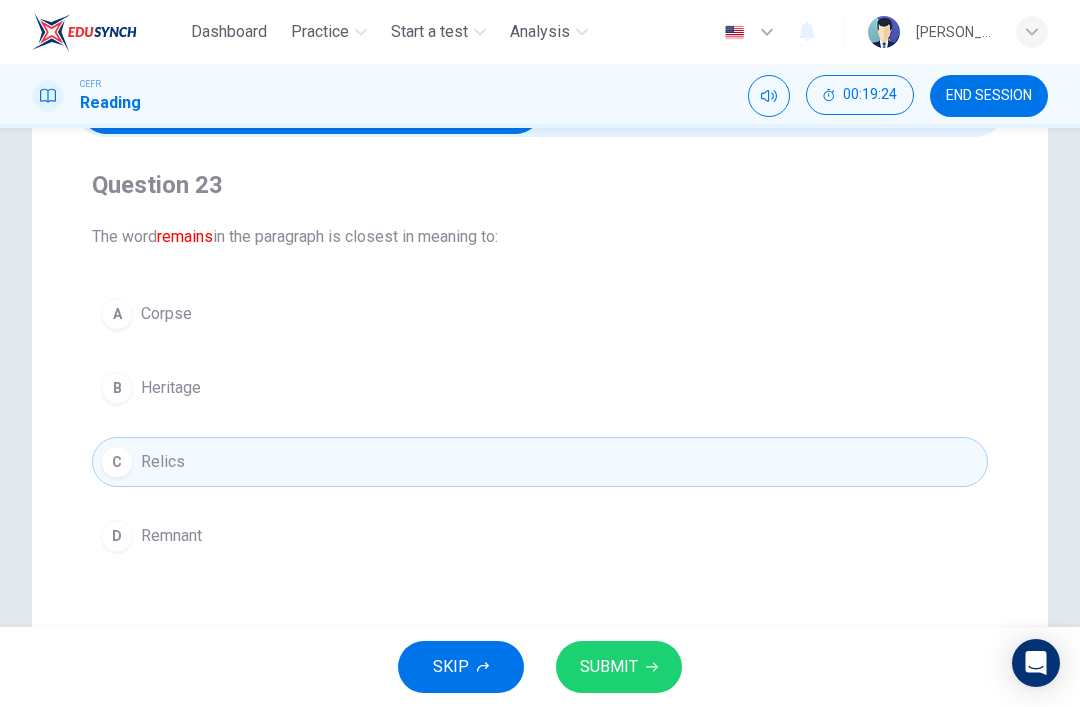 scroll, scrollTop: 129, scrollLeft: 0, axis: vertical 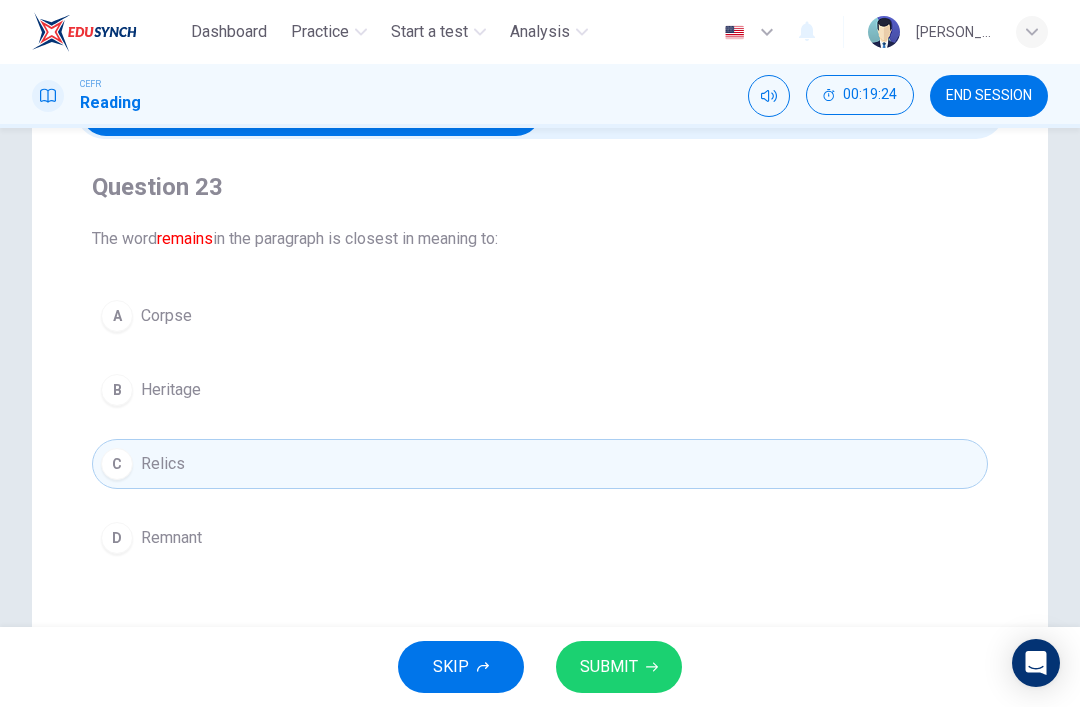 click on "D Remnant" at bounding box center [540, 538] 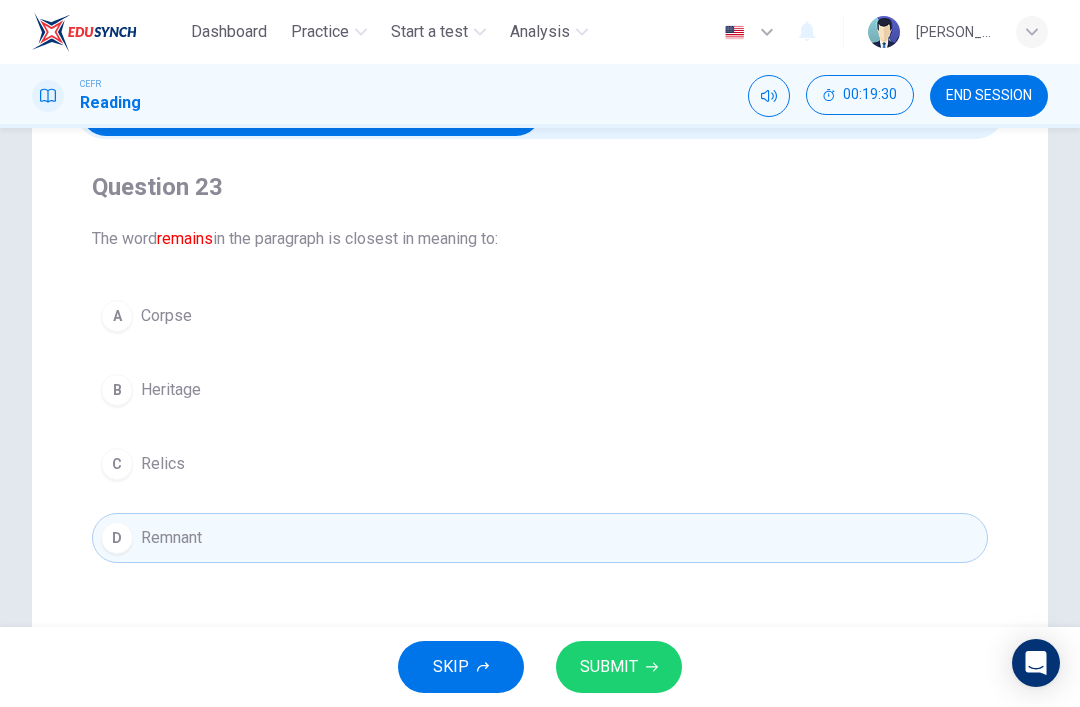 click on "A Corpse" at bounding box center [540, 316] 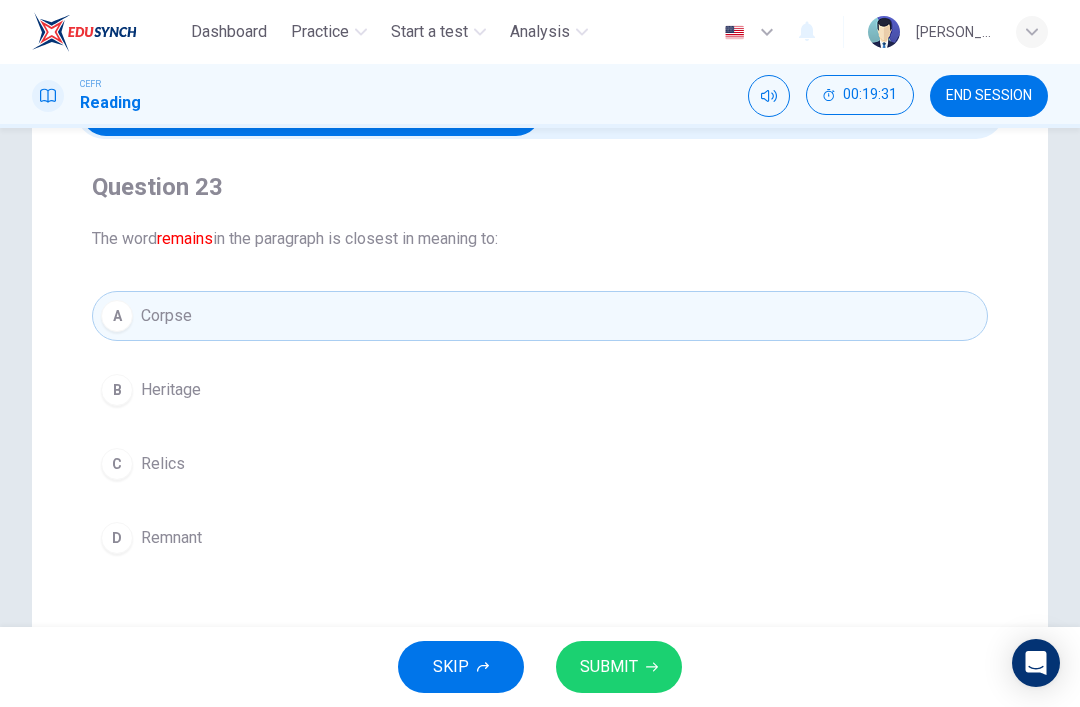 click on "SUBMIT" at bounding box center (609, 667) 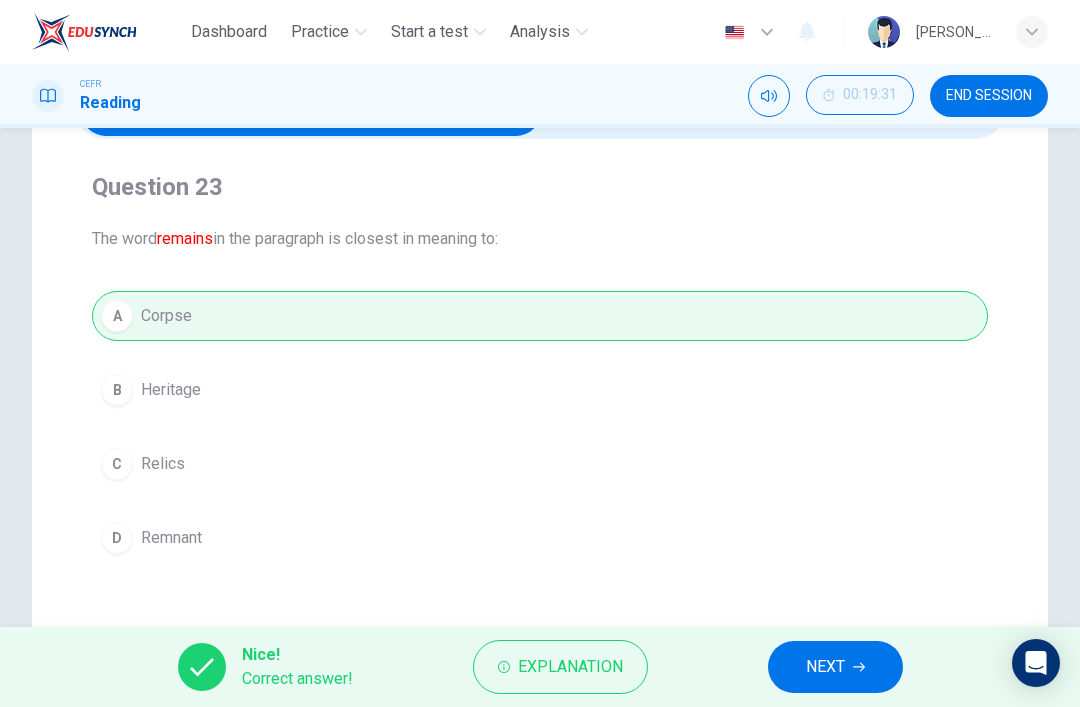 click on "NEXT" at bounding box center [825, 667] 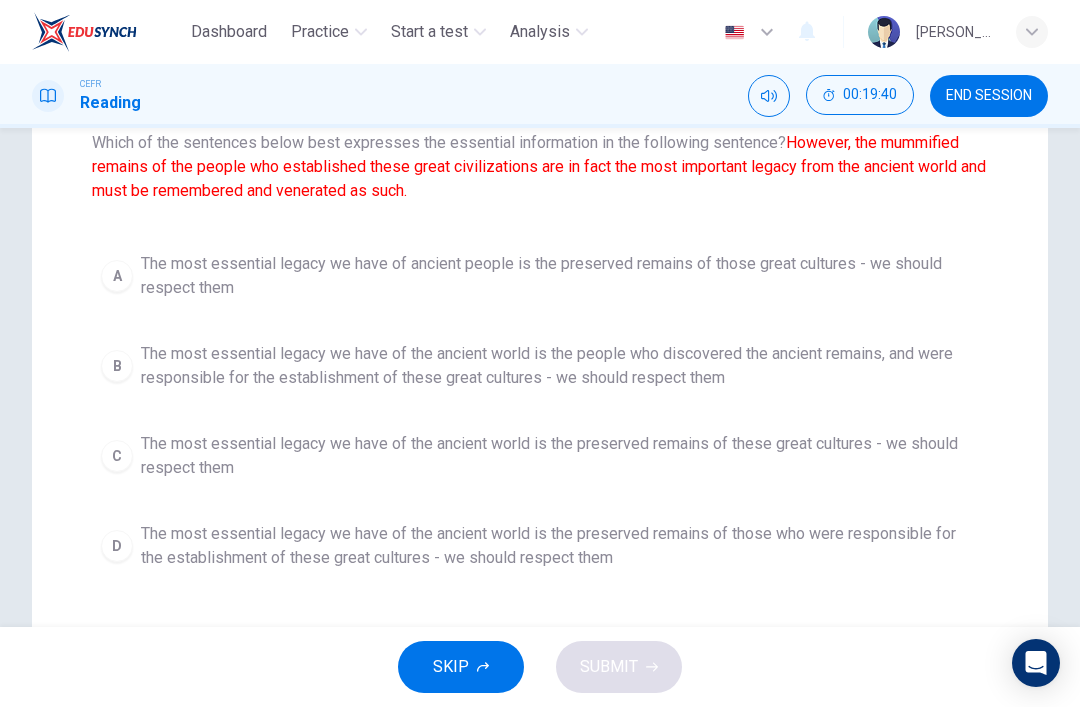 scroll, scrollTop: 229, scrollLeft: 0, axis: vertical 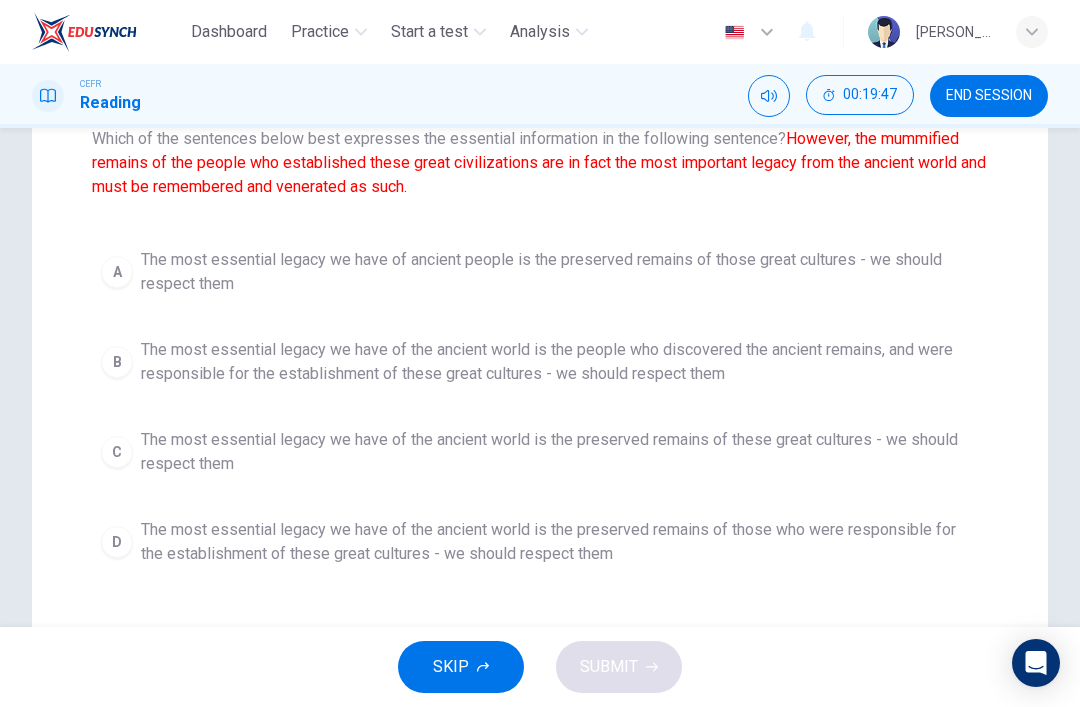 click on "The most essential legacy we have of the ancient world is the people who discovered the ancient remains, and were responsible for the establishment of these great cultures - we should respect them" at bounding box center [560, 362] 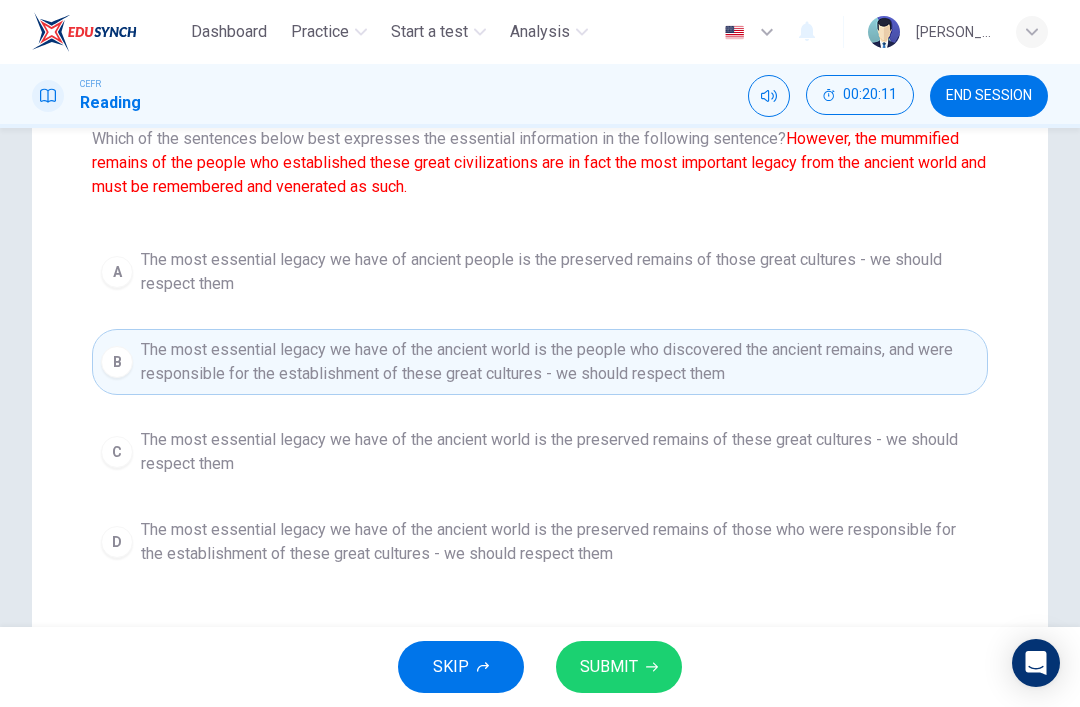 click on "D The most essential legacy we have of the ancient world is the preserved remains of those who were responsible for the establishment of these great cultures - we should respect them" at bounding box center [540, 542] 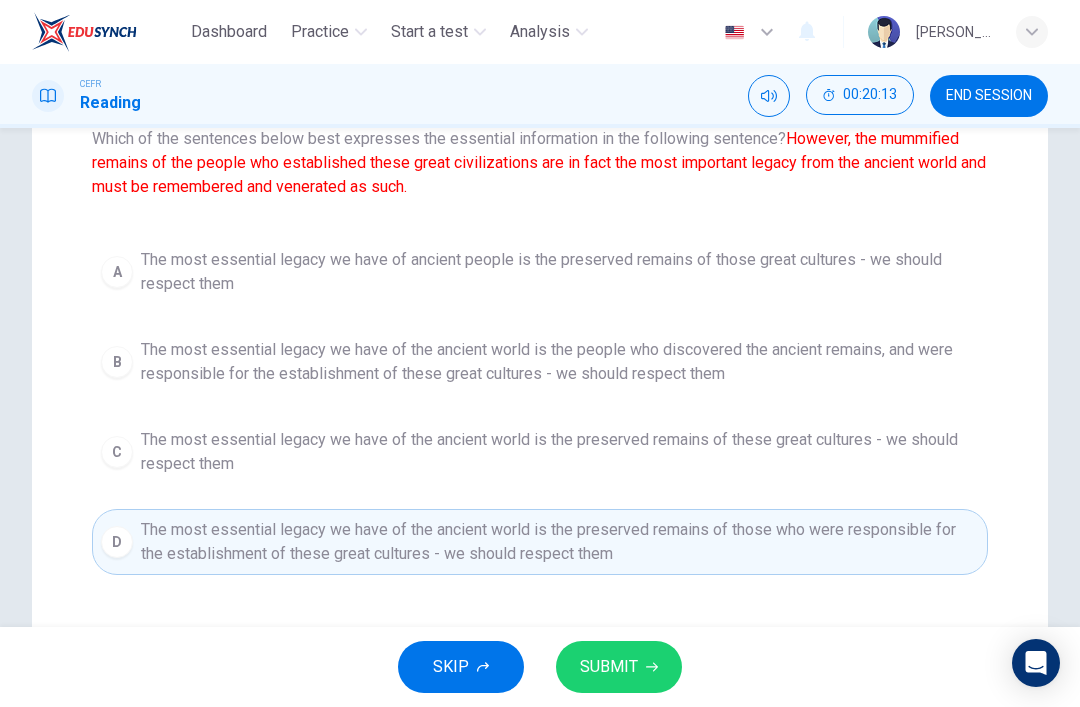 click on "SUBMIT" at bounding box center [609, 667] 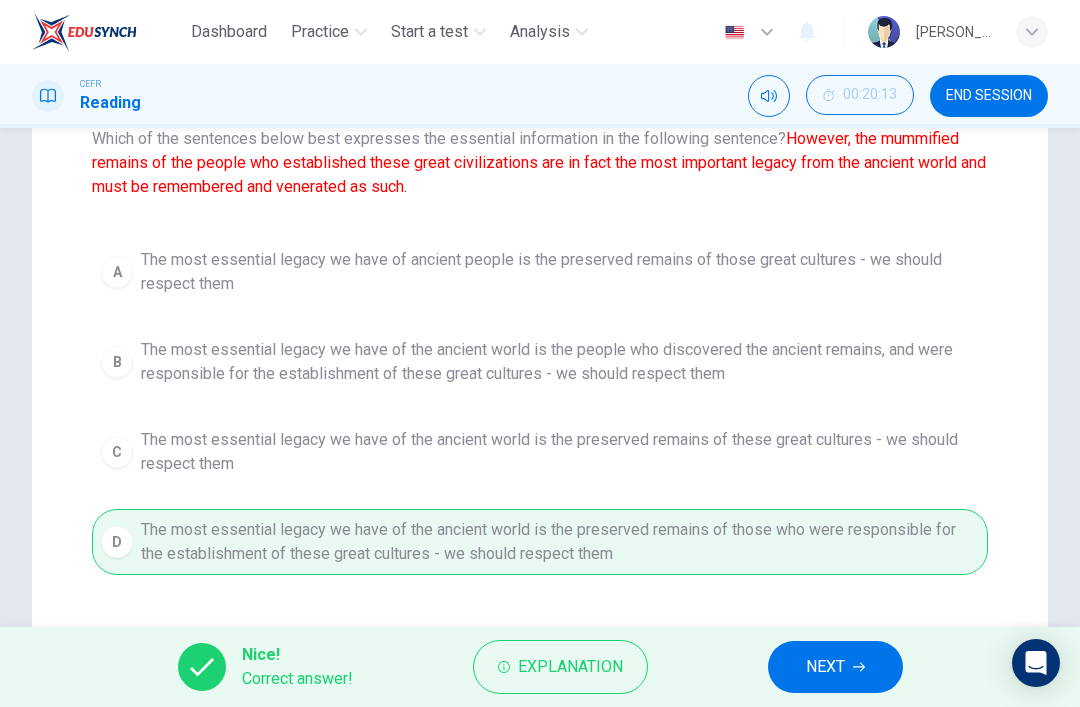 click on "NEXT" at bounding box center [835, 667] 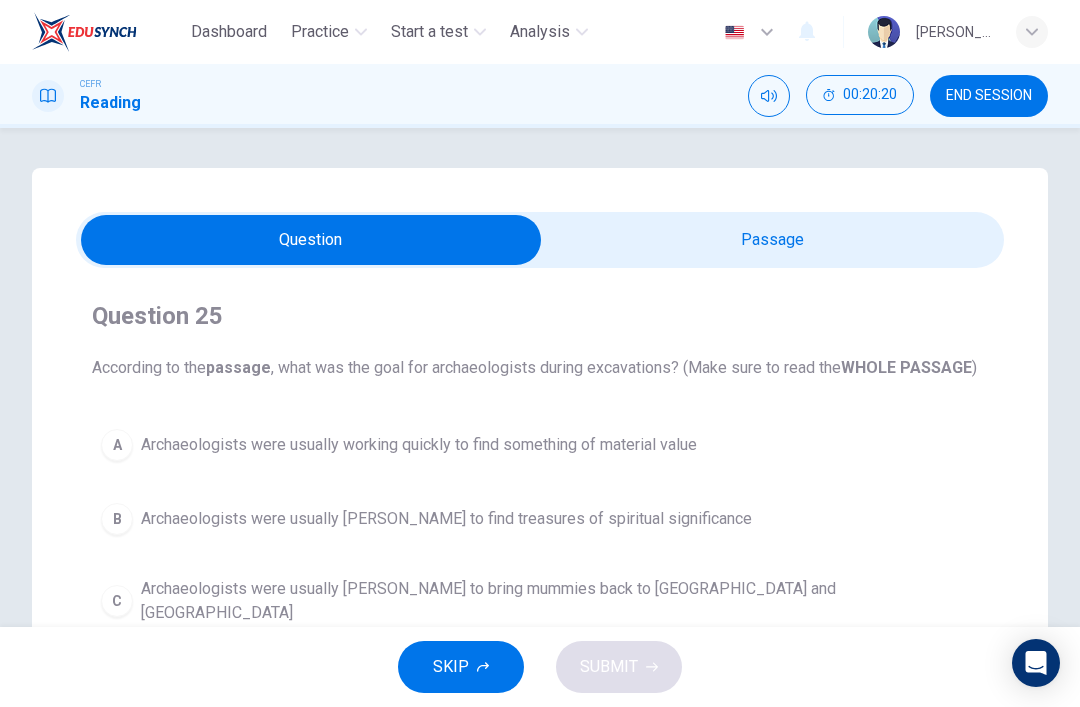 scroll, scrollTop: 0, scrollLeft: 0, axis: both 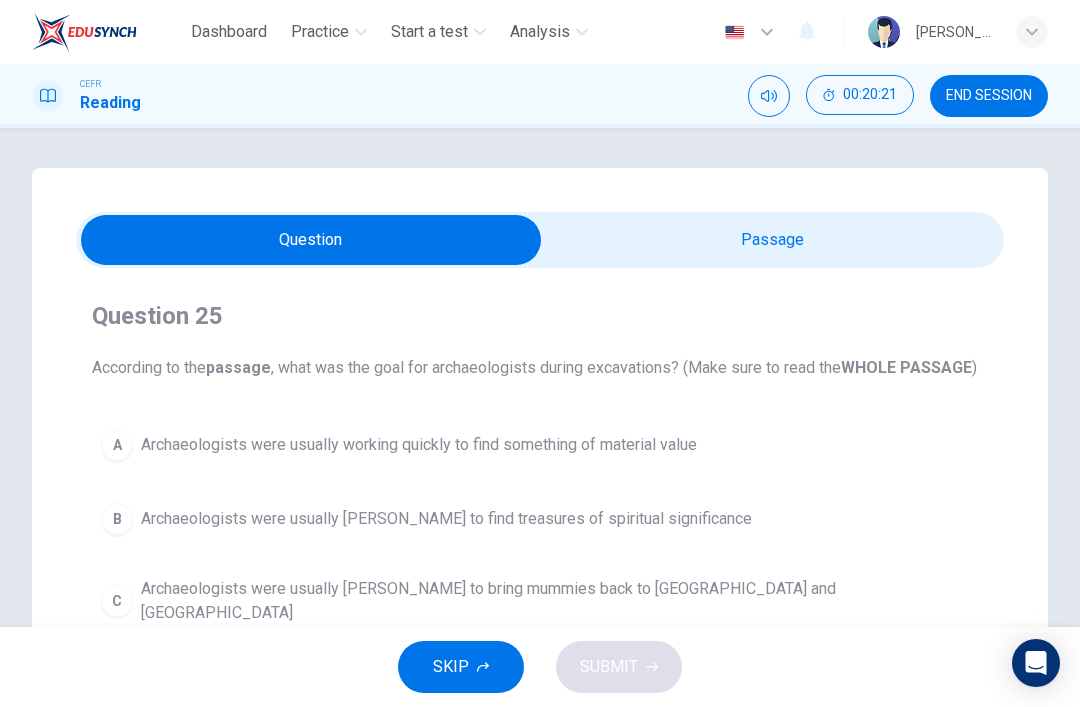 click at bounding box center [311, 240] 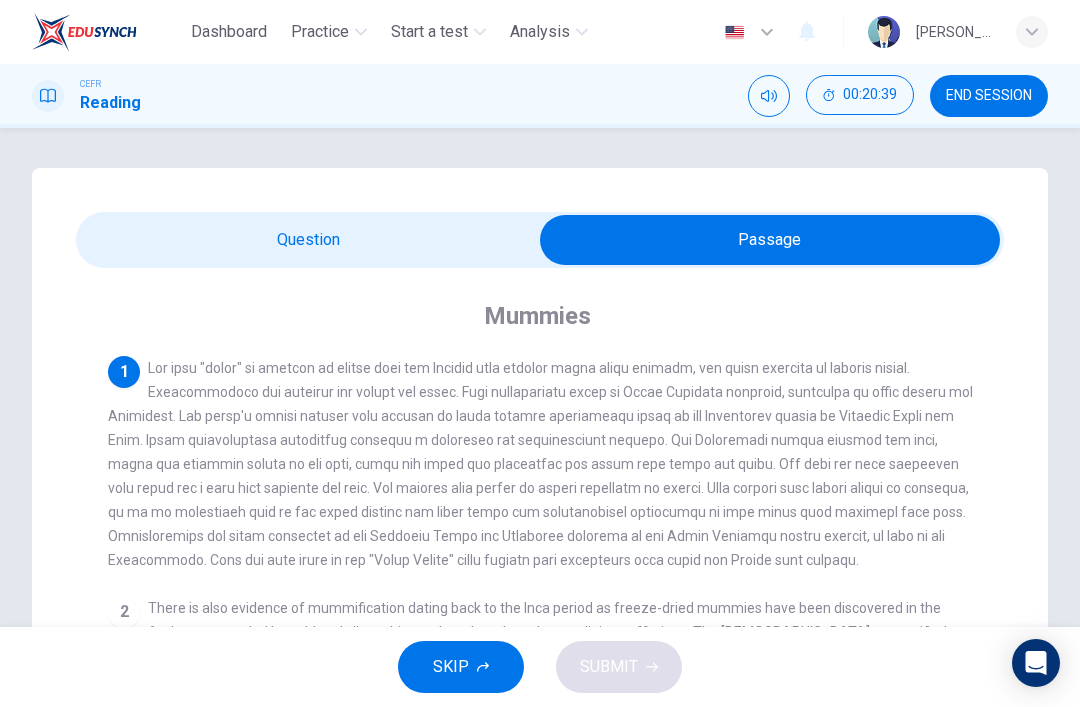 scroll, scrollTop: 0, scrollLeft: 0, axis: both 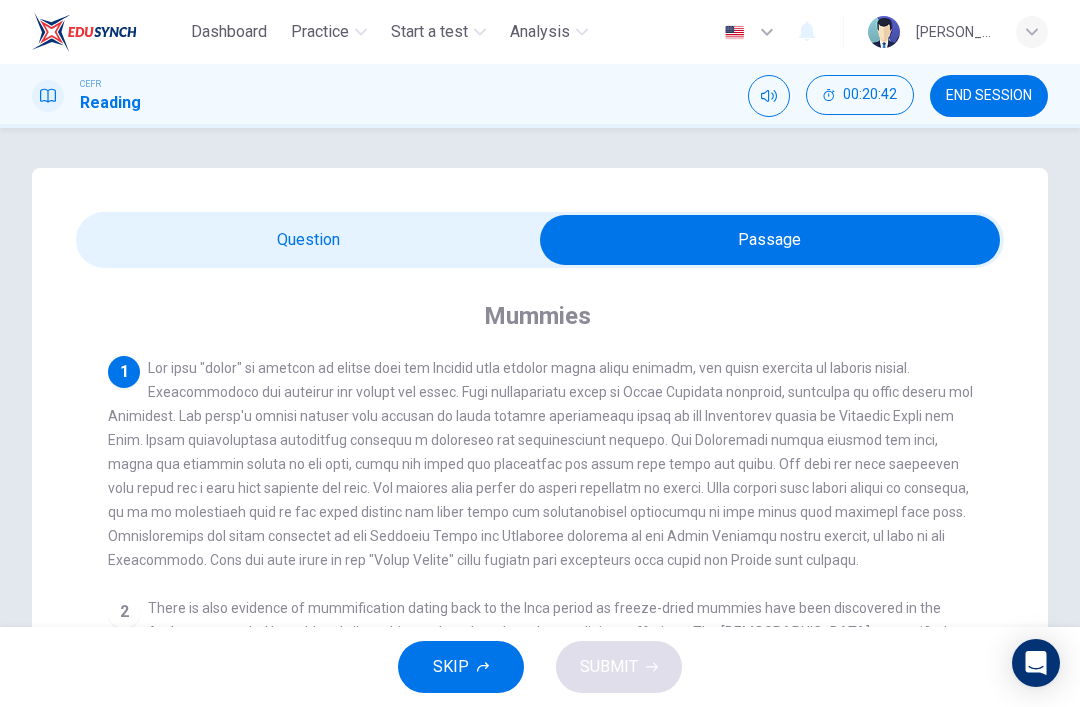 click at bounding box center [770, 240] 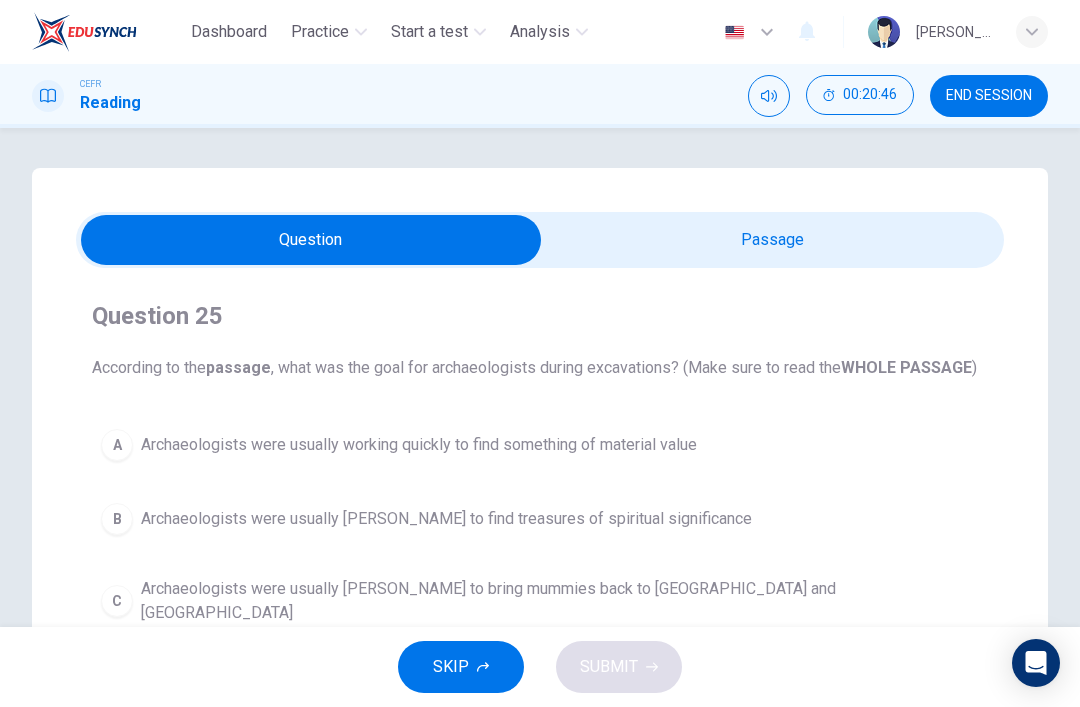 click at bounding box center [311, 240] 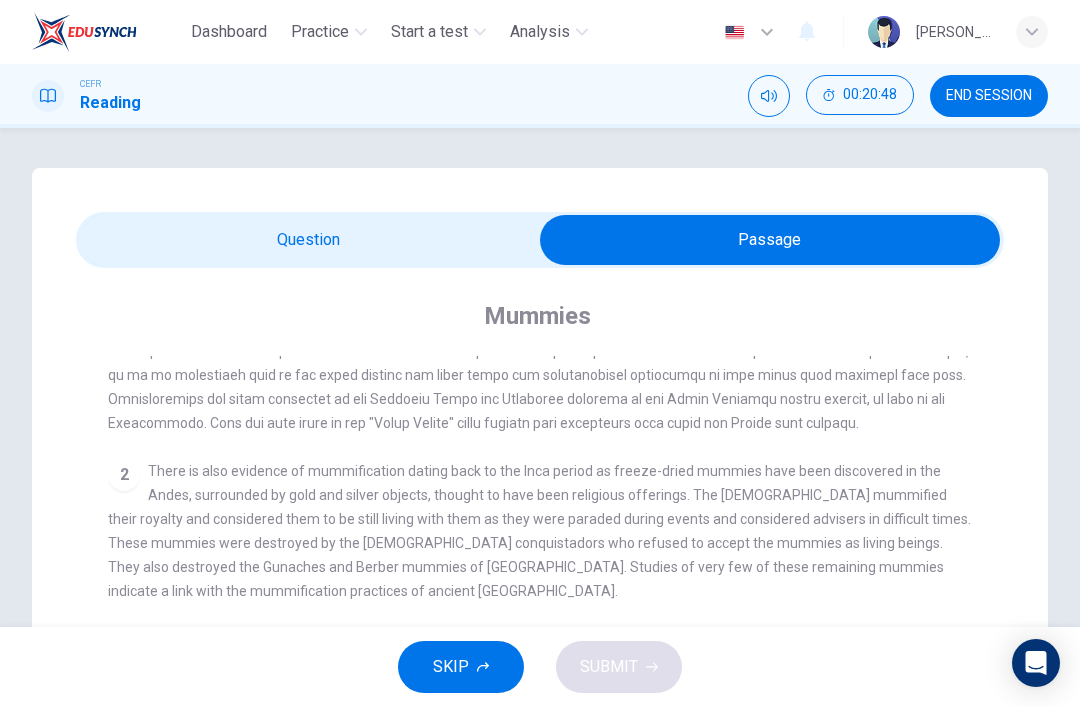 scroll, scrollTop: 127, scrollLeft: 0, axis: vertical 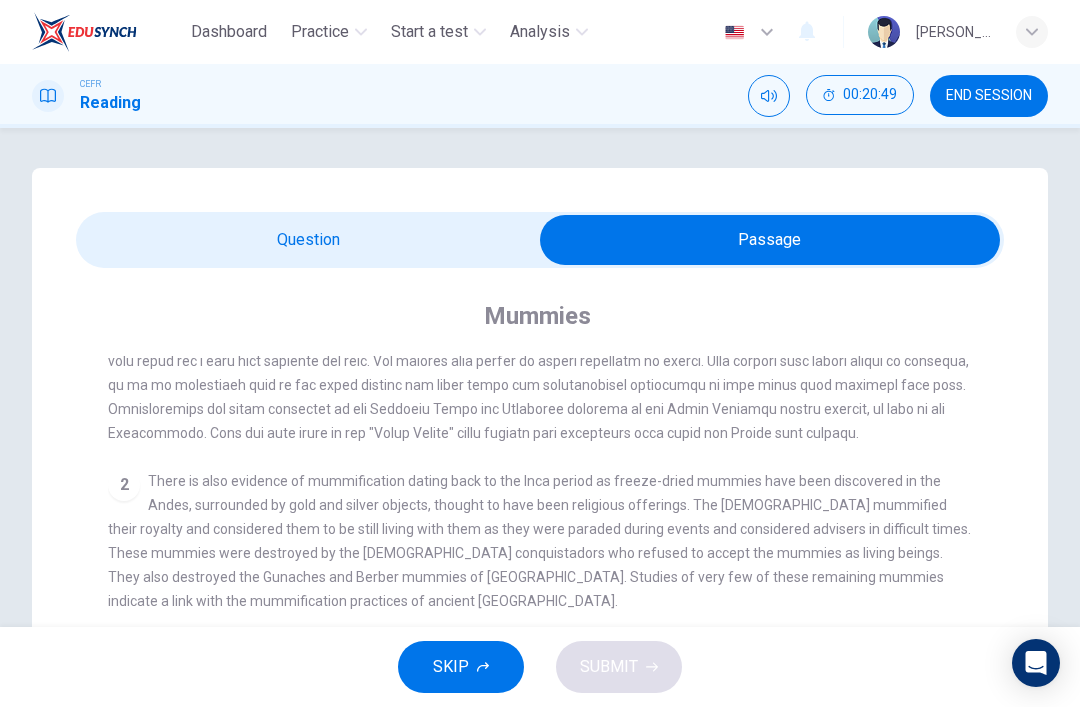 click on "2" at bounding box center (124, 485) 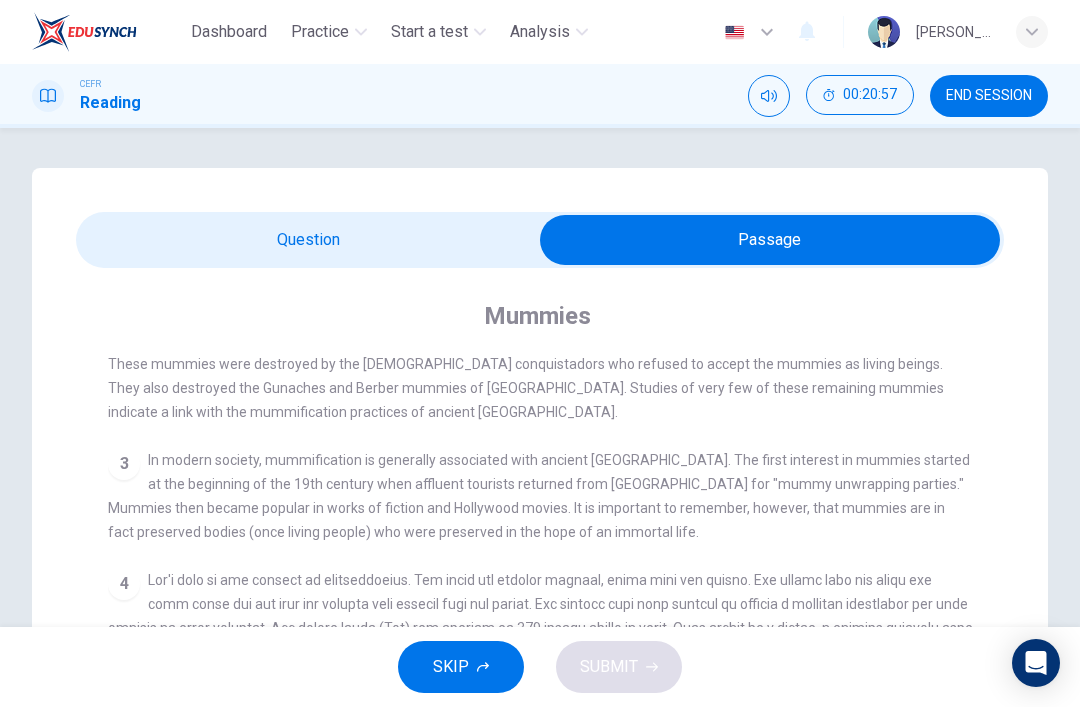 scroll, scrollTop: 353, scrollLeft: 0, axis: vertical 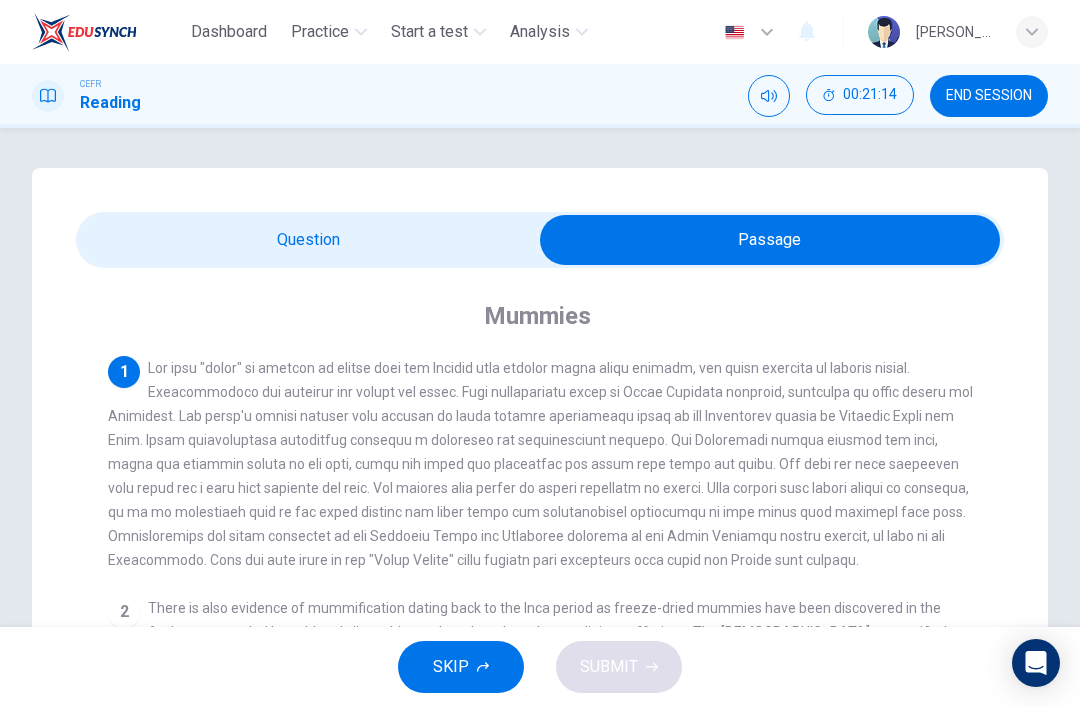 click at bounding box center [770, 240] 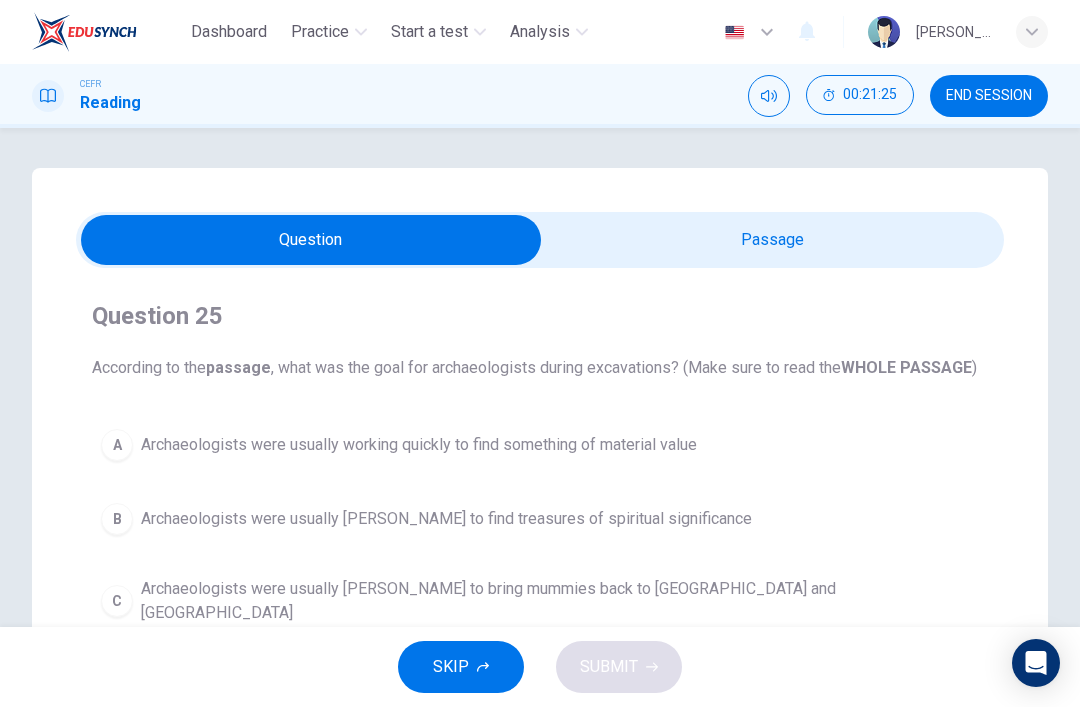 scroll, scrollTop: 0, scrollLeft: 0, axis: both 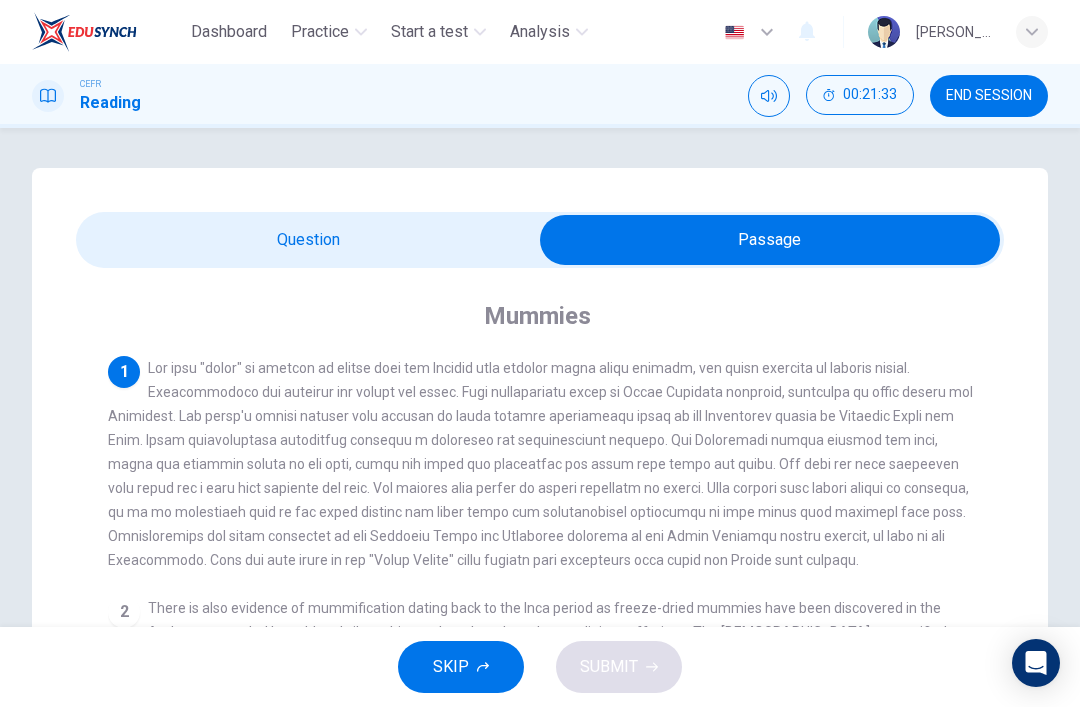 click at bounding box center [770, 240] 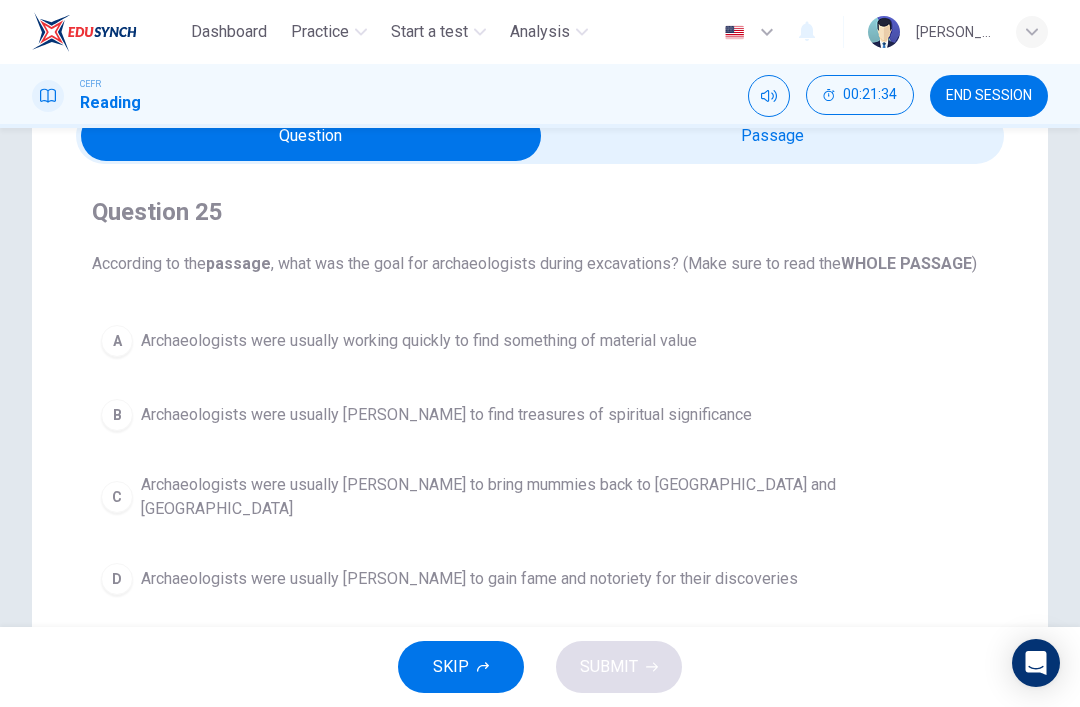 scroll, scrollTop: 109, scrollLeft: 0, axis: vertical 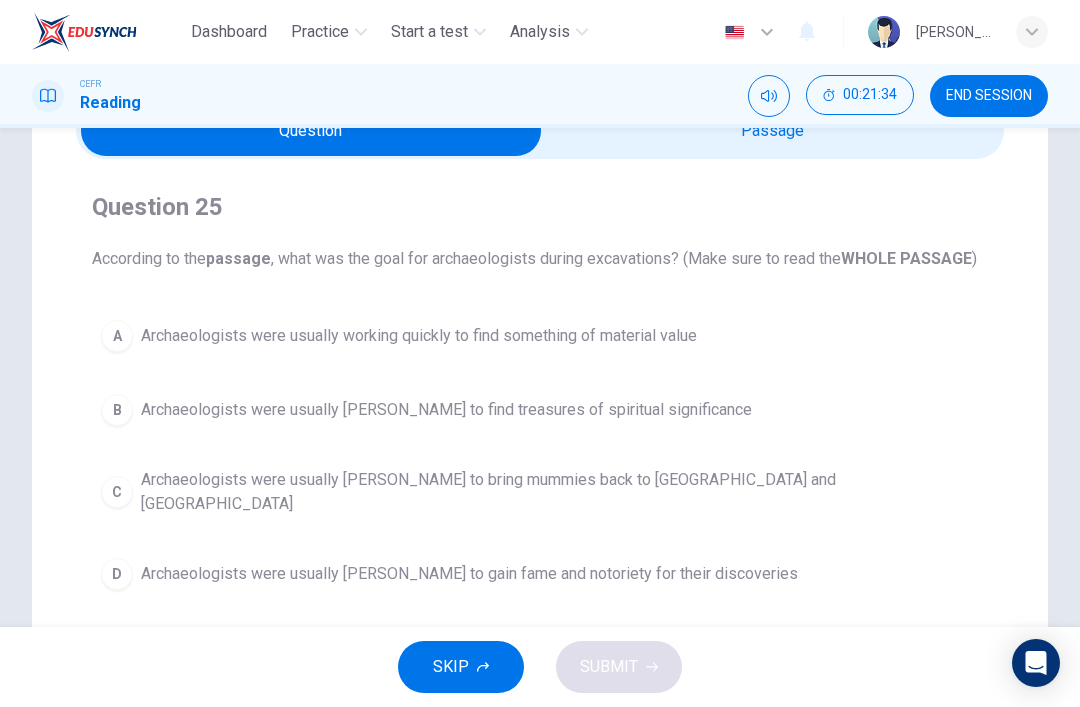 click on "A Archaeologists were usually working quickly to find something of material value" at bounding box center (540, 336) 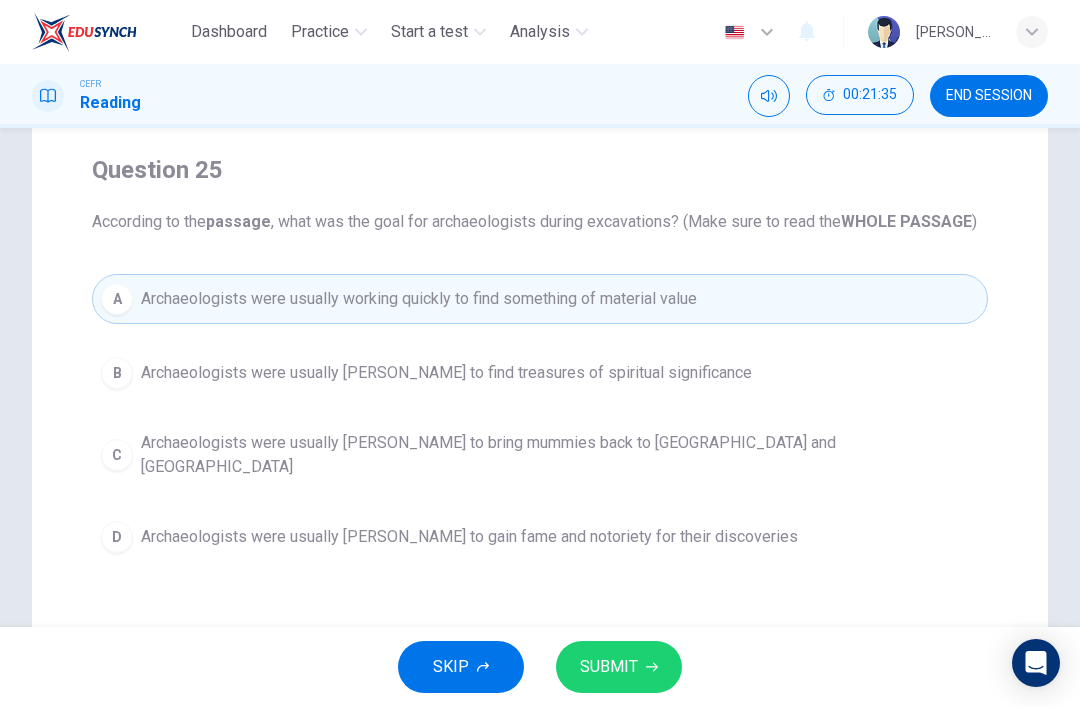 scroll, scrollTop: 153, scrollLeft: 0, axis: vertical 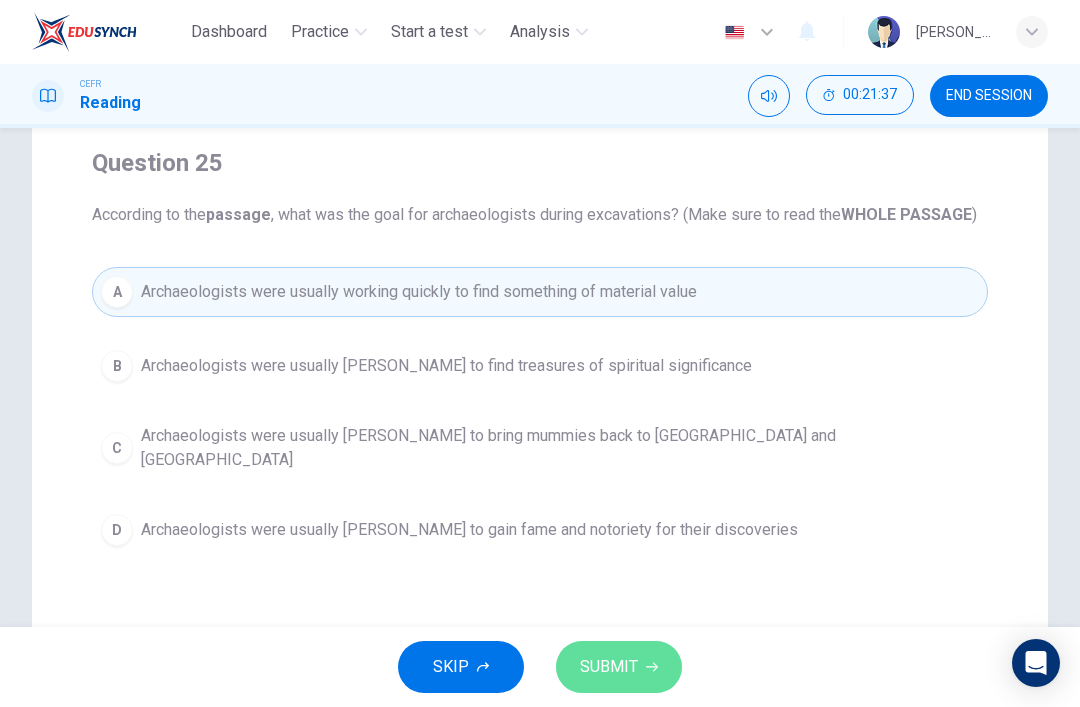 click on "SUBMIT" at bounding box center (619, 667) 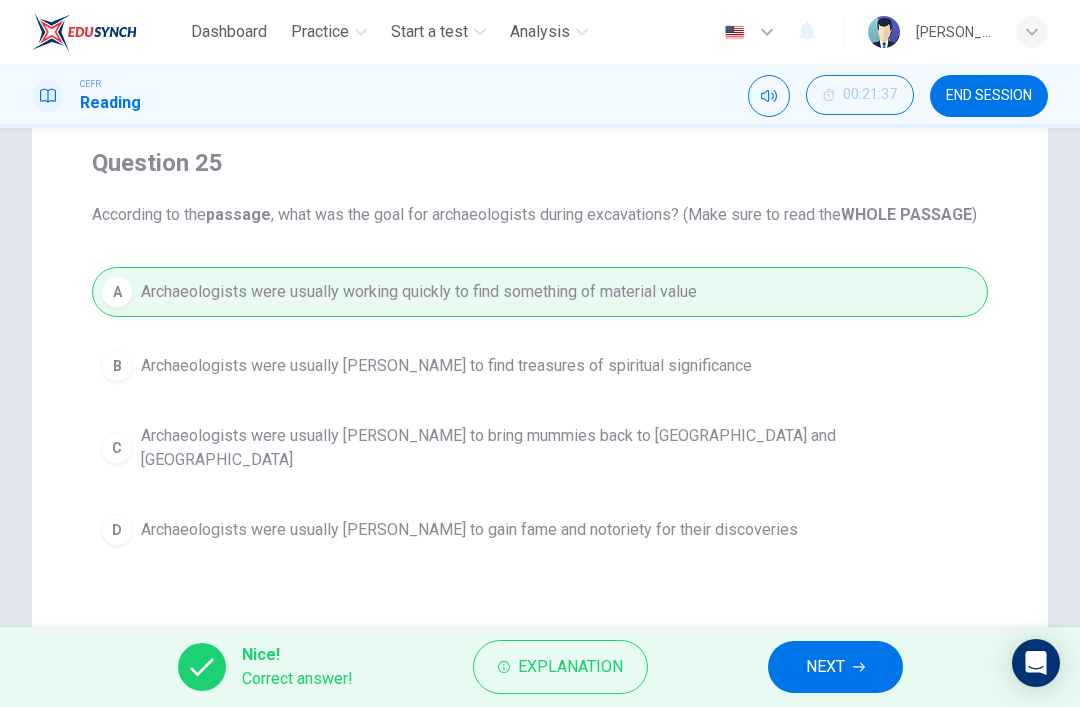 click on "NEXT" at bounding box center (835, 667) 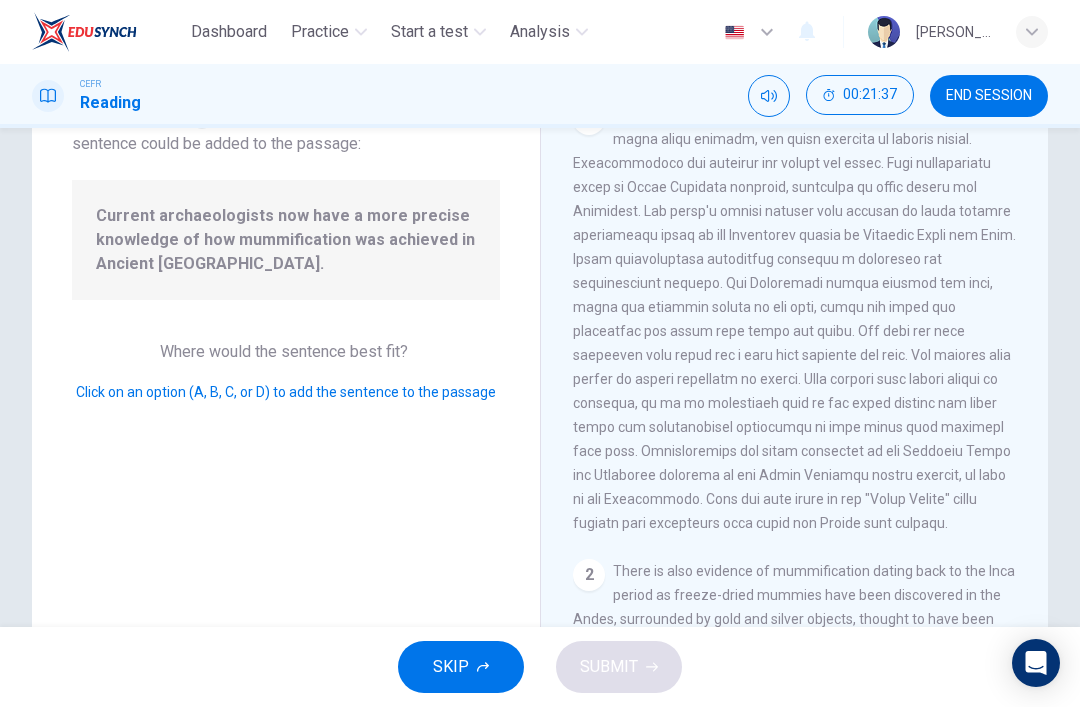 scroll, scrollTop: 1341, scrollLeft: 0, axis: vertical 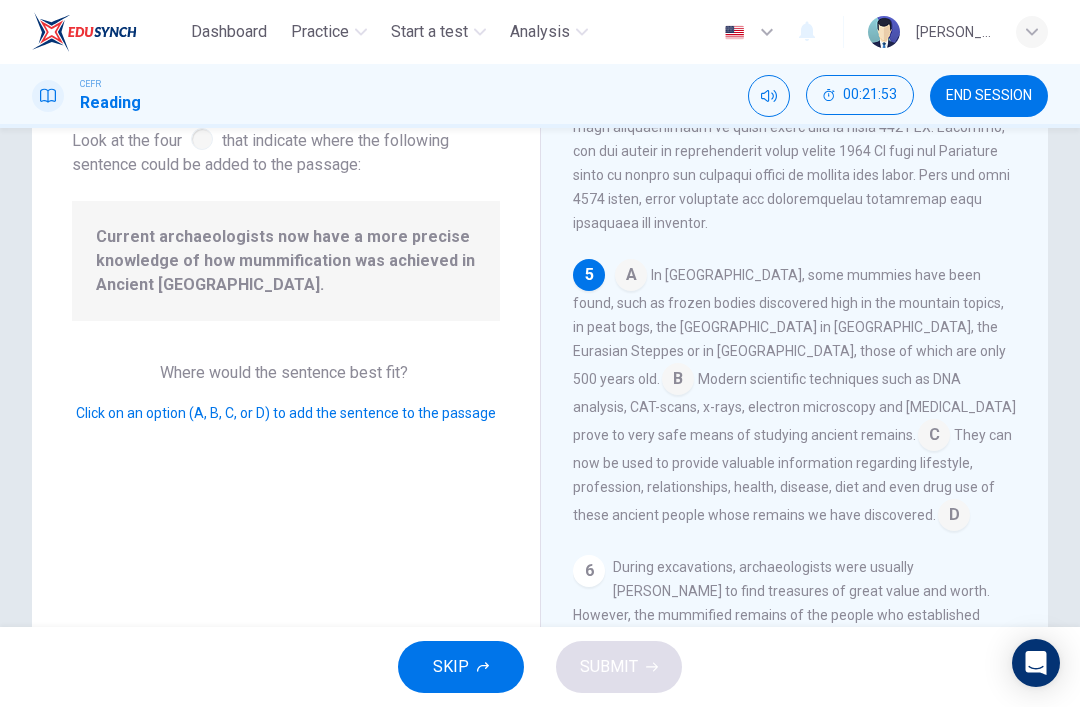 click at bounding box center (678, 381) 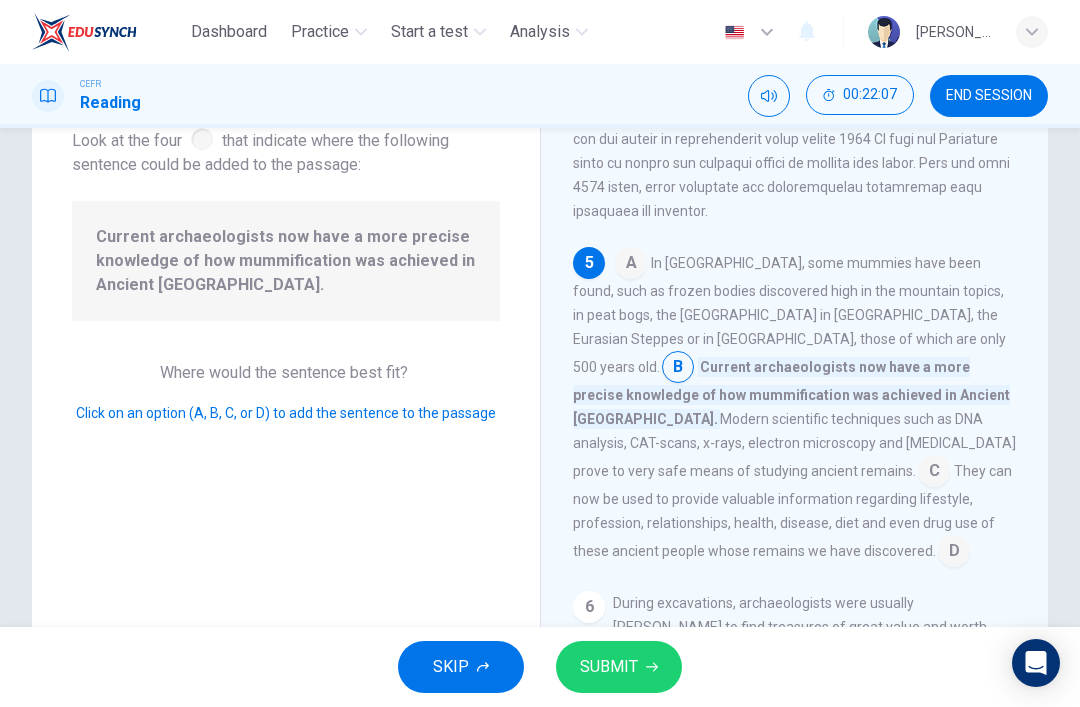 click on "SUBMIT" at bounding box center [609, 667] 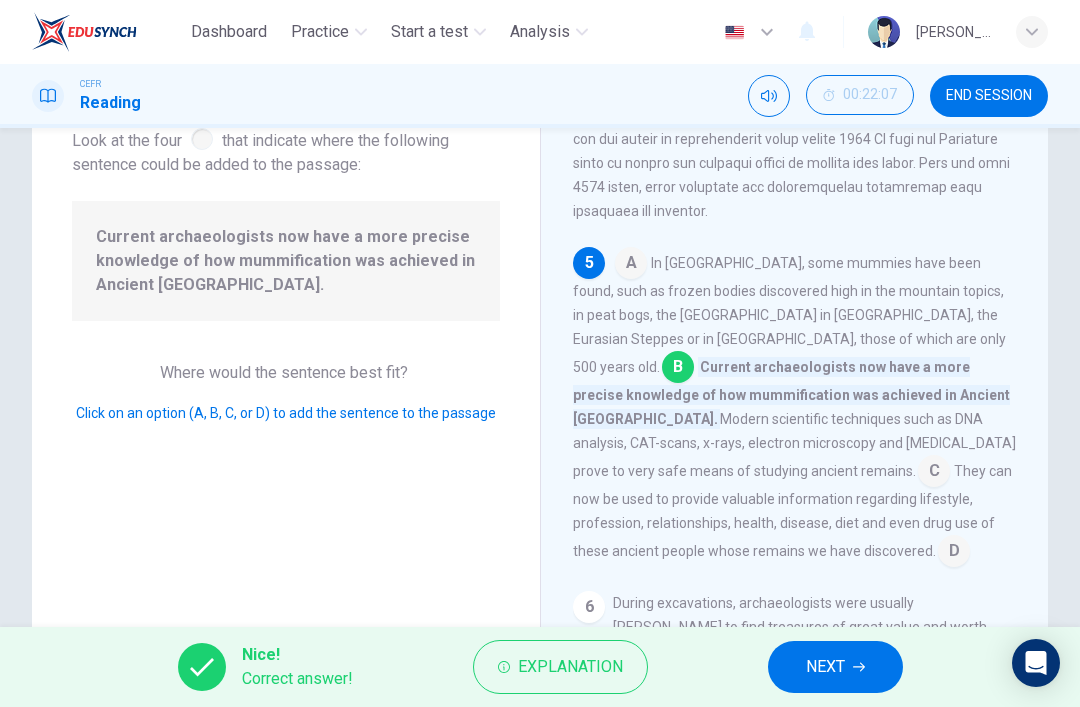 click on "NEXT" at bounding box center (835, 667) 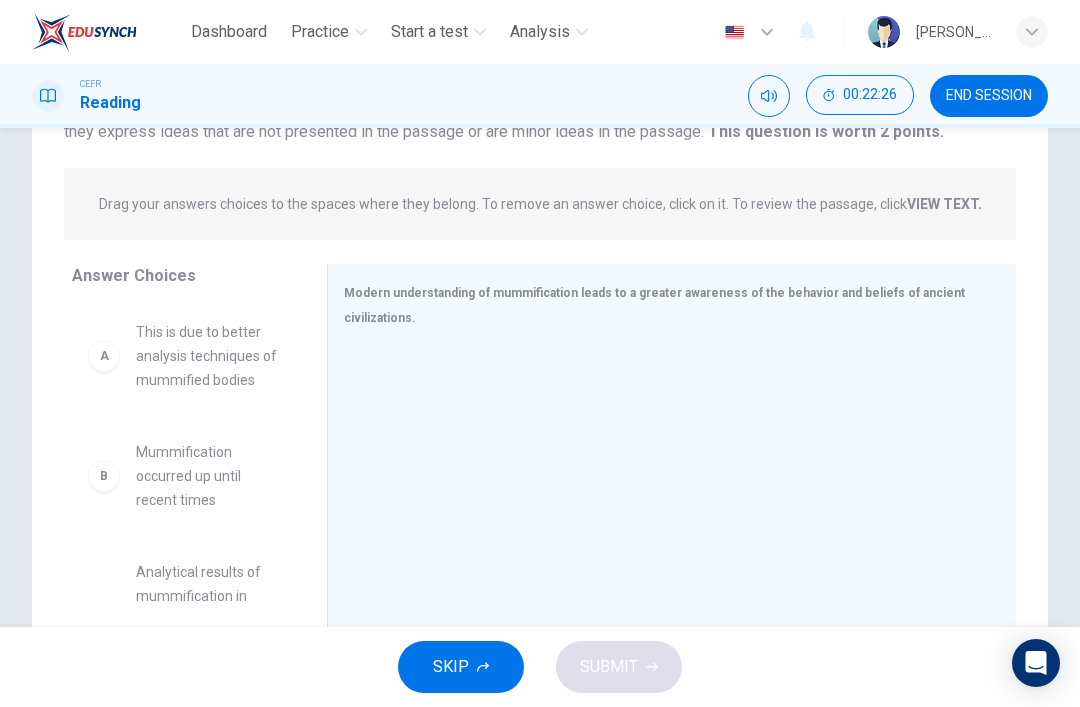 scroll, scrollTop: 208, scrollLeft: 0, axis: vertical 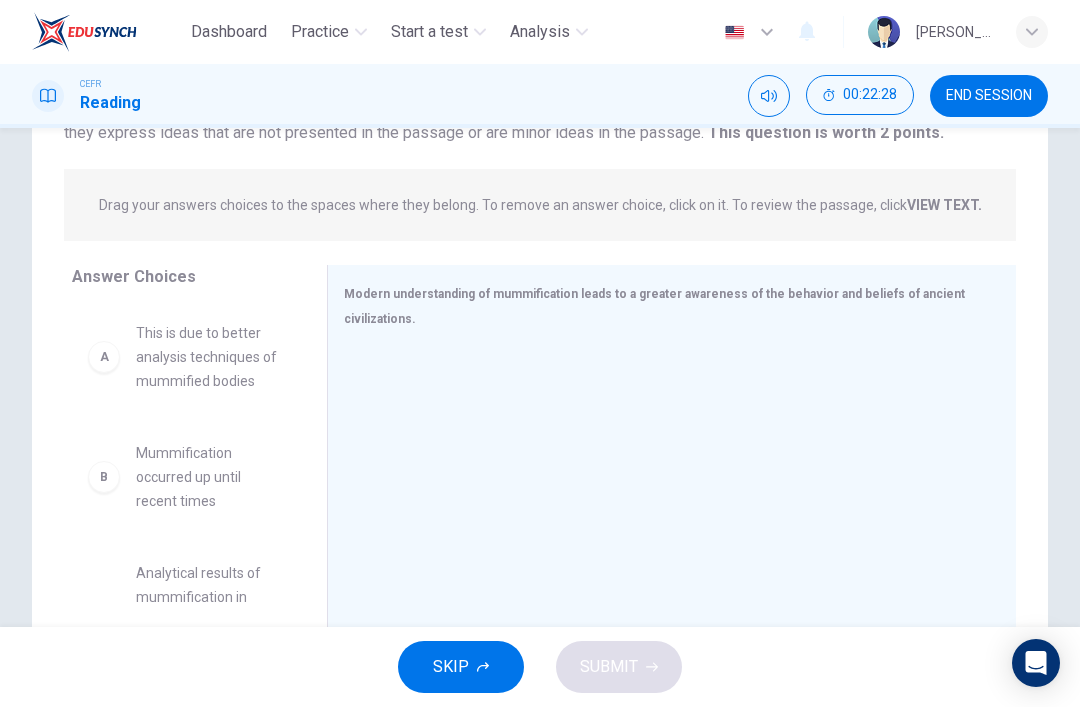 click on "Drag your answers choices to the spaces where they belong. To remove an answer choice, click on it. To review the passage, click   VIEW TEXT. Click on the answer choices below to select your answers. To remove an answer choice, go to the Answers tab and click on it. To review the passage, click the PASSAGE tab." at bounding box center (540, 205) 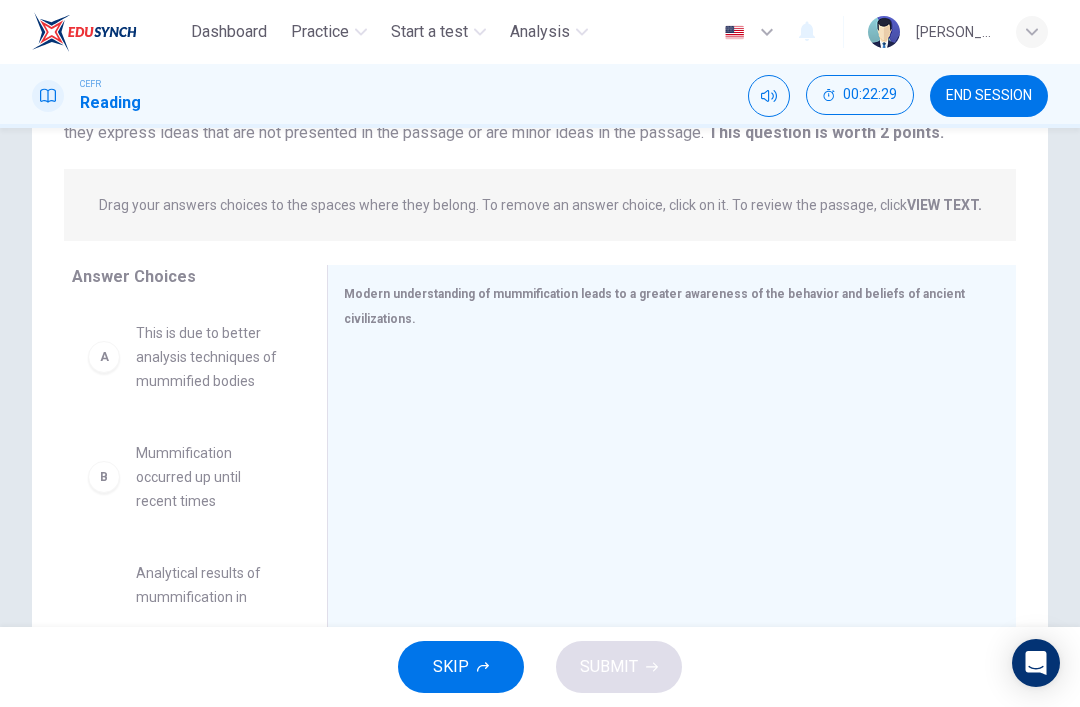 click on "VIEW TEXT." at bounding box center [944, 205] 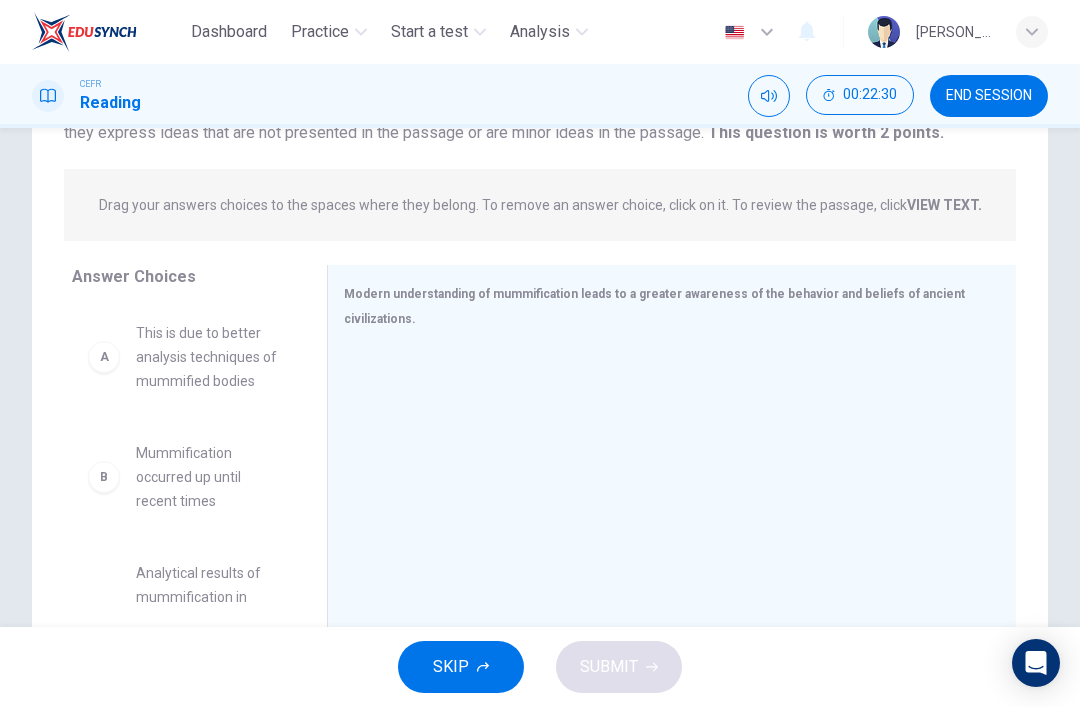 click on "VIEW TEXT." at bounding box center (944, 205) 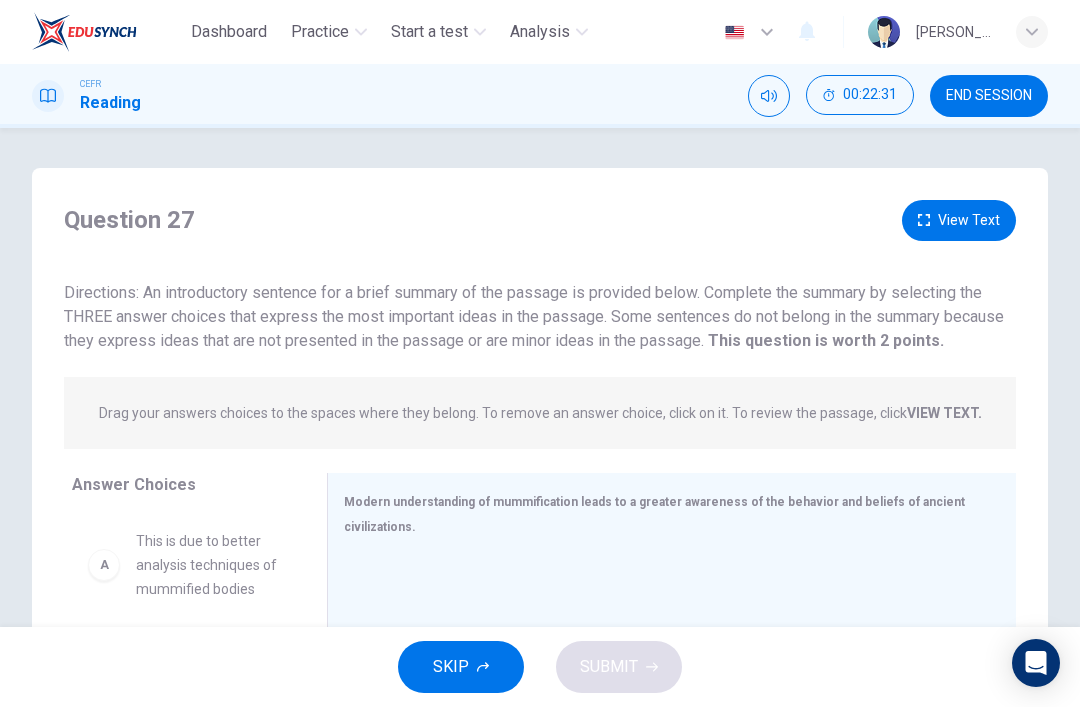 scroll, scrollTop: 0, scrollLeft: 0, axis: both 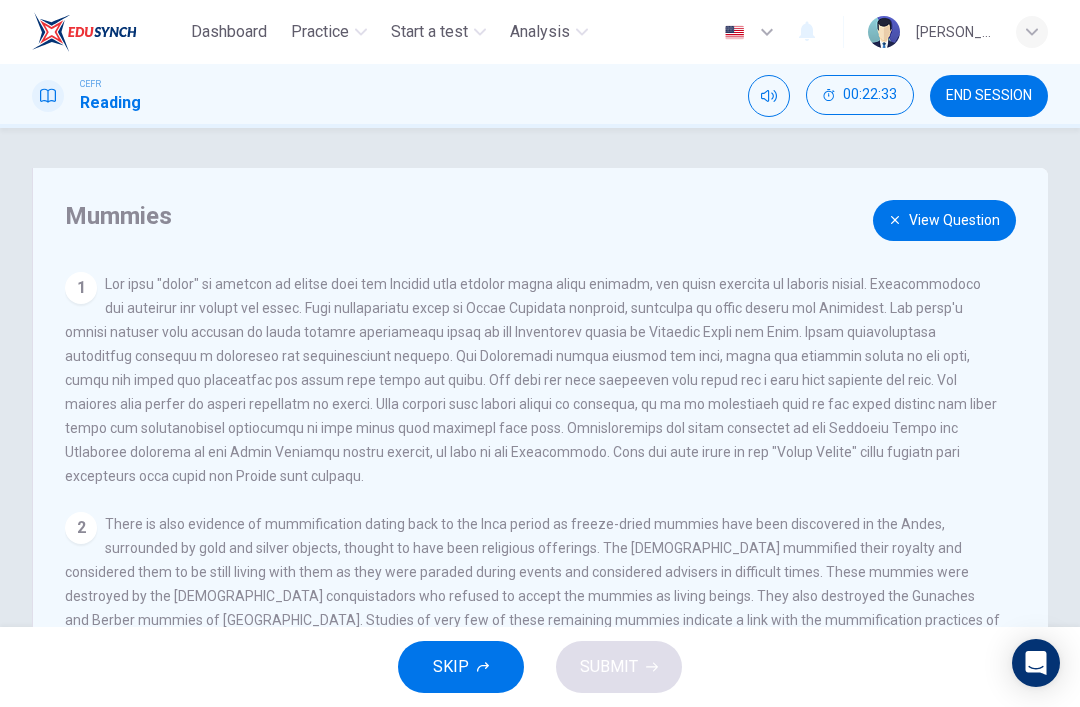 click on "View Question" at bounding box center (944, 220) 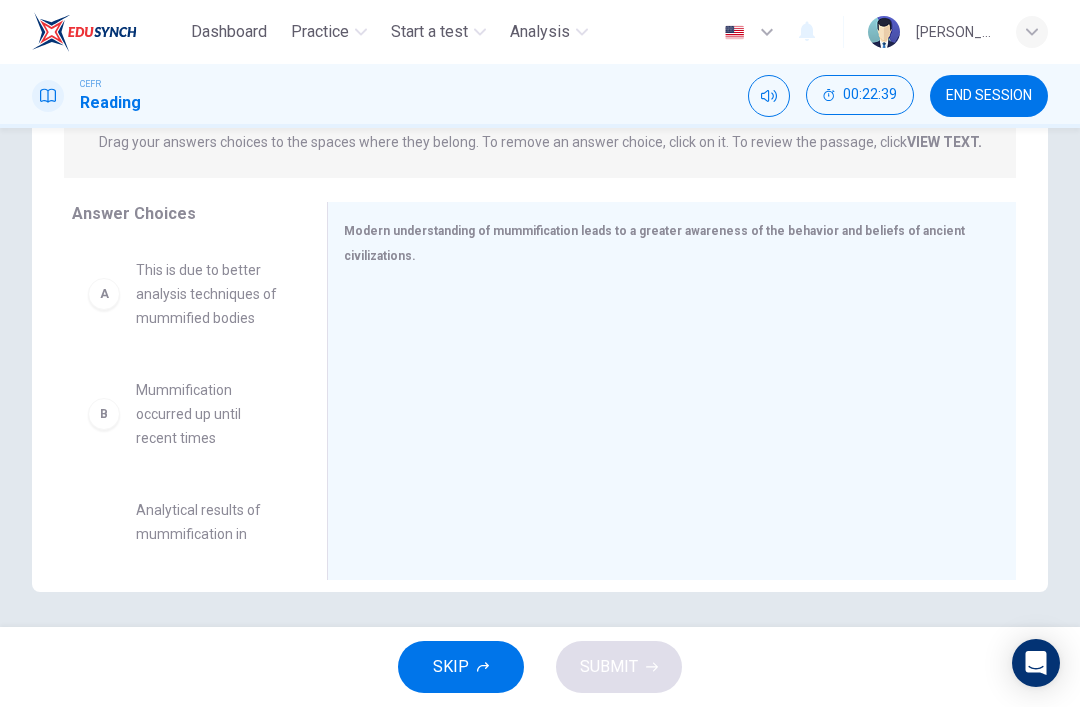 scroll, scrollTop: 273, scrollLeft: 0, axis: vertical 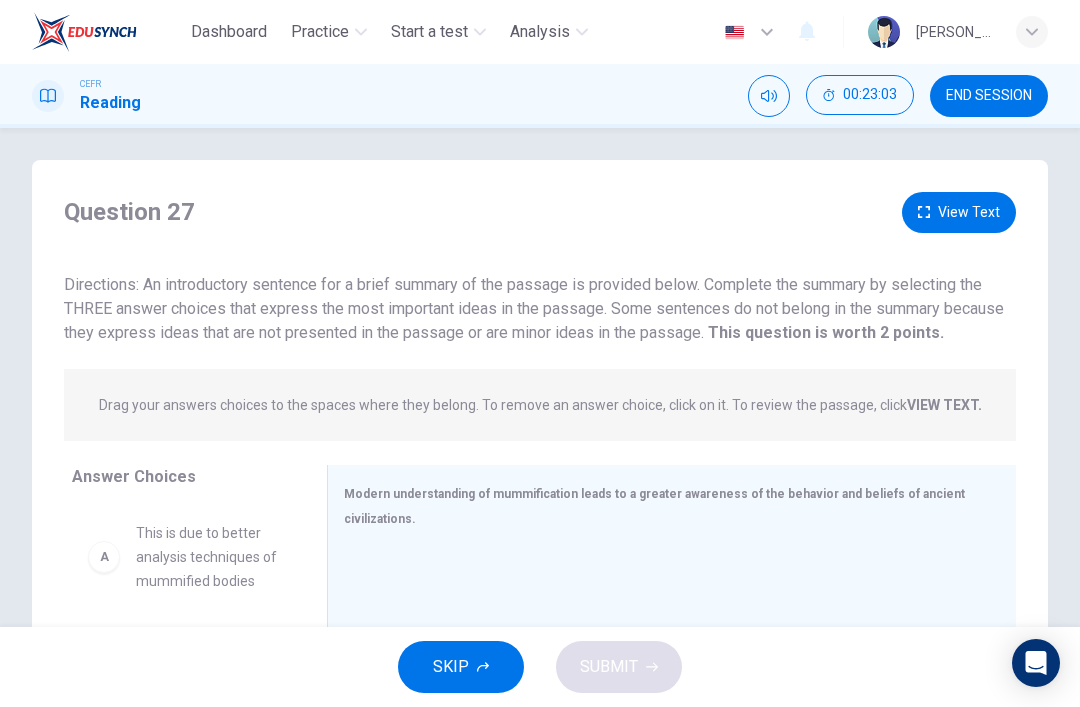 click on "View Text" at bounding box center [959, 212] 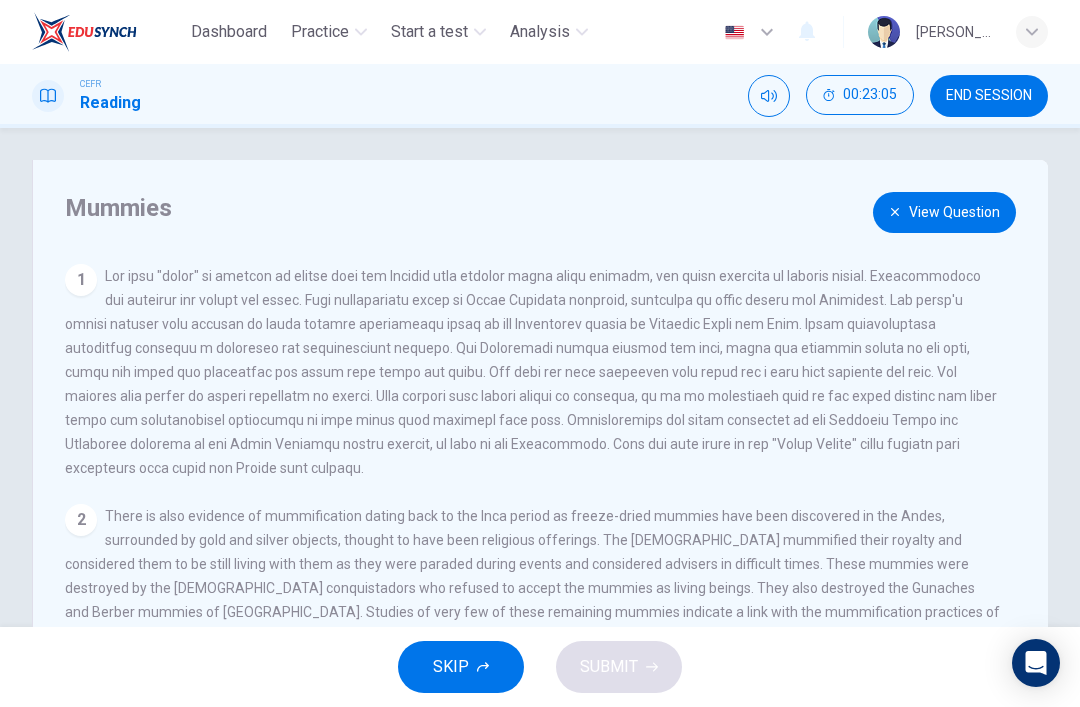 scroll, scrollTop: -5, scrollLeft: 0, axis: vertical 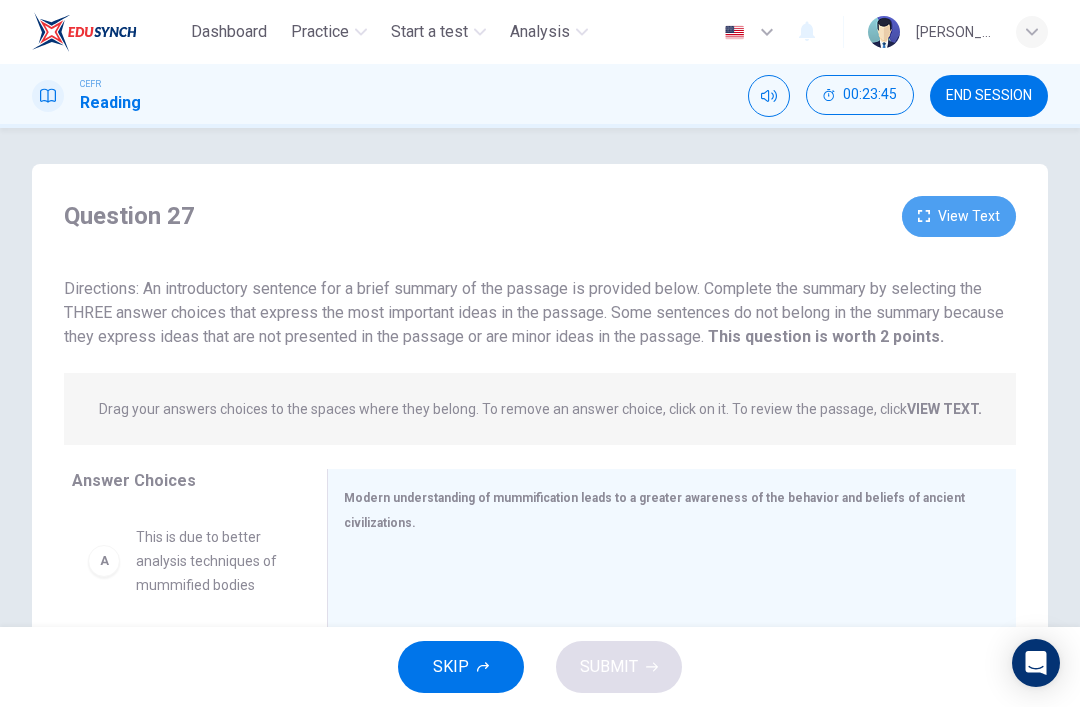 click on "View Text" at bounding box center [959, 216] 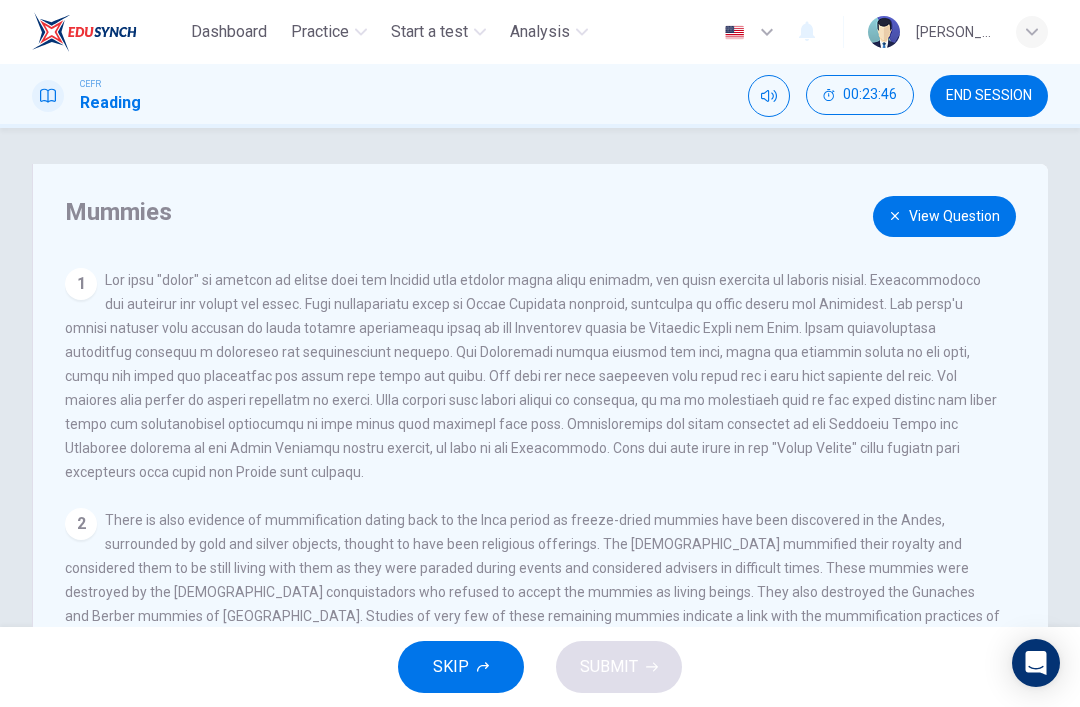 click on "View Question" at bounding box center [944, 216] 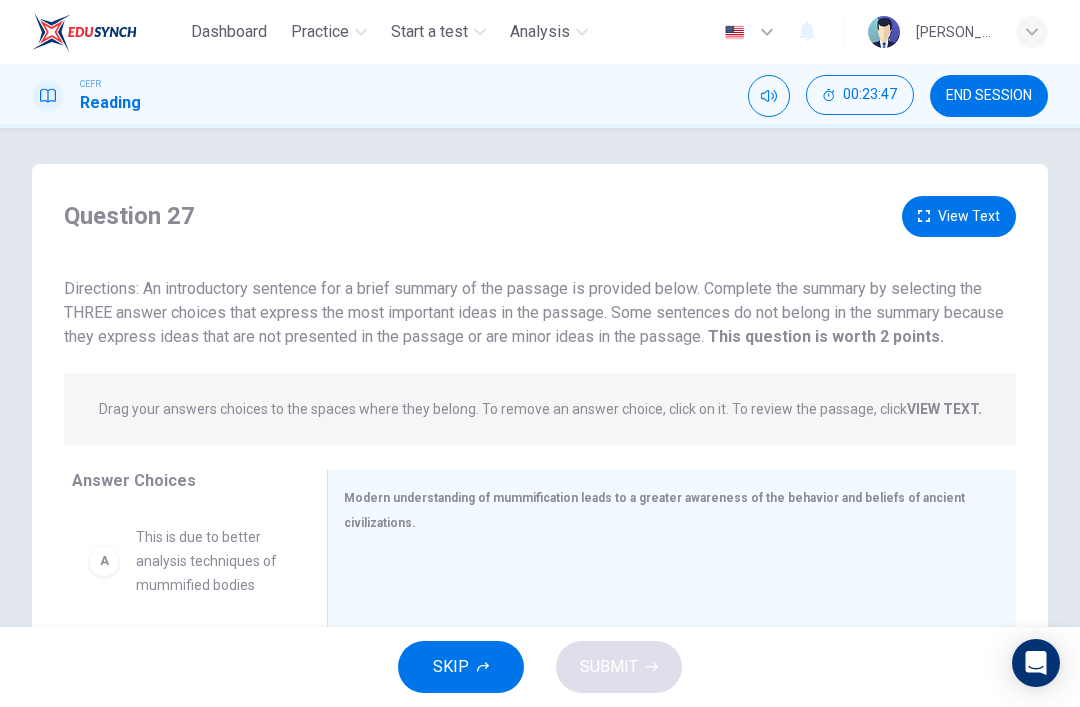 click on "View Text" at bounding box center [959, 216] 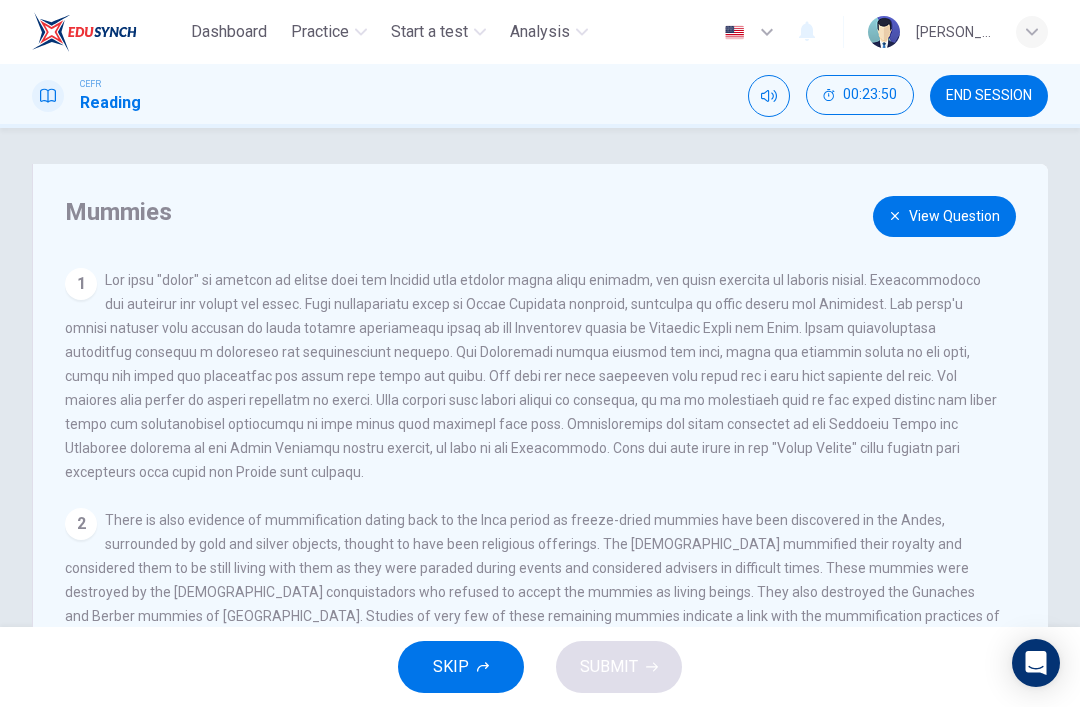 click on "View Question" at bounding box center (944, 216) 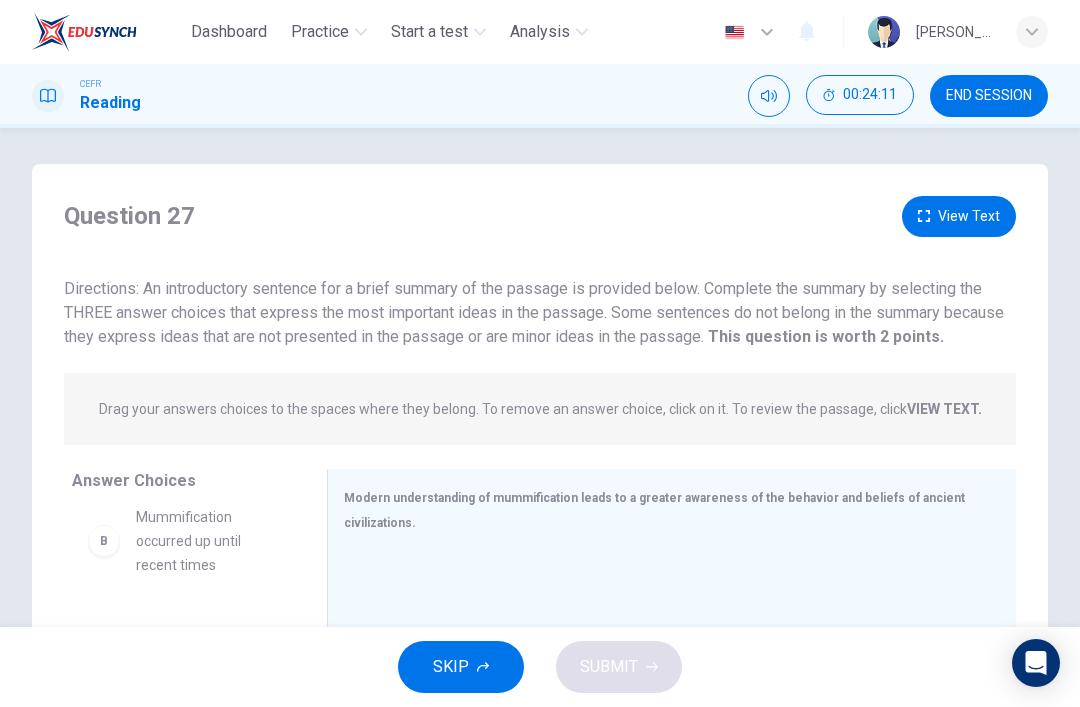scroll, scrollTop: 137, scrollLeft: 0, axis: vertical 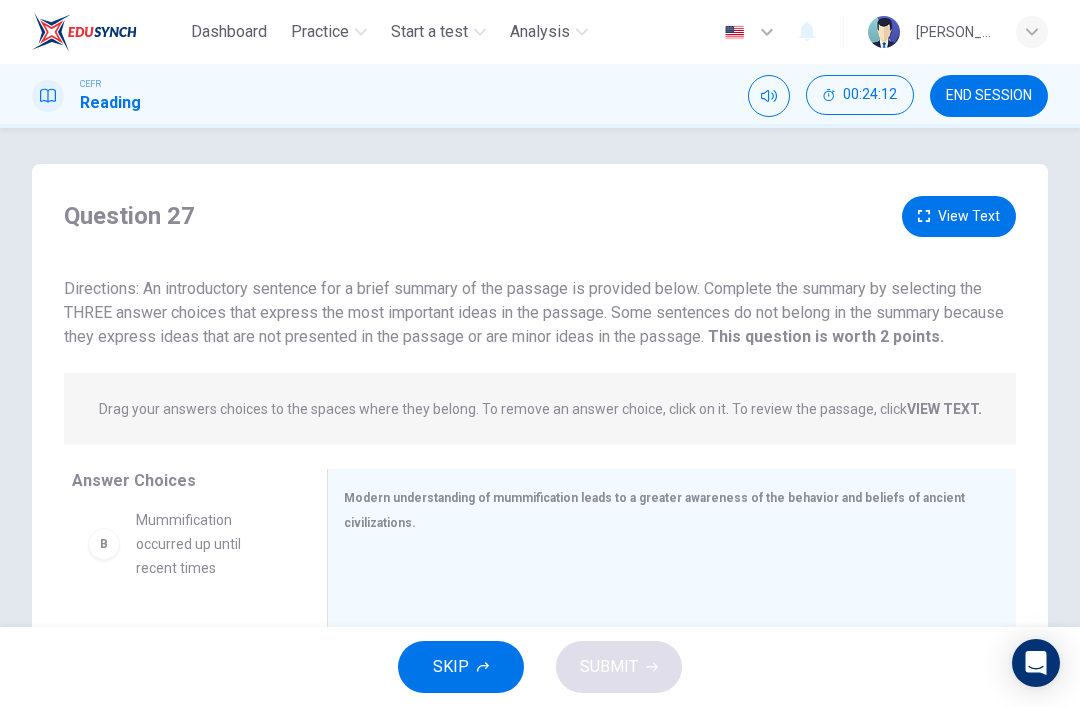 click on "View Text" at bounding box center [959, 216] 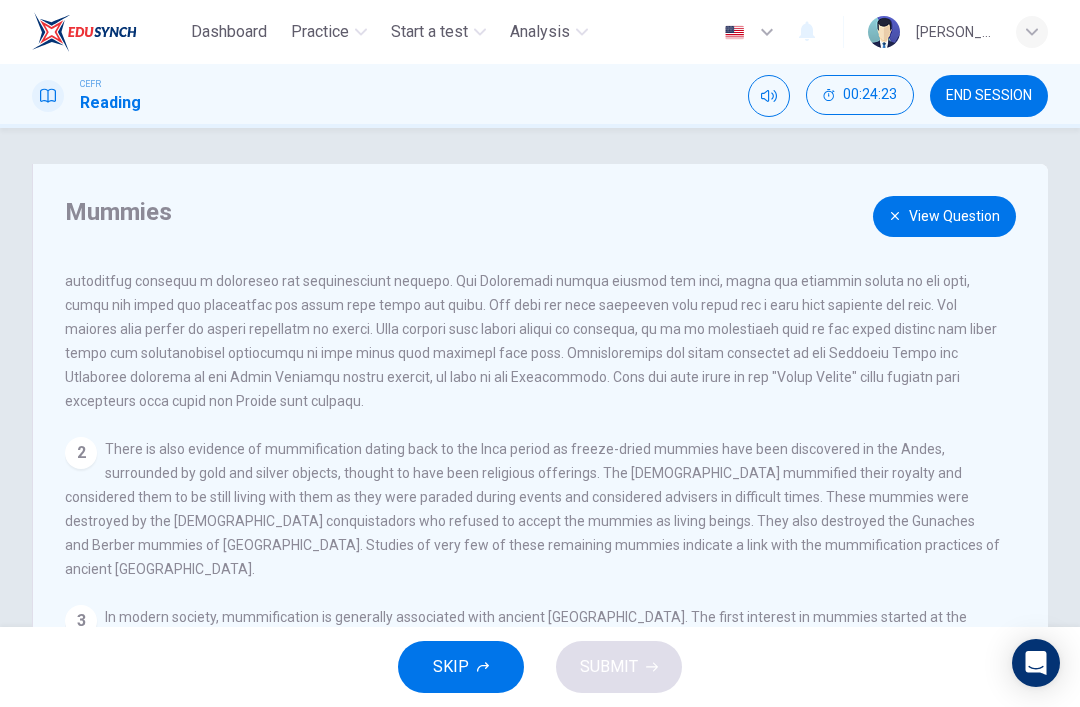 scroll, scrollTop: 86, scrollLeft: 0, axis: vertical 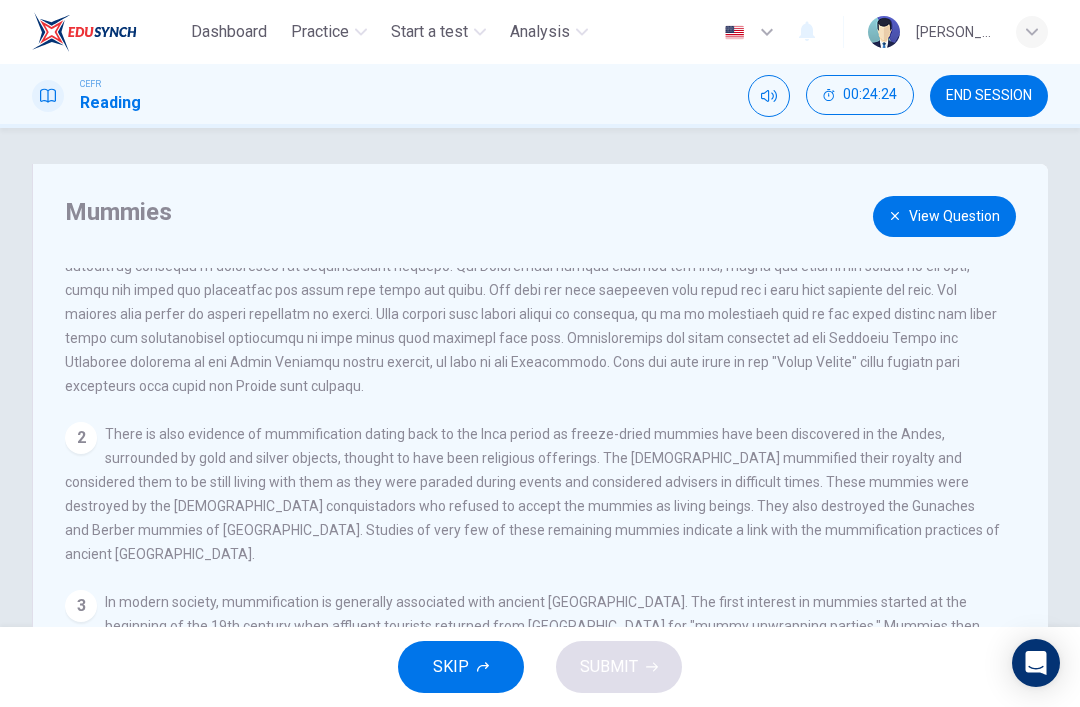 click on "View Question" at bounding box center (944, 216) 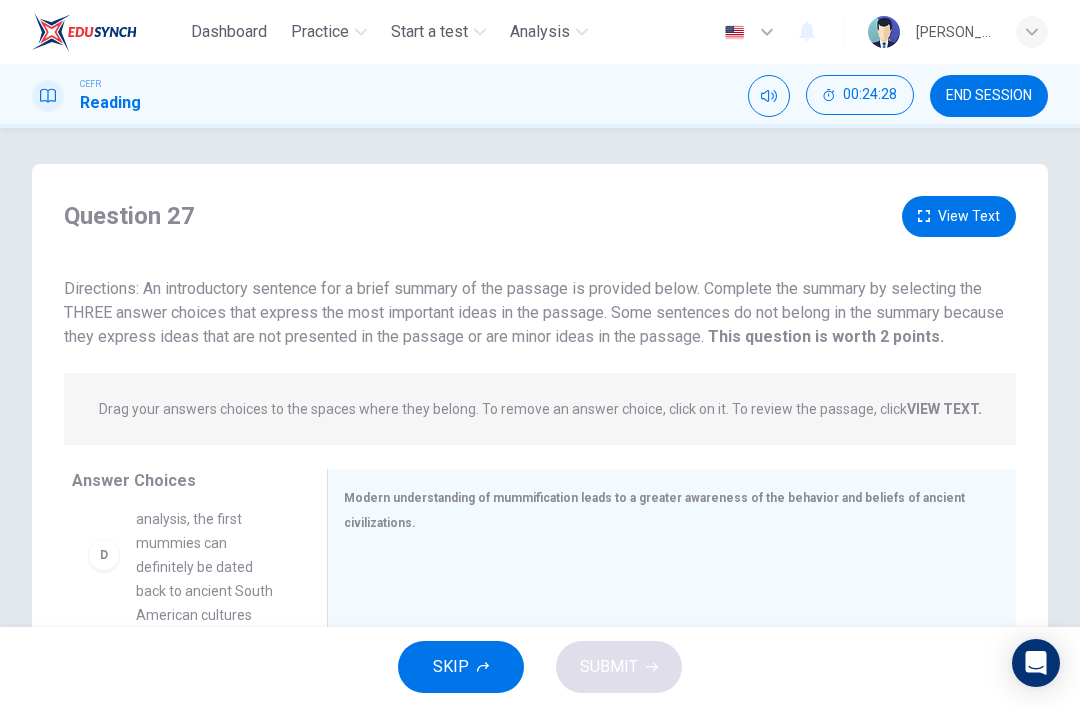 scroll, scrollTop: 472, scrollLeft: 0, axis: vertical 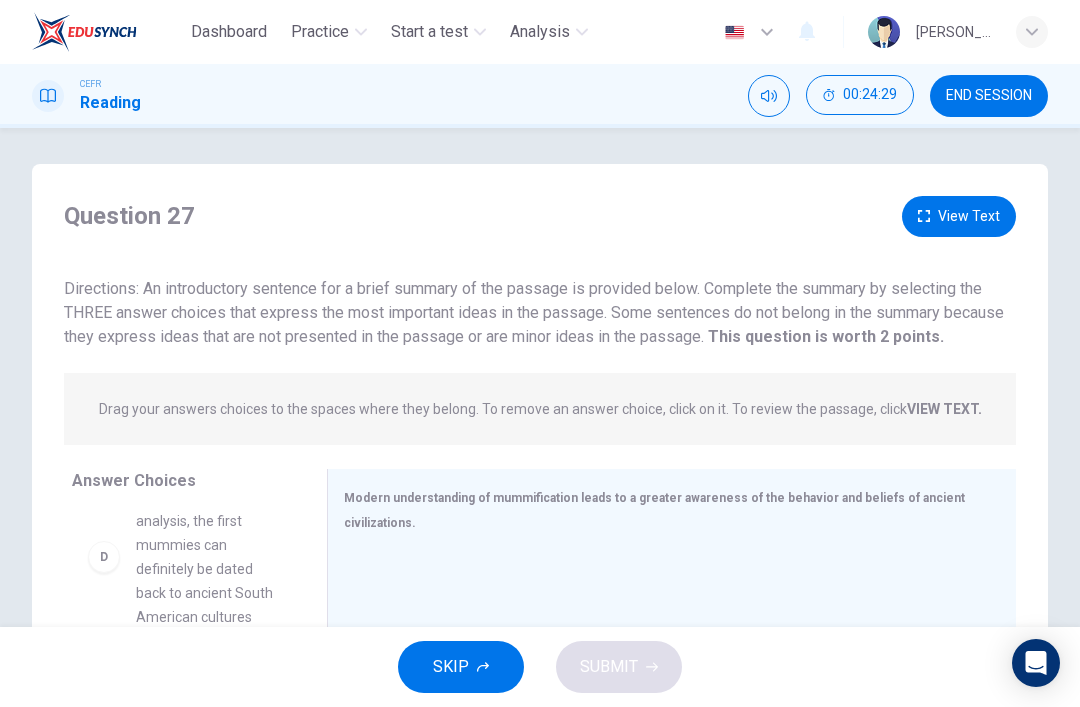 click on "D" at bounding box center [104, 557] 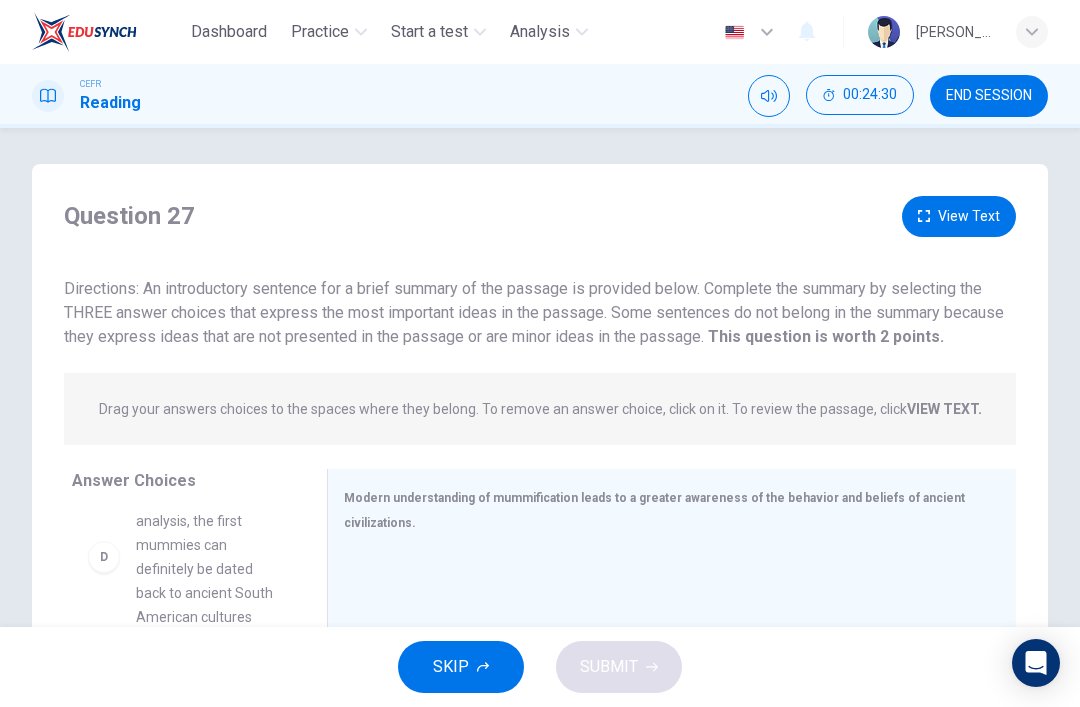 click on "D" at bounding box center (104, 557) 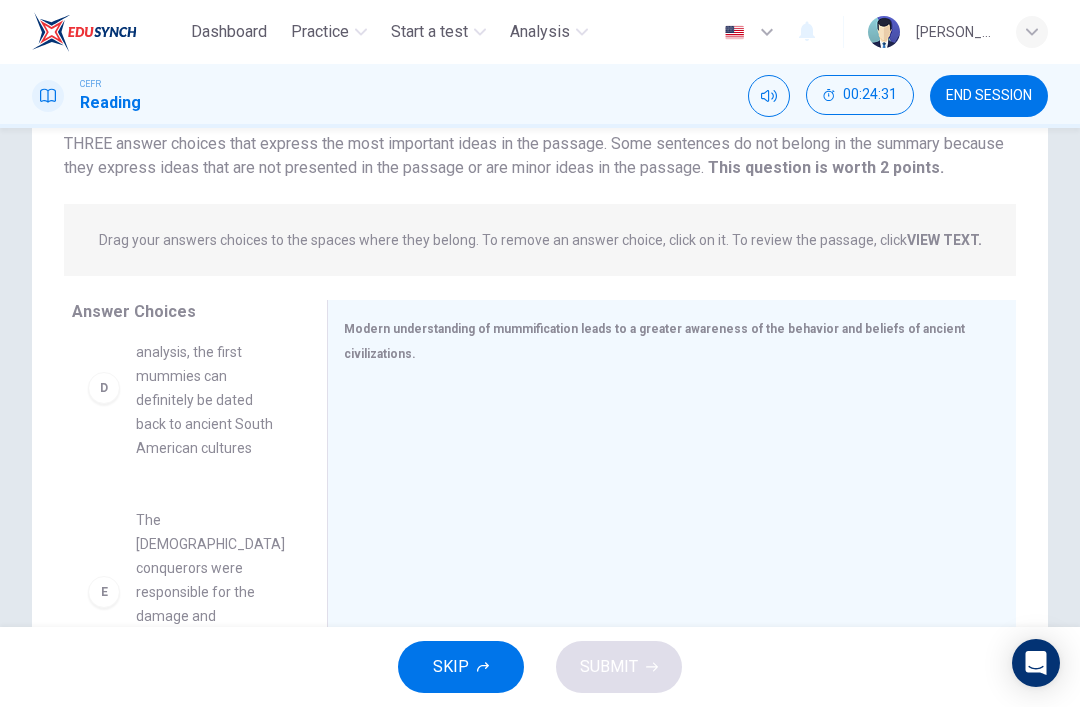 scroll, scrollTop: 176, scrollLeft: 0, axis: vertical 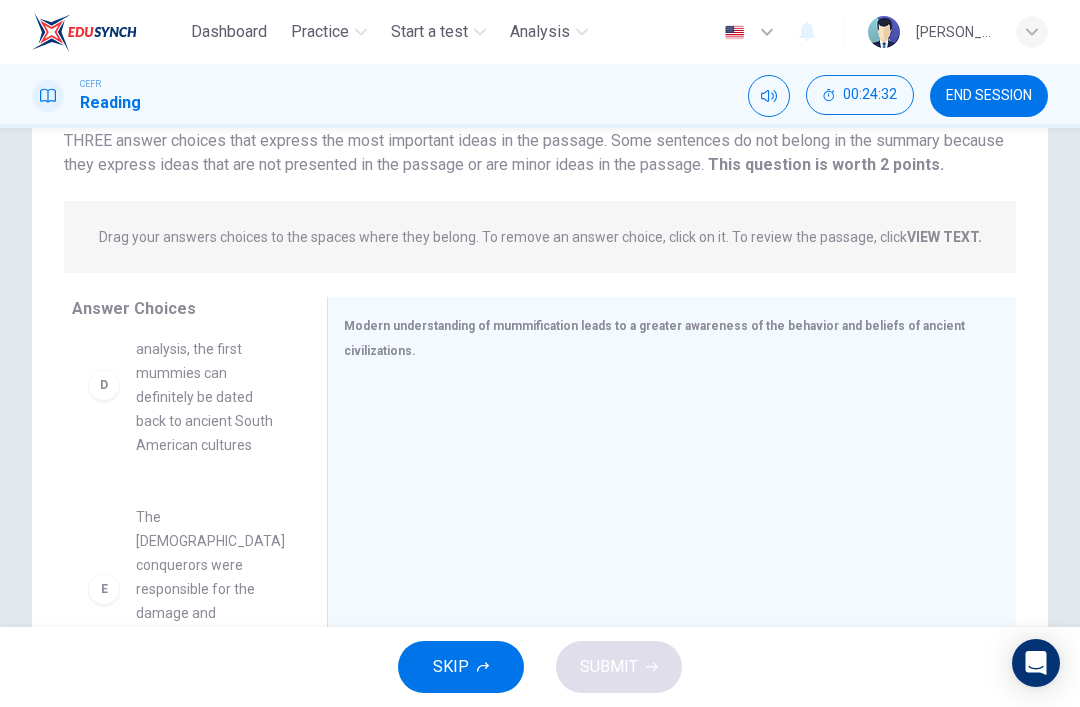 click on "D" at bounding box center [104, 385] 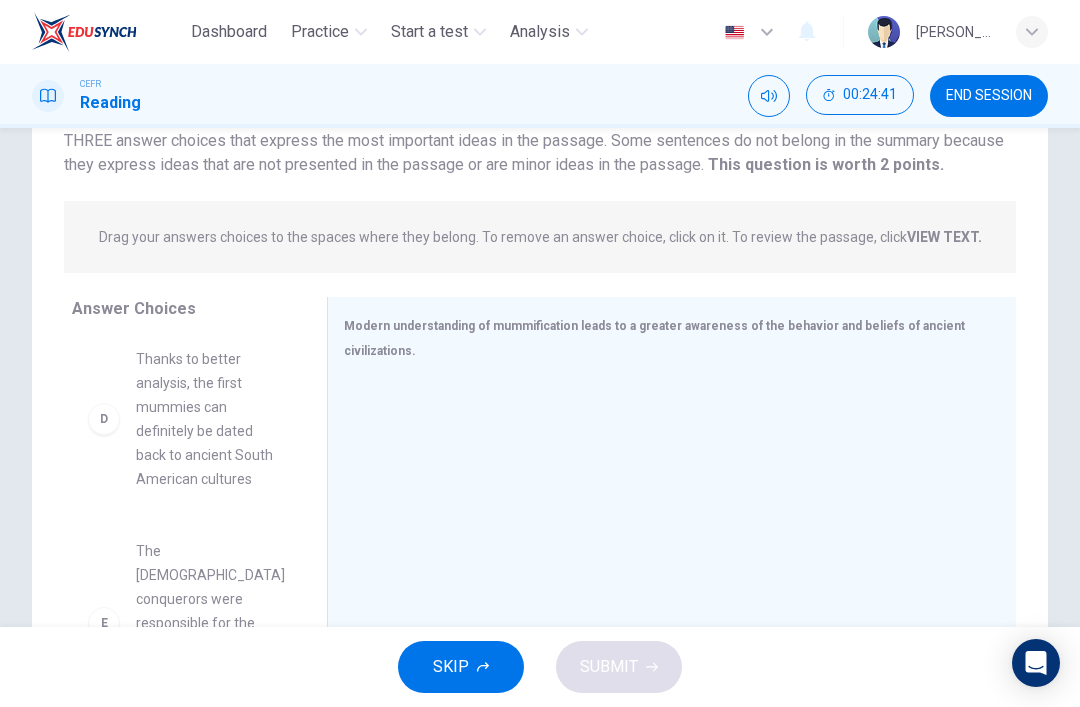 scroll, scrollTop: 402, scrollLeft: 0, axis: vertical 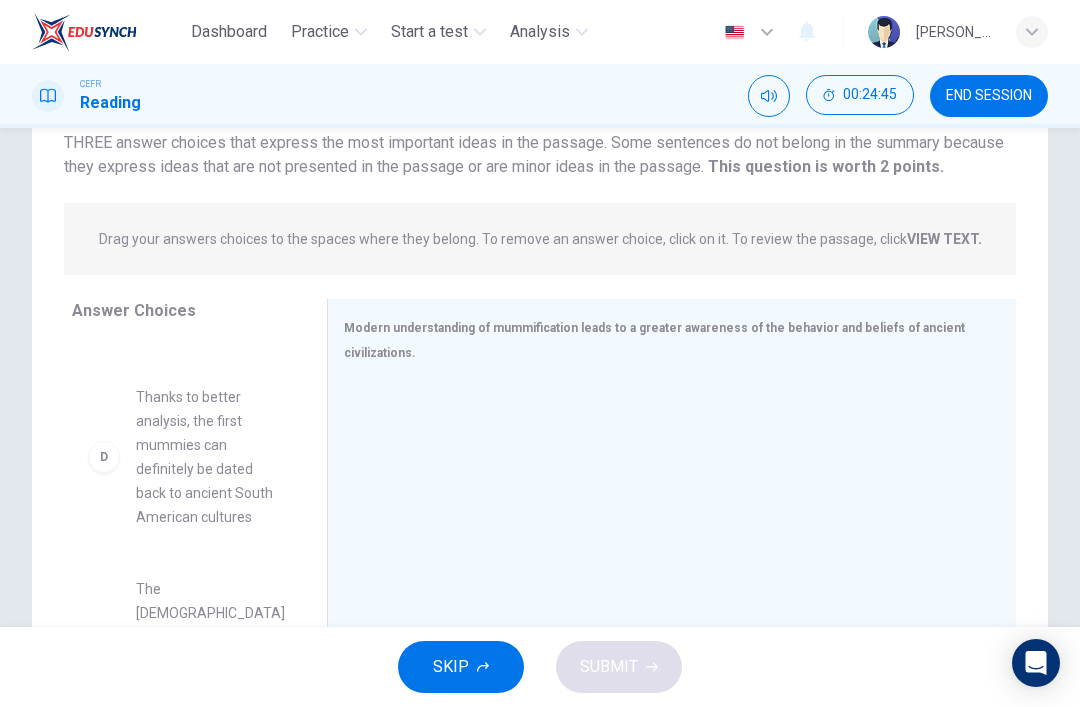 click on "Modern understanding of mummification leads to a greater awareness of the behavior and beliefs of ancient civilizations." at bounding box center (654, 340) 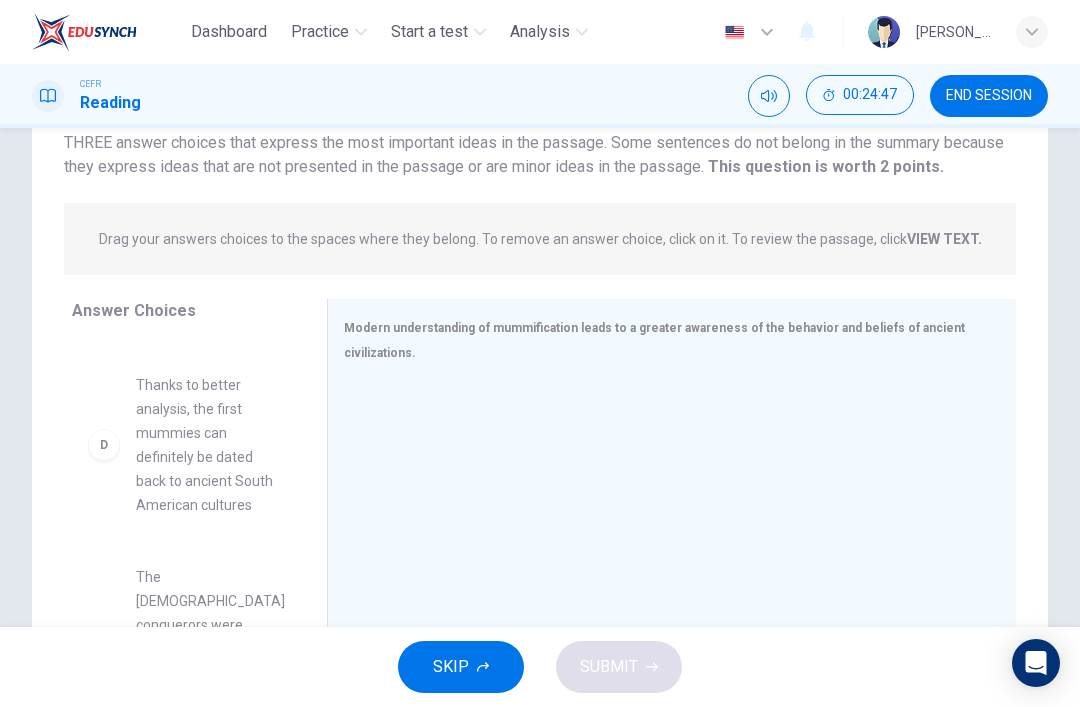 scroll, scrollTop: 415, scrollLeft: 0, axis: vertical 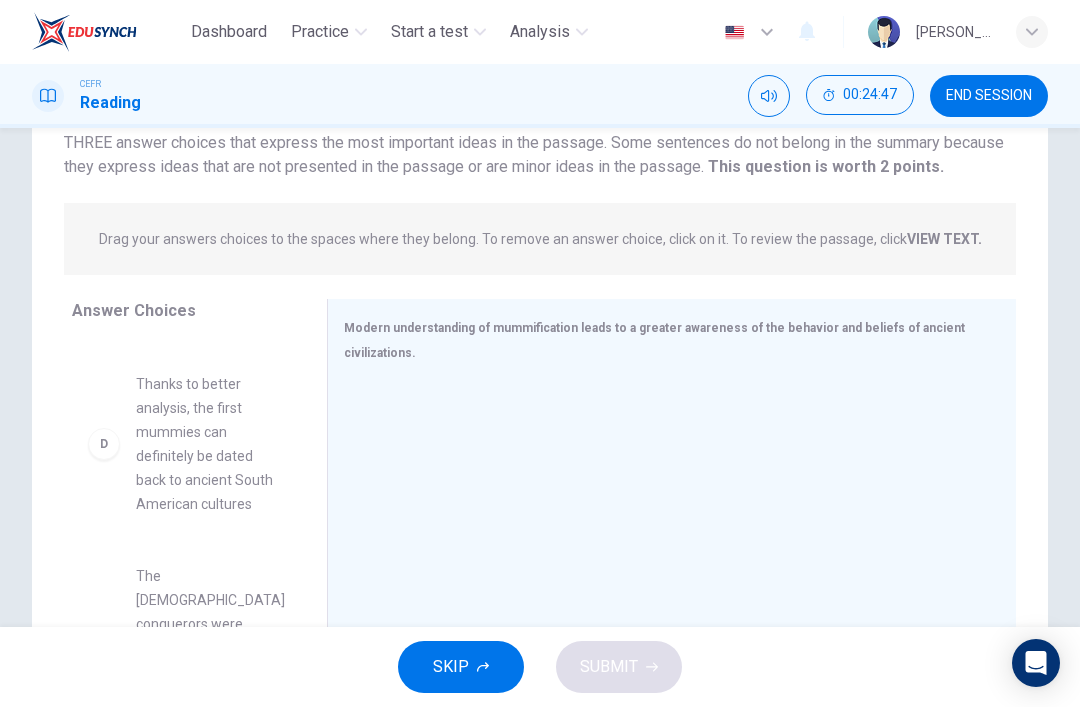 click on "Thanks to better analysis, the first mummies can definitely be dated back to ancient South American cultures" at bounding box center [207, 444] 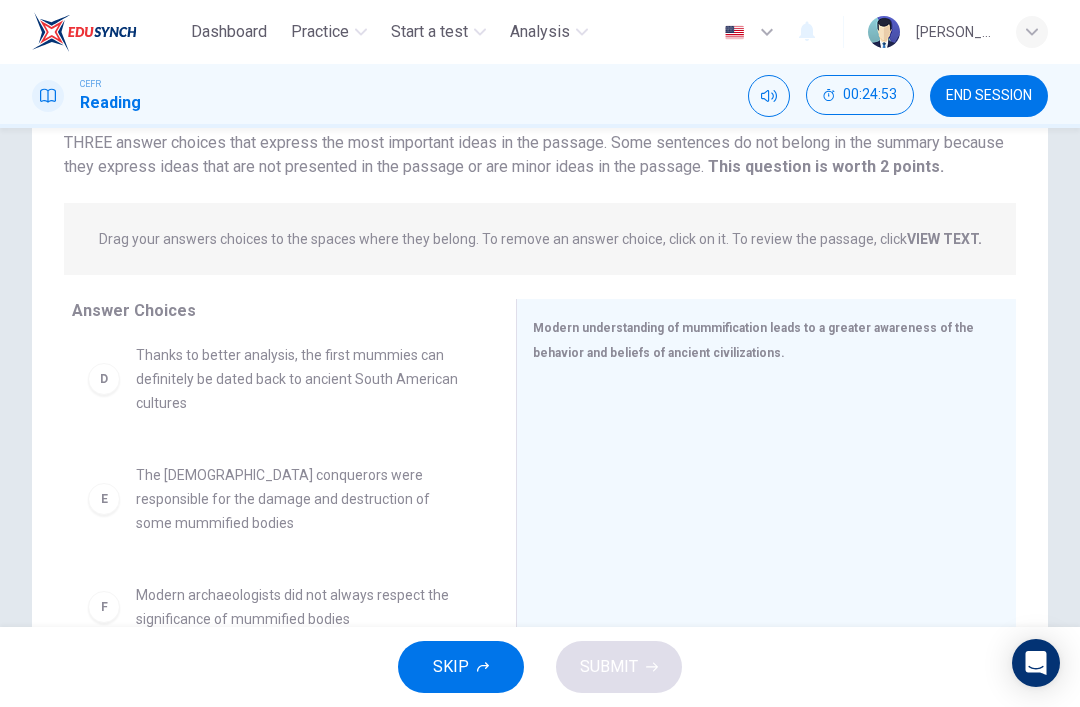 scroll, scrollTop: 284, scrollLeft: 0, axis: vertical 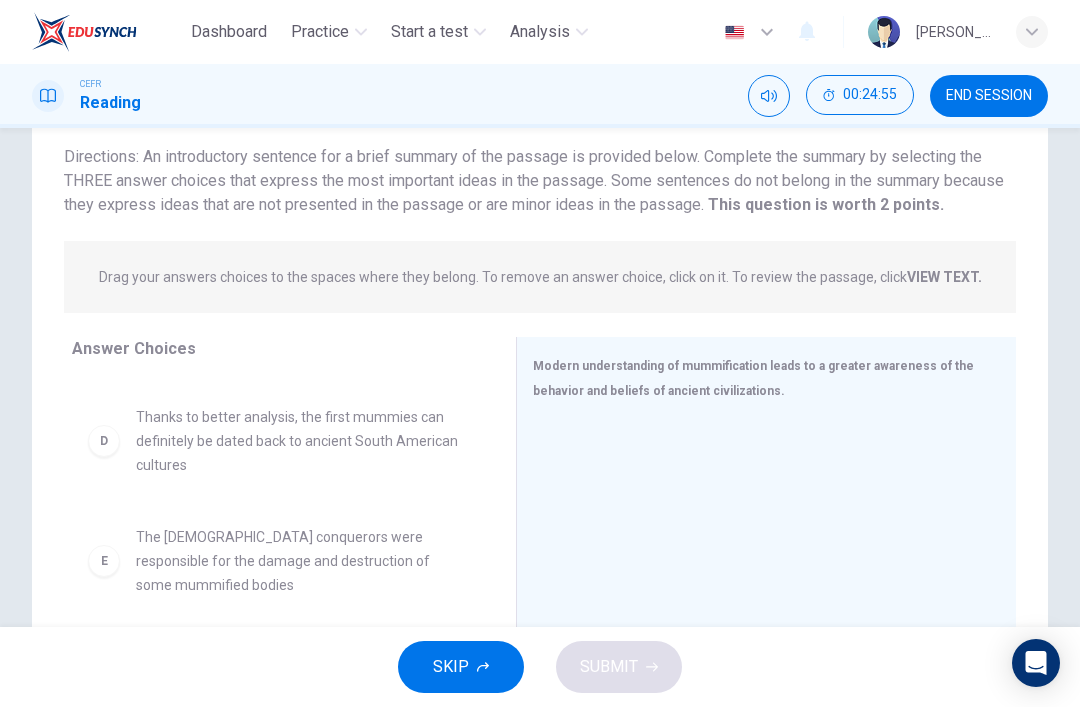 click on "D" at bounding box center [104, 441] 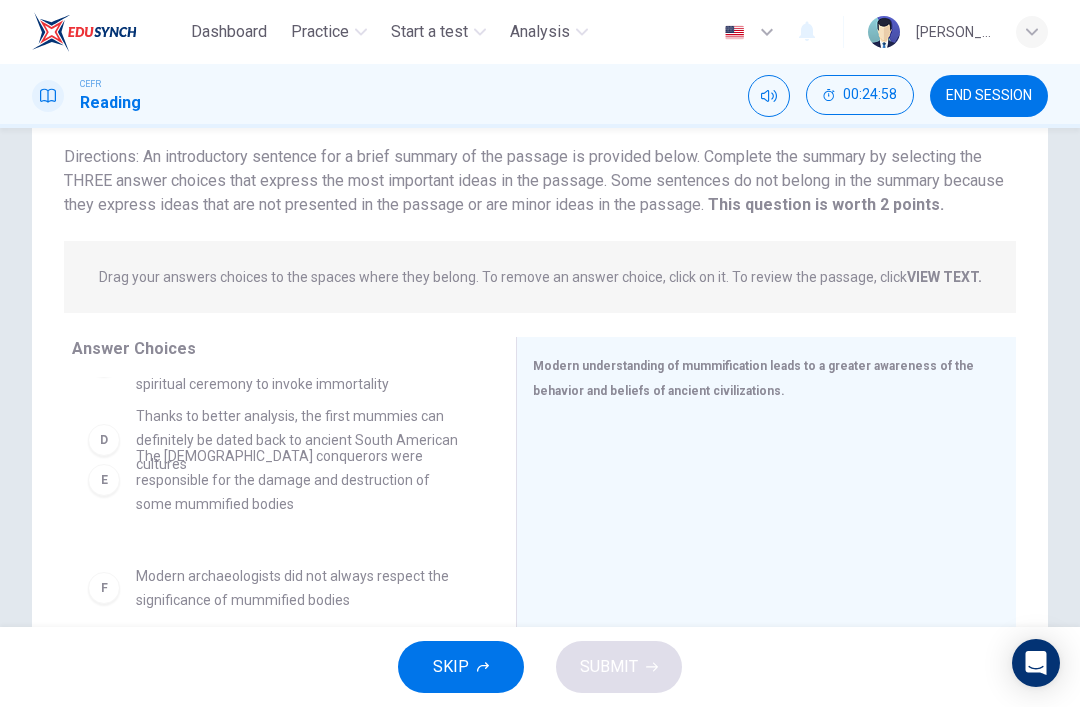 click on "A This is due to better analysis techniques of mummified bodies B Mummification occurred up until recent times C Analytical results of mummification in [GEOGRAPHIC_DATA] clearly suggests it was a spiritual ceremony to invoke immortality E The [DEMOGRAPHIC_DATA] conquerors were responsible for the damage and destruction of some mummified bodies F Modern archaeologists did not always respect the significance of mummified bodies" at bounding box center (278, 286) 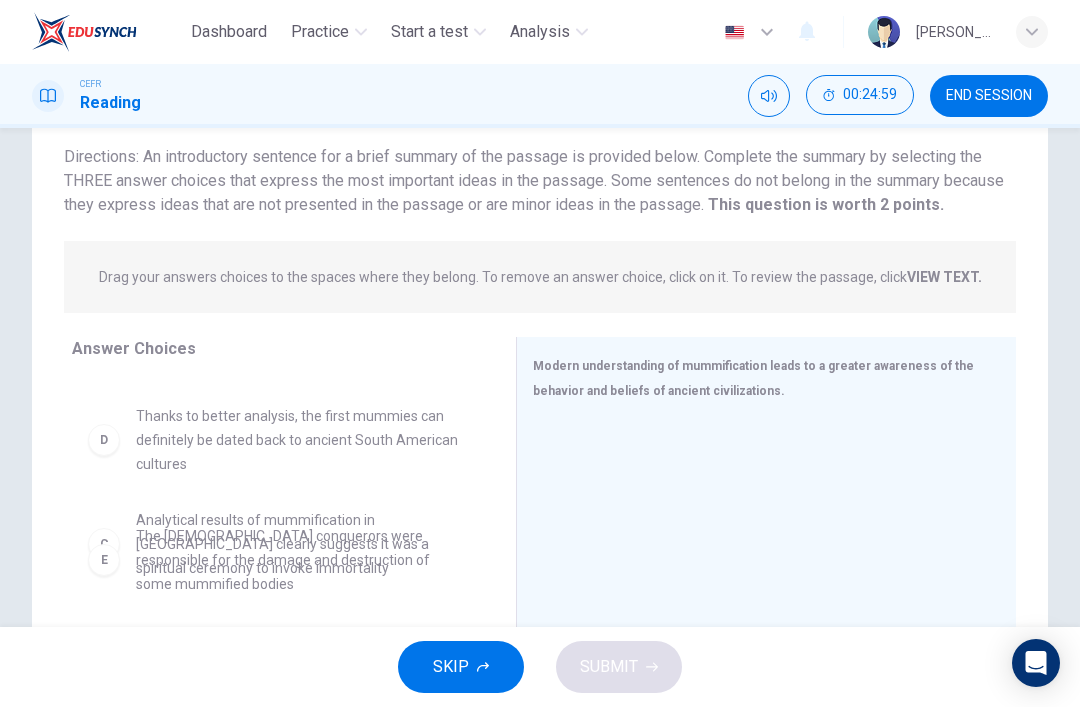 scroll, scrollTop: 161, scrollLeft: 0, axis: vertical 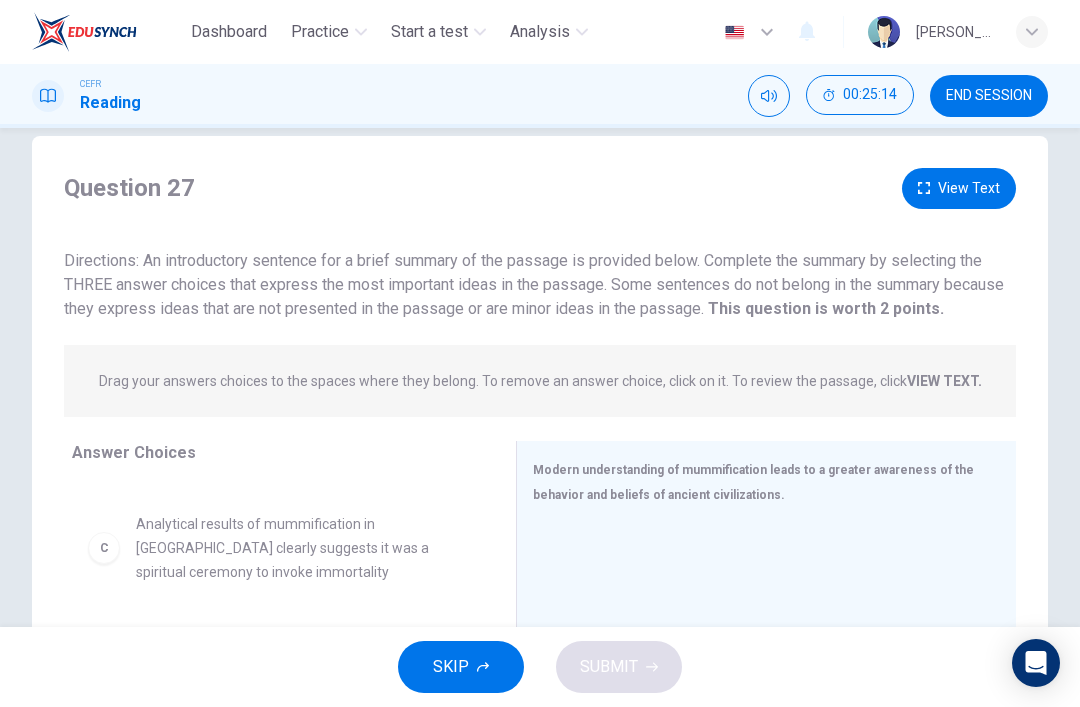 click on "View Text" at bounding box center [959, 188] 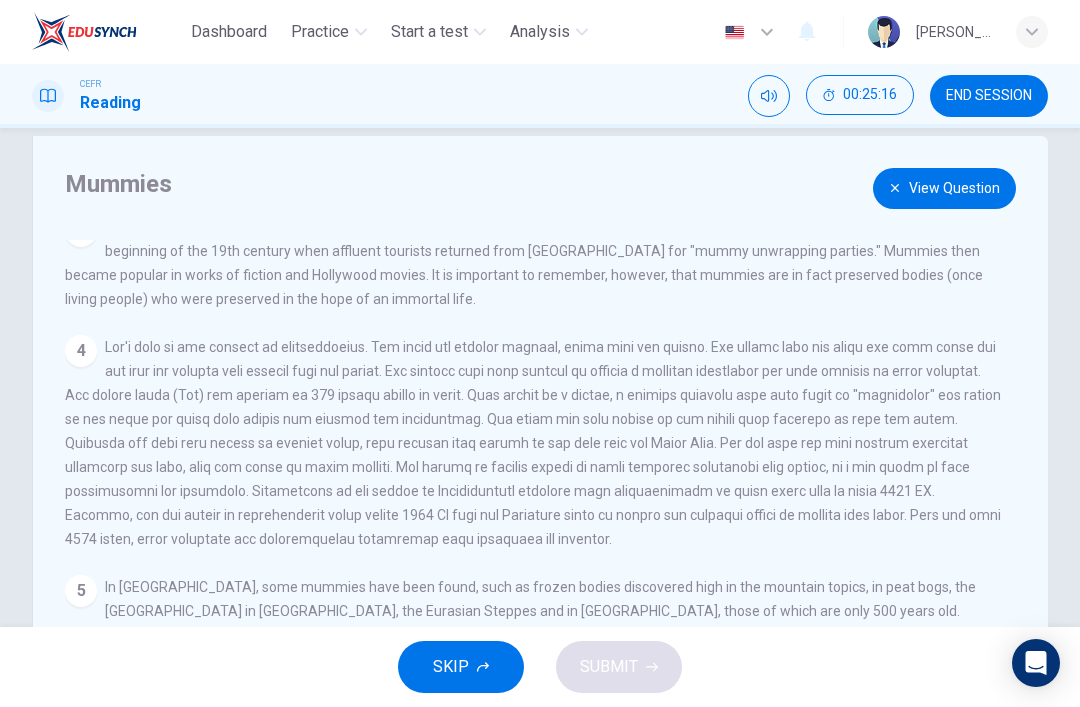 scroll, scrollTop: 444, scrollLeft: 0, axis: vertical 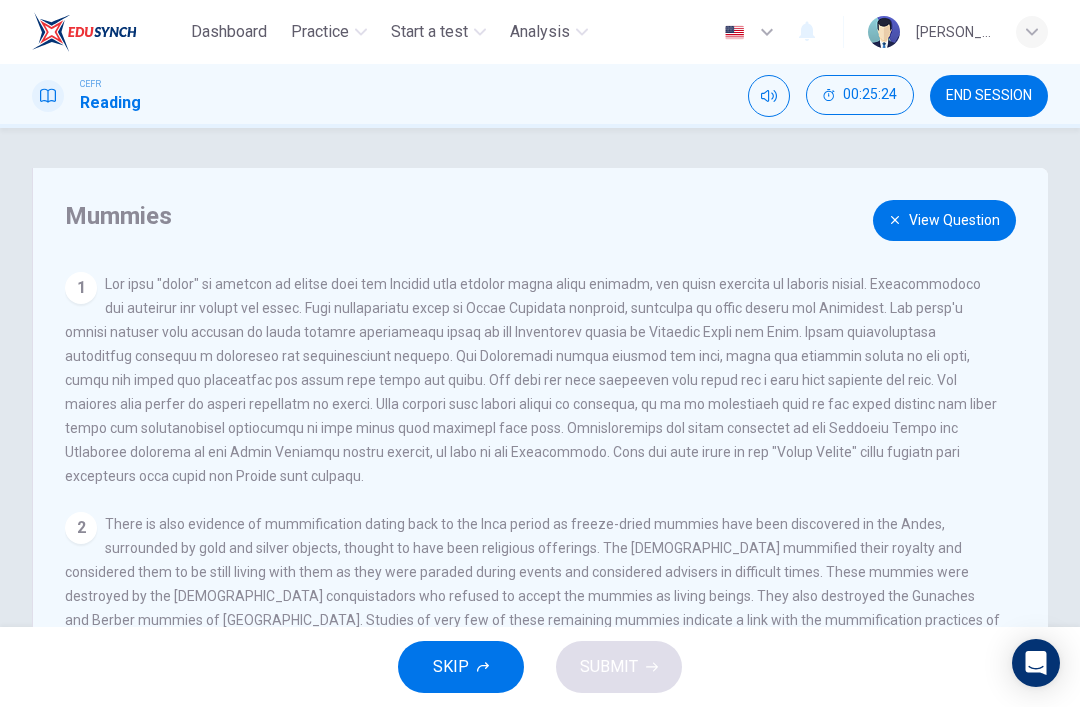 click on "View Question" at bounding box center [944, 220] 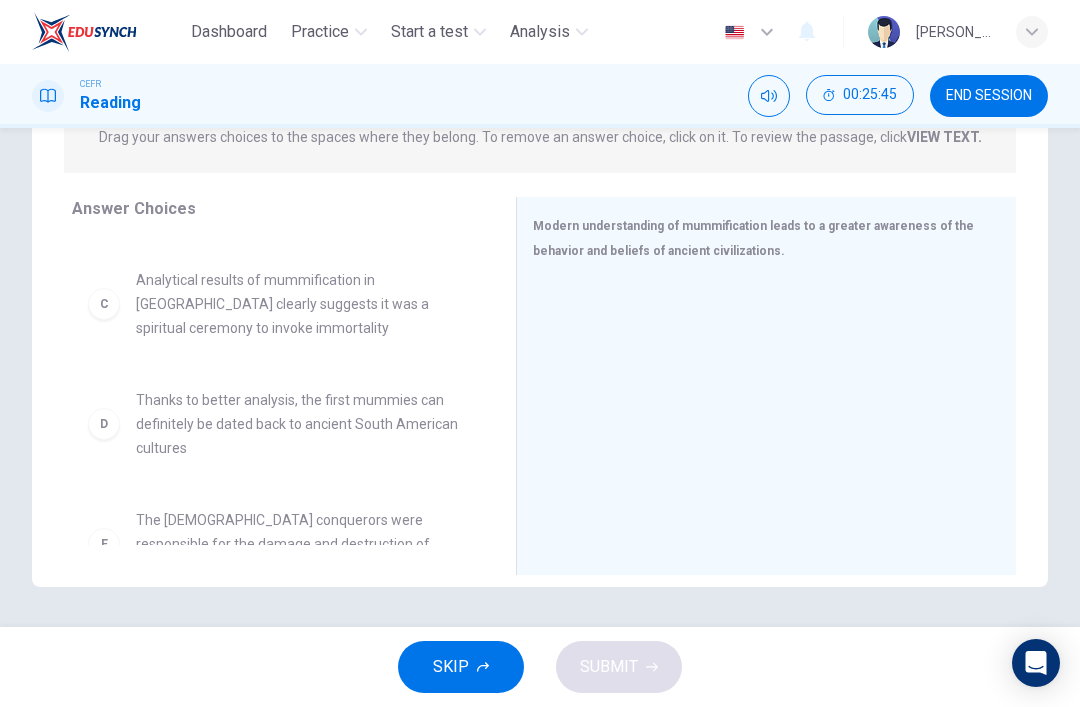 scroll, scrollTop: 276, scrollLeft: 0, axis: vertical 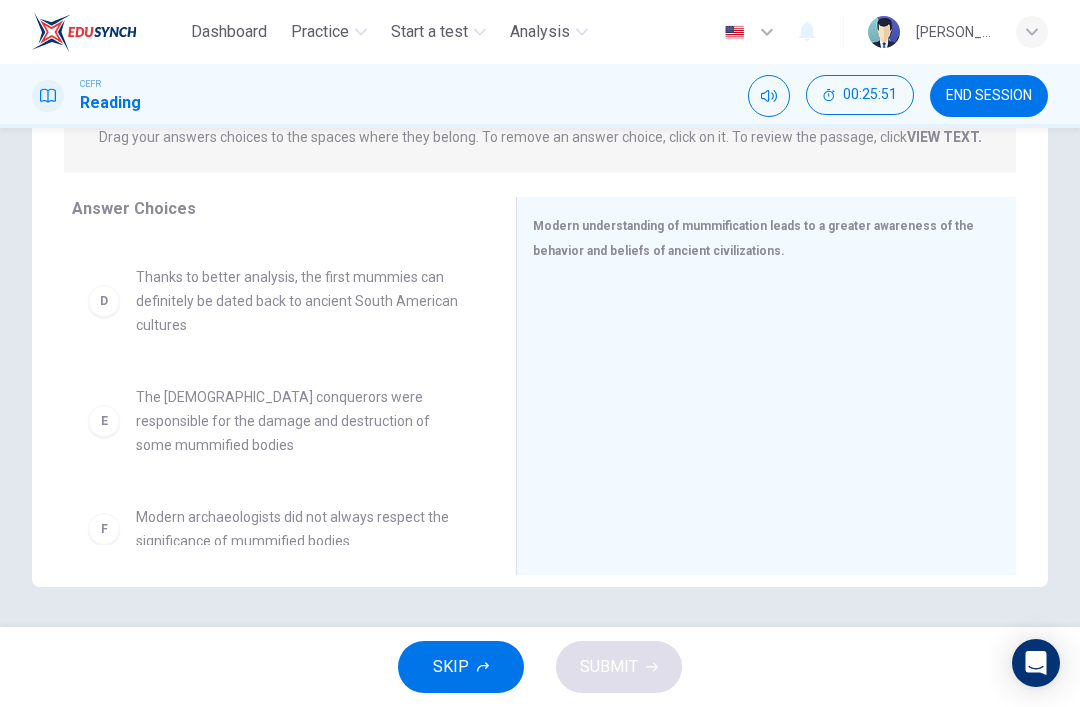 click on "F" at bounding box center [104, 529] 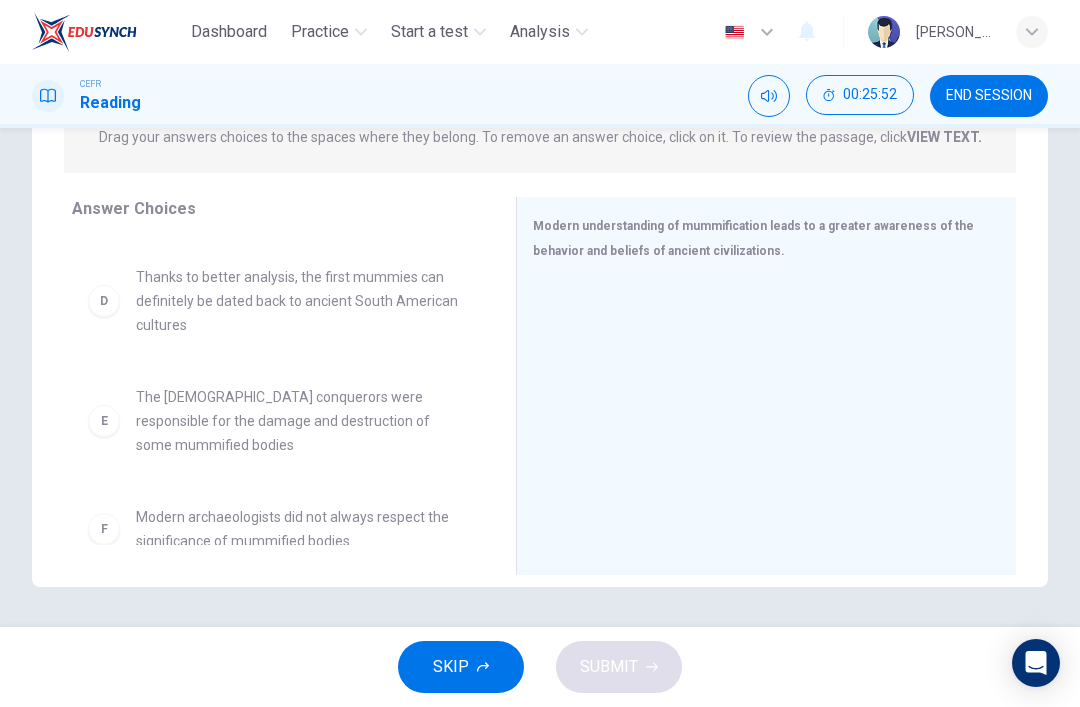 click on "F" at bounding box center [104, 529] 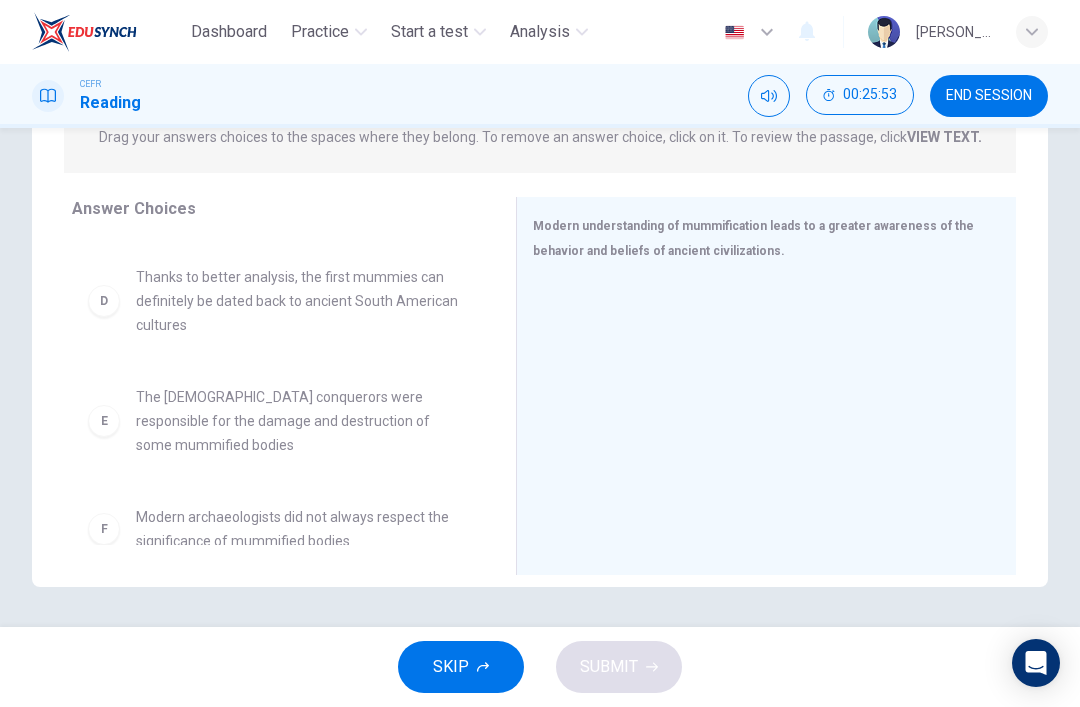 click on "Modern archaeologists did not always respect the significance of mummified bodies" at bounding box center (302, 529) 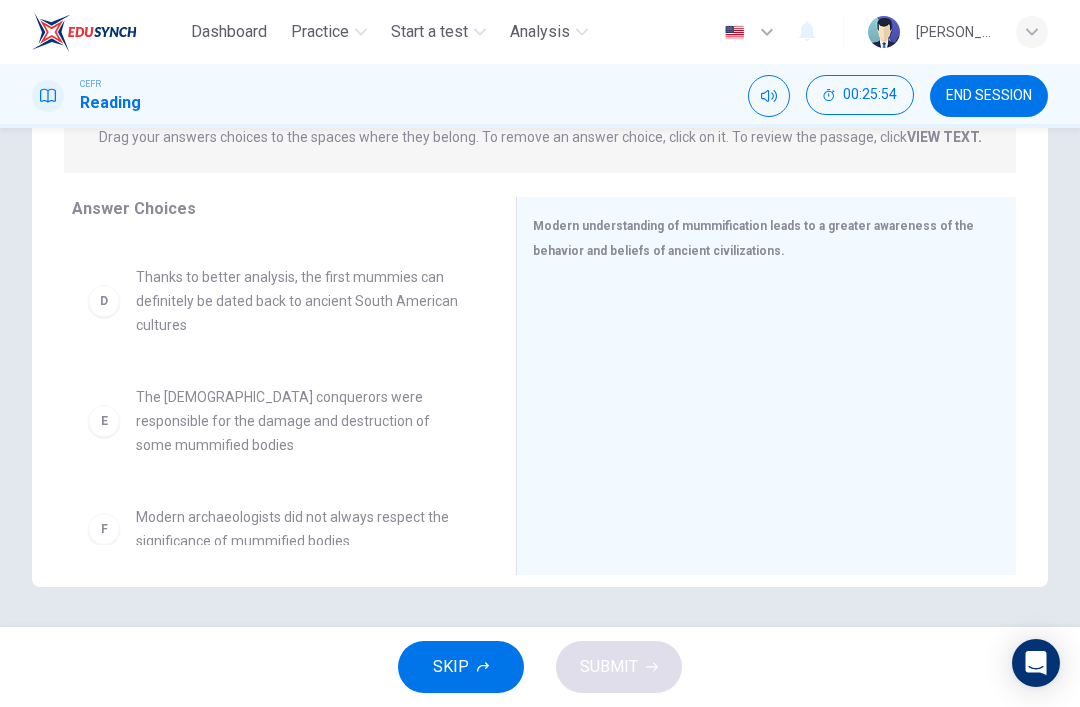 click on "Modern archaeologists did not always respect the significance of mummified bodies" at bounding box center (302, 529) 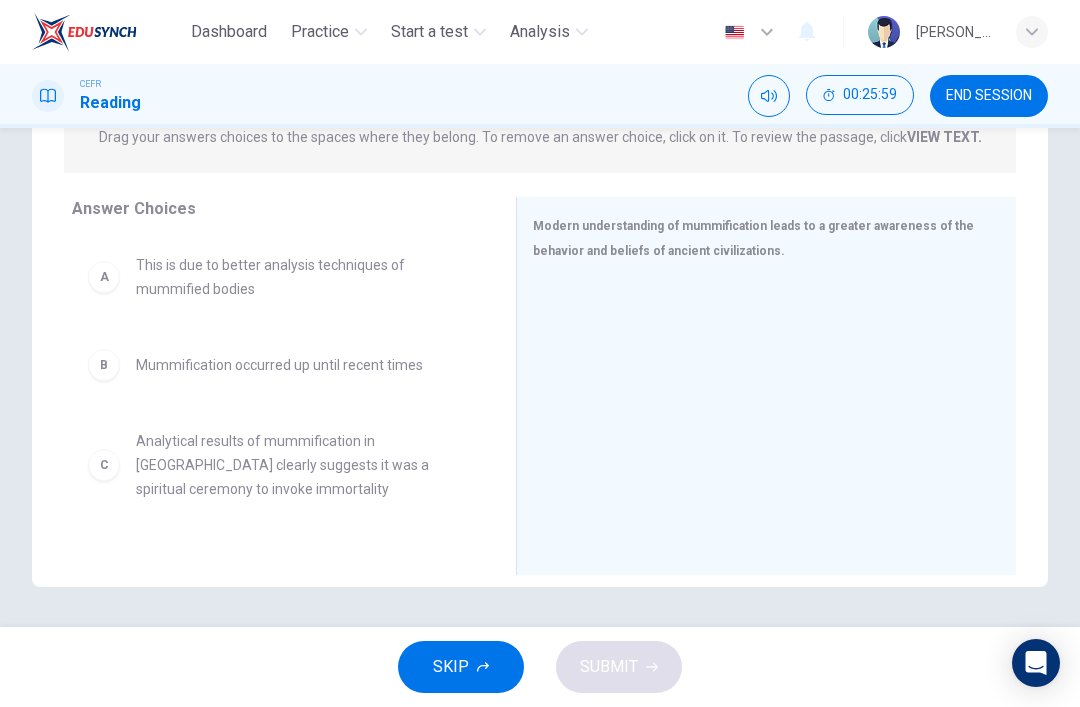 scroll, scrollTop: 0, scrollLeft: 0, axis: both 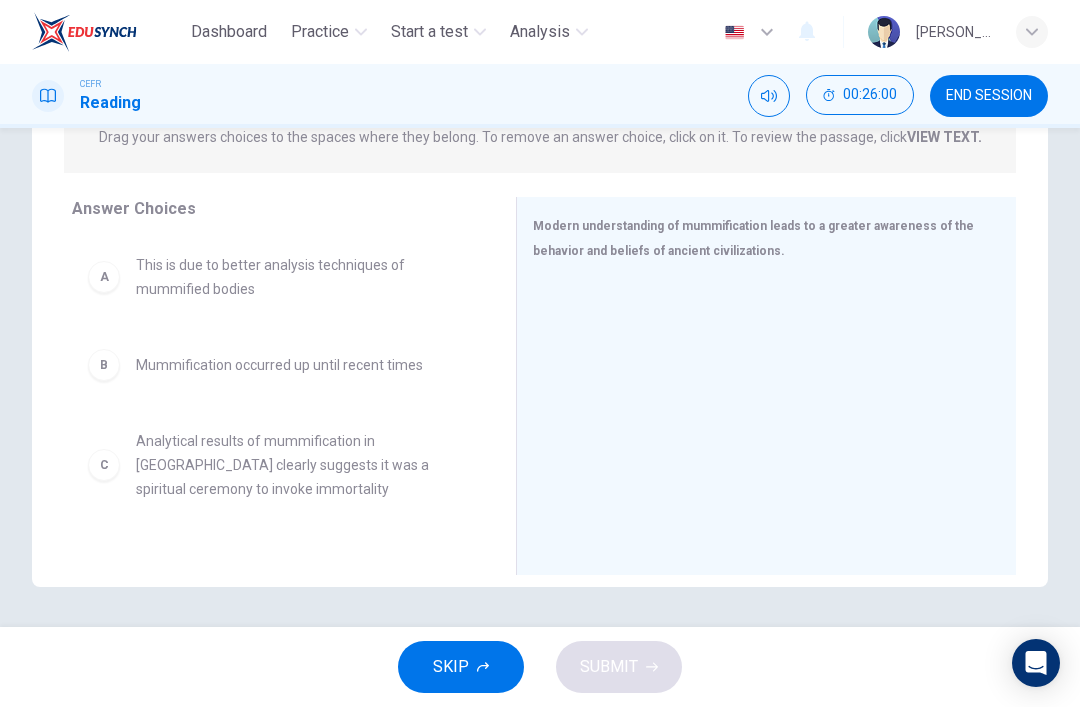 click on "A" at bounding box center (104, 277) 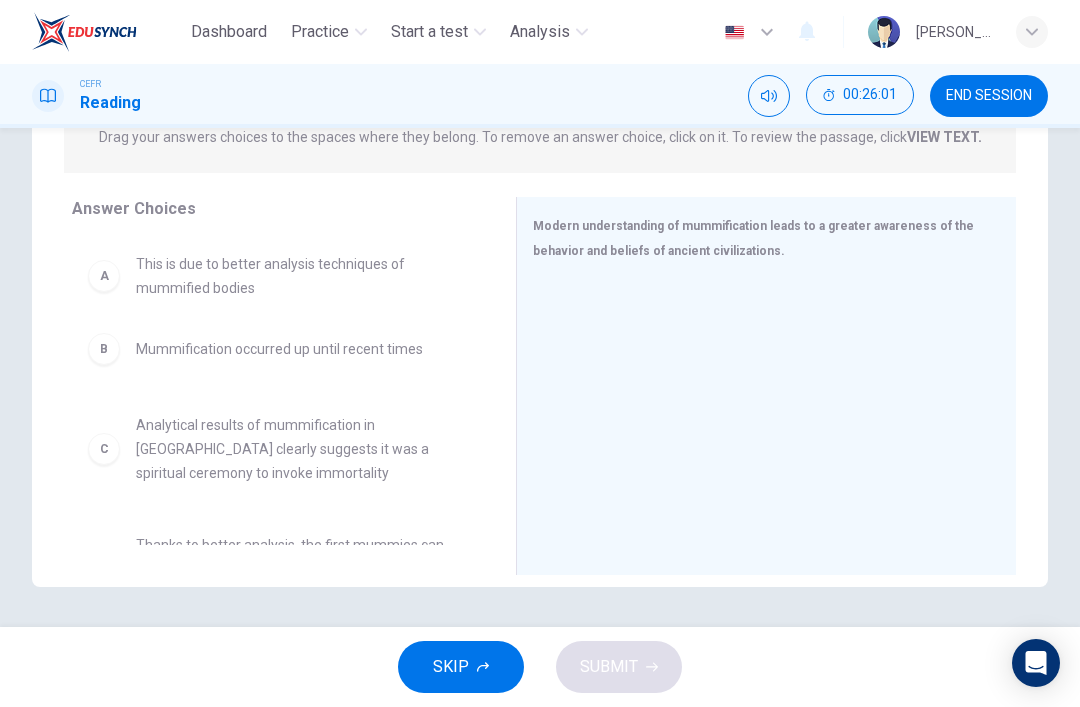 click on "B Mummification occurred up until recent times C Analytical results of mummification in [GEOGRAPHIC_DATA] clearly suggests it was a spiritual ceremony to invoke immortality D Thanks to better analysis, the first mummies can definitely be dated back to ancient South American cultures E The [DEMOGRAPHIC_DATA] conquerors were responsible for the damage and destruction of some mummified bodies F Modern archaeologists did not always respect the significance of mummified bodies" at bounding box center (278, 391) 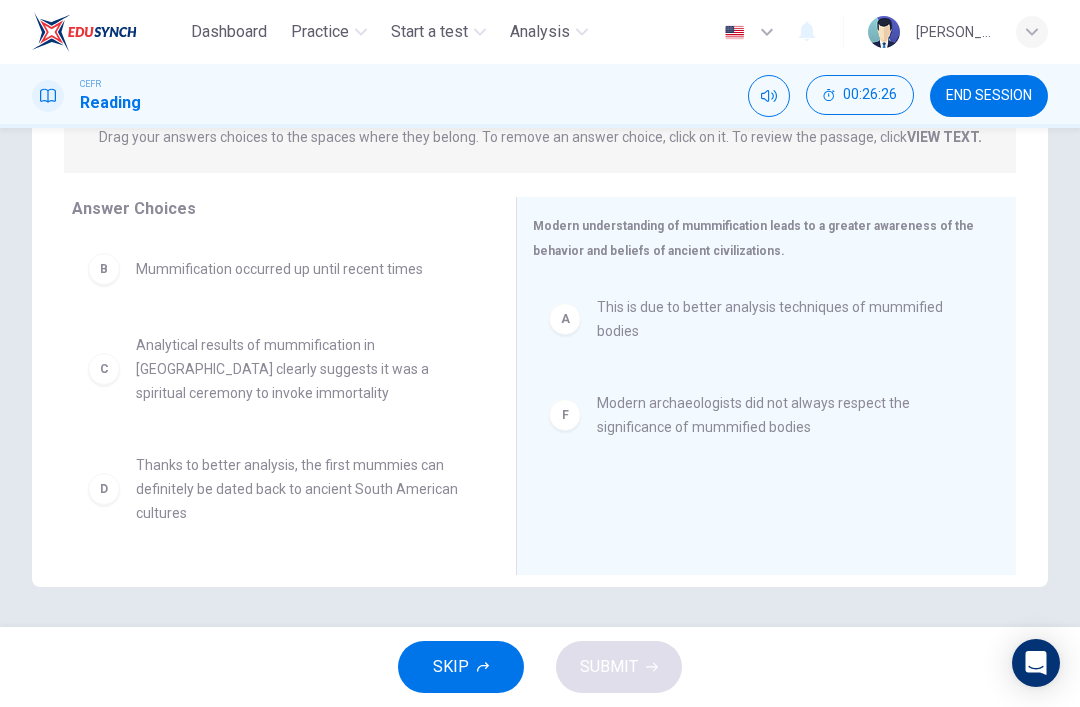 scroll, scrollTop: 0, scrollLeft: 0, axis: both 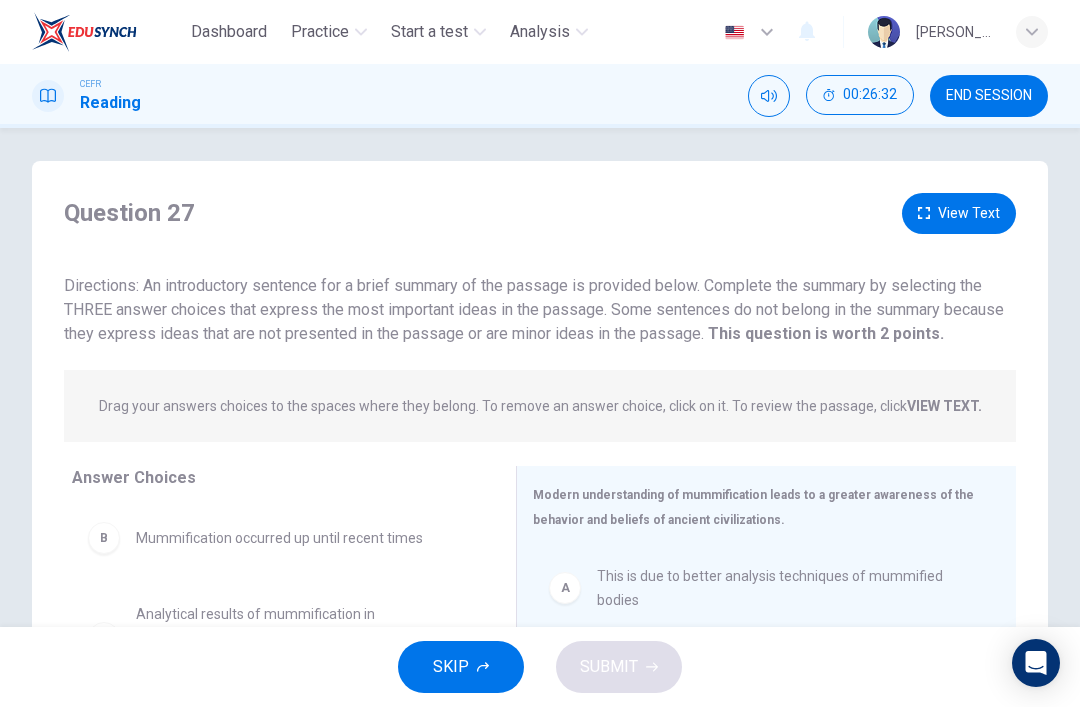 click on "View Text" at bounding box center (959, 213) 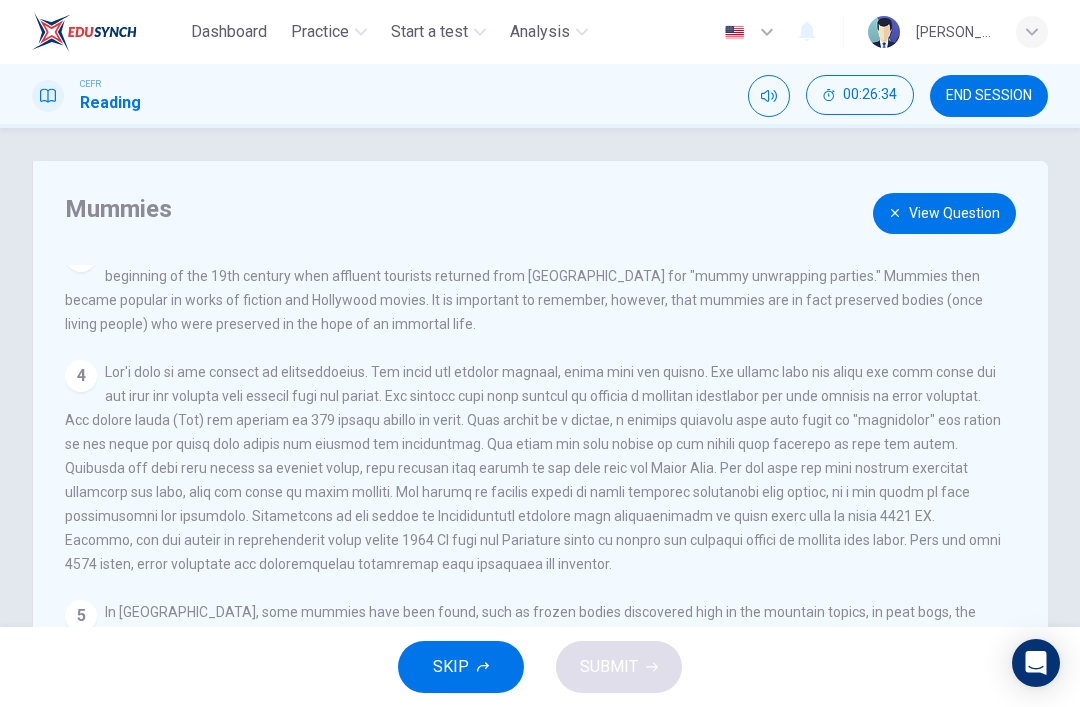 scroll, scrollTop: 444, scrollLeft: 0, axis: vertical 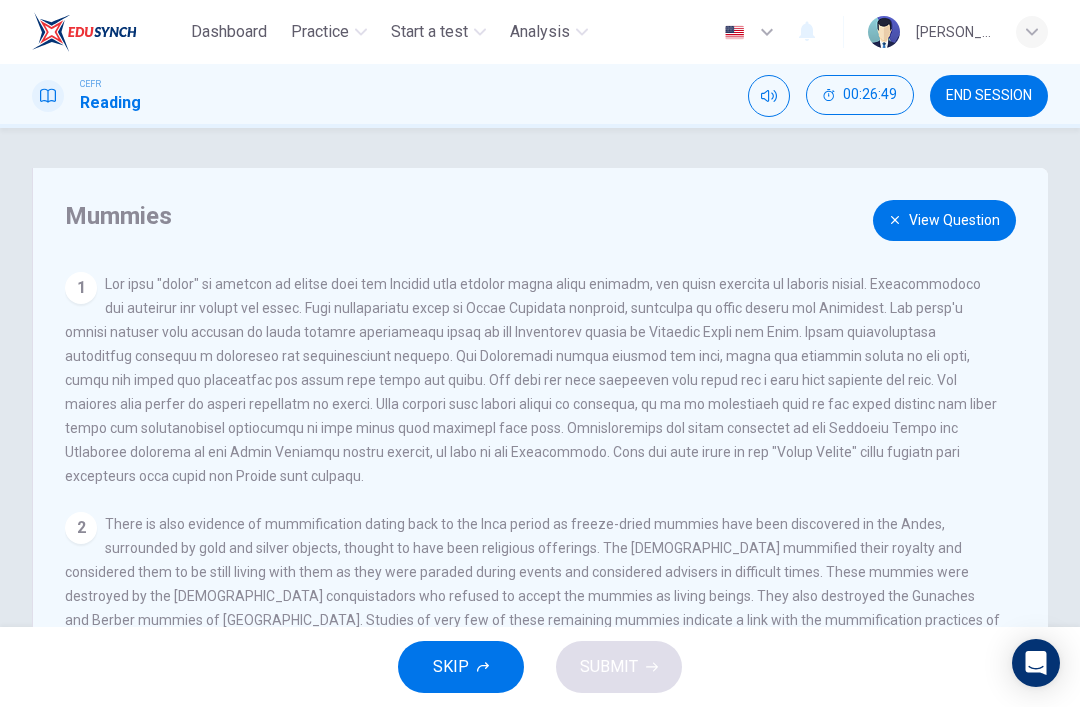 click on "View Question" at bounding box center [944, 220] 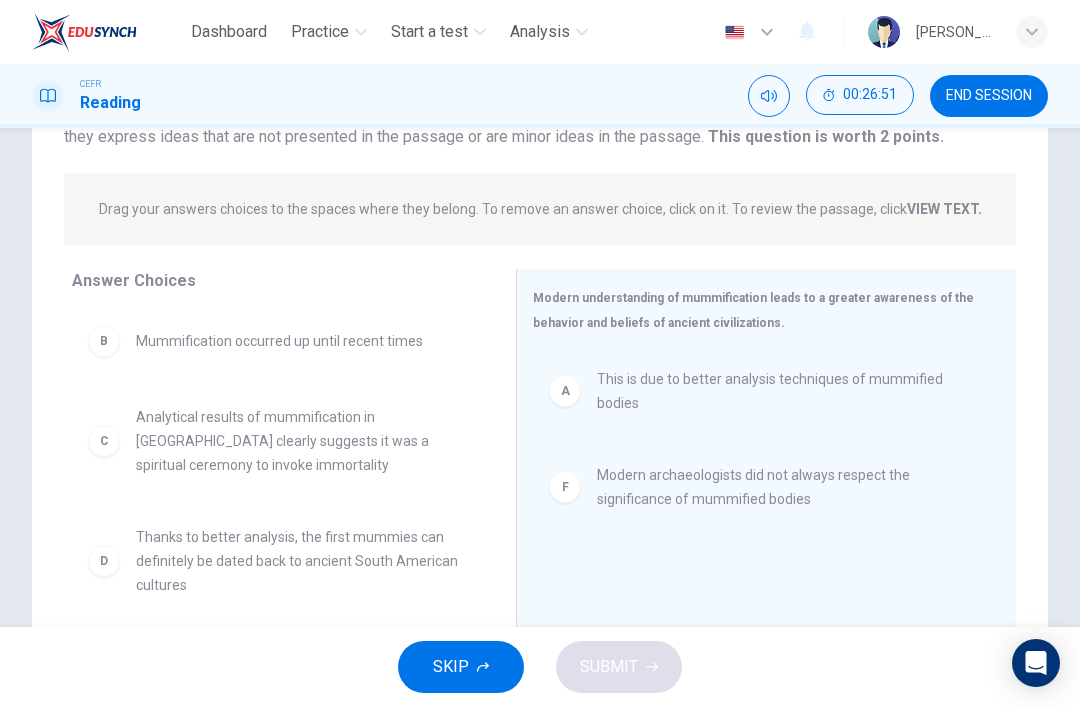 scroll, scrollTop: 205, scrollLeft: 0, axis: vertical 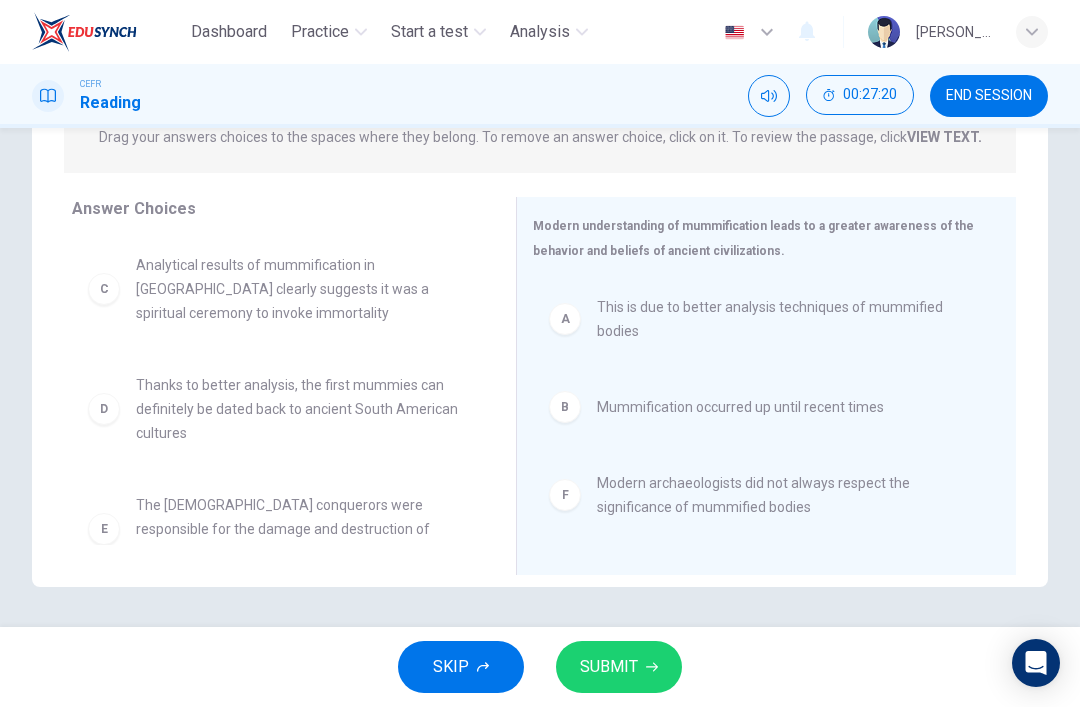 click on "SUBMIT" at bounding box center [619, 667] 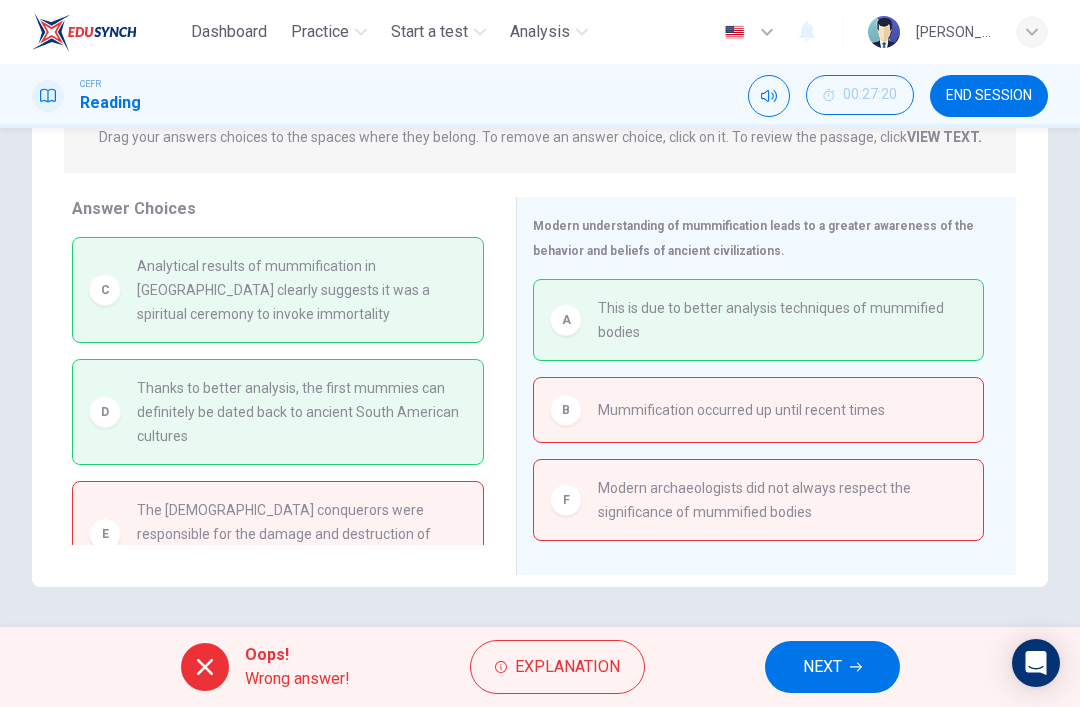 click on "Explanation" at bounding box center (567, 667) 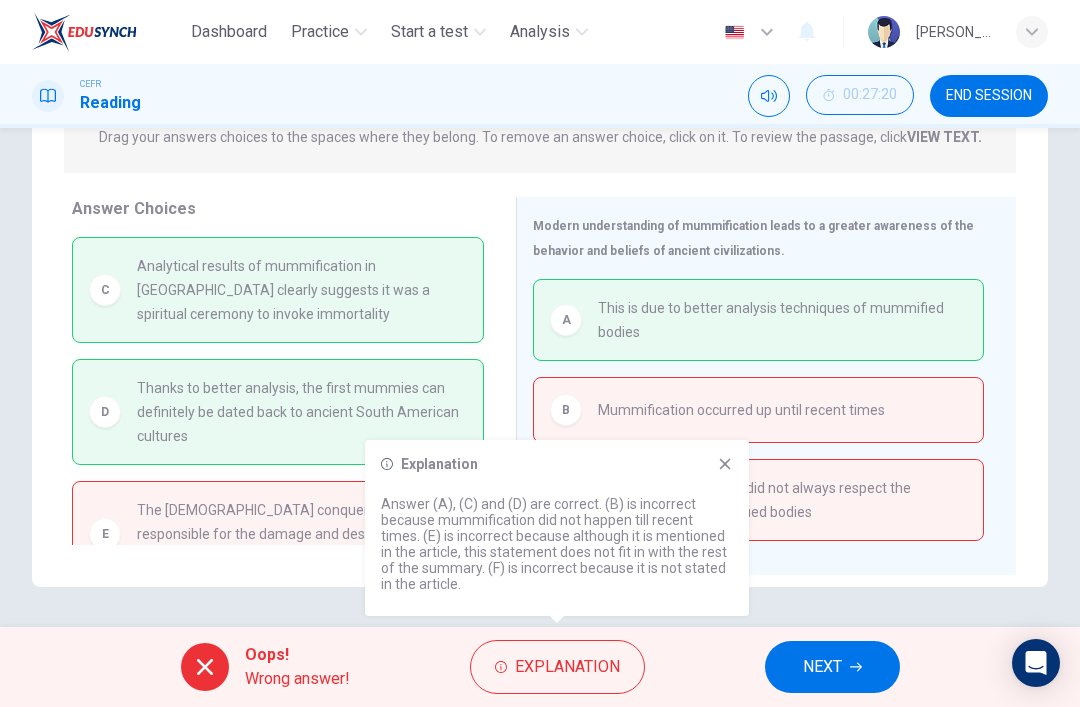 click on "A This is due to better analysis techniques of mummified bodies" at bounding box center [758, 320] 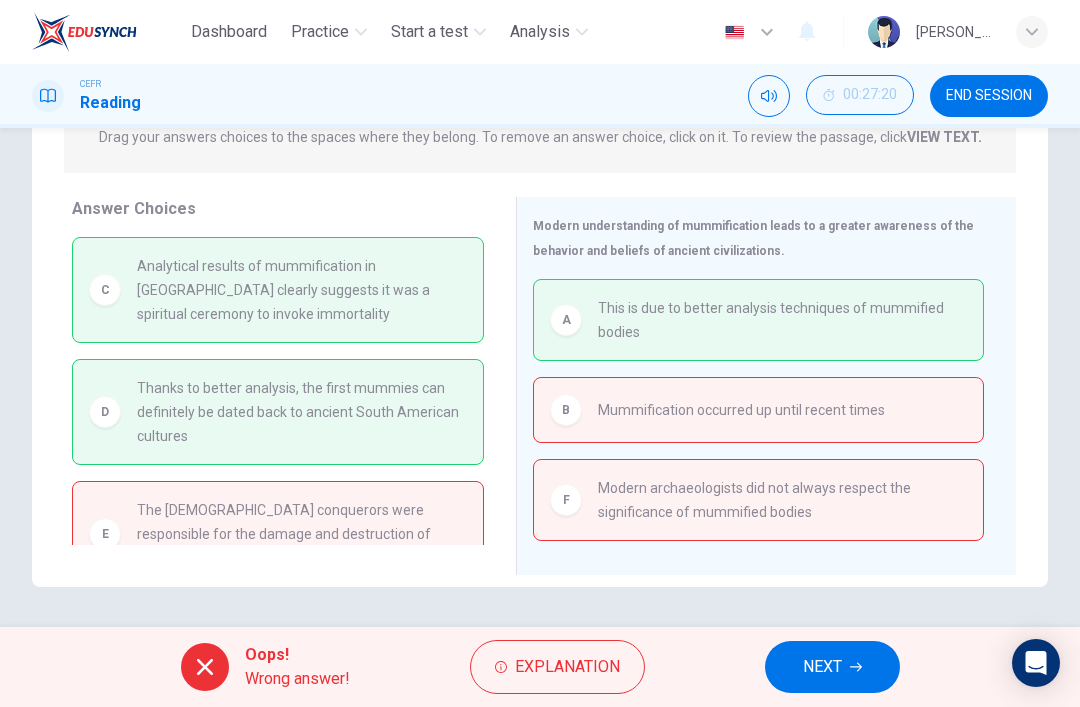 click on "Explanation" at bounding box center [567, 667] 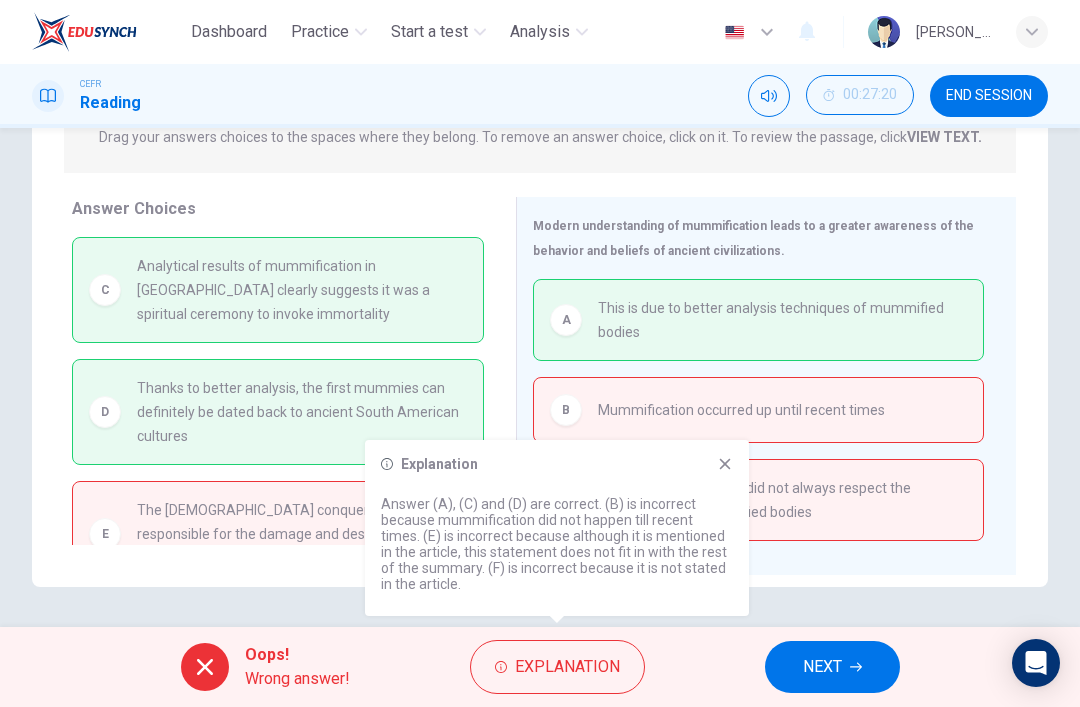 click on "NEXT" at bounding box center (822, 667) 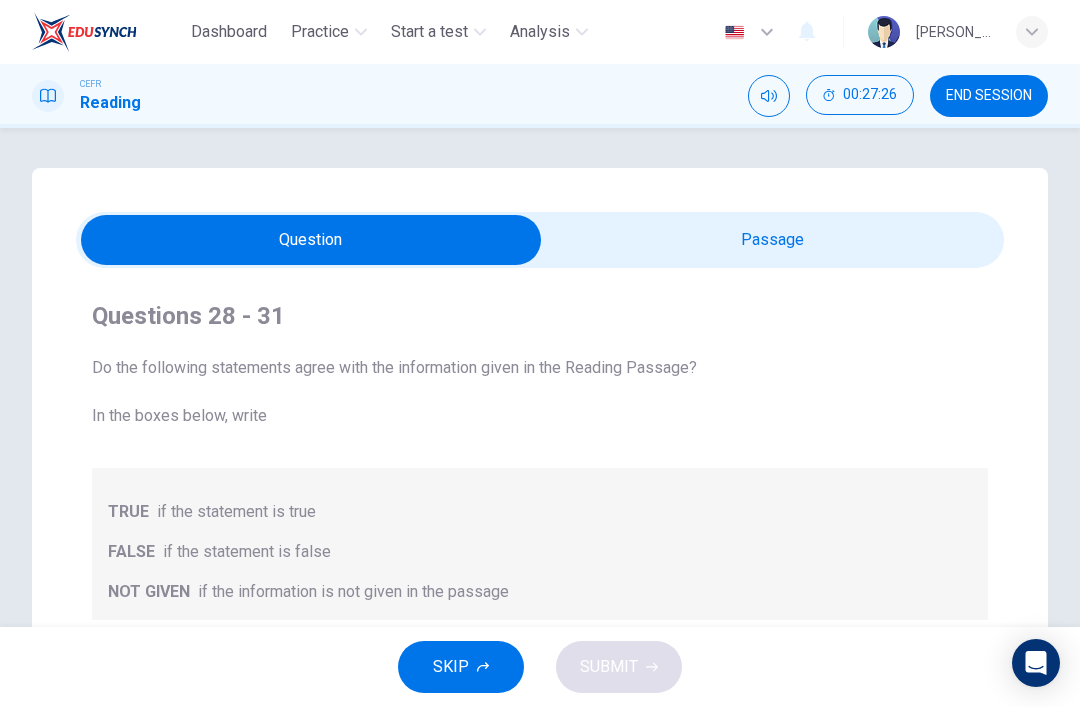 scroll, scrollTop: 0, scrollLeft: 0, axis: both 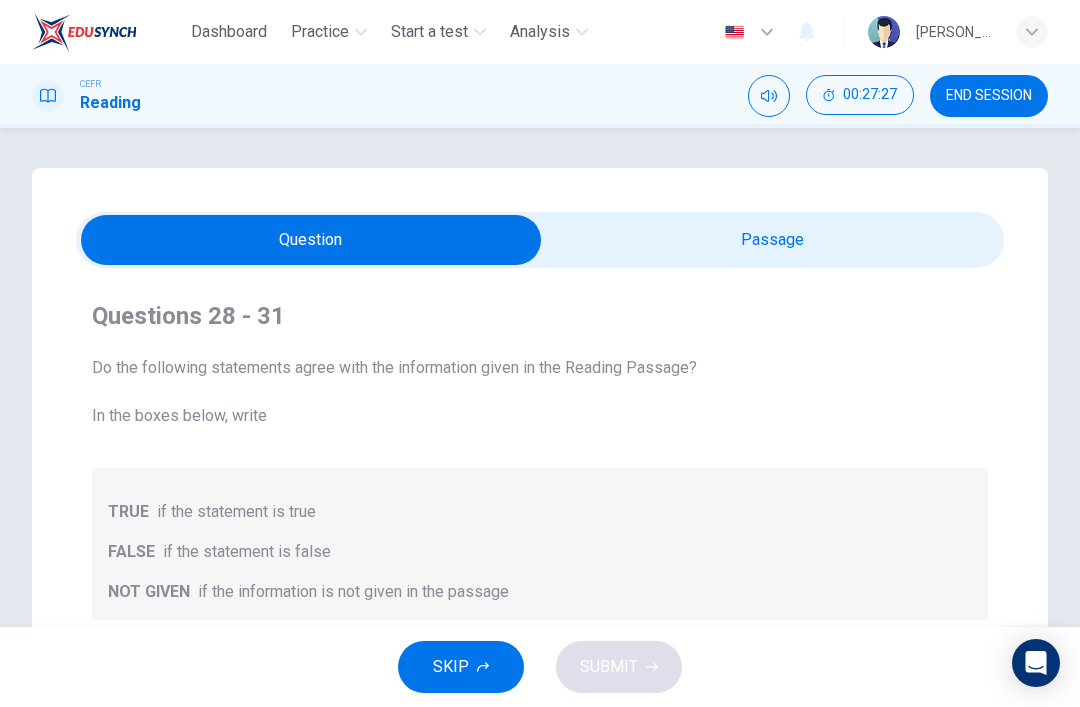 click at bounding box center [311, 240] 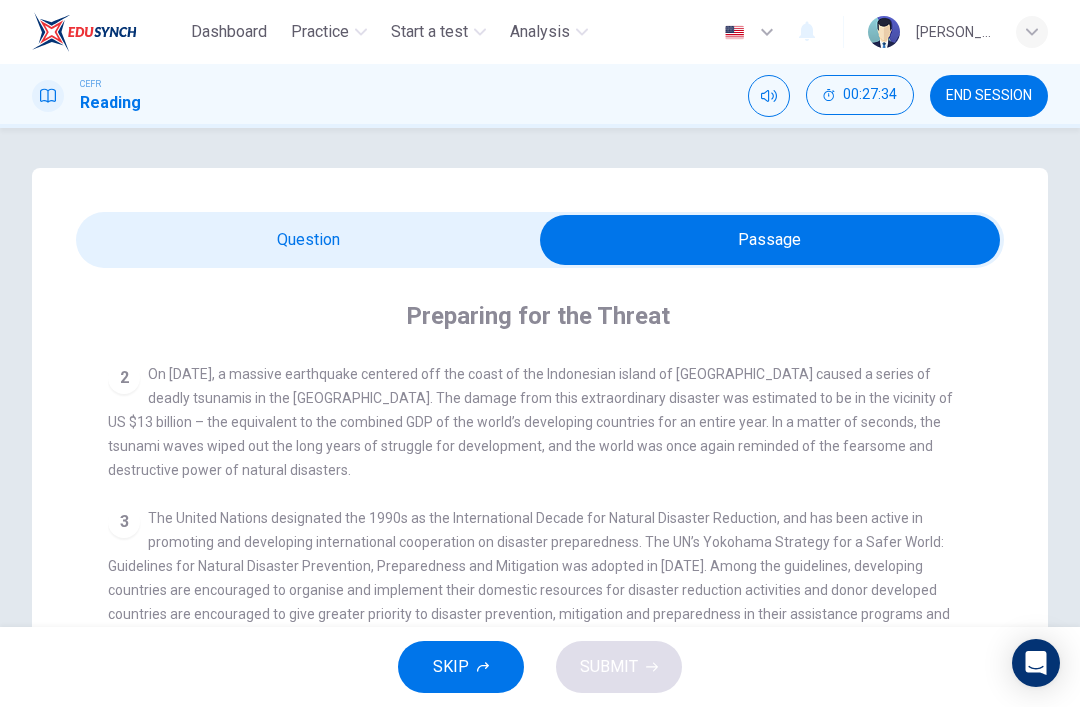 scroll, scrollTop: 528, scrollLeft: 0, axis: vertical 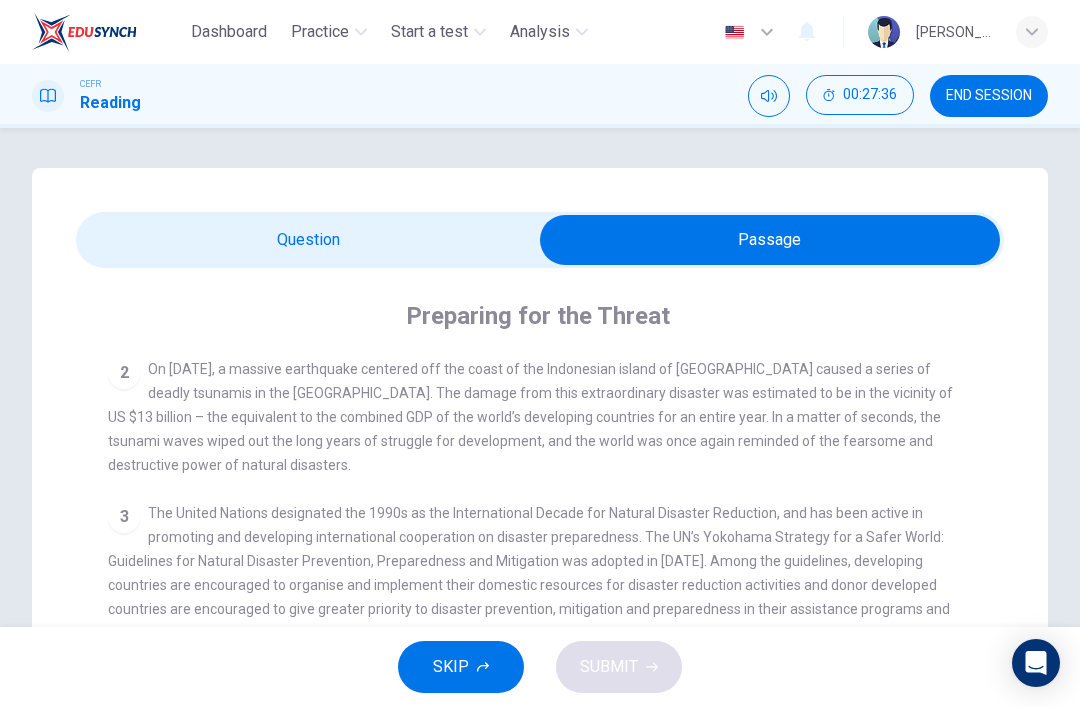 click at bounding box center (770, 240) 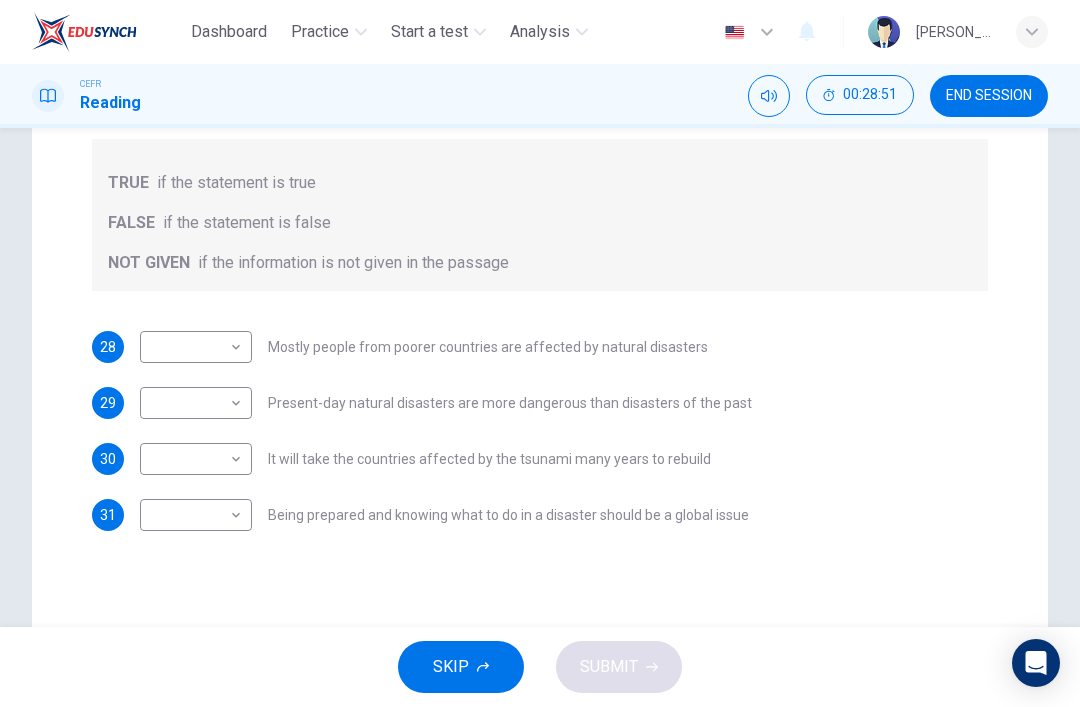 scroll, scrollTop: 333, scrollLeft: 0, axis: vertical 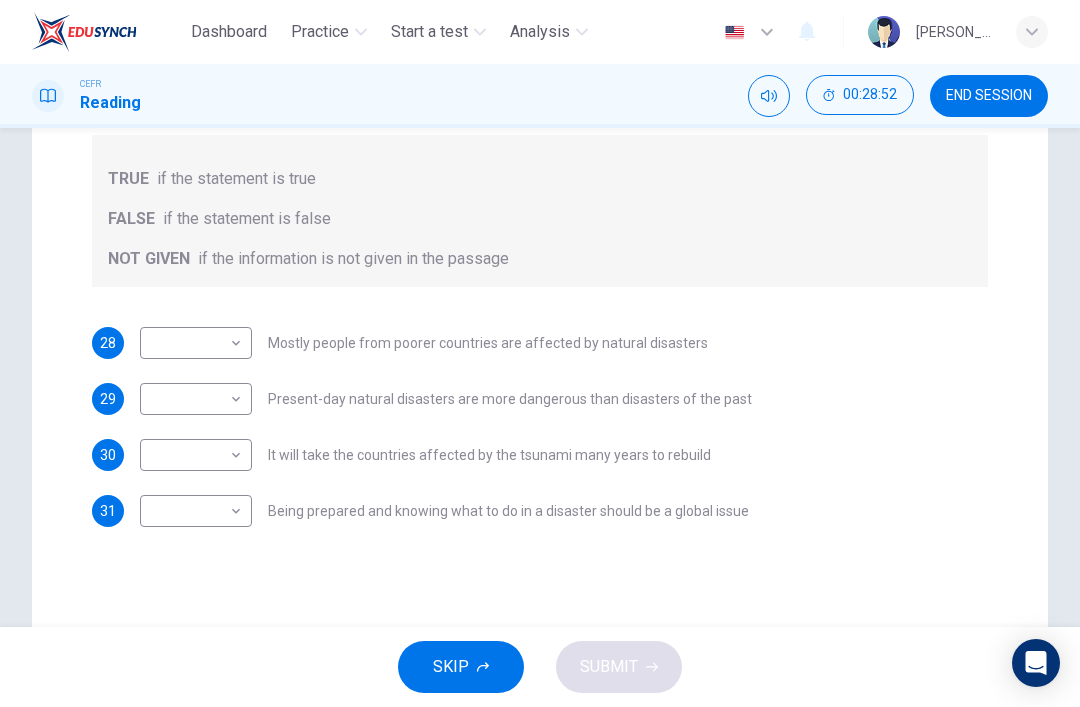 click on "Dashboard Practice Start a test Analysis English en ​ [PERSON_NAME] CEFR Reading 00:28:52 END SESSION Questions 28 - 31 Do the following statements agree with the information given in the Reading Passage?
In the boxes below, write TRUE if the statement is true FALSE if the statement is false NOT GIVEN if the information is not given in the passage 28 ​ ​ Mostly people from poorer countries are affected by natural disasters 29 ​ ​ Present-day natural disasters are more dangerous than disasters of the past 30 ​ ​ It will take the countries affected by the tsunami many years to rebuild 31 ​ ​ Being prepared and knowing what to do in a disaster should be a global issue Preparing for the Threat CLICK TO ZOOM Click to Zoom 1 2 3 4 5 6 SKIP SUBMIT EduSynch - Online Language Proficiency Testing
Dashboard Practice Start a test Analysis Notifications © Copyright  2025" at bounding box center (540, 353) 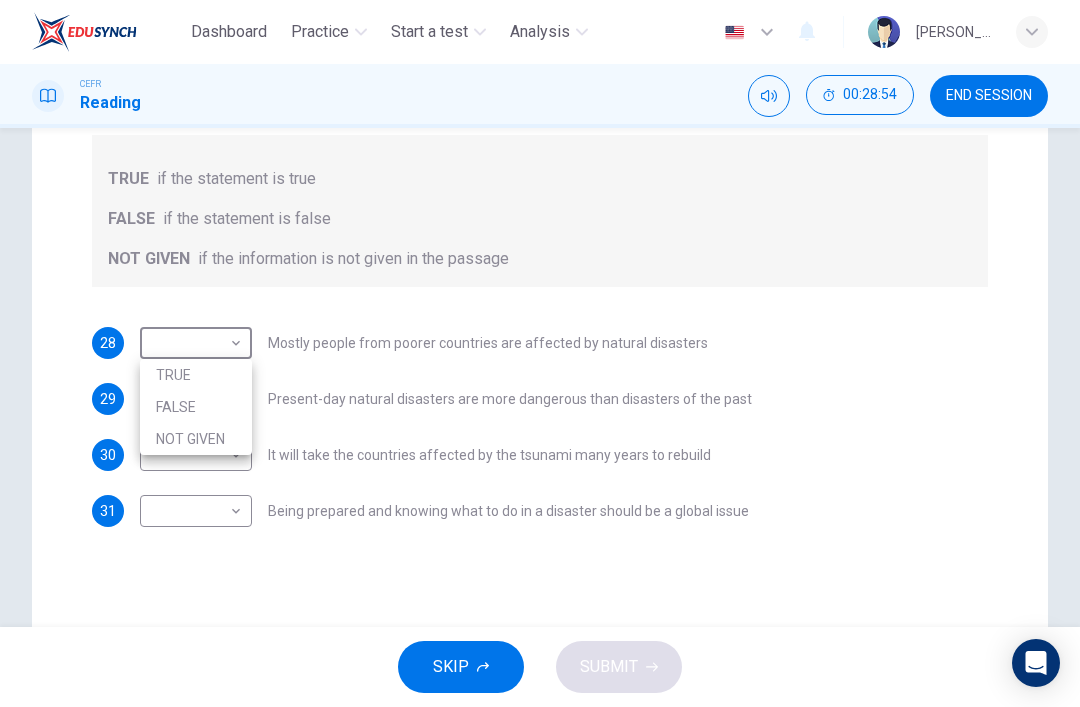 click on "TRUE" at bounding box center (196, 375) 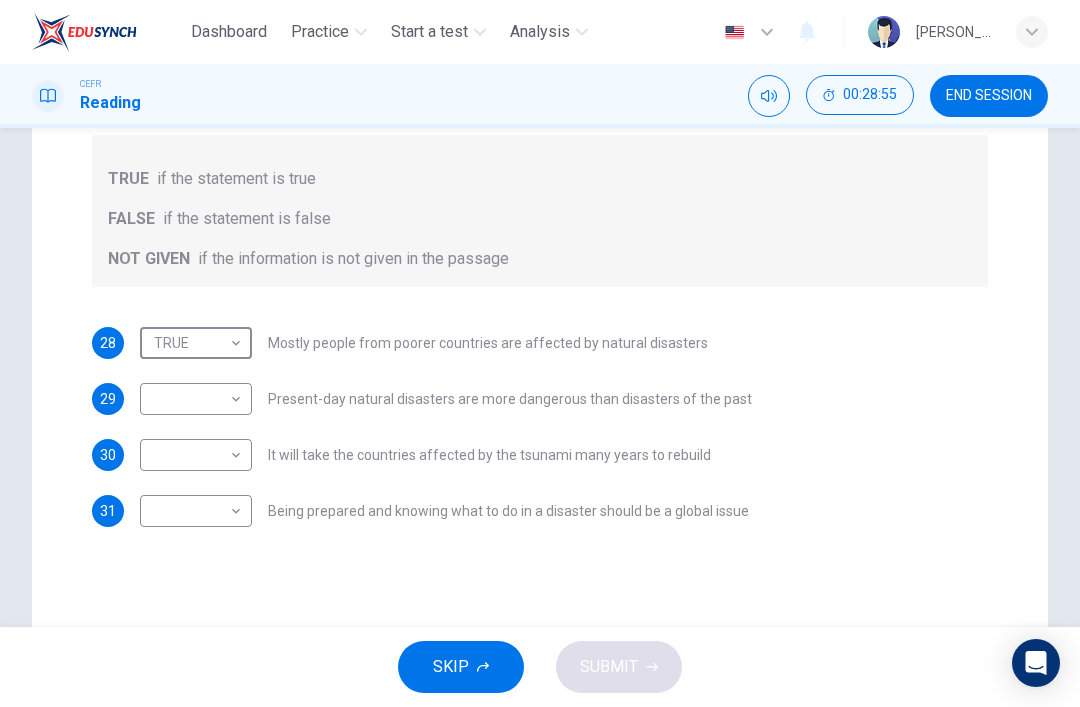 click on "Dashboard Practice Start a test Analysis English en ​ [PERSON_NAME] CEFR Reading 00:28:55 END SESSION Questions 28 - 31 Do the following statements agree with the information given in the Reading Passage?
In the boxes below, write TRUE if the statement is true FALSE if the statement is false NOT GIVEN if the information is not given in the passage 28 TRUE TRUE ​ Mostly people from poorer countries are affected by natural disasters 29 ​ ​ Present-day natural disasters are more dangerous than disasters of the past 30 ​ ​ It will take the countries affected by the tsunami many years to rebuild 31 ​ ​ Being prepared and knowing what to do in a disaster should be a global issue Preparing for the Threat CLICK TO ZOOM Click to Zoom 1 2 3 4 5 6 SKIP SUBMIT EduSynch - Online Language Proficiency Testing
Dashboard Practice Start a test Analysis Notifications © Copyright  2025" at bounding box center (540, 353) 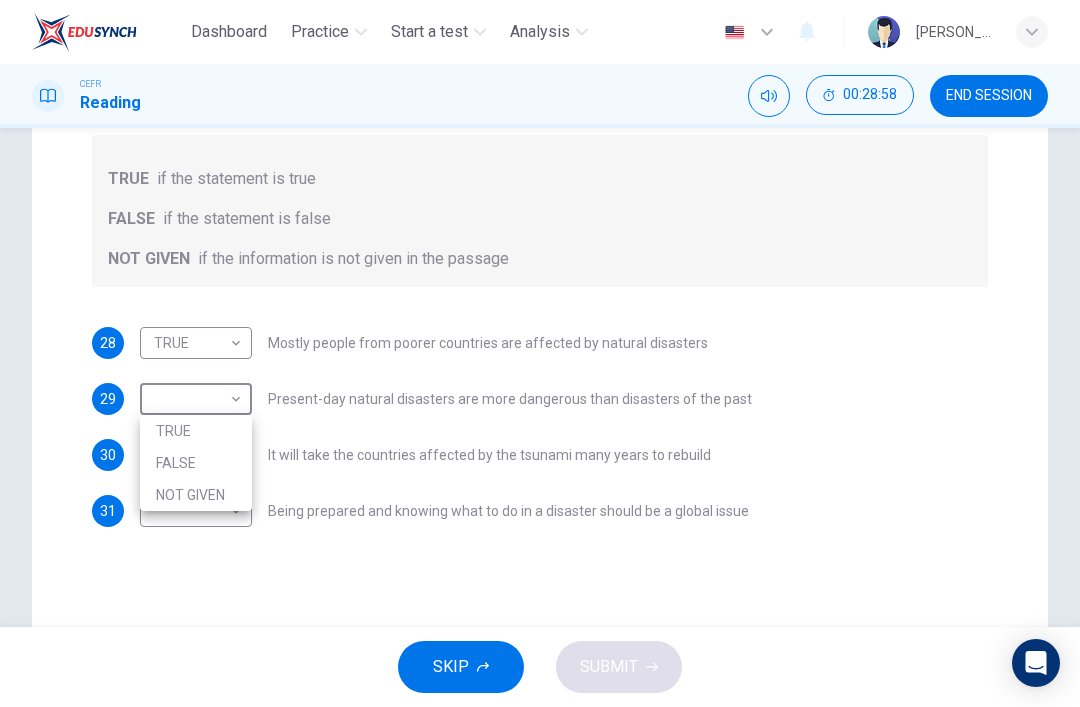 click on "NOT GIVEN" at bounding box center (196, 495) 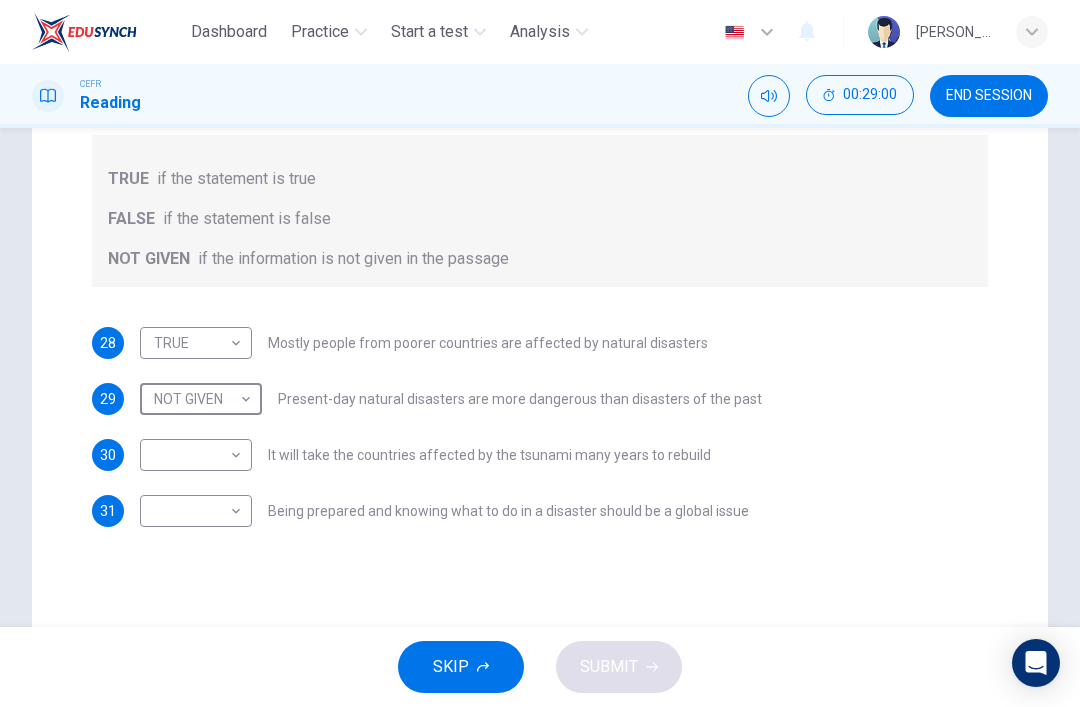 click on "Dashboard Practice Start a test Analysis English en ​ [PERSON_NAME] CEFR Reading 00:29:00 END SESSION Questions 28 - 31 Do the following statements agree with the information given in the Reading Passage?
In the boxes below, write TRUE if the statement is true FALSE if the statement is false NOT GIVEN if the information is not given in the passage 28 TRUE TRUE ​ Mostly people from poorer countries are affected by natural disasters 29 NOT GIVEN NOT GIVEN ​ Present-day natural disasters are more dangerous than disasters of the past 30 ​ ​ It will take the countries affected by the tsunami many years to rebuild 31 ​ ​ Being prepared and knowing what to do in a disaster should be a global issue Preparing for the Threat CLICK TO ZOOM Click to Zoom 1 2 3 4 5 6 SKIP SUBMIT EduSynch - Online Language Proficiency Testing
Dashboard Practice Start a test Analysis Notifications © Copyright  2025" at bounding box center (540, 353) 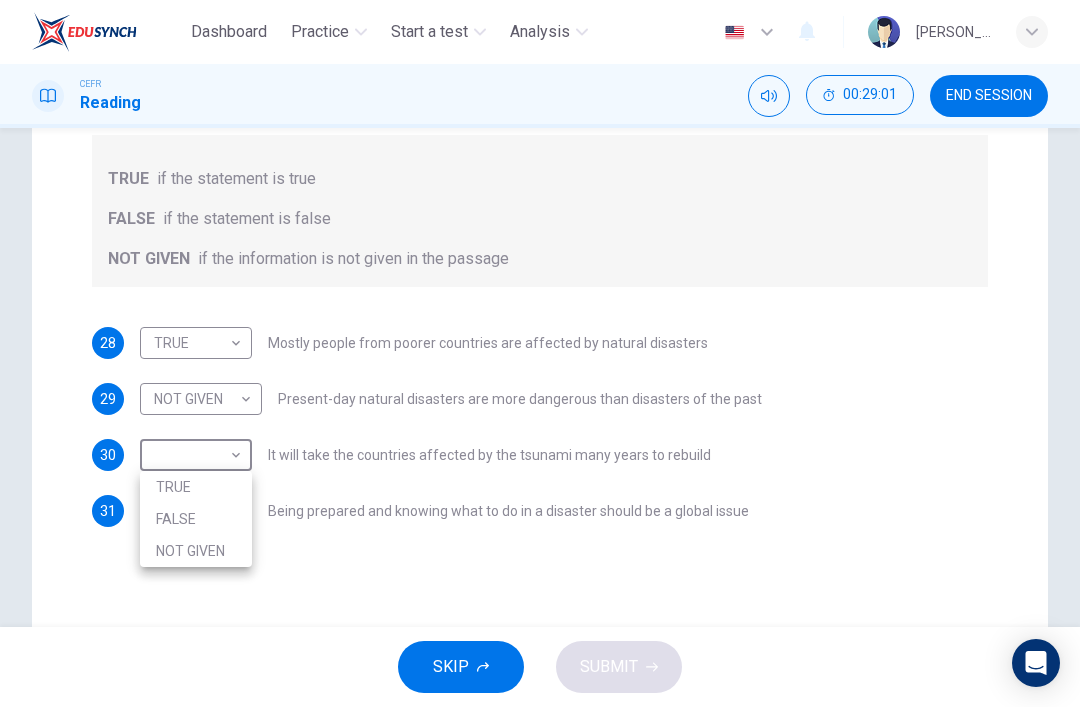 click on "NOT GIVEN" at bounding box center [196, 551] 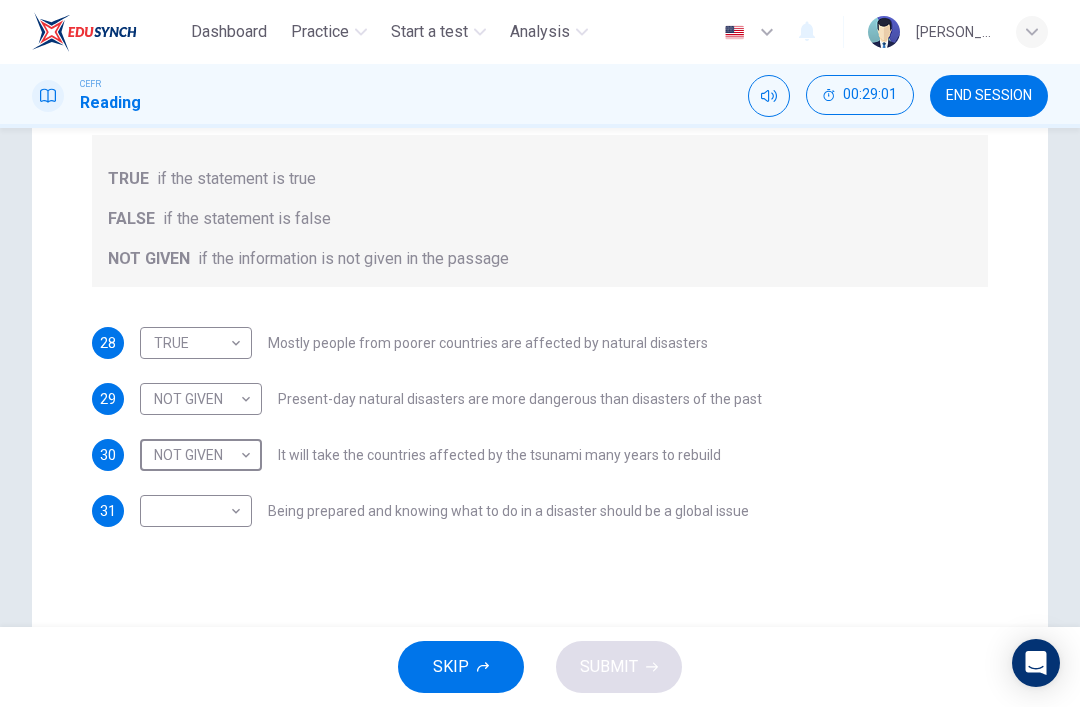 type on "NOT GIVEN" 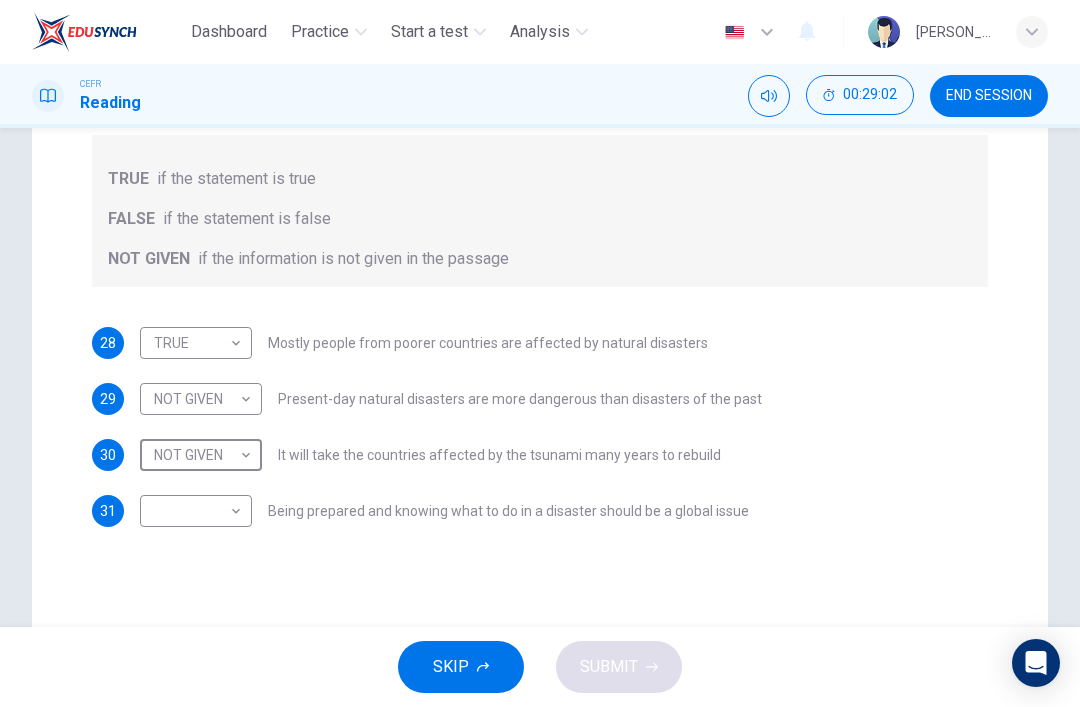 click on "Dashboard Practice Start a test Analysis English en ​ [PERSON_NAME] CEFR Reading 00:29:02 END SESSION Questions 28 - 31 Do the following statements agree with the information given in the Reading Passage?
In the boxes below, write TRUE if the statement is true FALSE if the statement is false NOT GIVEN if the information is not given in the passage 28 TRUE TRUE ​ Mostly people from poorer countries are affected by natural disasters 29 NOT GIVEN NOT GIVEN ​ Present-day natural disasters are more dangerous than disasters of the past 30 NOT GIVEN NOT GIVEN ​ It will take the countries affected by the tsunami many years to rebuild 31 ​ ​ Being prepared and knowing what to do in a disaster should be a global issue Preparing for the Threat CLICK TO ZOOM Click to Zoom 1 2 3 4 5 6 SKIP SUBMIT EduSynch - Online Language Proficiency Testing
Dashboard Practice Start a test Analysis Notifications © Copyright  2025" at bounding box center [540, 353] 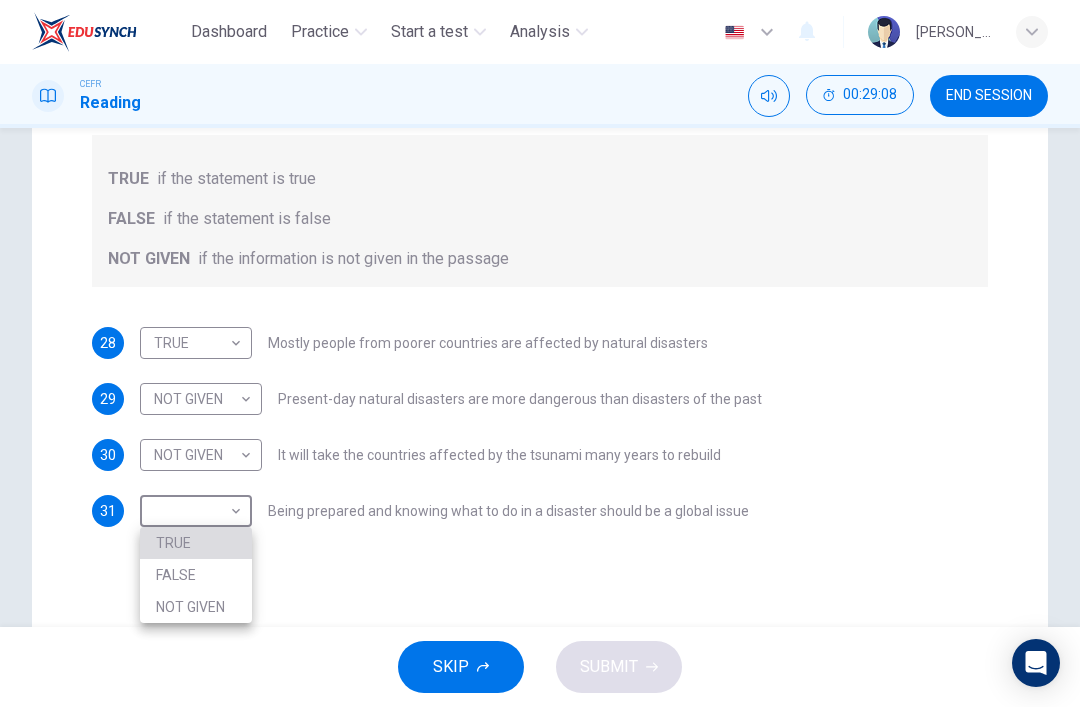 click on "TRUE" at bounding box center [196, 543] 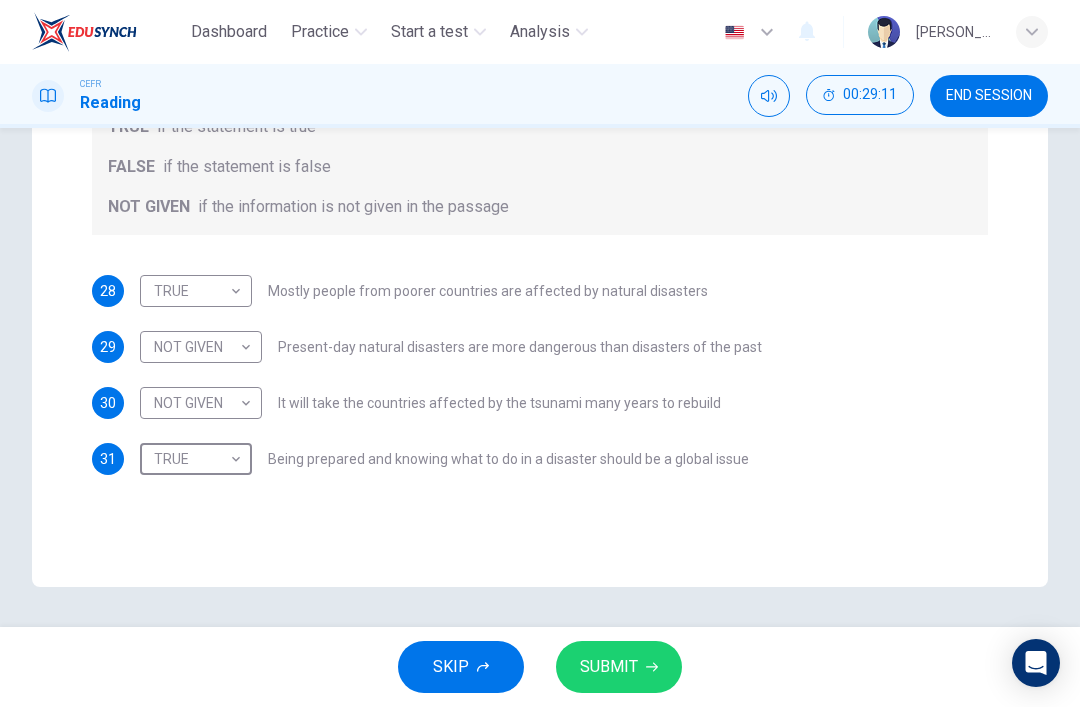 scroll, scrollTop: 385, scrollLeft: 0, axis: vertical 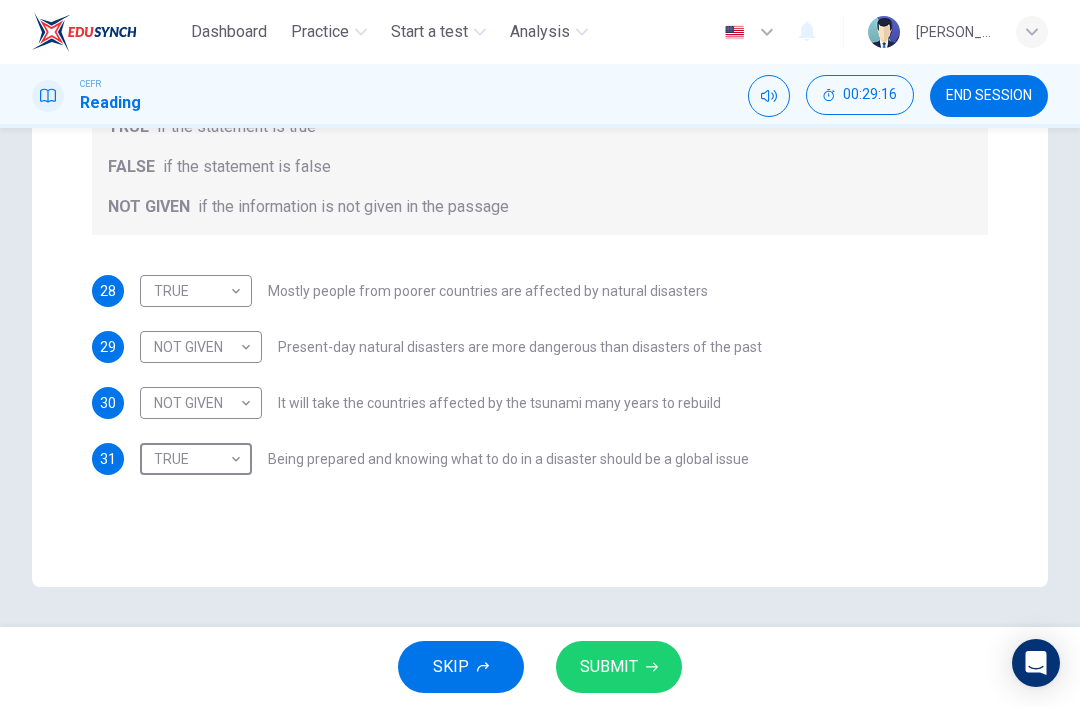 click on "SUBMIT" at bounding box center [609, 667] 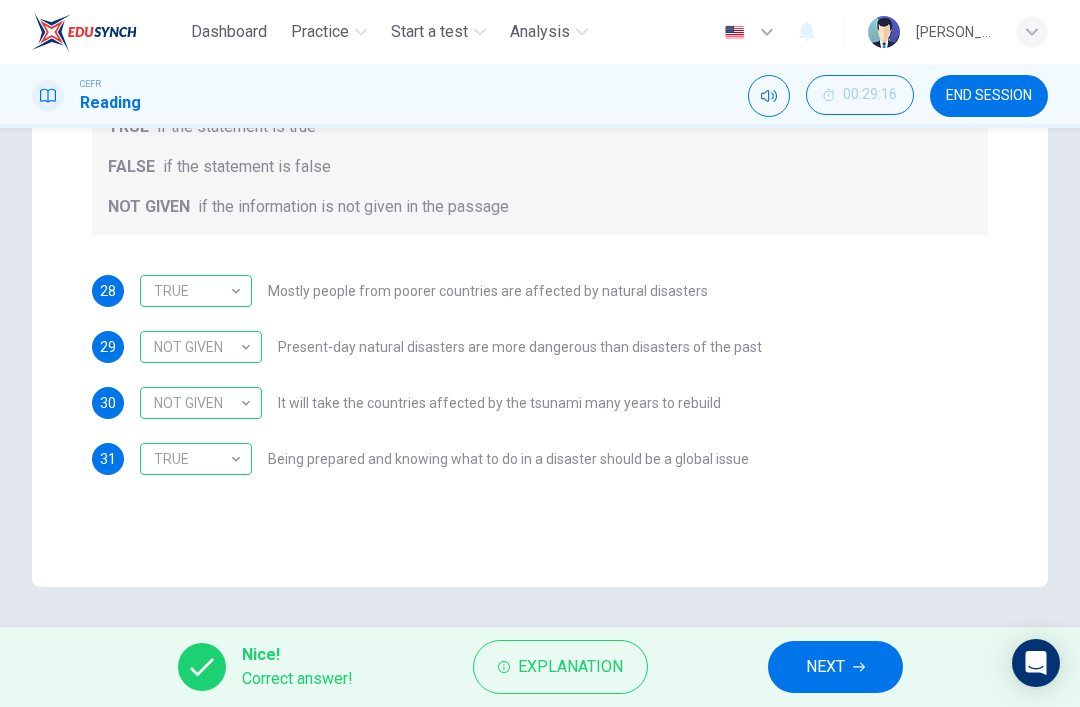 click on "NEXT" at bounding box center [835, 667] 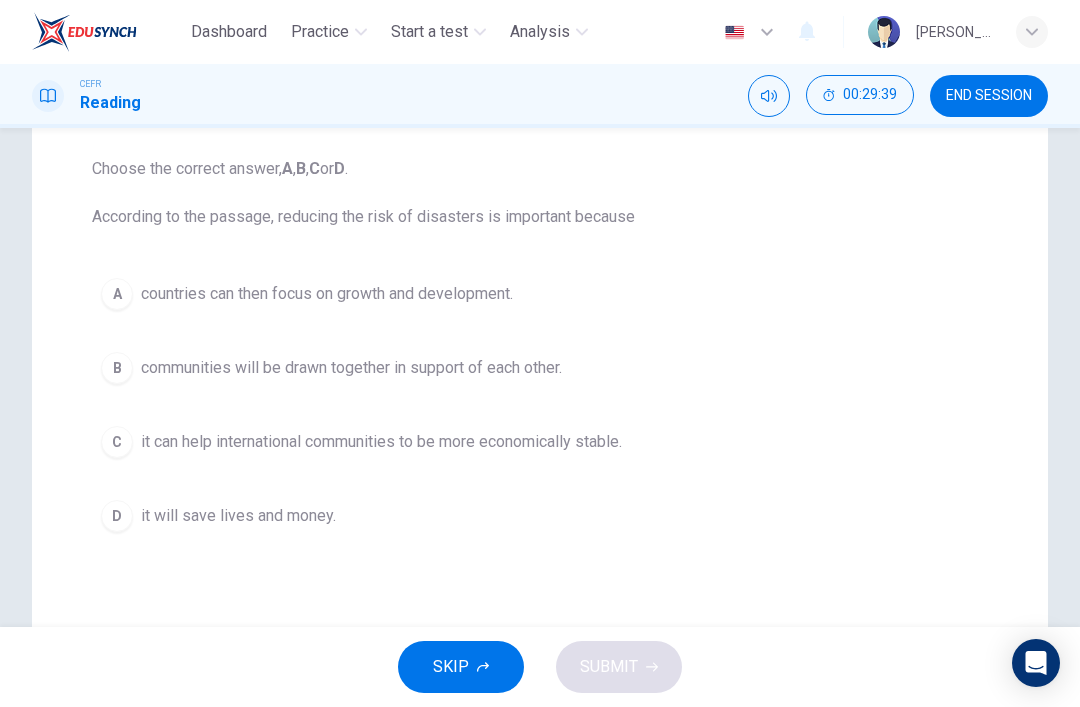 scroll, scrollTop: 200, scrollLeft: 0, axis: vertical 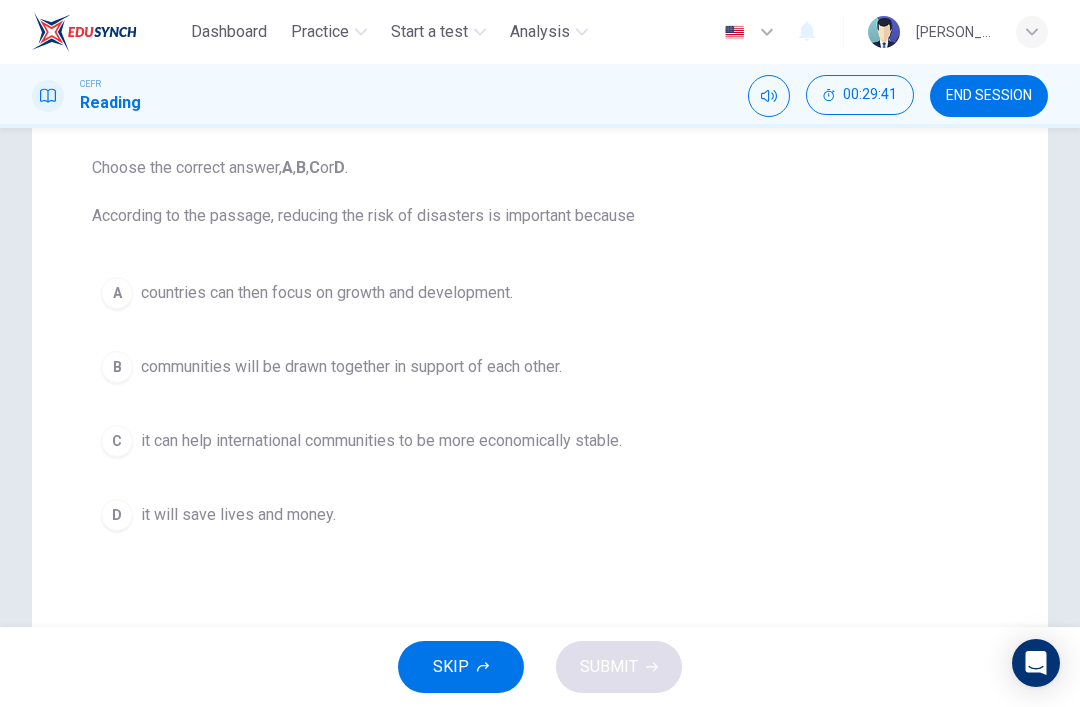 click on "it can help international communities to be more economically stable." at bounding box center [381, 441] 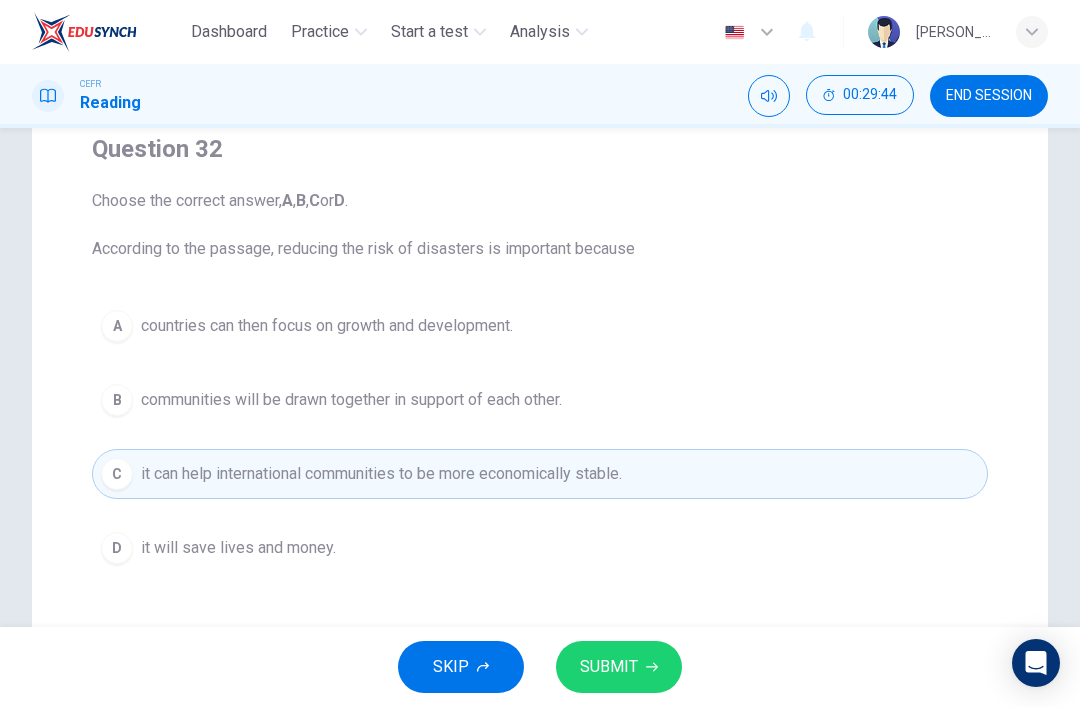 scroll, scrollTop: 165, scrollLeft: 0, axis: vertical 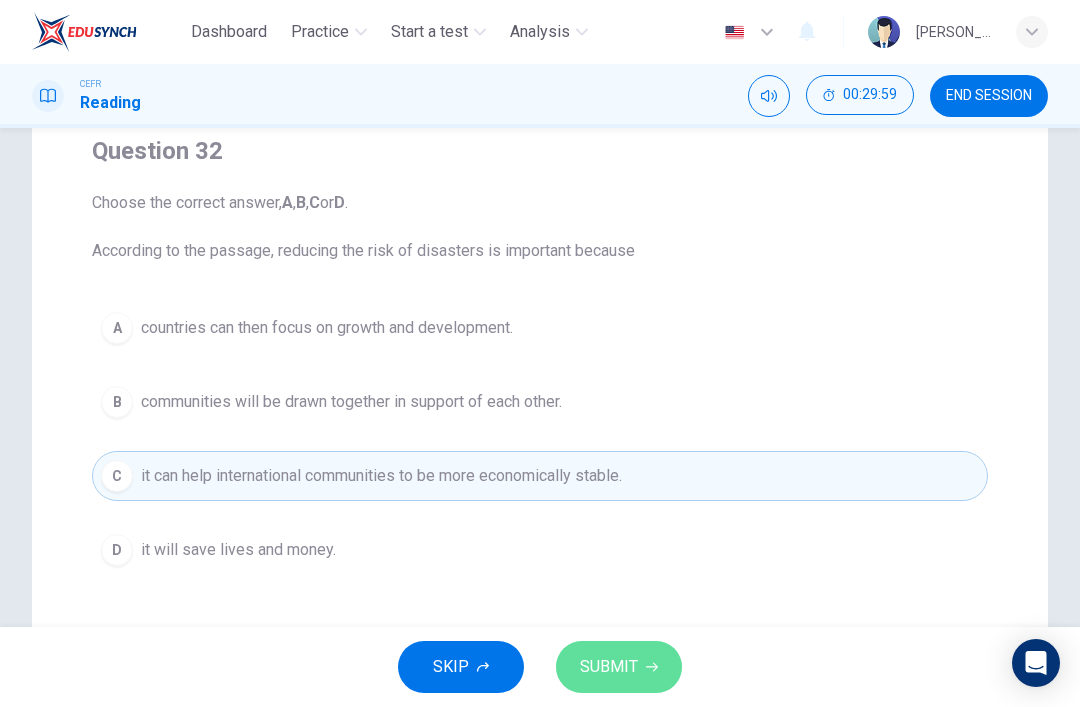 click on "SUBMIT" at bounding box center [609, 667] 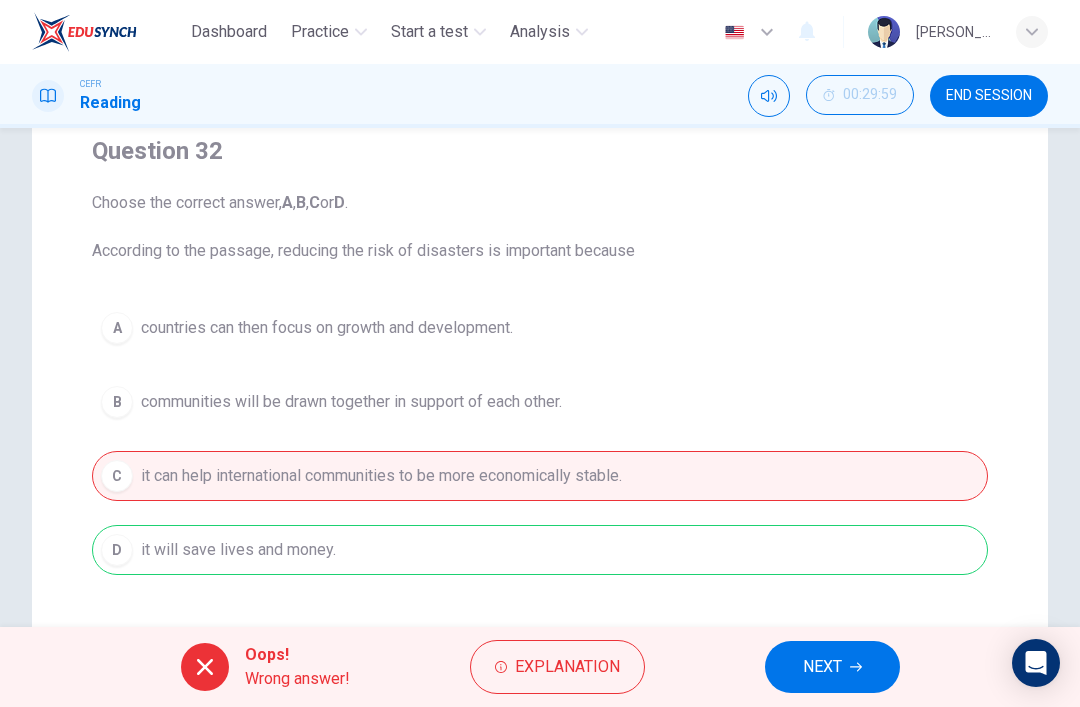 click on "NEXT" at bounding box center [822, 667] 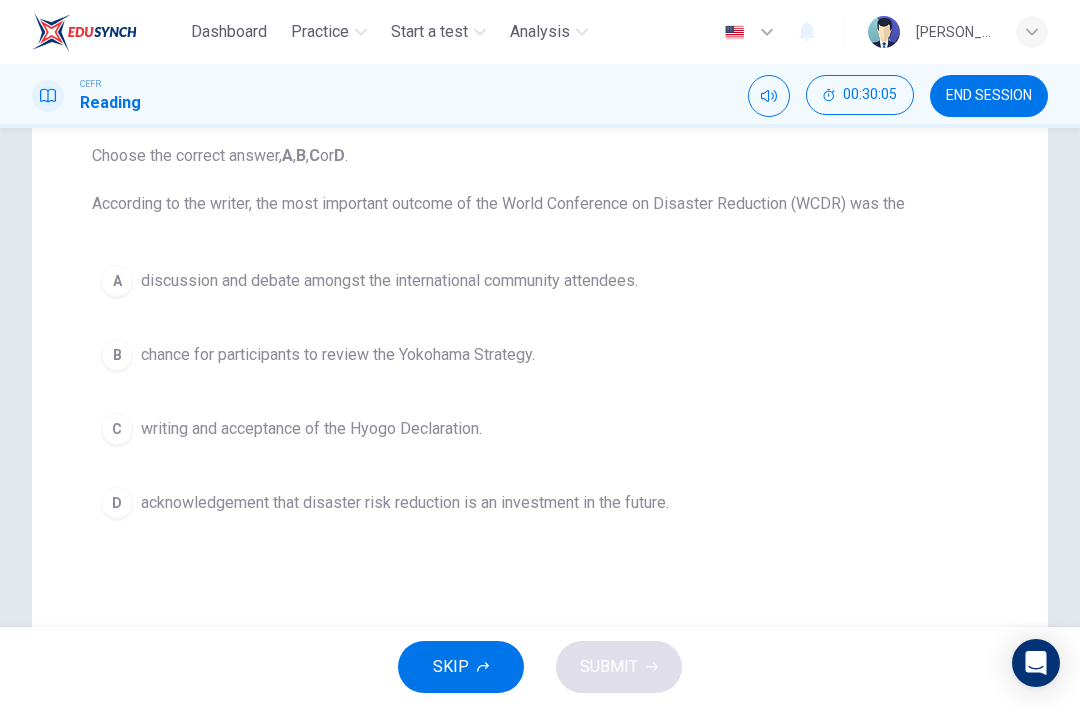 scroll, scrollTop: 213, scrollLeft: 0, axis: vertical 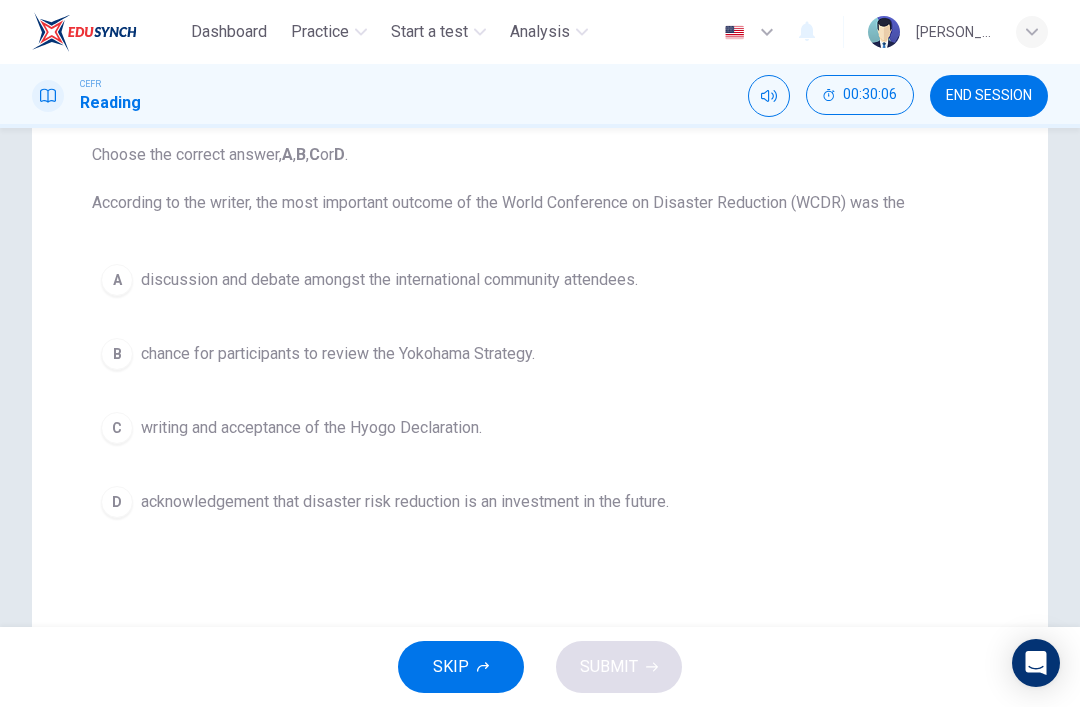 click on "writing and acceptance of the Hyogo Declaration." at bounding box center (311, 428) 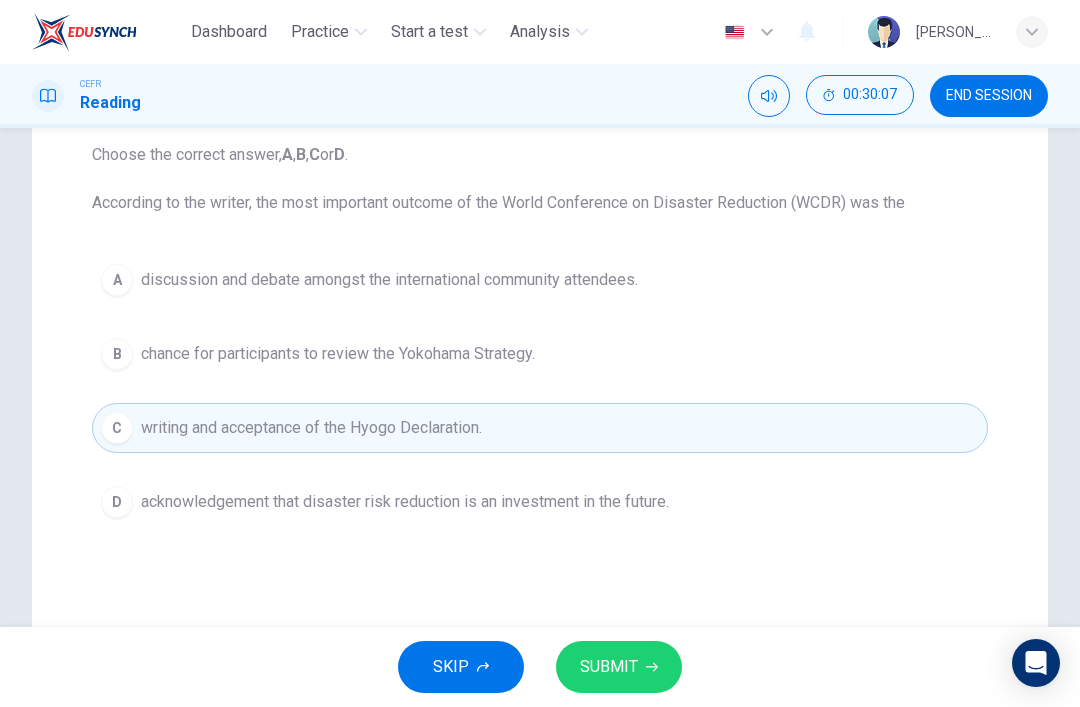click on "SUBMIT" at bounding box center [609, 667] 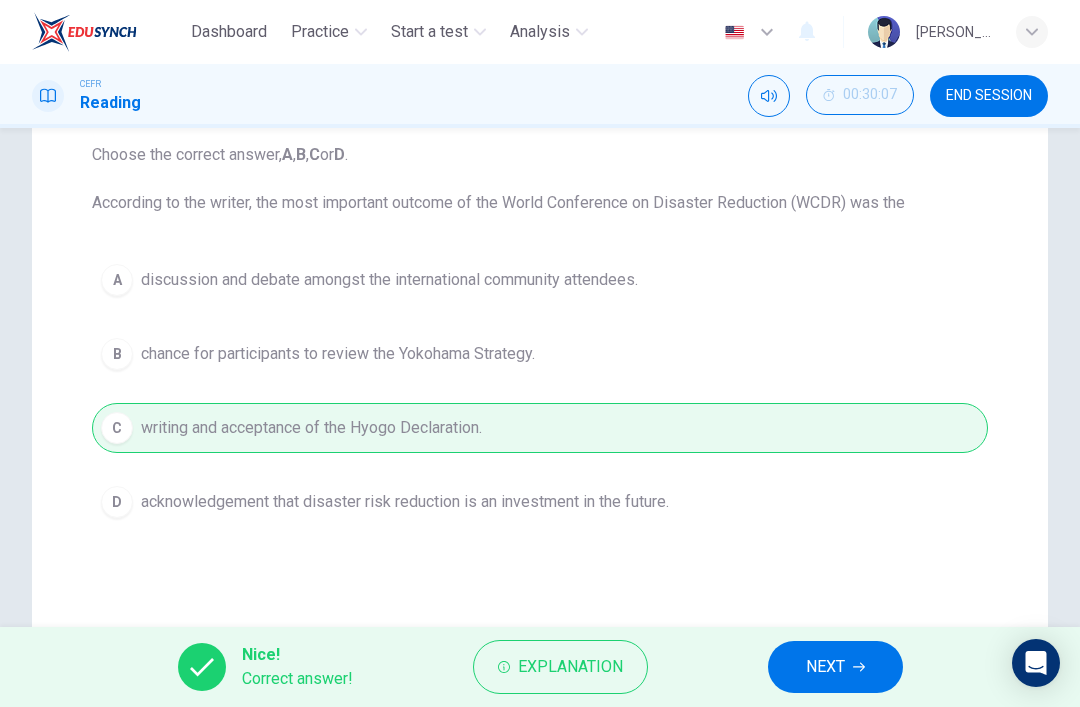click on "NEXT" at bounding box center [825, 667] 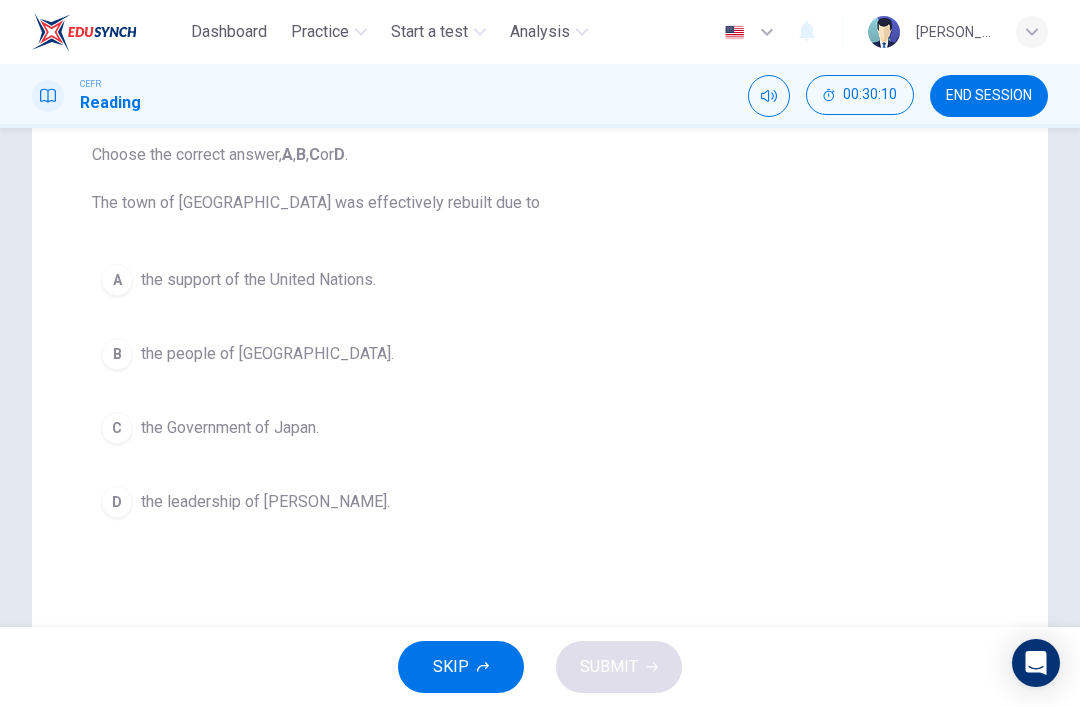 click on "the people of [GEOGRAPHIC_DATA]." at bounding box center (267, 354) 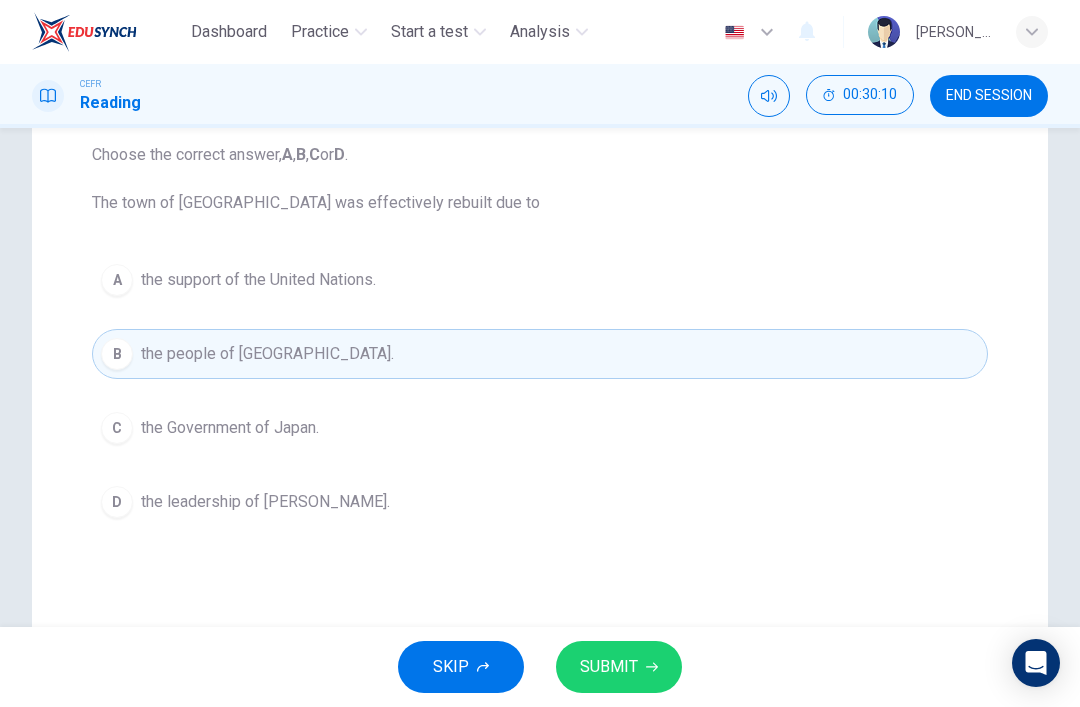 click on "SUBMIT" at bounding box center [609, 667] 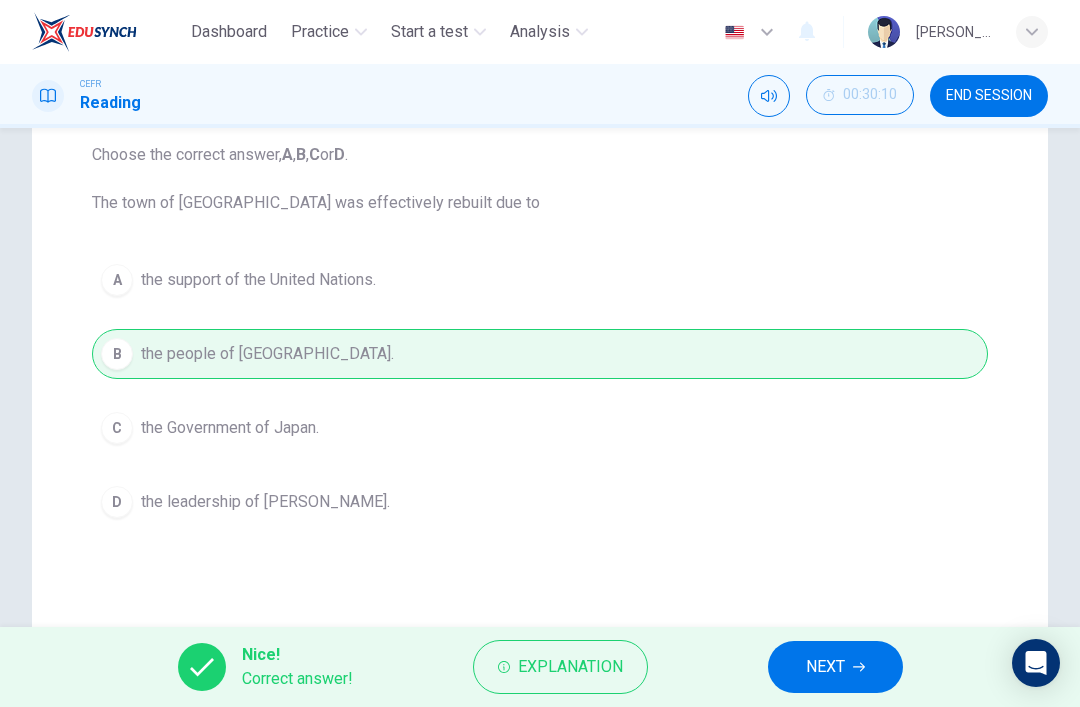 click on "NEXT" at bounding box center (825, 667) 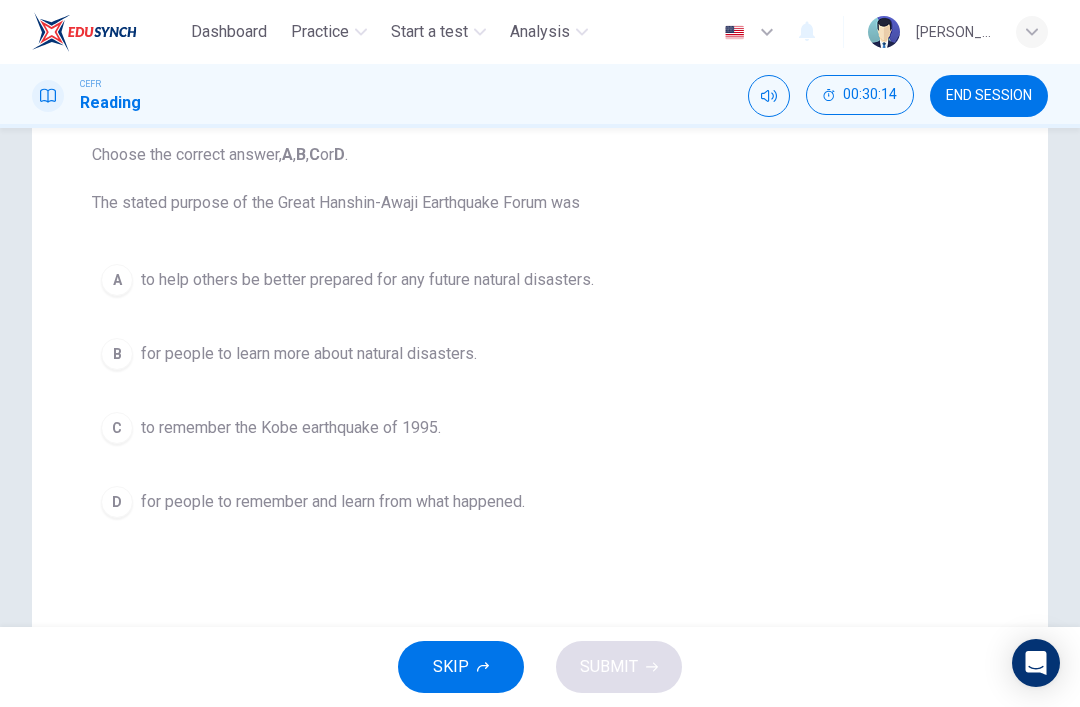 click on "for people to remember and learn from what happened." at bounding box center (333, 502) 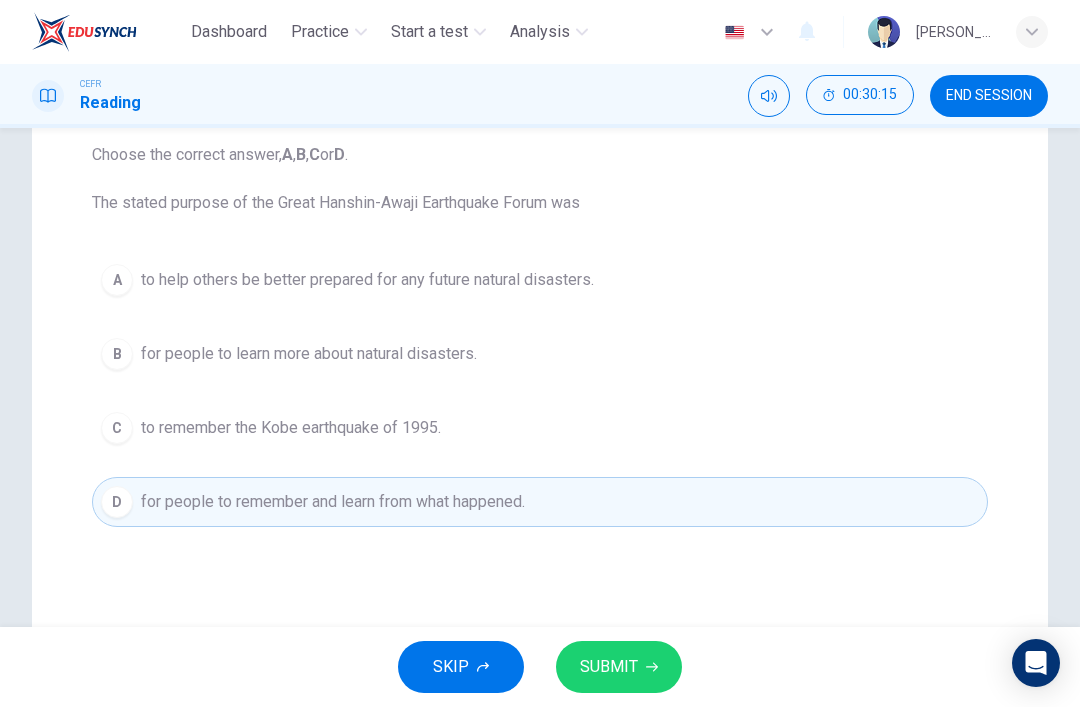 click on "SUBMIT" at bounding box center [609, 667] 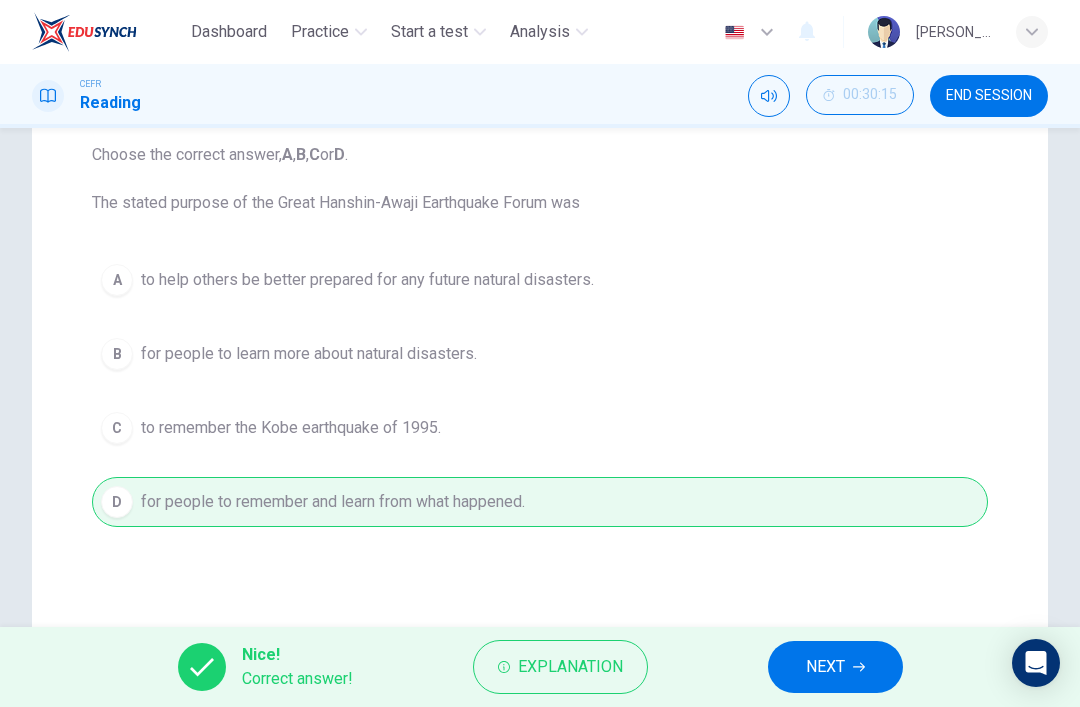 click on "NEXT" at bounding box center (835, 667) 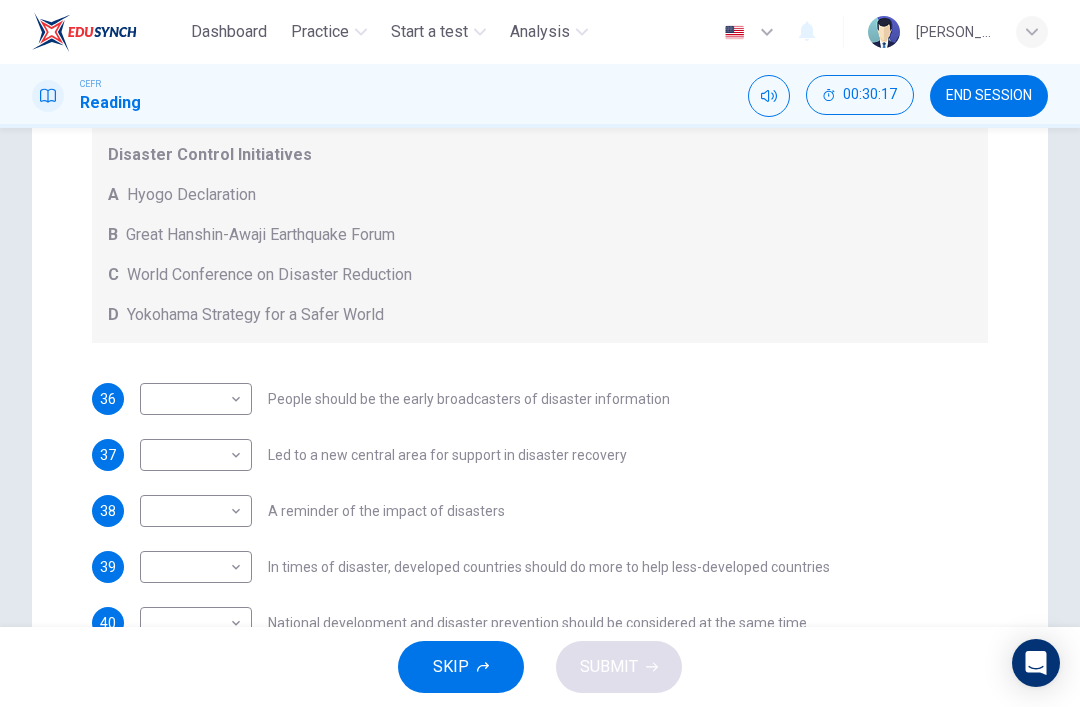 scroll, scrollTop: 391, scrollLeft: 0, axis: vertical 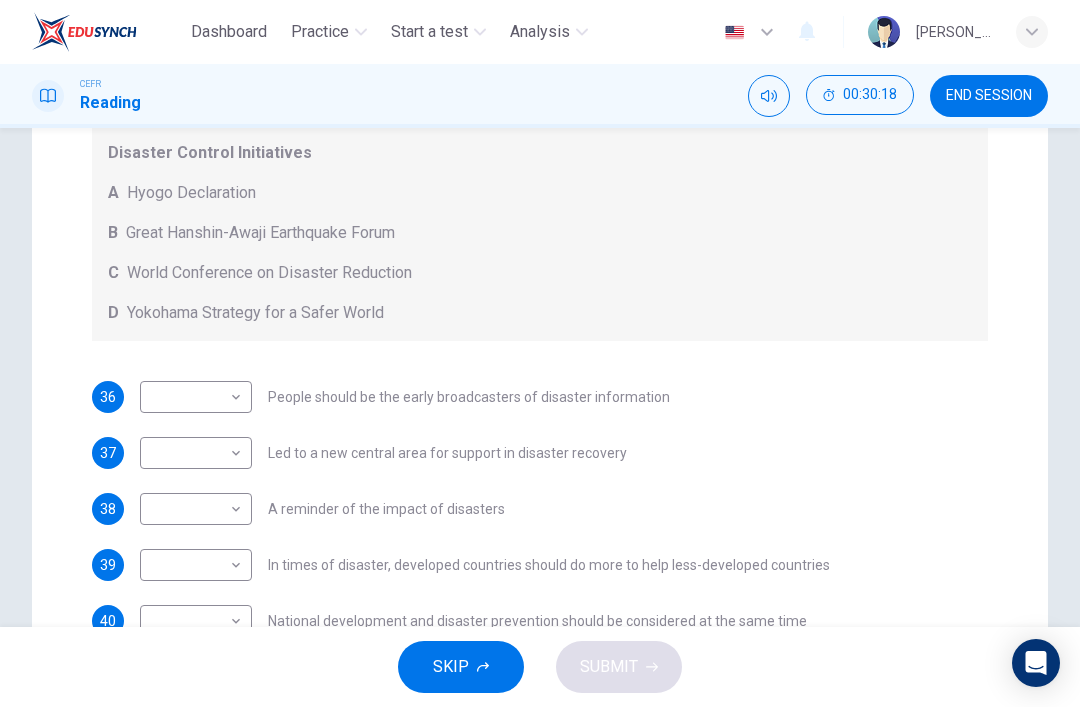 click on "Dashboard Practice Start a test Analysis English en ​ [PERSON_NAME] CEFR Reading 00:30:18 END SESSION Questions 36 - 40 Look at the following statements and the list of disaster control initiatives below.
Match each statement with the correct disaster control initiative,  A-D .
Write the correct letter,  A-D , in the boxes below Disaster Control Initiatives A Hyogo Declaration B Great Hanshin-Awaji Earthquake Forum C World Conference on Disaster Reduction D Yokohama Strategy for a Safer World 36 ​ ​ People should be the early broadcasters of disaster information 37 ​ ​ Led to a new central area for support in disaster recovery 38 ​ ​ A reminder of the impact of disasters 39 ​ ​ In times of disaster, developed countries should do more to help less-developed countries 40 ​ ​ National development and disaster prevention should be considered at the same time Preparing for the Threat CLICK TO ZOOM Click to Zoom 1 2 3 4 5 6 SKIP SUBMIT
Dashboard Practice Start a test" at bounding box center (540, 353) 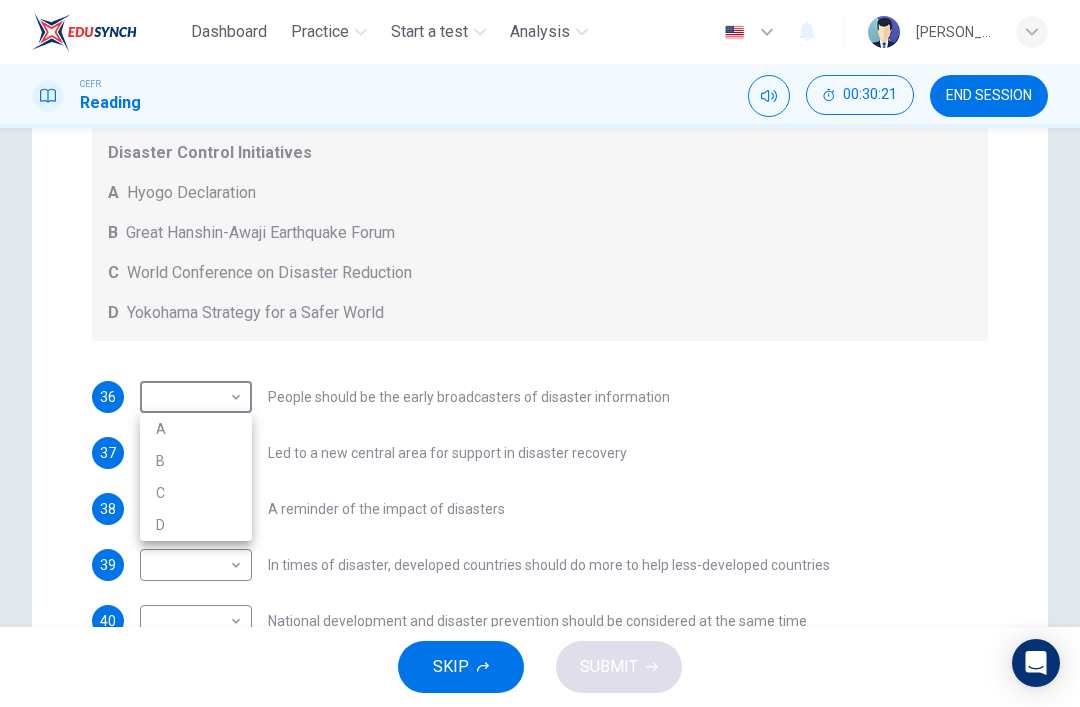 click at bounding box center (540, 353) 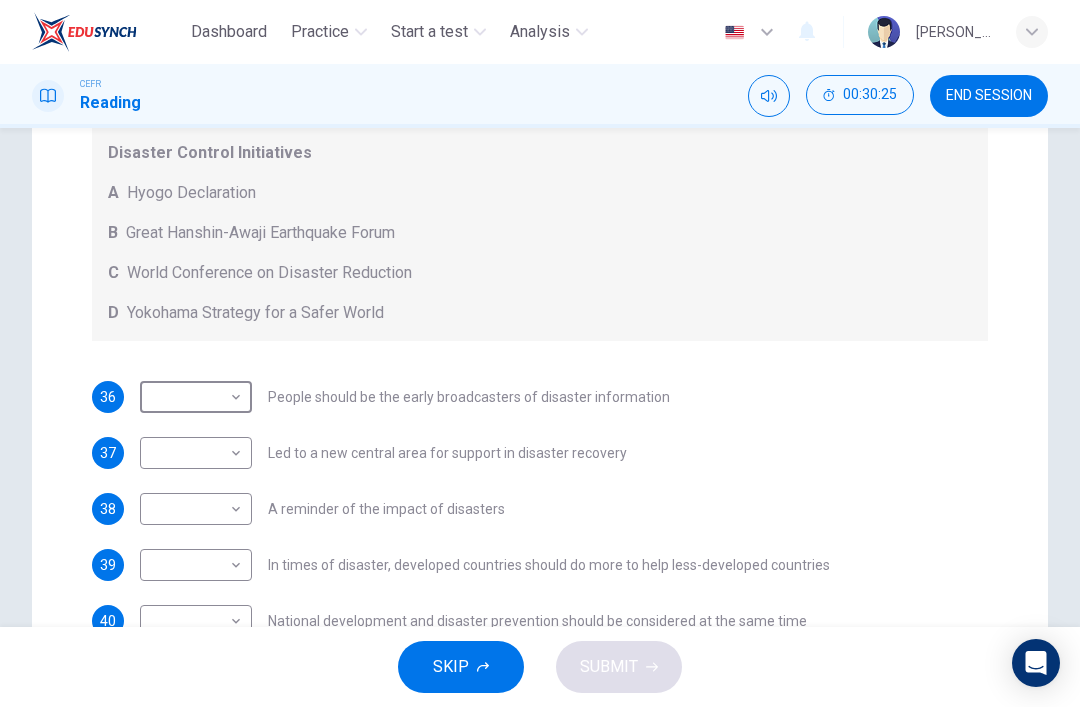 click on "END SESSION" at bounding box center [989, 96] 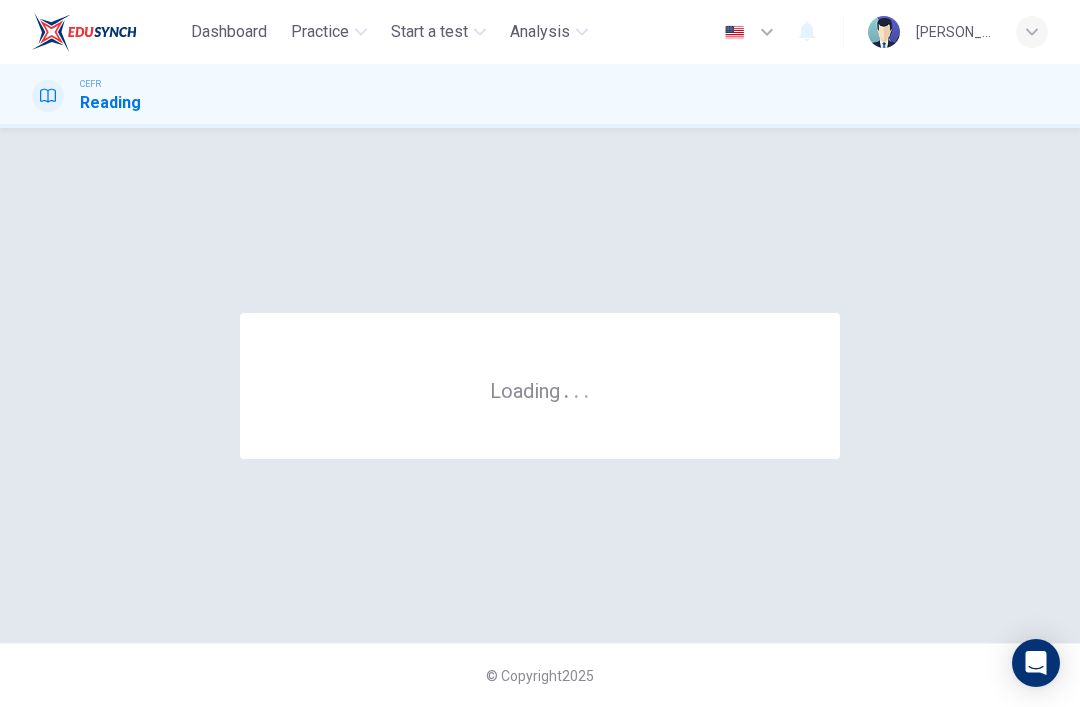 scroll, scrollTop: 0, scrollLeft: 0, axis: both 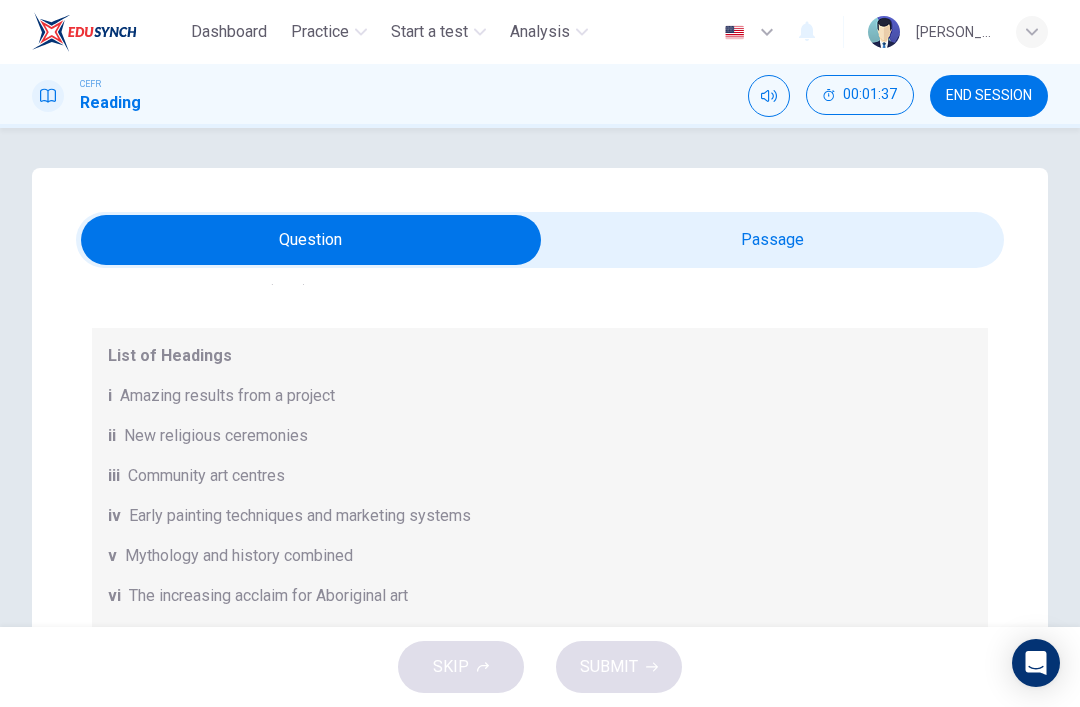 click at bounding box center (311, 240) 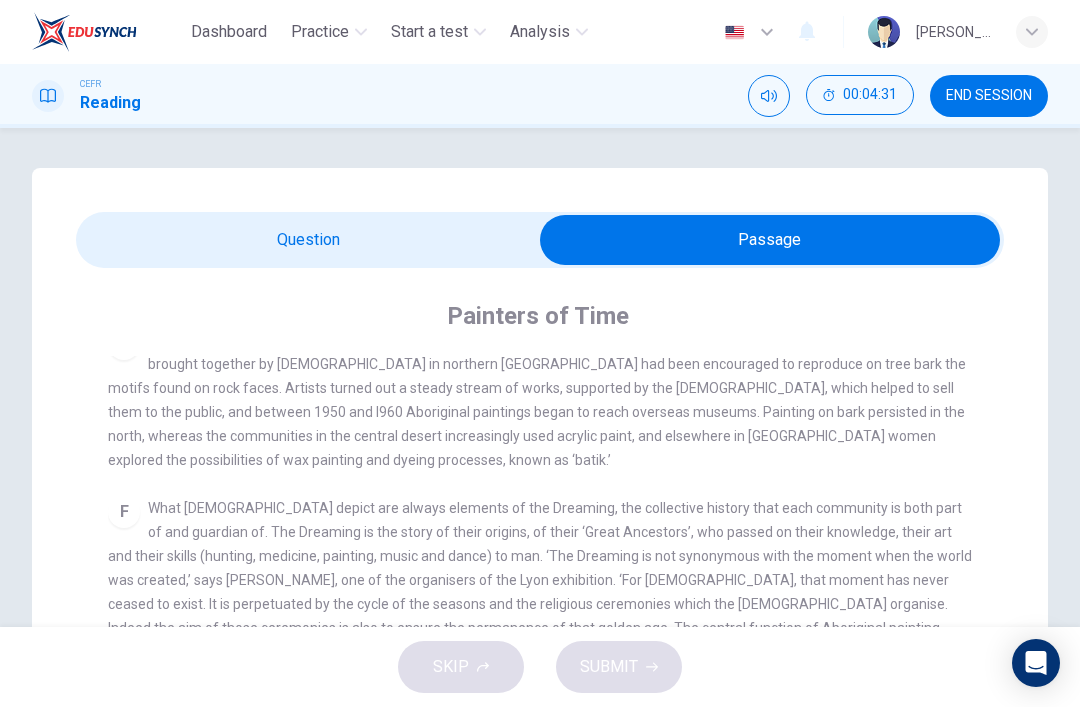 scroll, scrollTop: 1036, scrollLeft: 0, axis: vertical 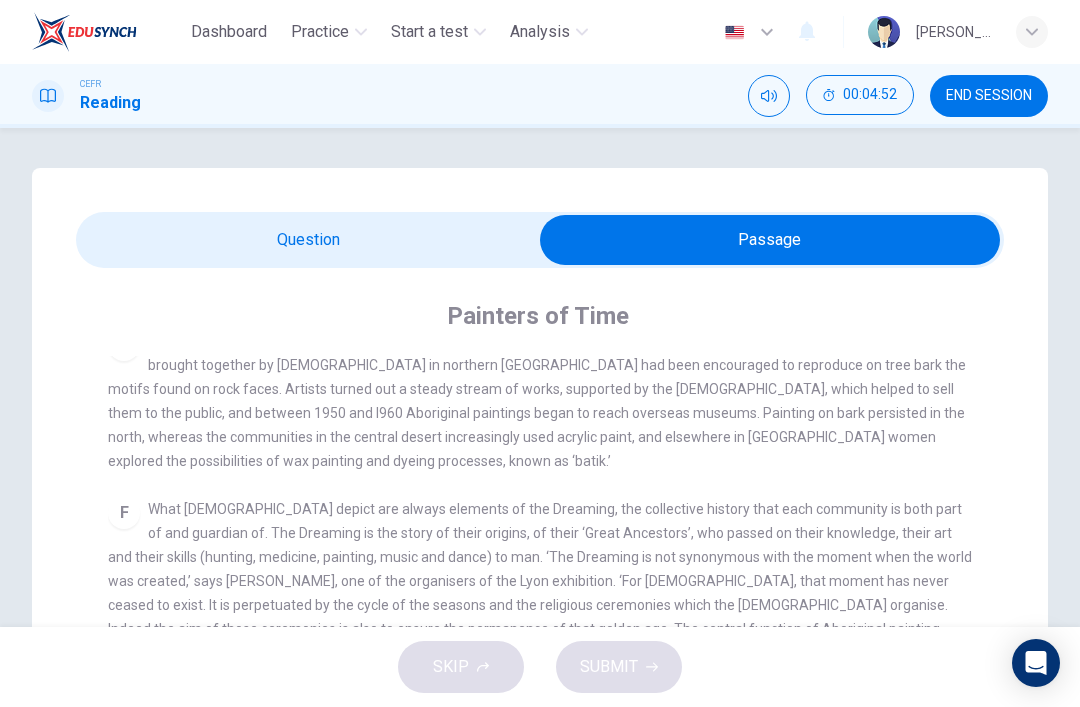 click at bounding box center (770, 240) 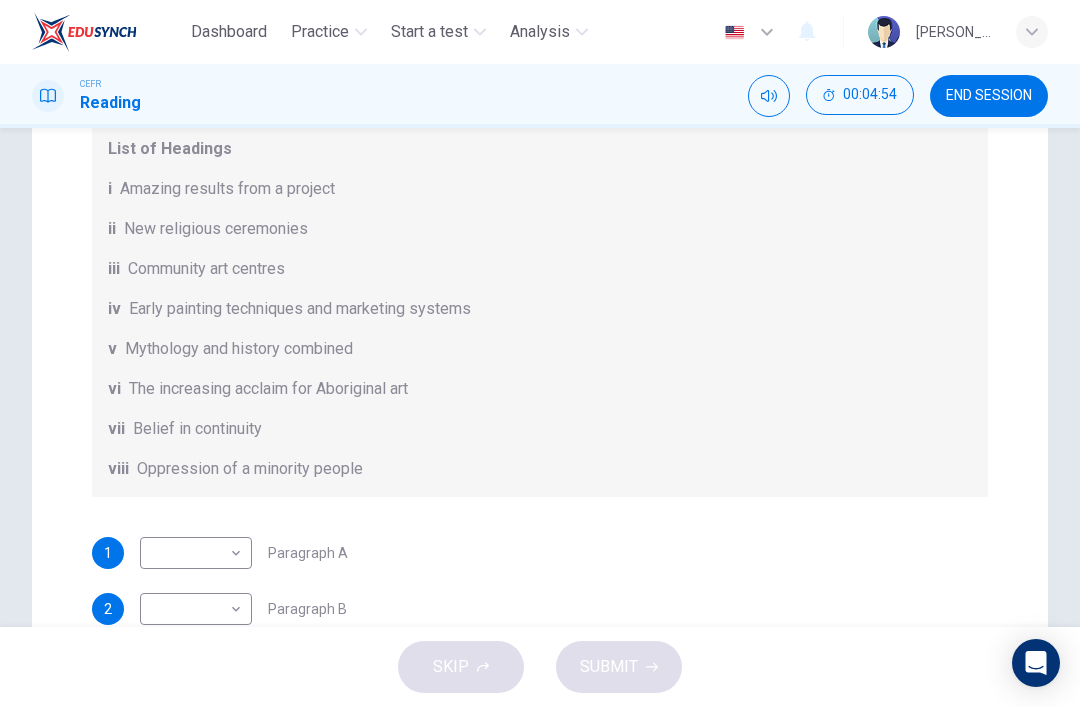 scroll, scrollTop: 209, scrollLeft: 0, axis: vertical 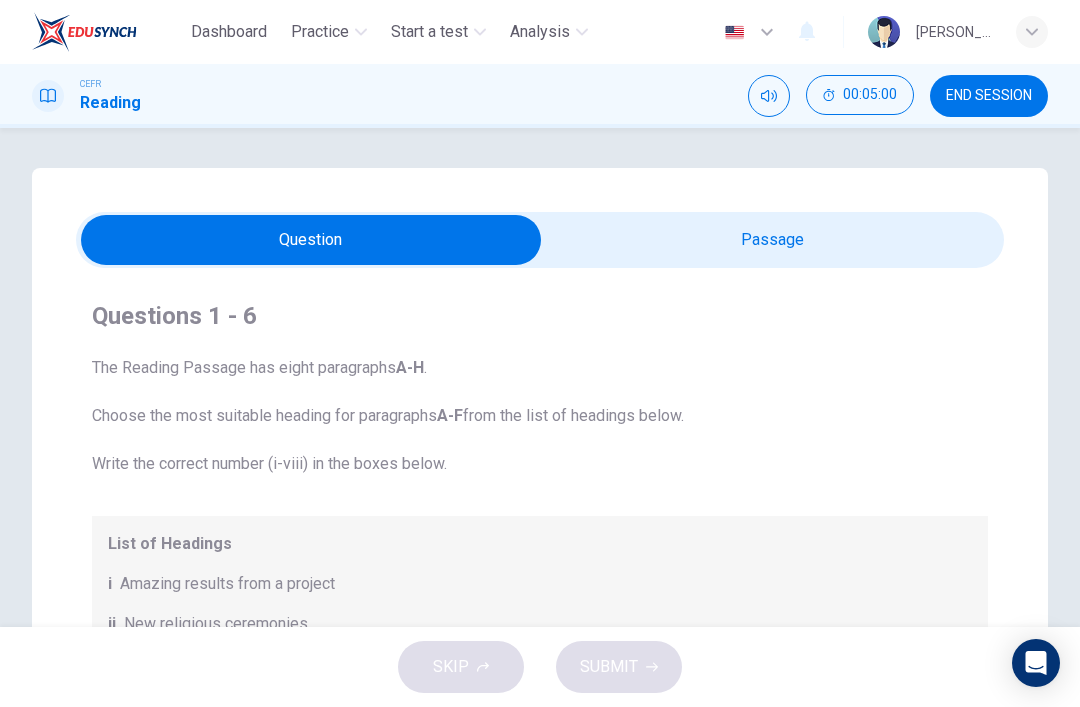 click at bounding box center (311, 240) 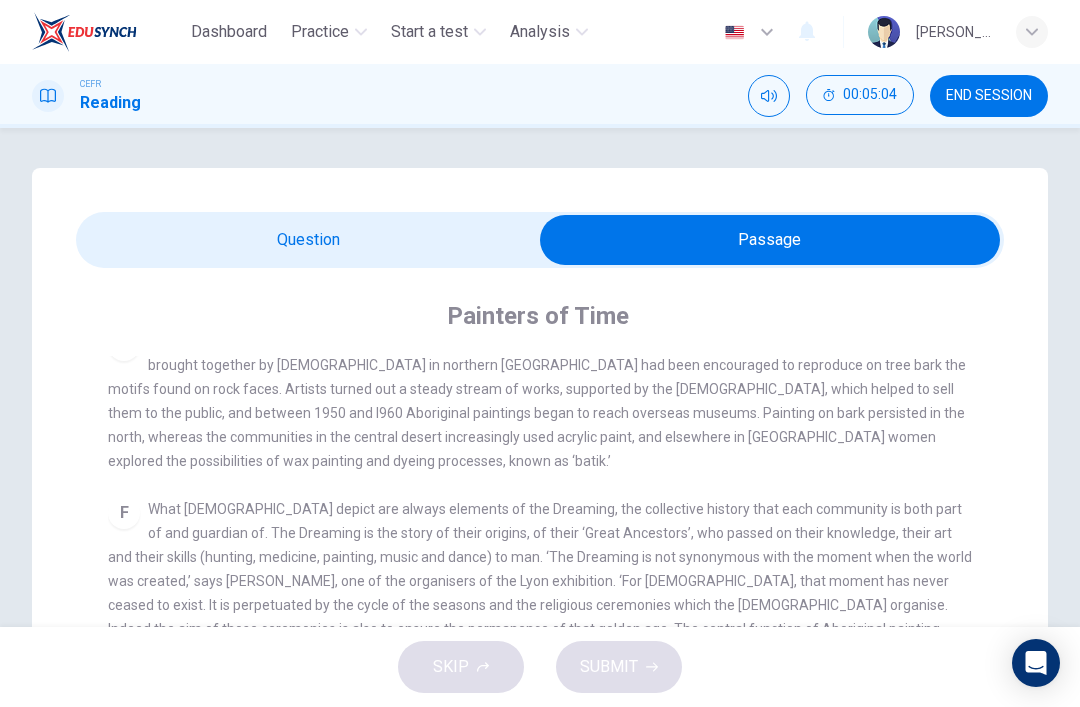 scroll, scrollTop: 0, scrollLeft: 0, axis: both 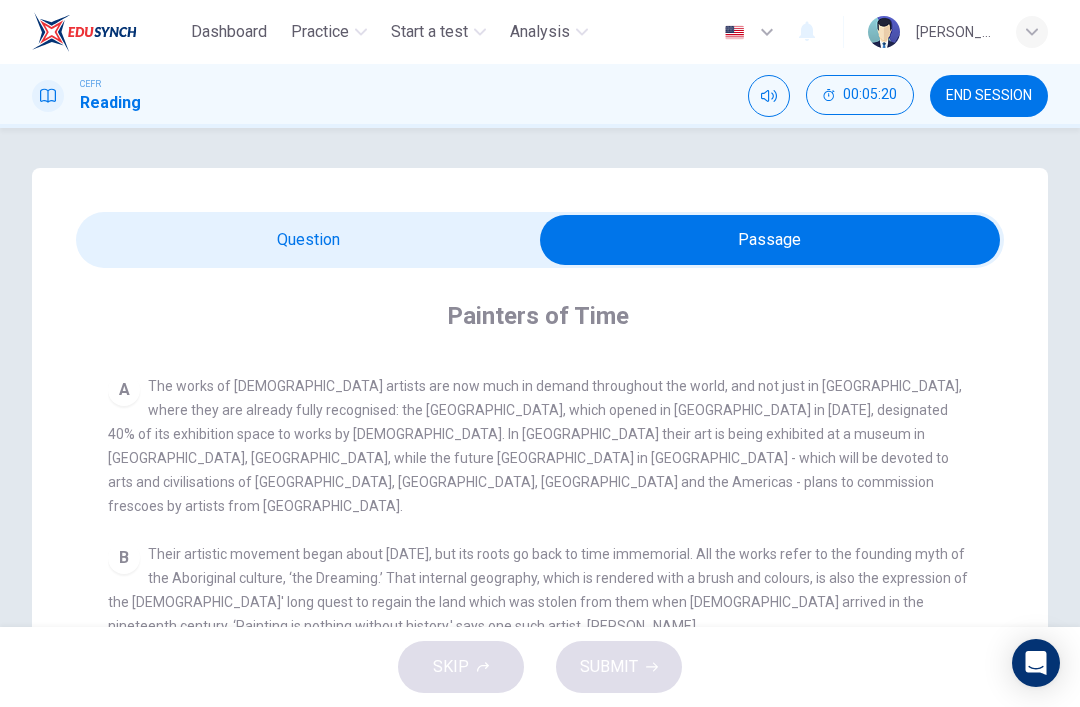 click at bounding box center (770, 240) 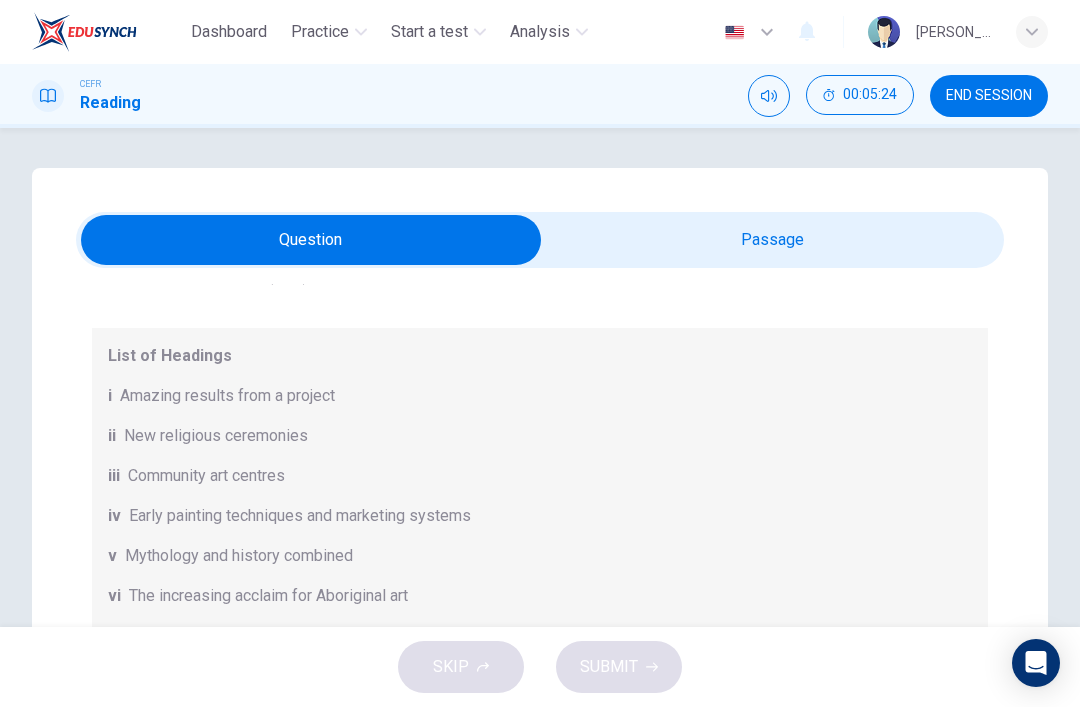 scroll, scrollTop: 188, scrollLeft: 0, axis: vertical 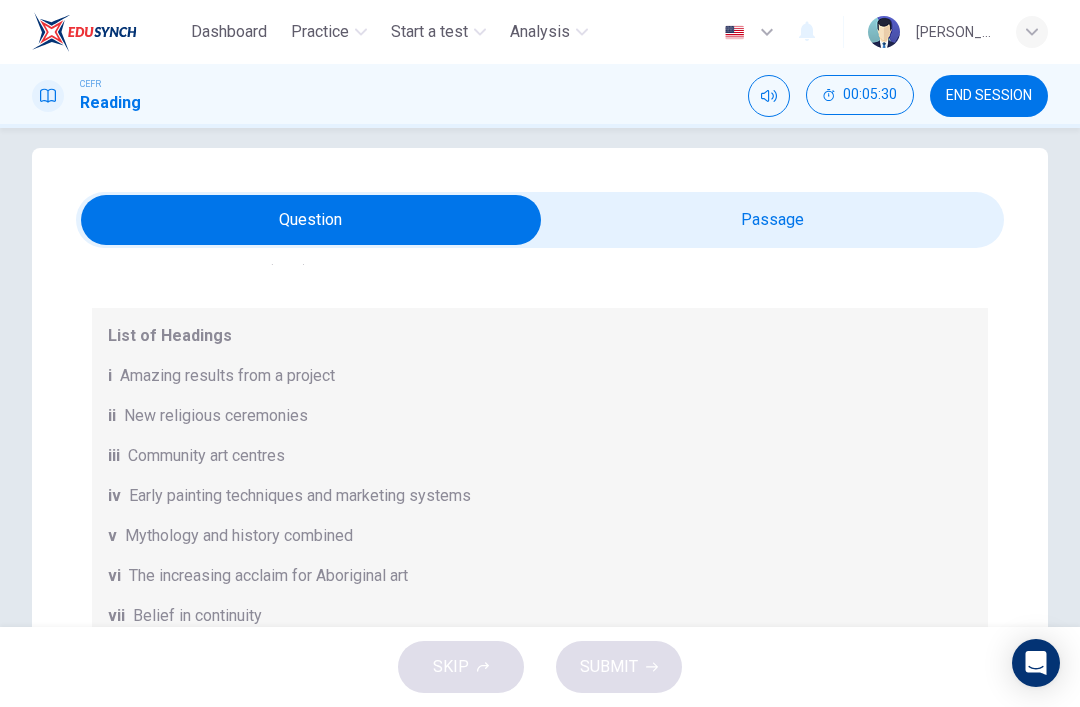 click at bounding box center [311, 220] 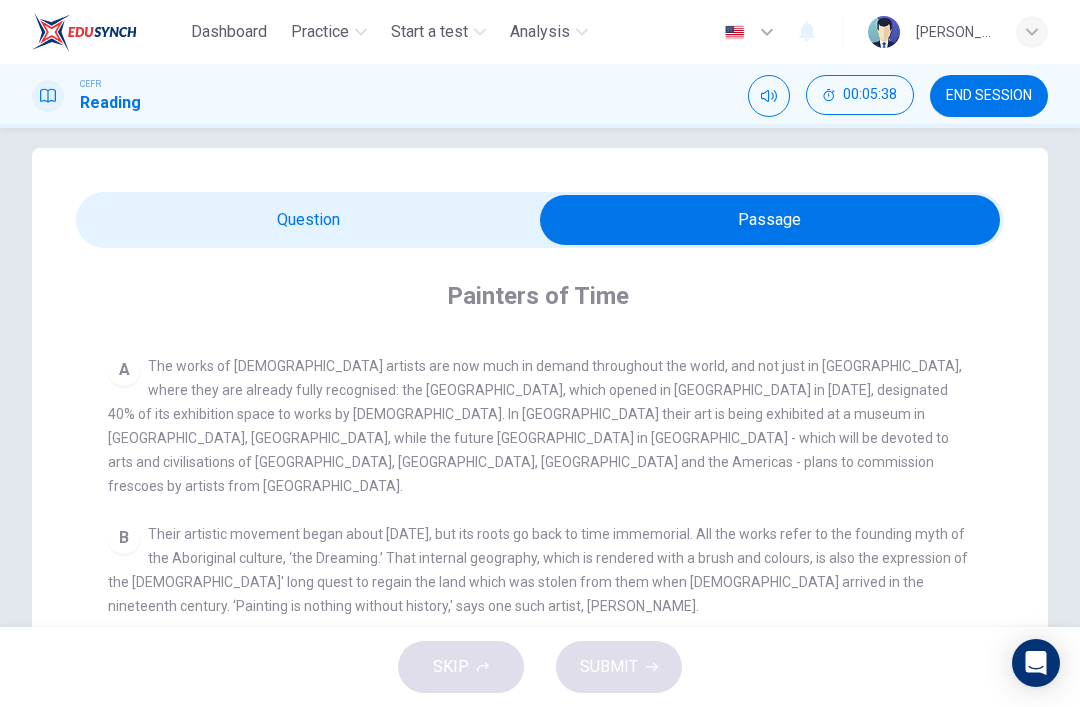 click at bounding box center [770, 220] 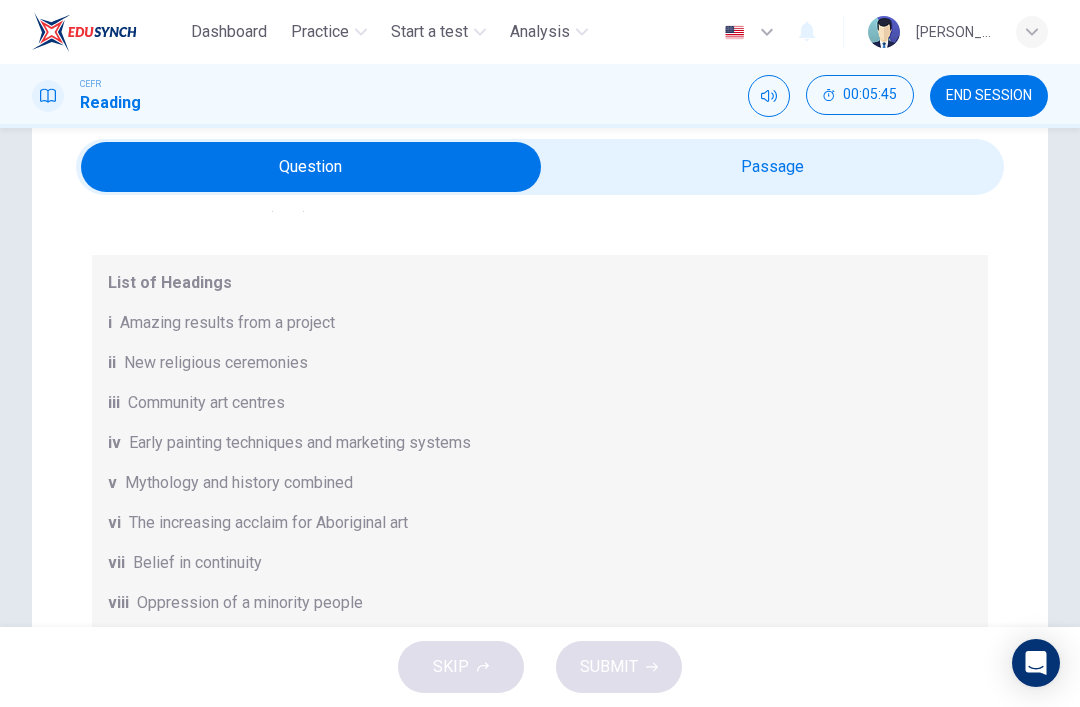 scroll, scrollTop: 71, scrollLeft: 0, axis: vertical 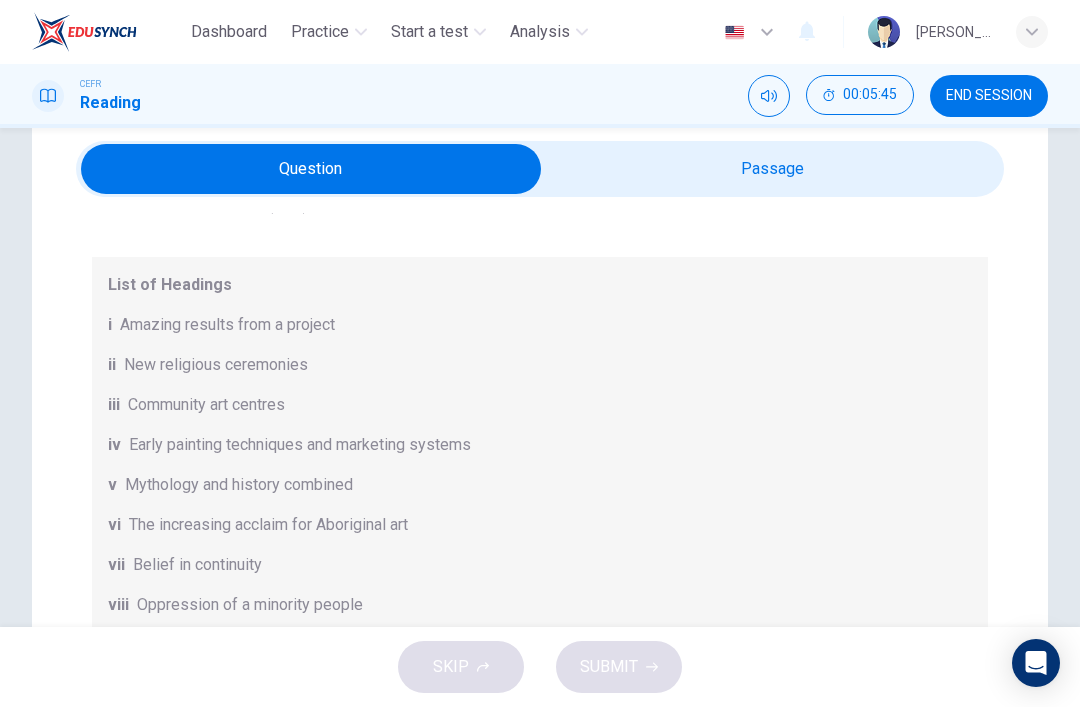 click at bounding box center [311, 169] 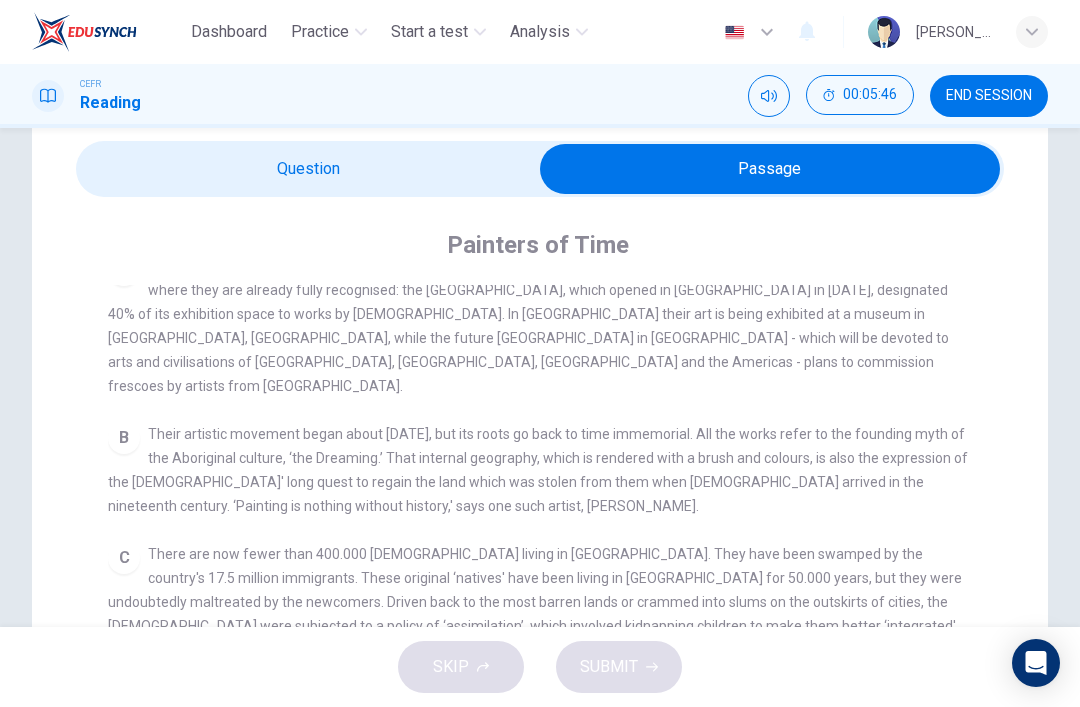 scroll, scrollTop: 425, scrollLeft: 0, axis: vertical 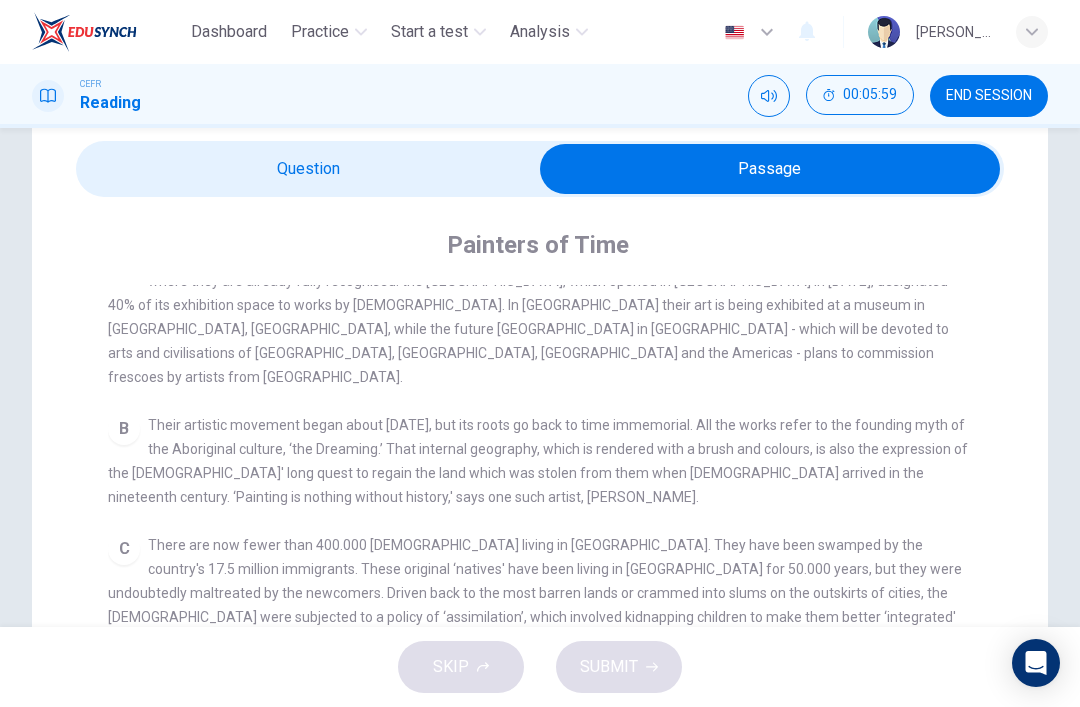 click at bounding box center (770, 169) 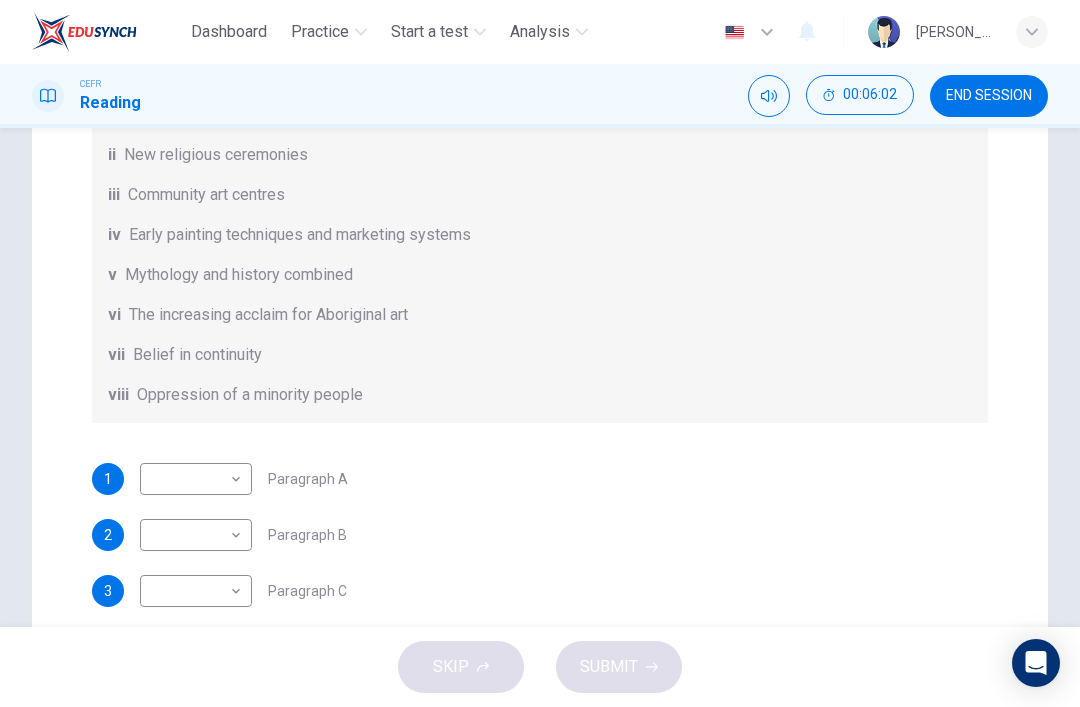 scroll, scrollTop: 288, scrollLeft: 0, axis: vertical 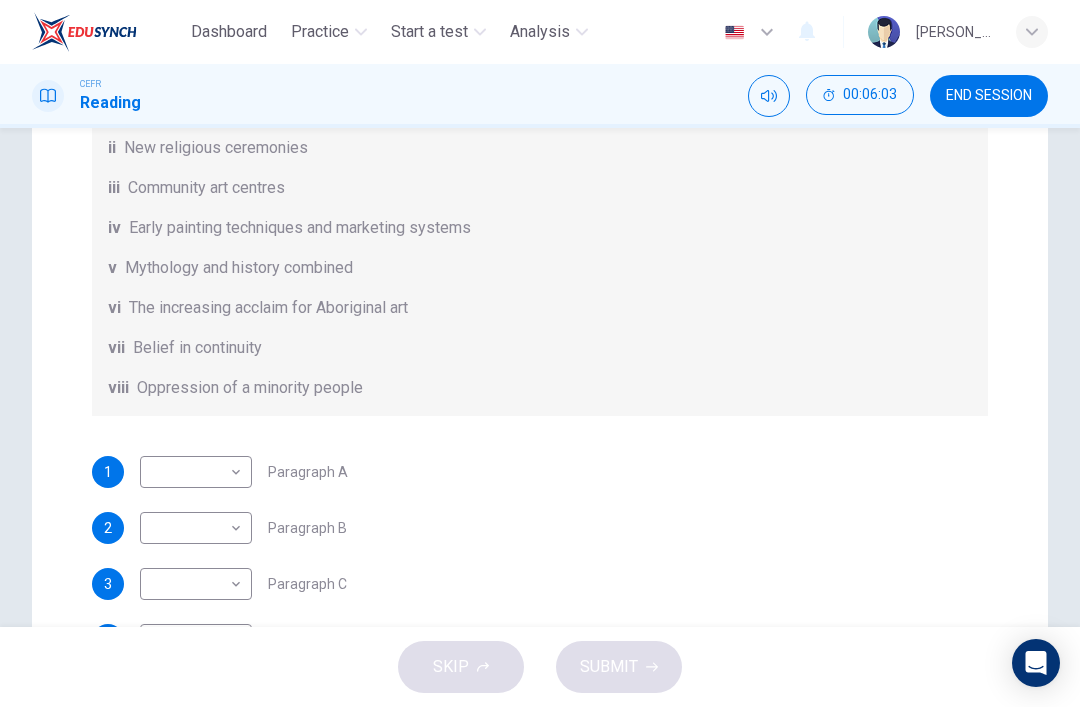 click on "Dashboard Practice Start a test Analysis English en ​ MUHAMMAD BIN MOHAMAD RIZAL CEFR Reading 00:06:03 END SESSION Questions 1 - 6 The Reading Passage has eight paragraphs  A-H .
Choose the most suitable heading for paragraphs  A-F  from the list of headings below.
Write the correct number (i-viii) in the boxes below. List of Headings i Amazing results from a project ii New religious ceremonies iii Community art centres iv Early painting techniques and marketing systems v Mythology and history combined vi The increasing acclaim for Aboriginal art vii Belief in continuity viii Oppression of a minority people 1 ​ ​ Paragraph A 2 ​ ​ Paragraph B 3 ​ ​ Paragraph C 4 ​ ​ Paragraph D 5 ​ ​ Paragraph E 6 ​ ​ Paragraph F Painters of Time CLICK TO ZOOM Click to Zoom A B C D E F G H  Today, Aboriginal painting has become a great success. Some works sell for more than $25,000, and exceptional items may fetch as much as $180,000 in Australia. SKIP SUBMIT
Dashboard Practice Start a test" at bounding box center (540, 353) 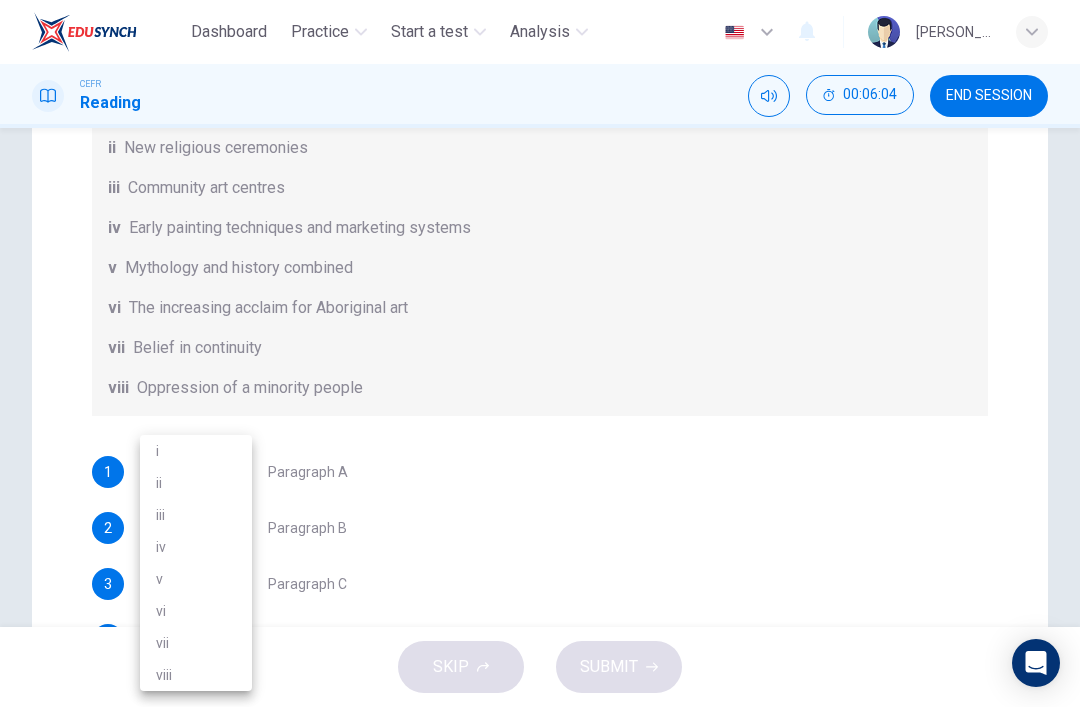 click on "v" at bounding box center [196, 579] 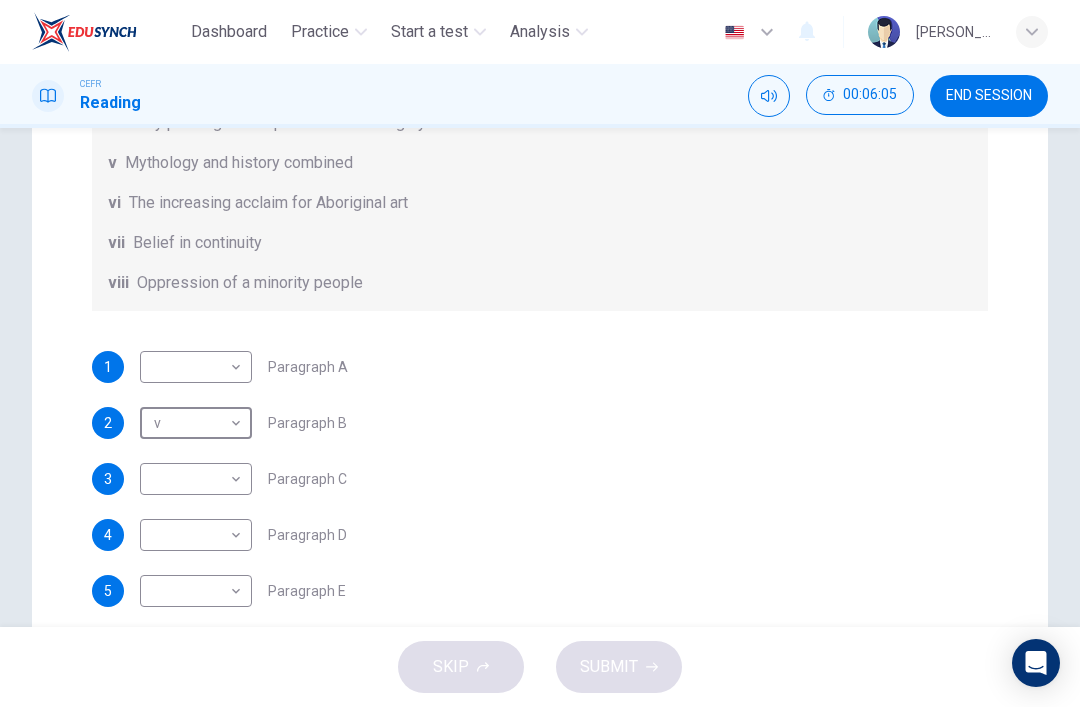 scroll, scrollTop: 404, scrollLeft: 0, axis: vertical 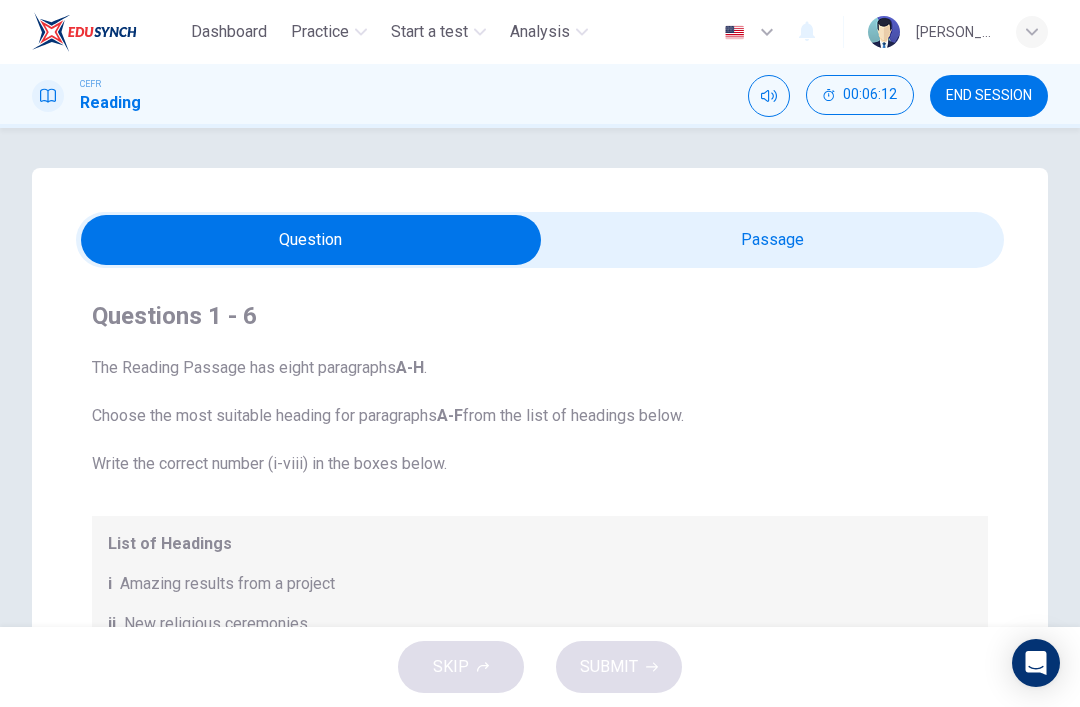 click at bounding box center [311, 240] 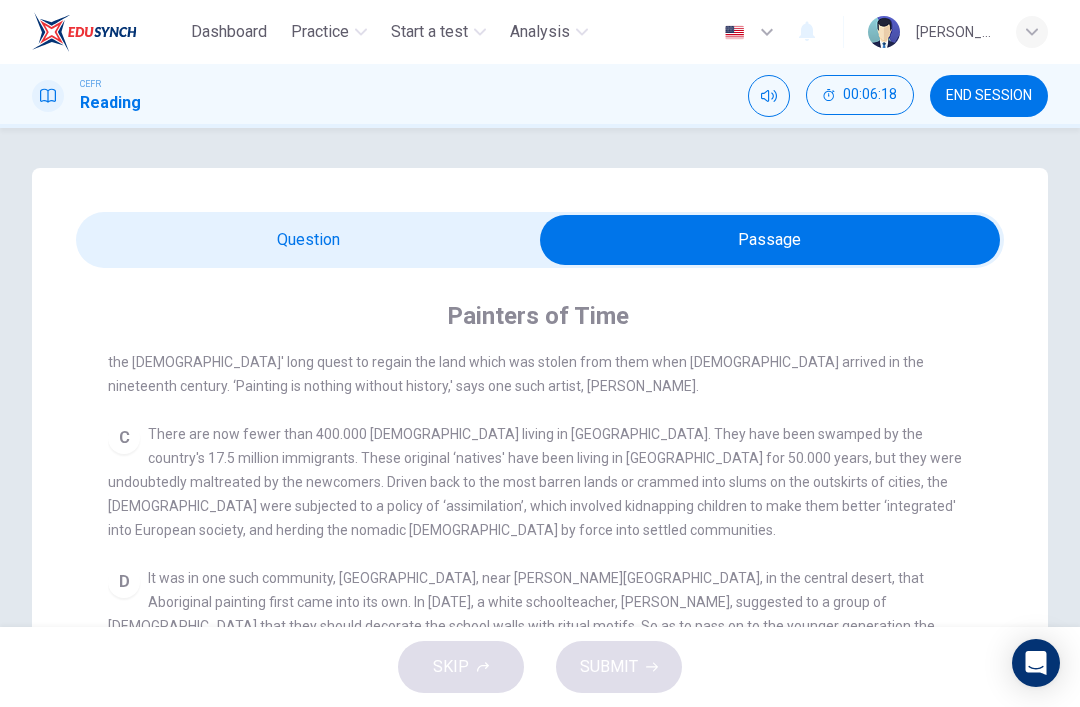 scroll, scrollTop: 609, scrollLeft: 0, axis: vertical 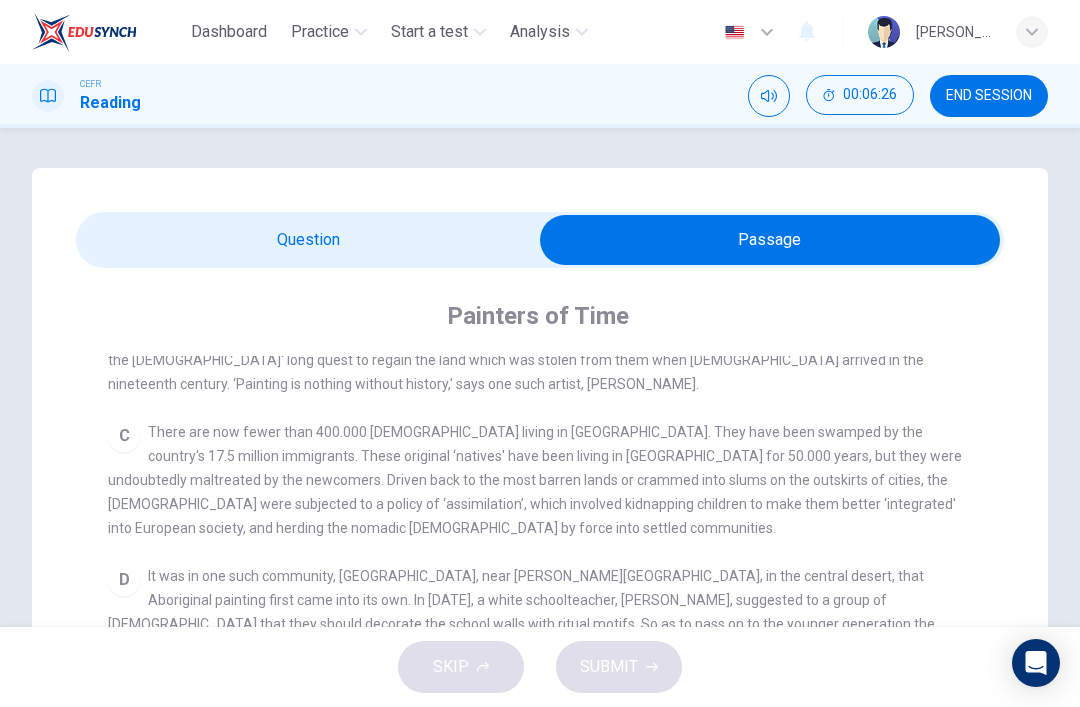 click at bounding box center [770, 240] 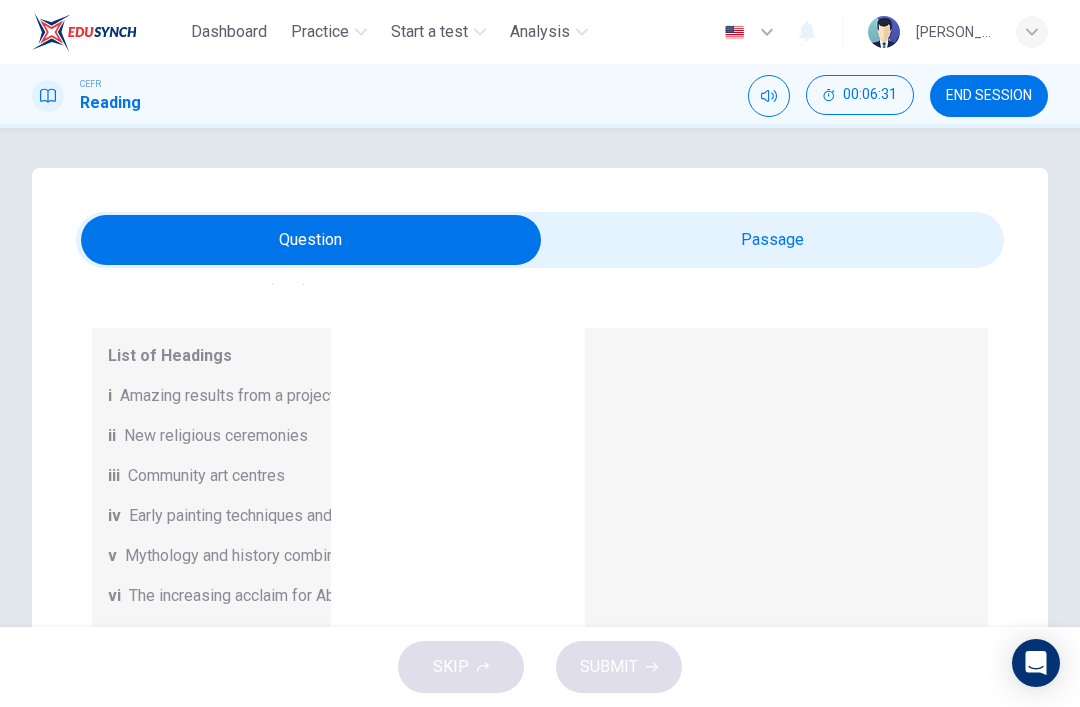 scroll, scrollTop: 188, scrollLeft: 0, axis: vertical 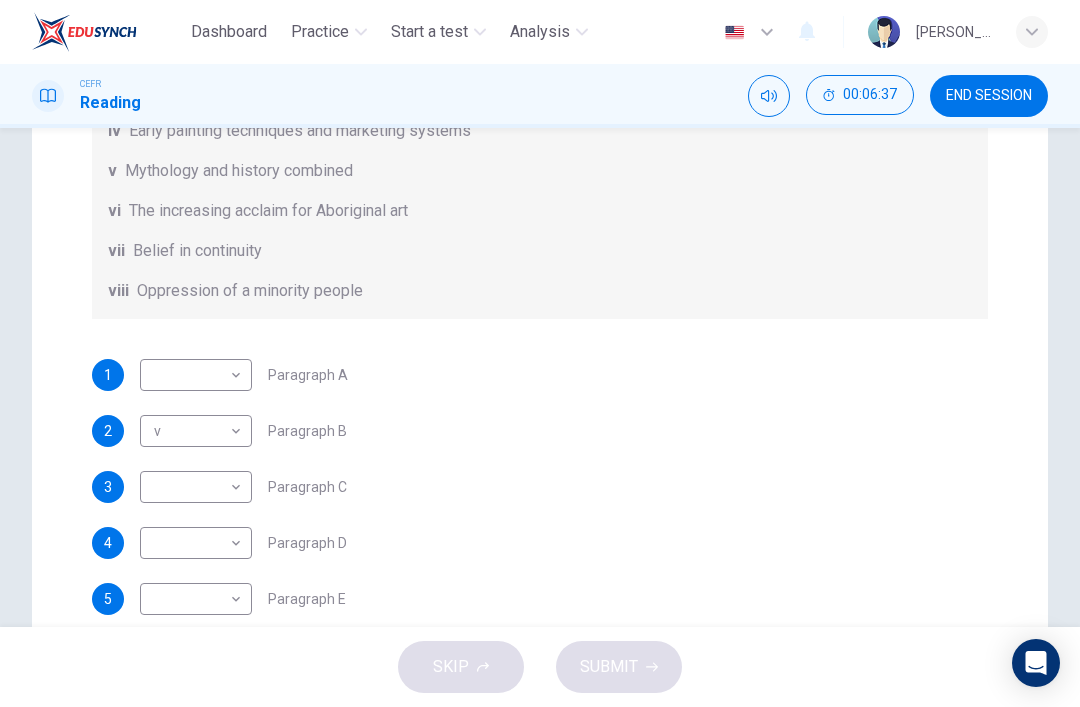 click on "Dashboard Practice Start a test Analysis English en ​ MUHAMMAD BIN MOHAMAD RIZAL CEFR Reading 00:06:37 END SESSION Questions 1 - 6 The Reading Passage has eight paragraphs  A-H .
Choose the most suitable heading for paragraphs  A-F  from the list of headings below.
Write the correct number (i-viii) in the boxes below. List of Headings i Amazing results from a project ii New religious ceremonies iii Community art centres iv Early painting techniques and marketing systems v Mythology and history combined vi The increasing acclaim for Aboriginal art vii Belief in continuity viii Oppression of a minority people 1 ​ ​ Paragraph A 2 v v ​ Paragraph B 3 ​ ​ Paragraph C 4 ​ ​ Paragraph D 5 ​ ​ Paragraph E 6 ​ ​ Paragraph F Painters of Time CLICK TO ZOOM Click to Zoom A B C D E F G H  Today, Aboriginal painting has become a great success. Some works sell for more than $25,000, and exceptional items may fetch as much as $180,000 in Australia. SKIP SUBMIT
Dashboard Practice Start a test" at bounding box center [540, 353] 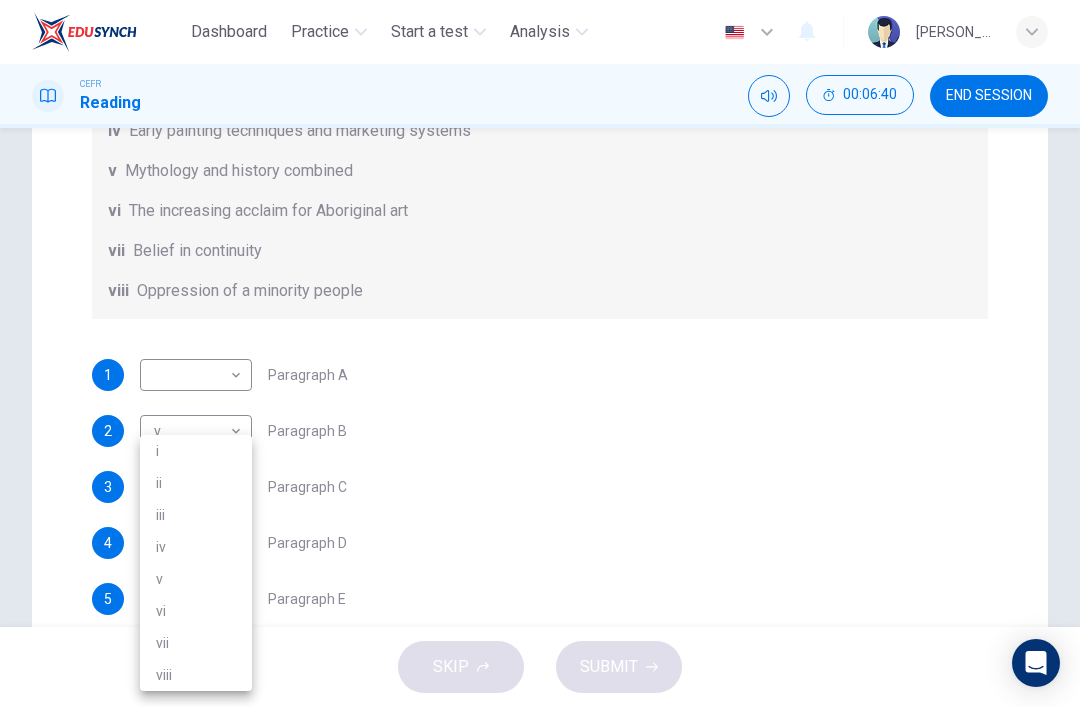 click on "vii" at bounding box center (196, 643) 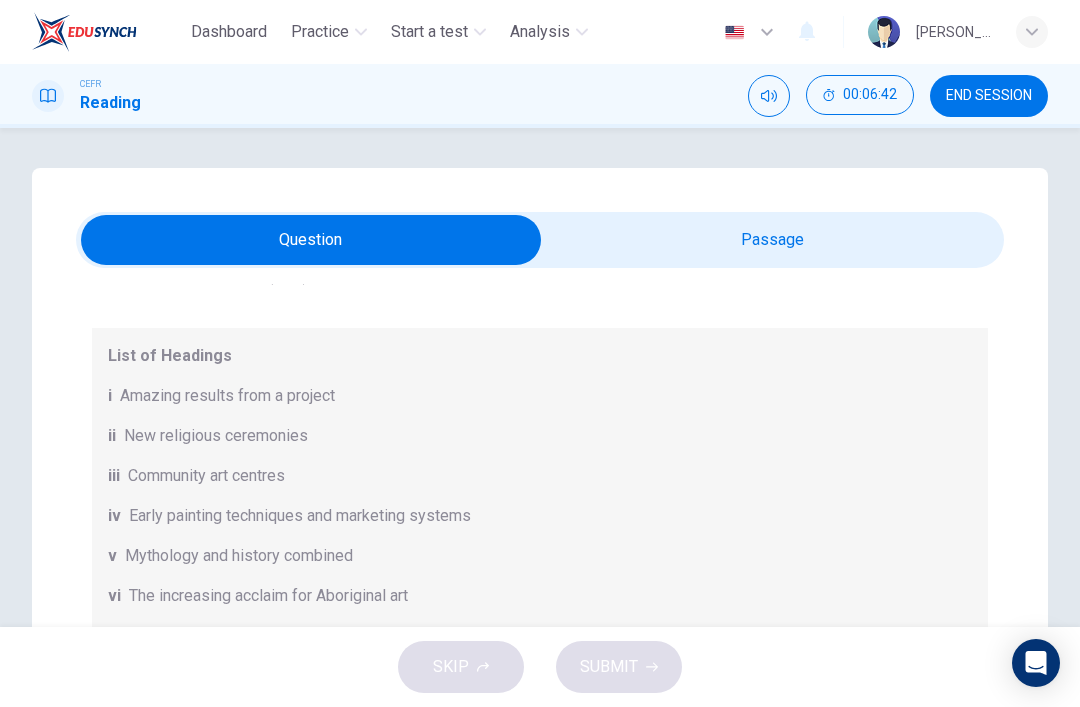 scroll, scrollTop: 0, scrollLeft: 0, axis: both 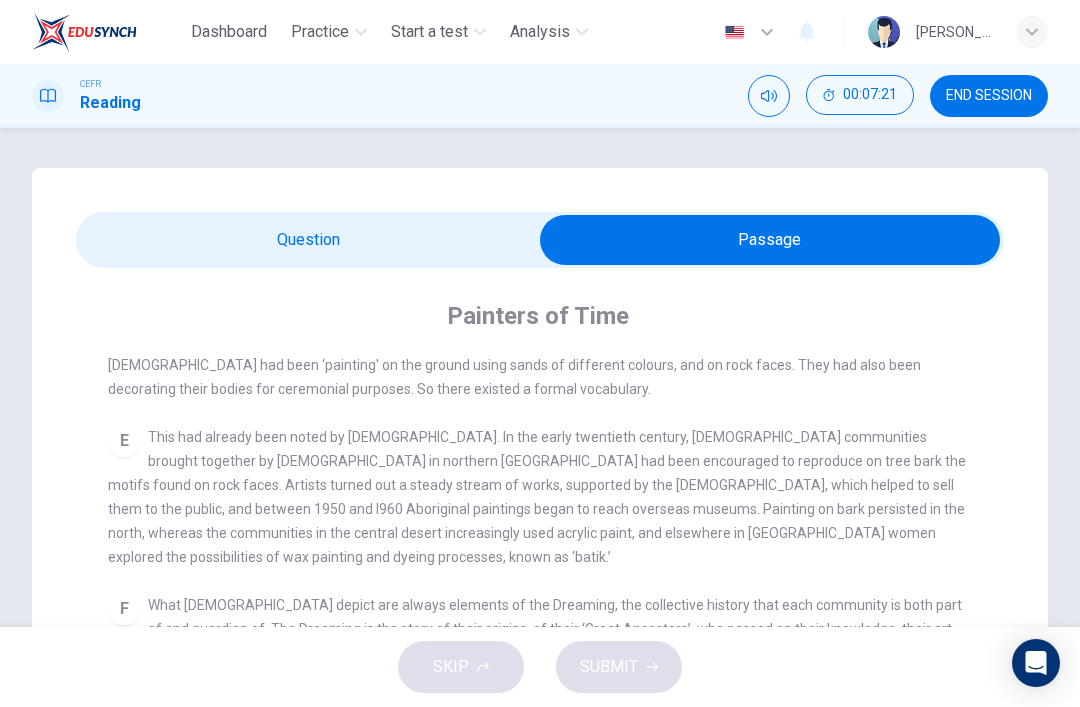 click at bounding box center [770, 240] 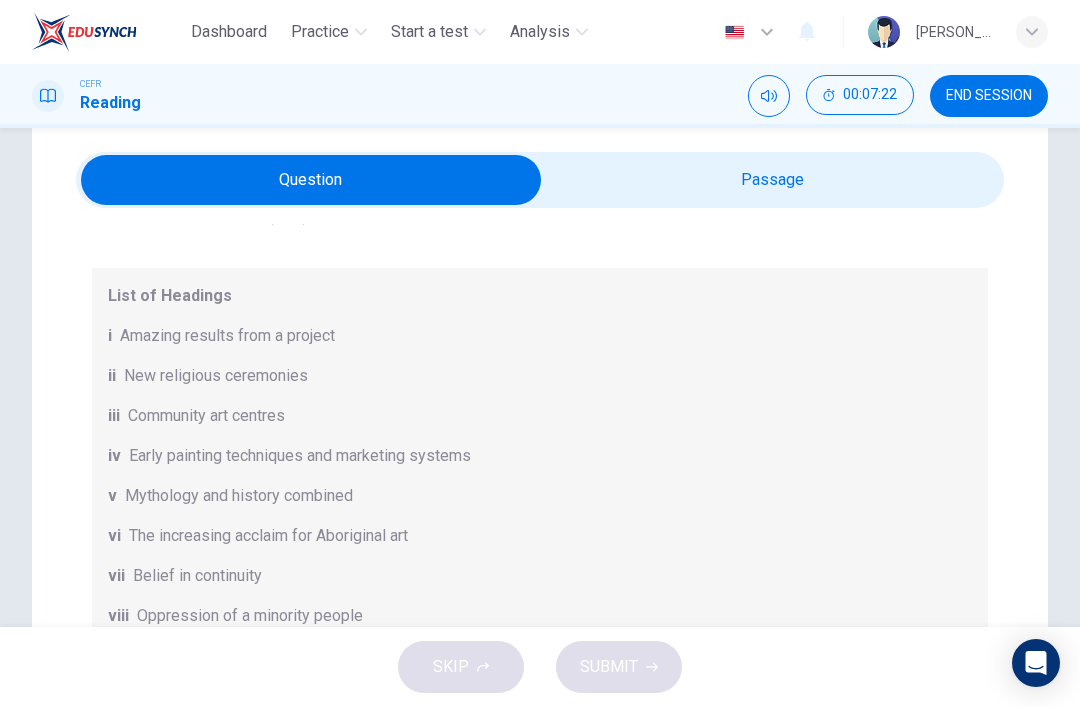 scroll, scrollTop: 64, scrollLeft: 0, axis: vertical 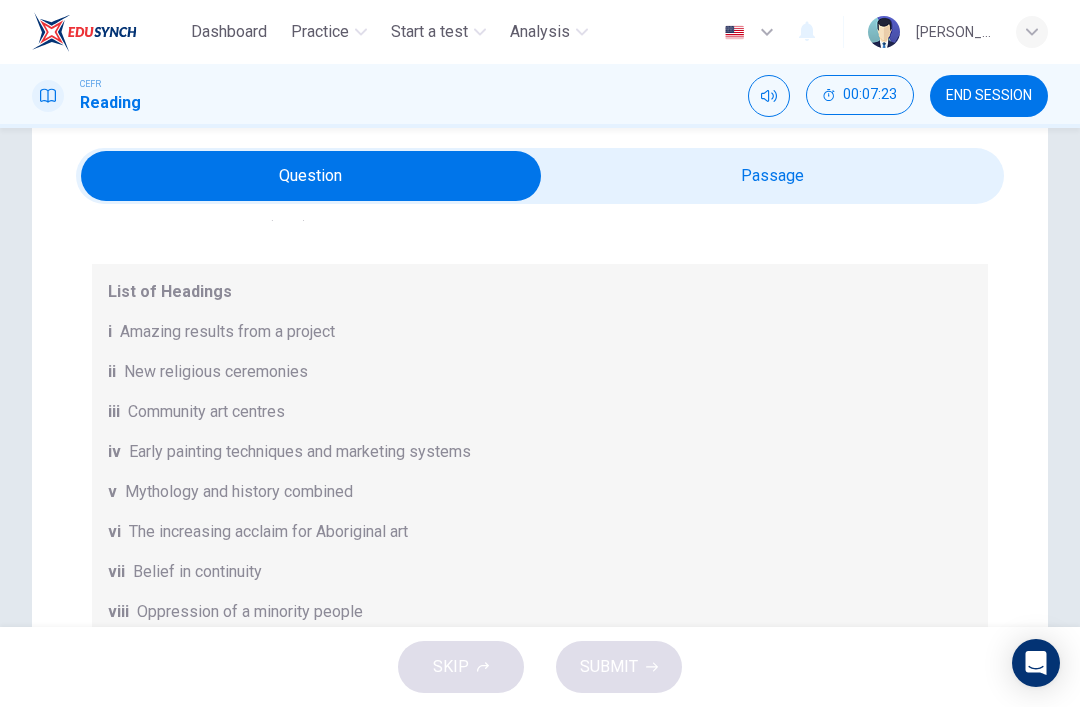 click at bounding box center (311, 176) 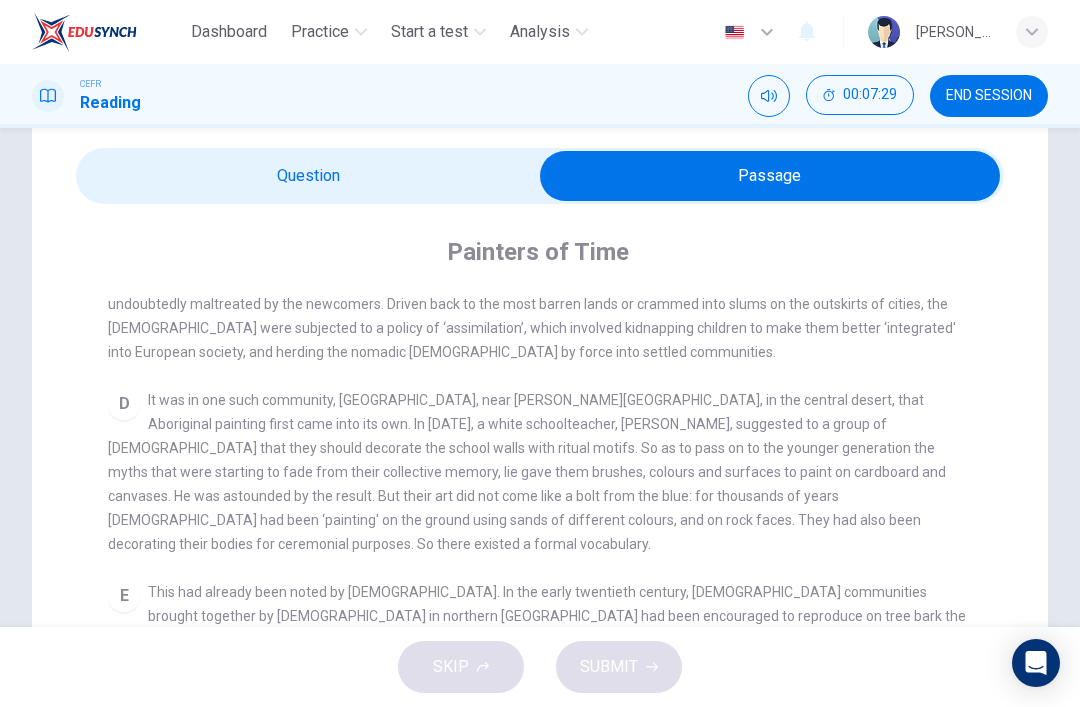 scroll, scrollTop: 722, scrollLeft: 0, axis: vertical 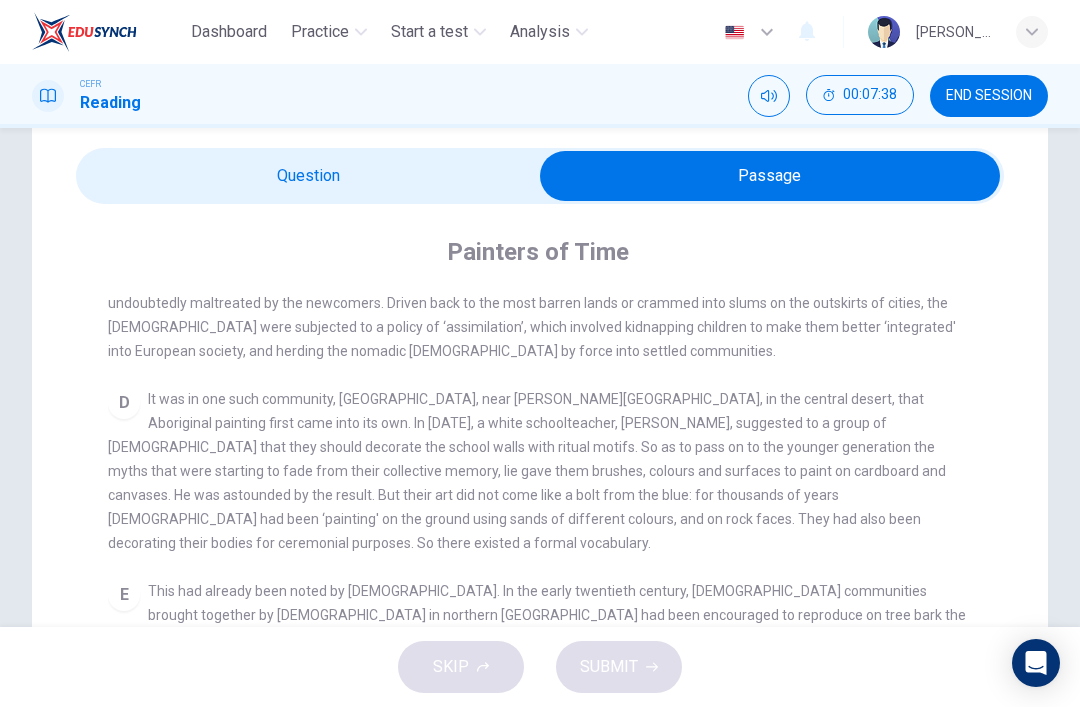 click at bounding box center [770, 176] 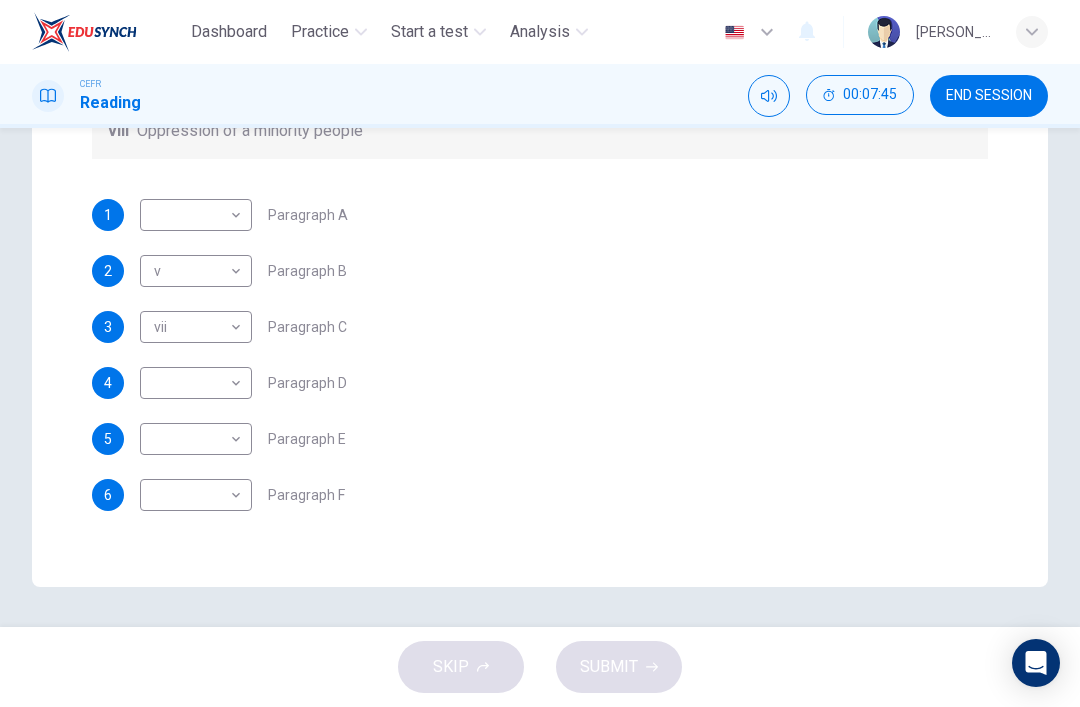 scroll, scrollTop: 545, scrollLeft: 0, axis: vertical 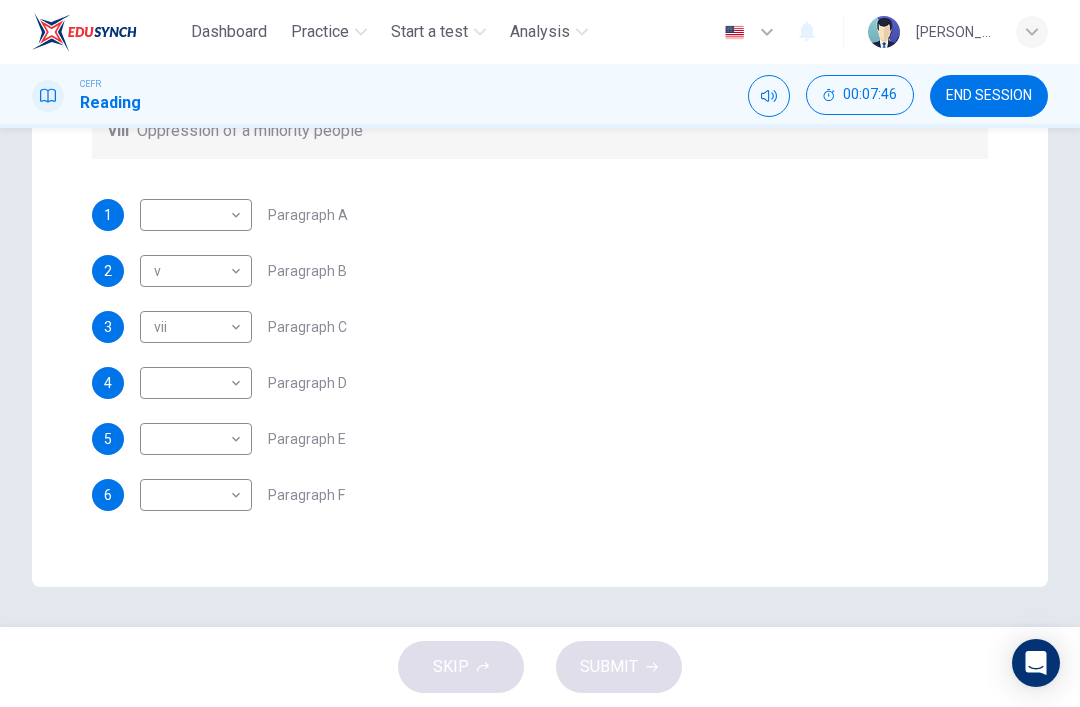 click on "Dashboard Practice Start a test Analysis English en ​ MUHAMMAD BIN MOHAMAD RIZAL CEFR Reading 00:07:46 END SESSION Questions 1 - 6 The Reading Passage has eight paragraphs  A-H .
Choose the most suitable heading for paragraphs  A-F  from the list of headings below.
Write the correct number (i-viii) in the boxes below. List of Headings i Amazing results from a project ii New religious ceremonies iii Community art centres iv Early painting techniques and marketing systems v Mythology and history combined vi The increasing acclaim for Aboriginal art vii Belief in continuity viii Oppression of a minority people 1 ​ ​ Paragraph A 2 v v ​ Paragraph B 3 vii vii ​ Paragraph C 4 ​ ​ Paragraph D 5 ​ ​ Paragraph E 6 ​ ​ Paragraph F Painters of Time CLICK TO ZOOM Click to Zoom A B C D E F G H  Today, Aboriginal painting has become a great success. Some works sell for more than $25,000, and exceptional items may fetch as much as $180,000 in Australia. SKIP SUBMIT
Dashboard Practice Analysis" at bounding box center [540, 353] 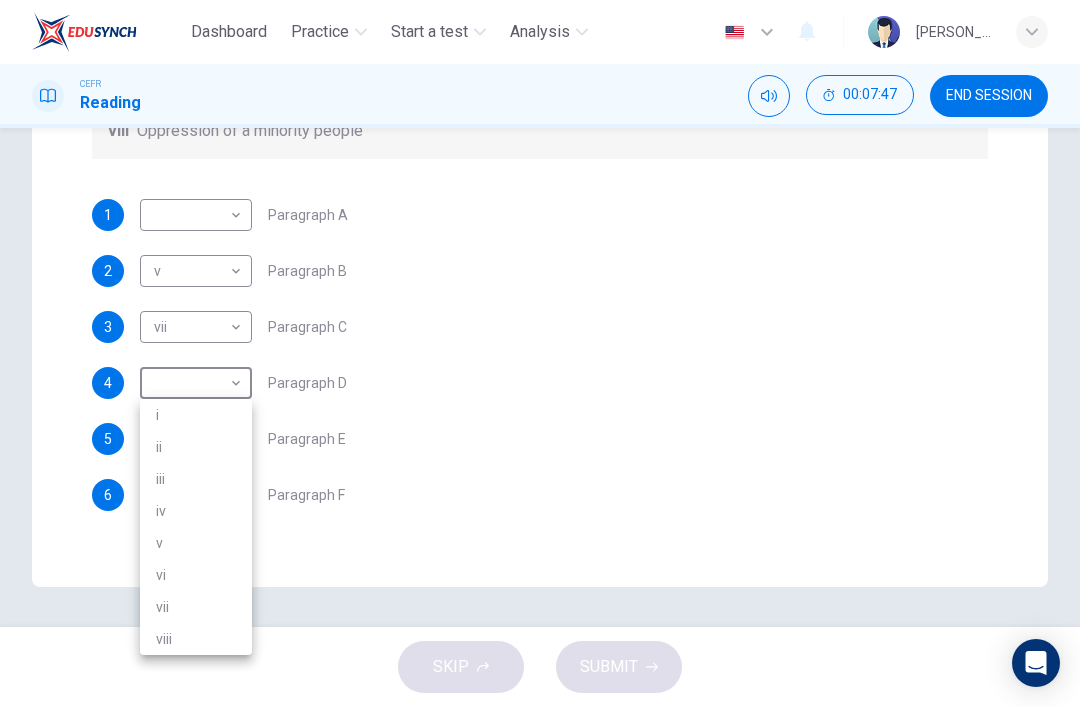 click on "iii" at bounding box center [196, 479] 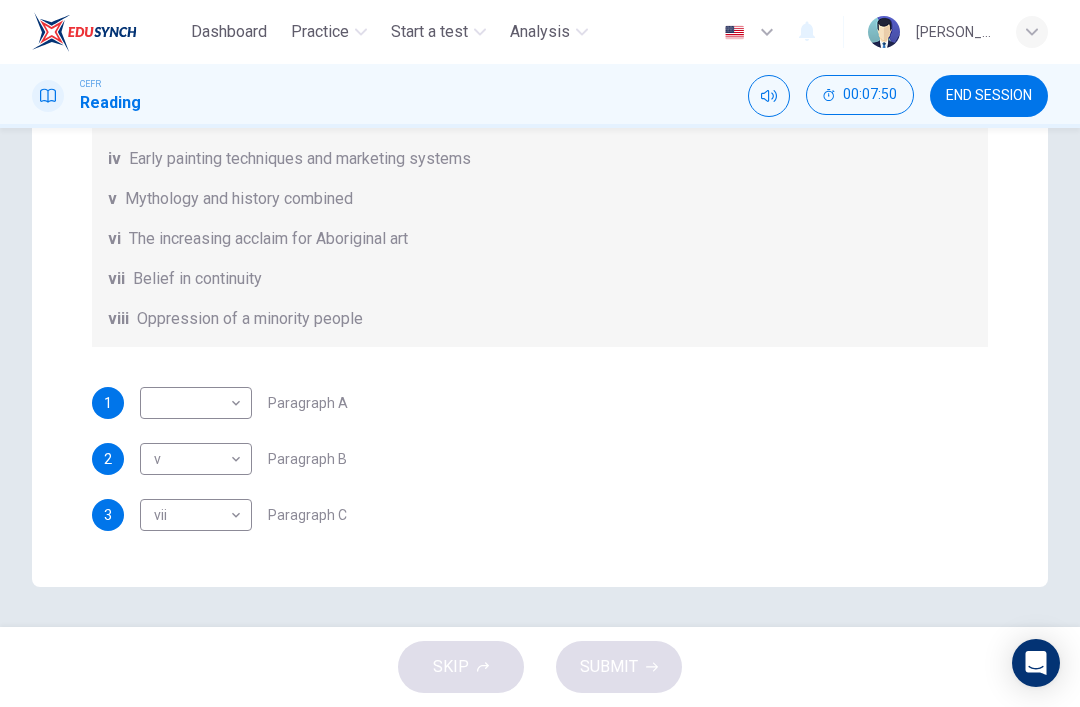 scroll, scrollTop: -5, scrollLeft: 0, axis: vertical 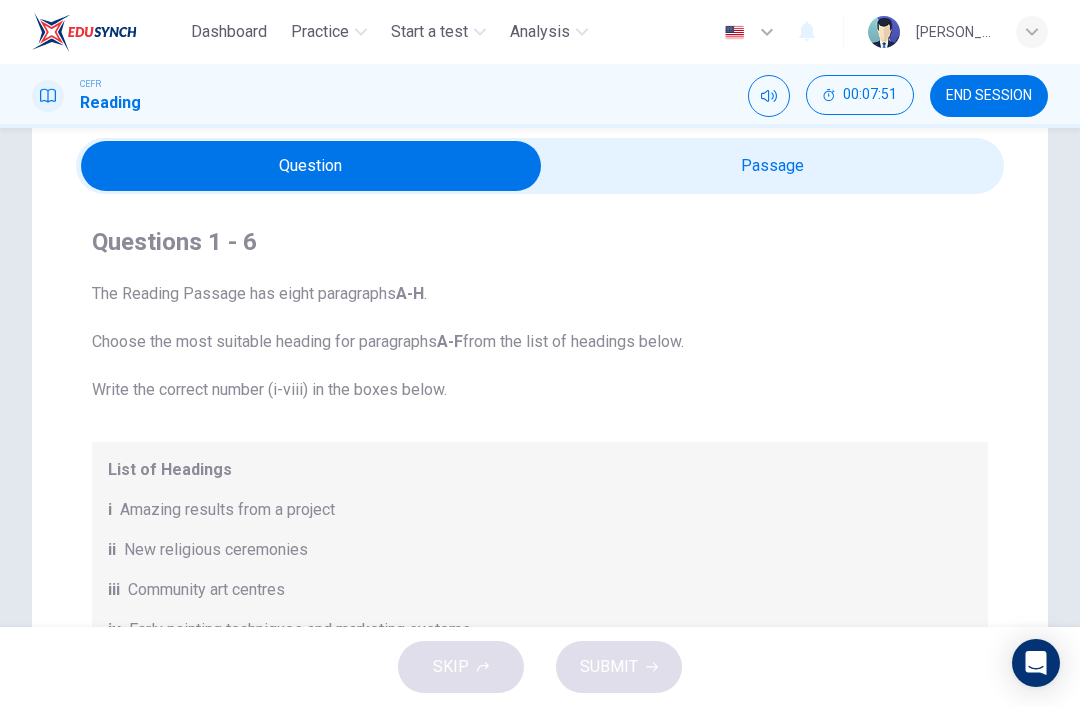 click at bounding box center [311, 166] 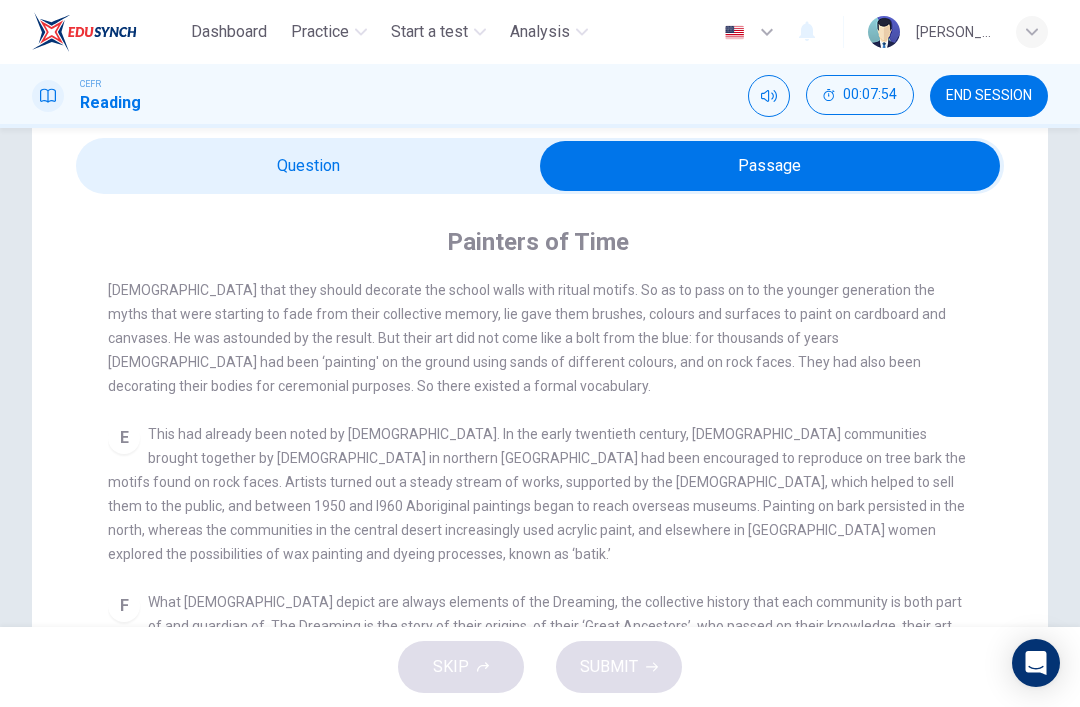 scroll, scrollTop: 881, scrollLeft: 0, axis: vertical 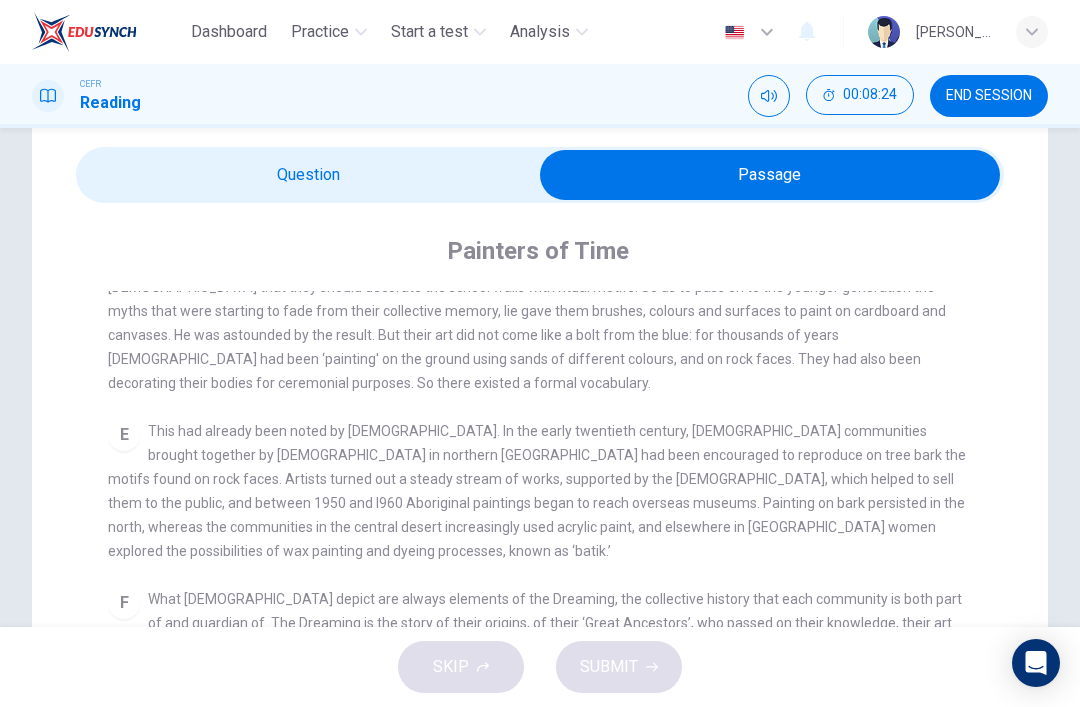 click at bounding box center [770, 175] 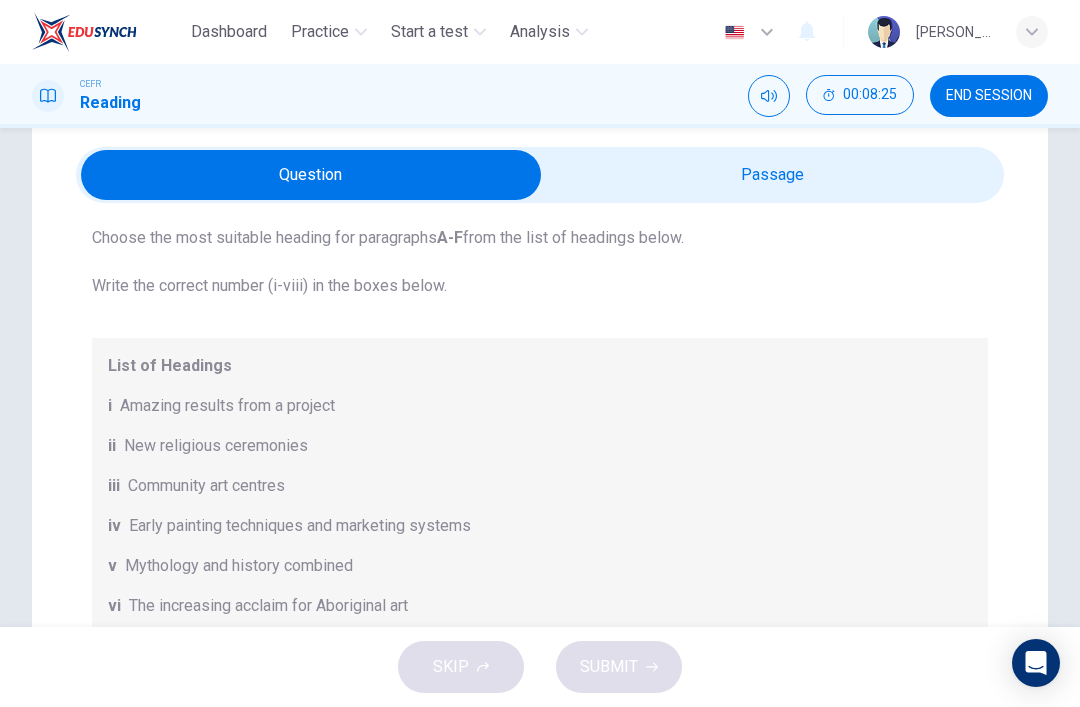 scroll, scrollTop: 120, scrollLeft: 0, axis: vertical 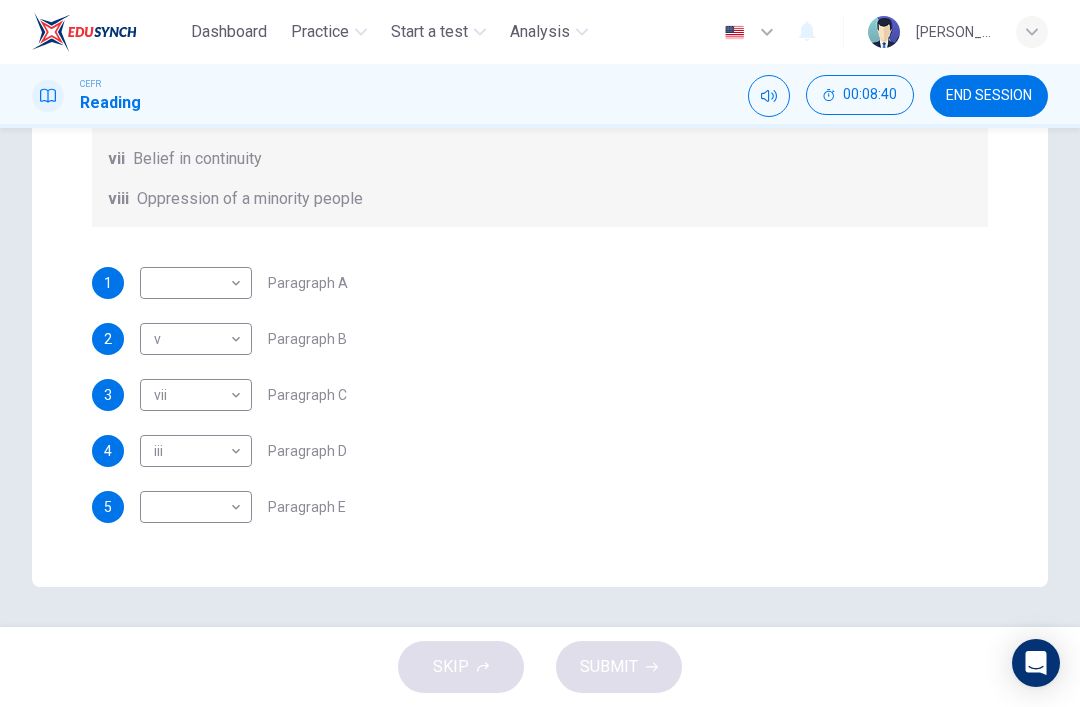 click on "Dashboard Practice Start a test Analysis English en ​ MUHAMMAD BIN MOHAMAD RIZAL CEFR Reading 00:08:40 END SESSION Questions 1 - 6 The Reading Passage has eight paragraphs  A-H .
Choose the most suitable heading for paragraphs  A-F  from the list of headings below.
Write the correct number (i-viii) in the boxes below. List of Headings i Amazing results from a project ii New religious ceremonies iii Community art centres iv Early painting techniques and marketing systems v Mythology and history combined vi The increasing acclaim for Aboriginal art vii Belief in continuity viii Oppression of a minority people 1 ​ ​ Paragraph A 2 v v ​ Paragraph B 3 vii vii ​ Paragraph C 4 iii iii ​ Paragraph D 5 ​ ​ Paragraph E 6 ​ ​ Paragraph F Painters of Time CLICK TO ZOOM Click to Zoom A B C D E F G H  Today, Aboriginal painting has become a great success. Some works sell for more than $25,000, and exceptional items may fetch as much as $180,000 in Australia. SKIP SUBMIT
Dashboard Practice 2025" at bounding box center (540, 353) 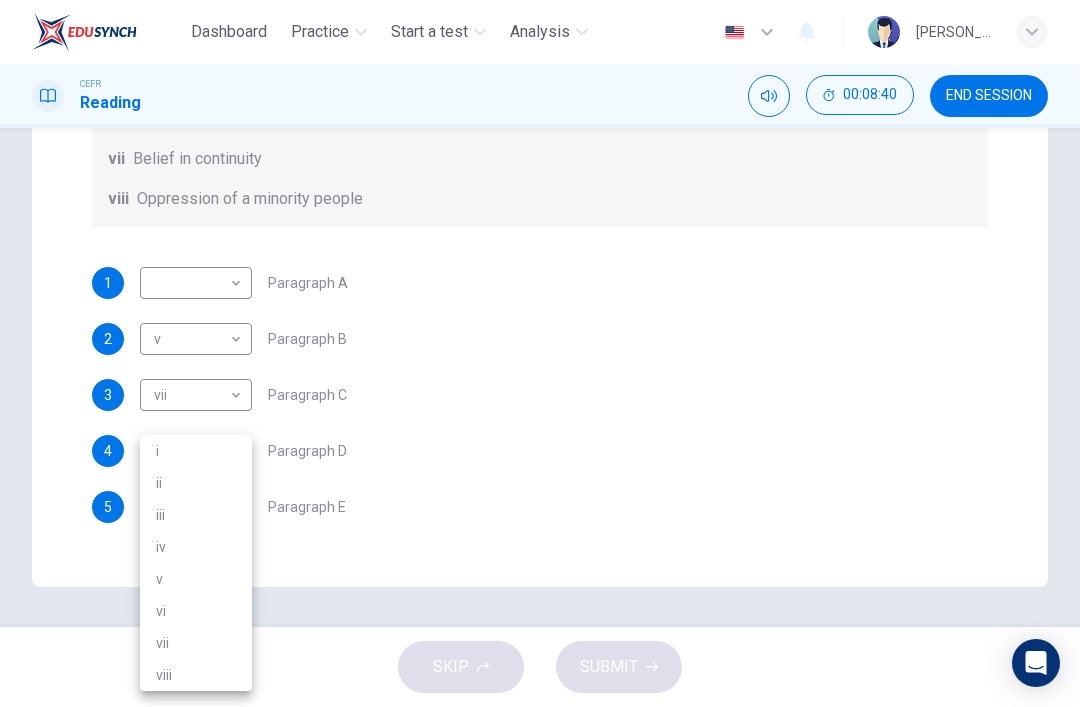 scroll, scrollTop: 545, scrollLeft: 0, axis: vertical 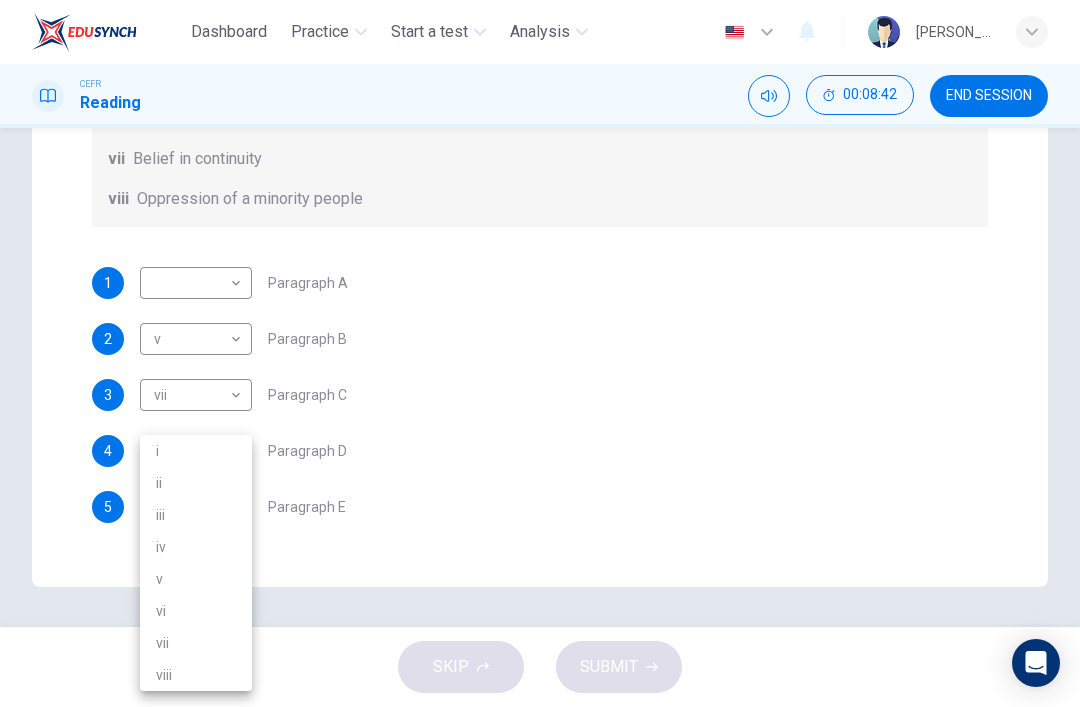 click on "iv" at bounding box center [196, 547] 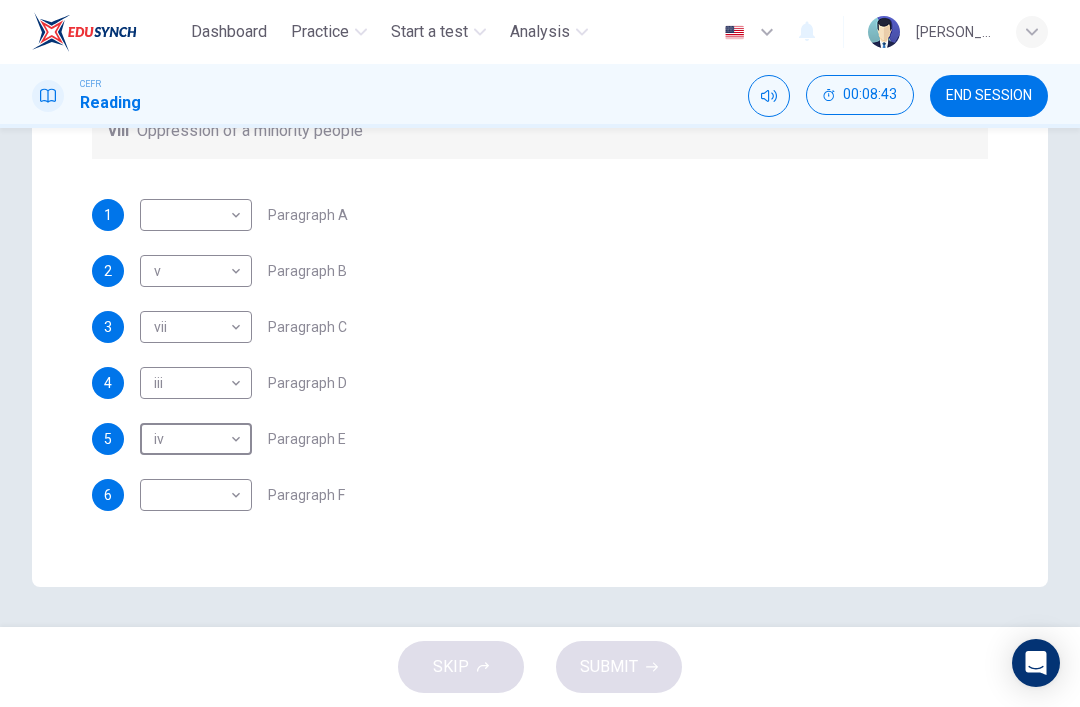scroll, scrollTop: 188, scrollLeft: 0, axis: vertical 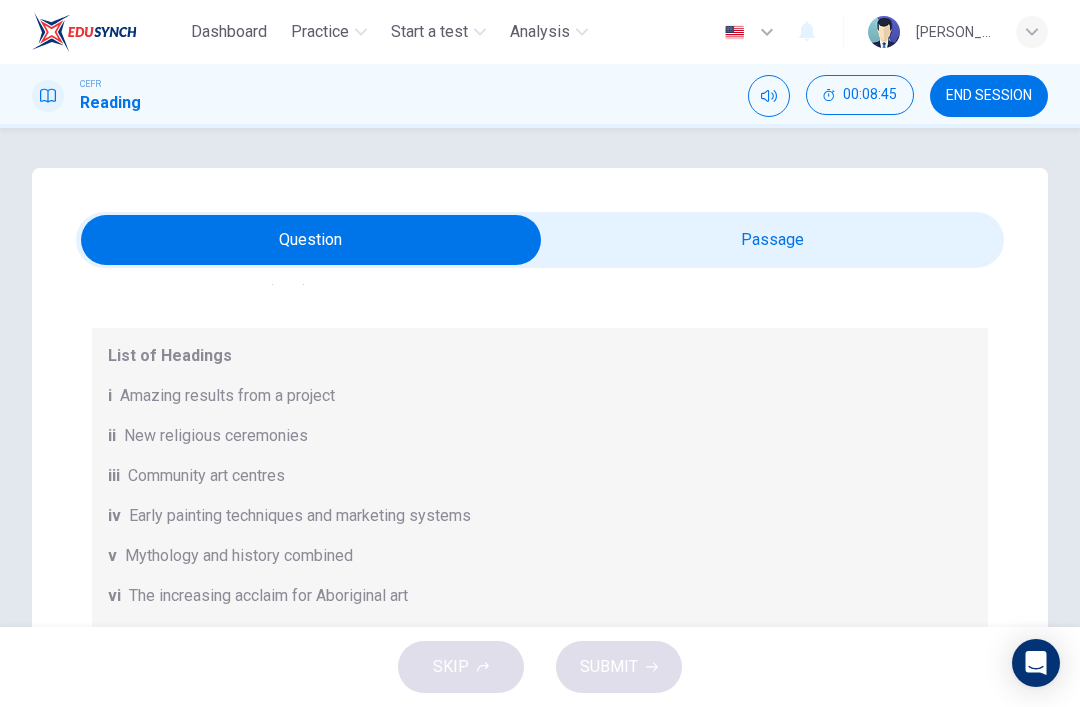 click at bounding box center (311, 240) 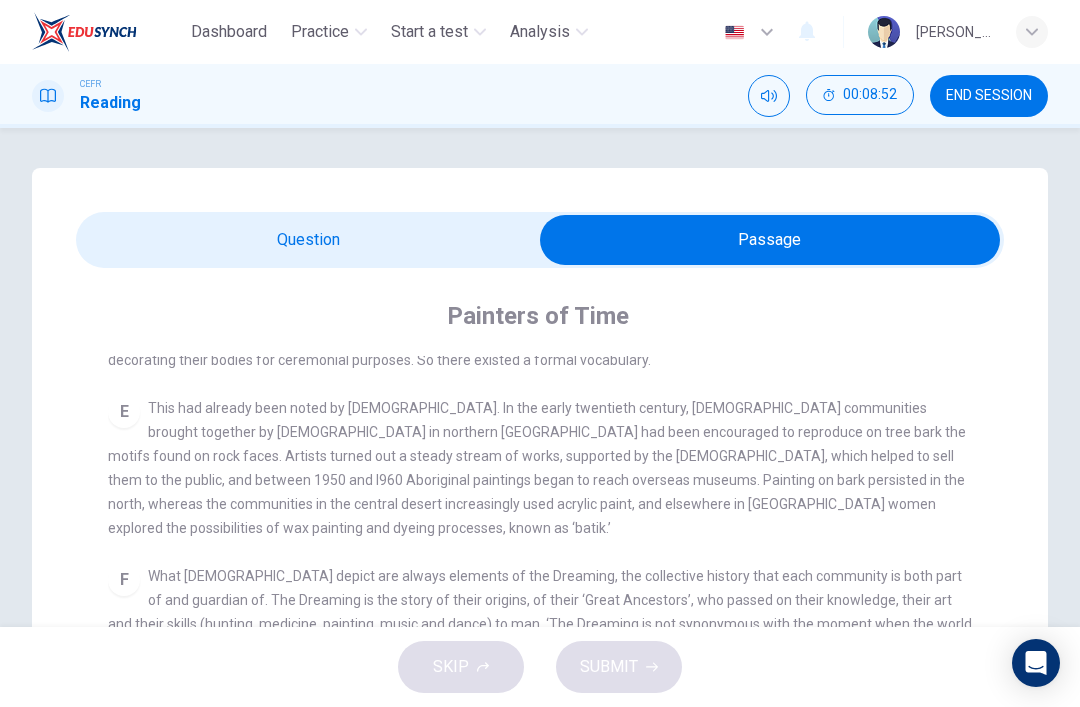 scroll, scrollTop: 973, scrollLeft: 0, axis: vertical 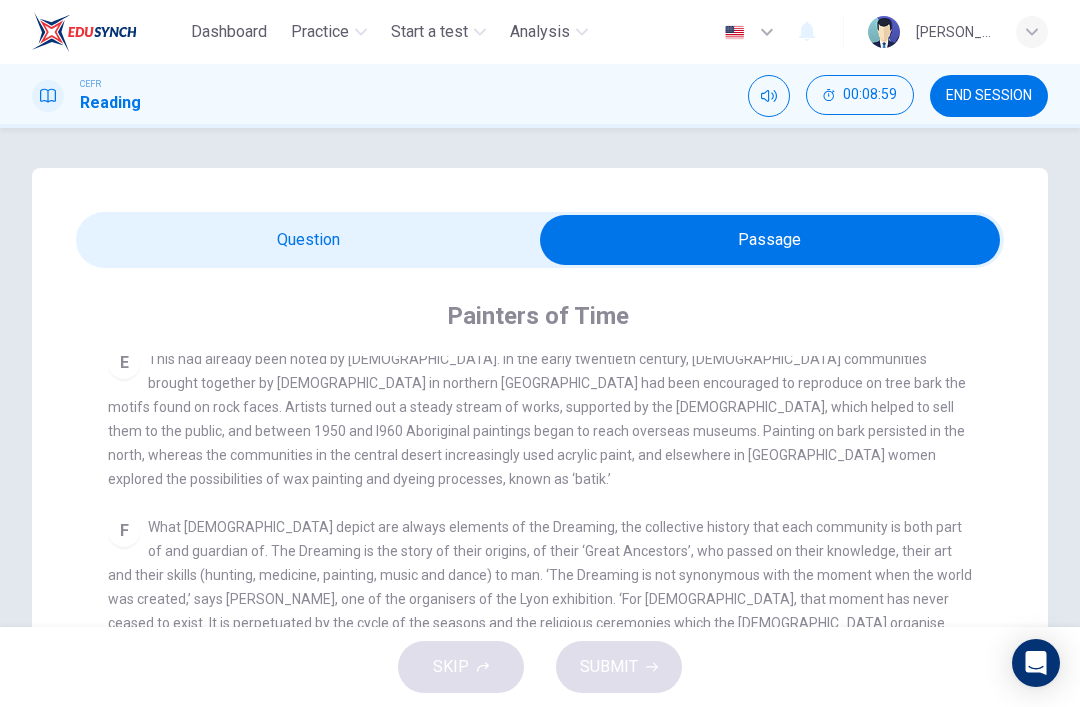 click at bounding box center [770, 240] 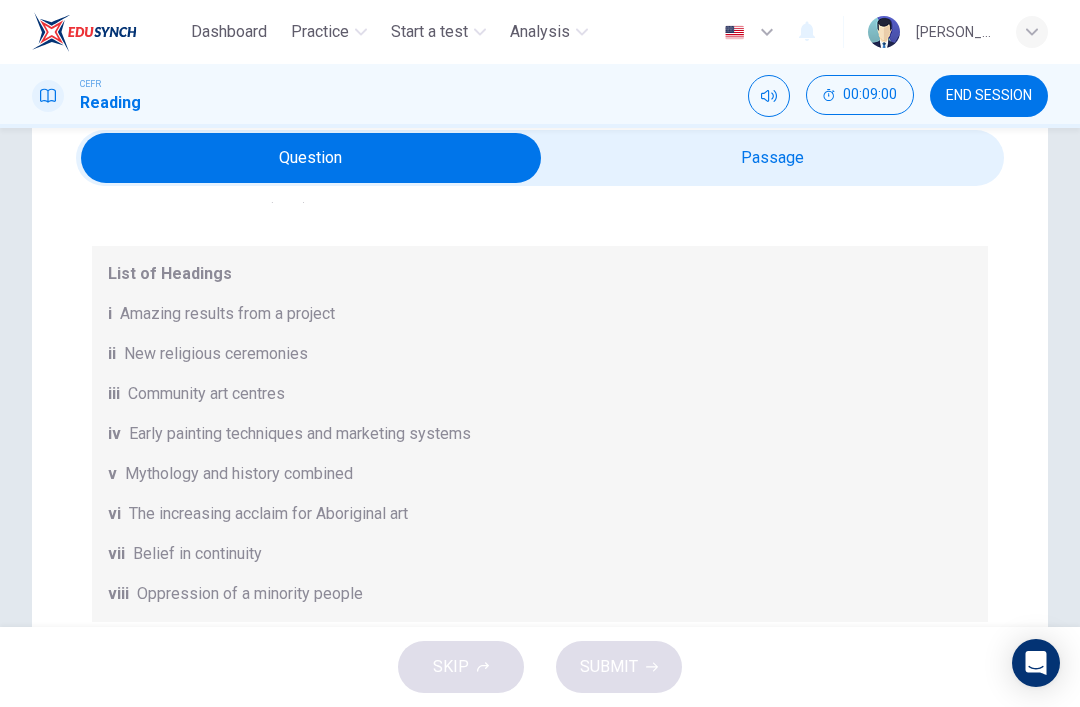 scroll, scrollTop: 101, scrollLeft: 0, axis: vertical 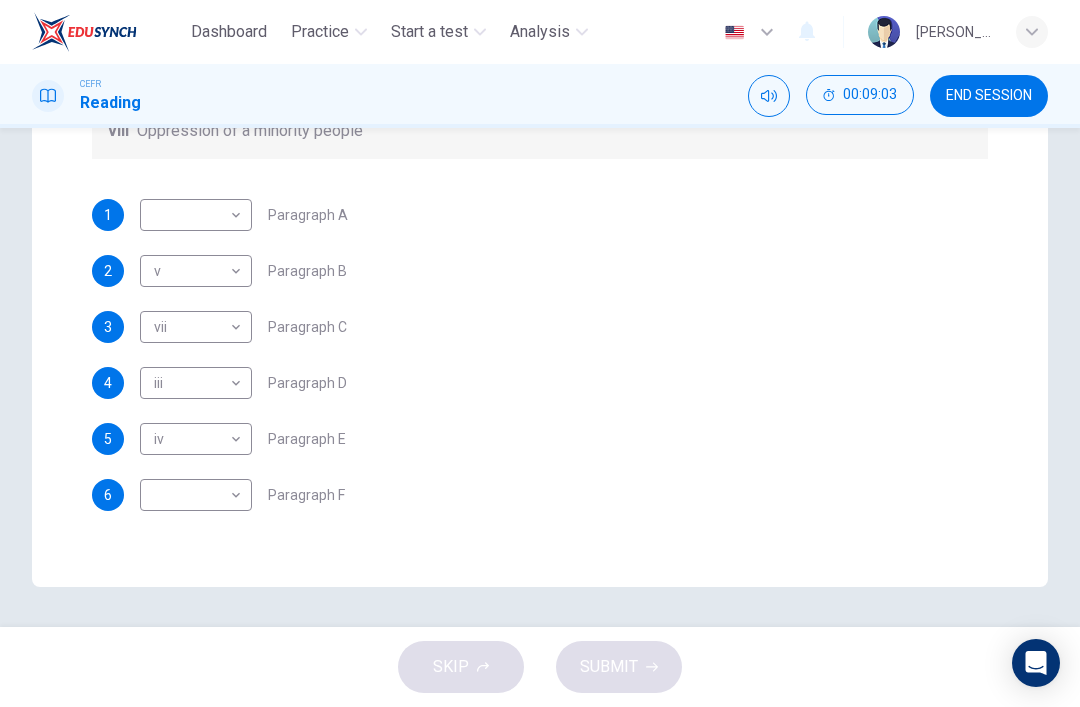 click on "Questions 1 - 6 The Reading Passage has eight paragraphs  A-H .
Choose the most suitable heading for paragraphs  A-F  from the list of headings below.
Write the correct number (i-viii) in the boxes below. List of Headings i Amazing results from a project ii New religious ceremonies iii Community art centres iv Early painting techniques and marketing systems v Mythology and history combined vi The increasing acclaim for Aboriginal art vii Belief in continuity viii Oppression of a minority people 1 ​ ​ Paragraph A 2 v v ​ Paragraph B 3 vii vii ​ Paragraph C 4 iii iii ​ Paragraph D 5 iv iv ​ Paragraph E 6 ​ ​ Paragraph F" at bounding box center [540, 39] 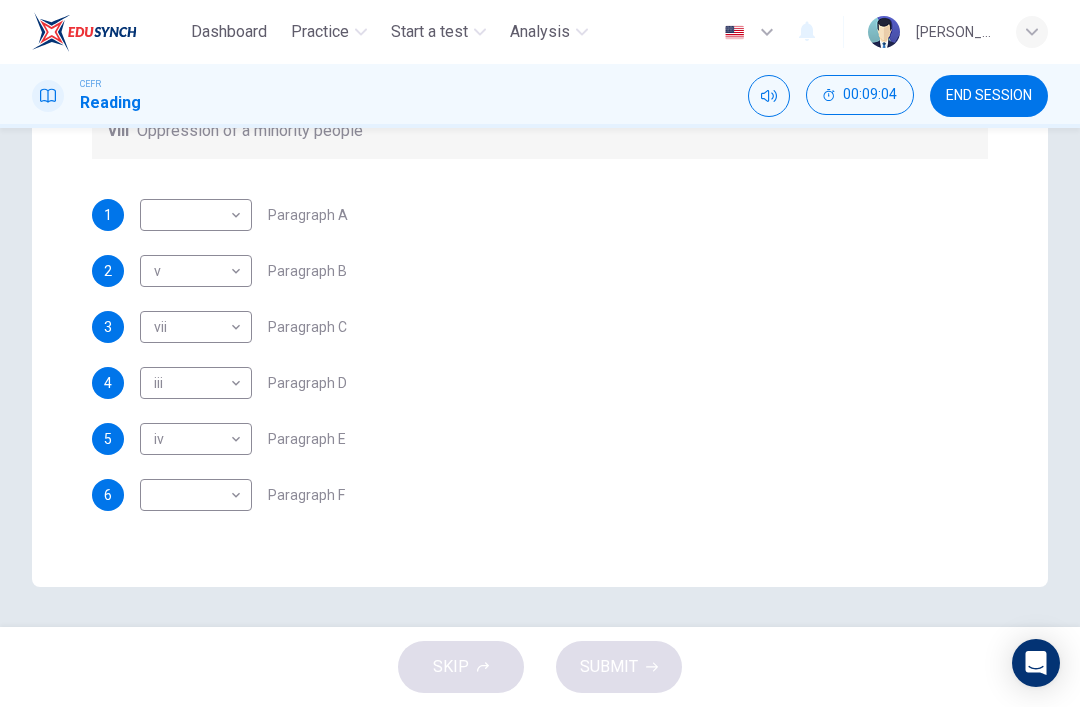 scroll, scrollTop: 545, scrollLeft: 0, axis: vertical 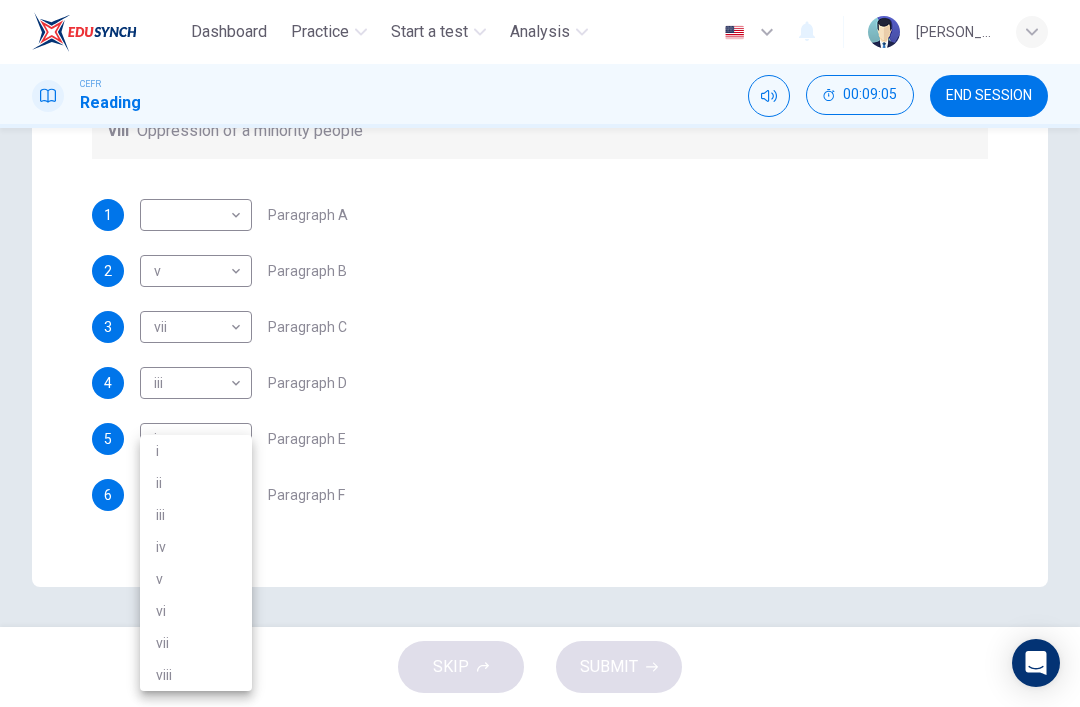 click on "v" at bounding box center [196, 579] 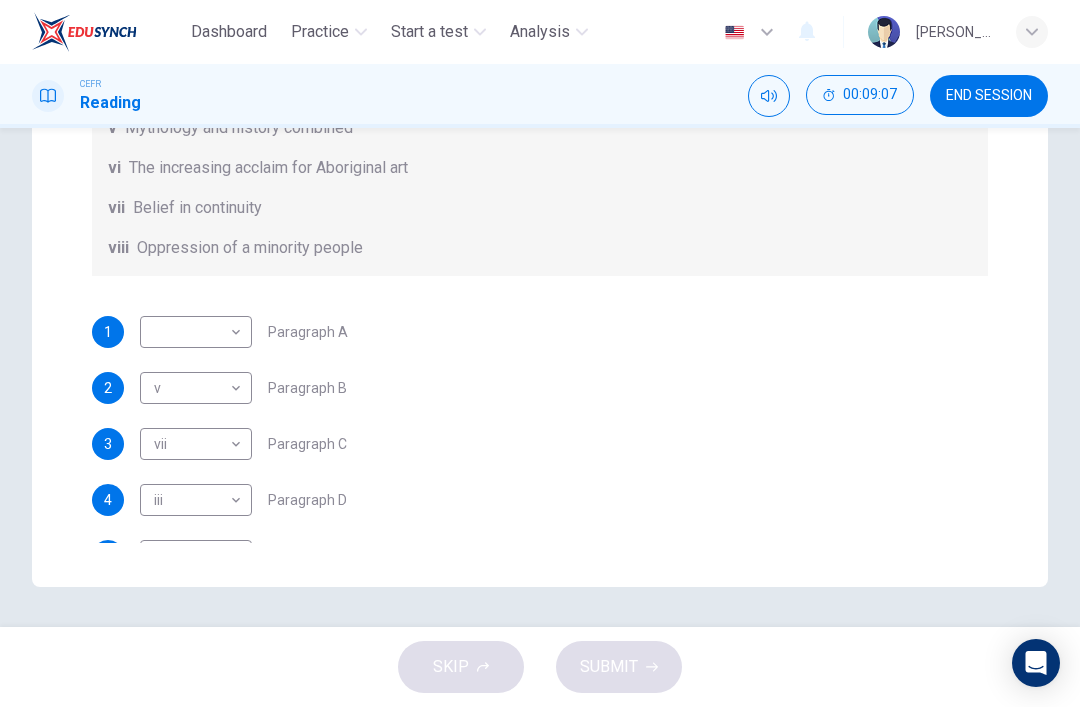 scroll, scrollTop: 70, scrollLeft: 0, axis: vertical 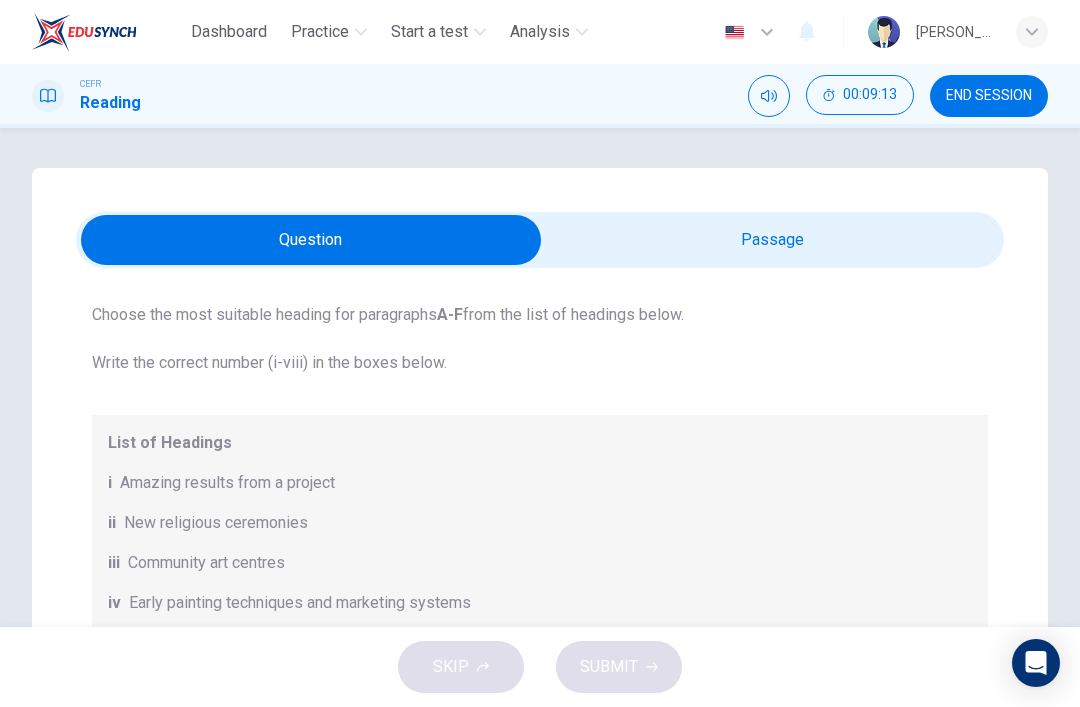 click at bounding box center (311, 240) 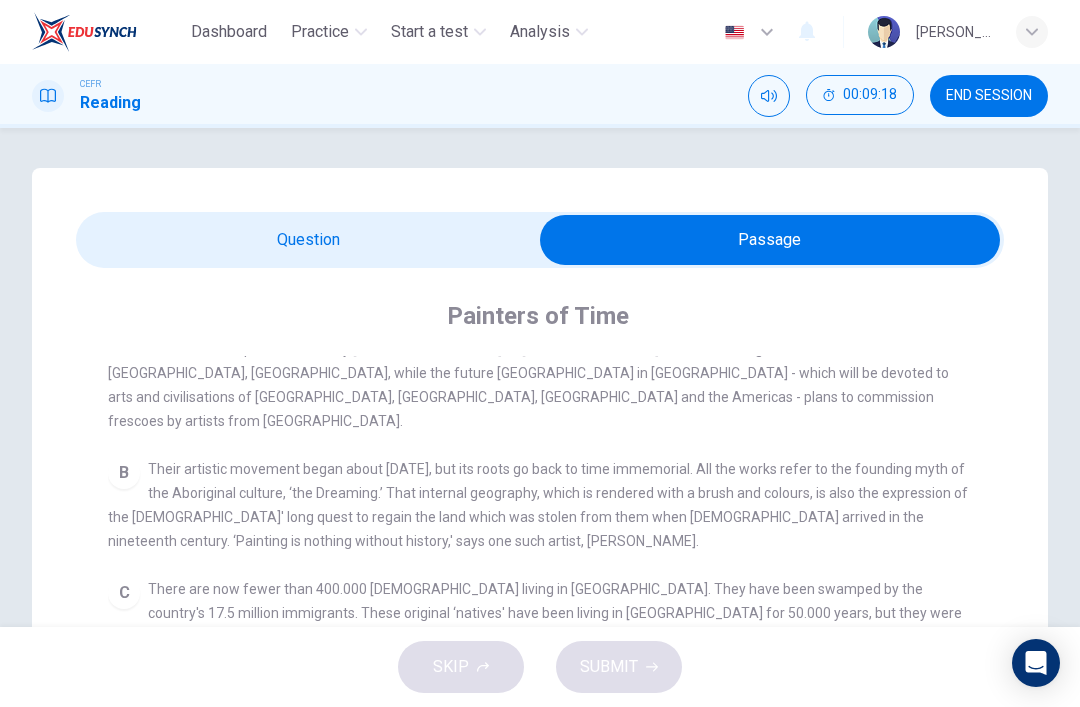 scroll, scrollTop: 454, scrollLeft: 0, axis: vertical 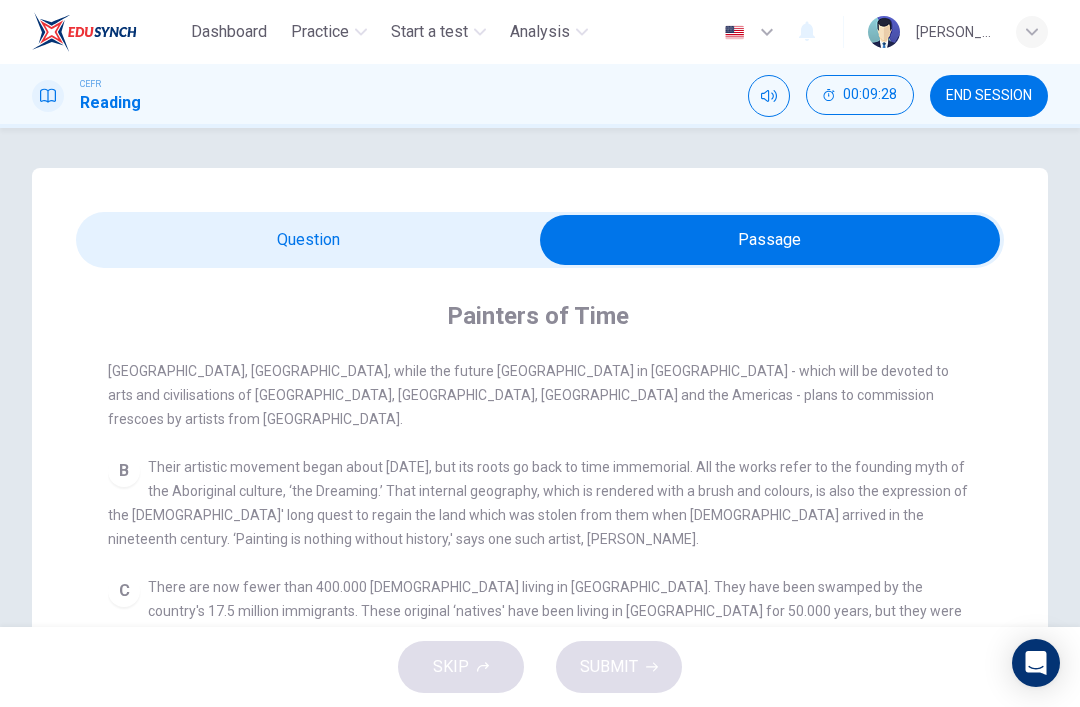 click at bounding box center [770, 240] 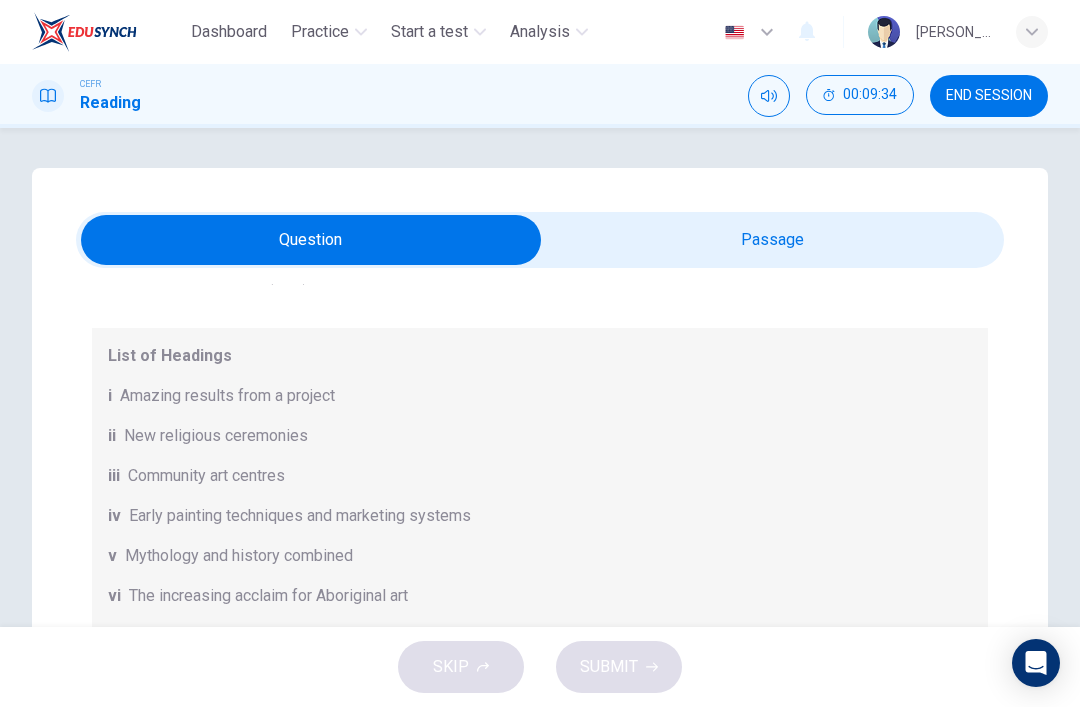 scroll, scrollTop: 188, scrollLeft: 0, axis: vertical 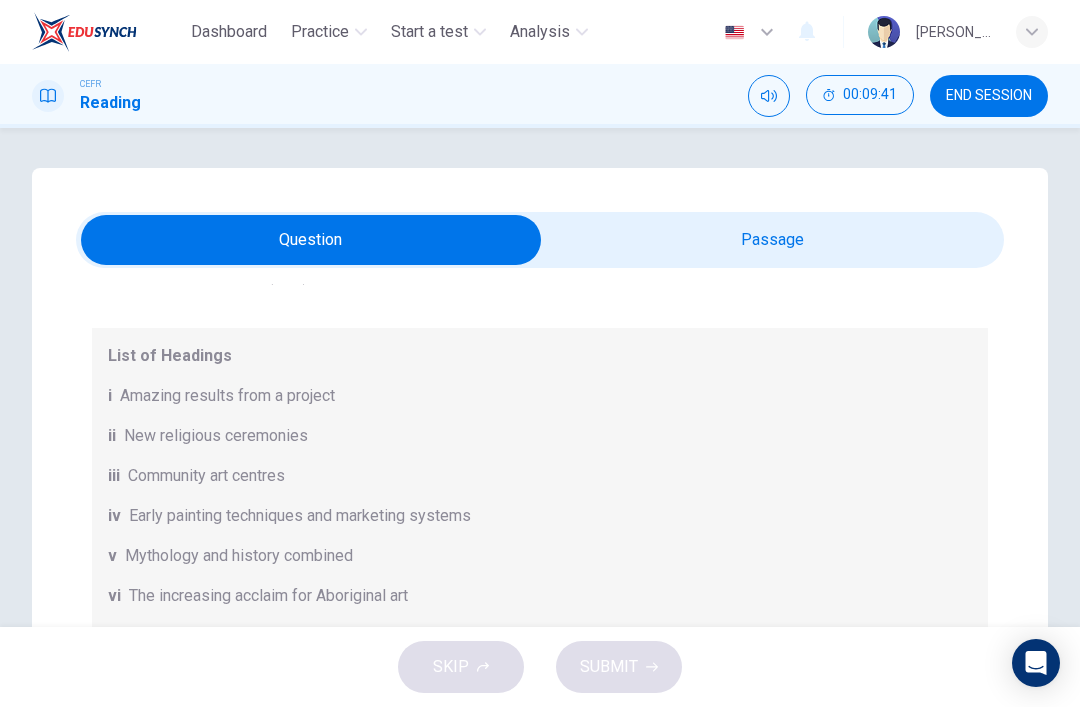 click at bounding box center [311, 240] 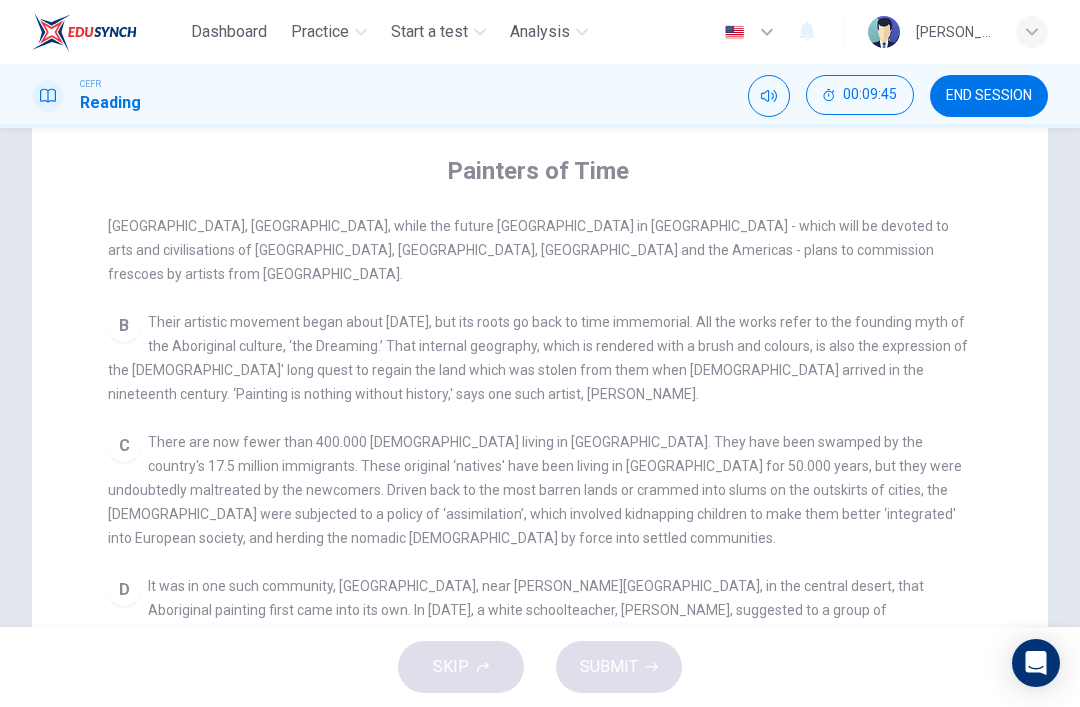scroll, scrollTop: 146, scrollLeft: 0, axis: vertical 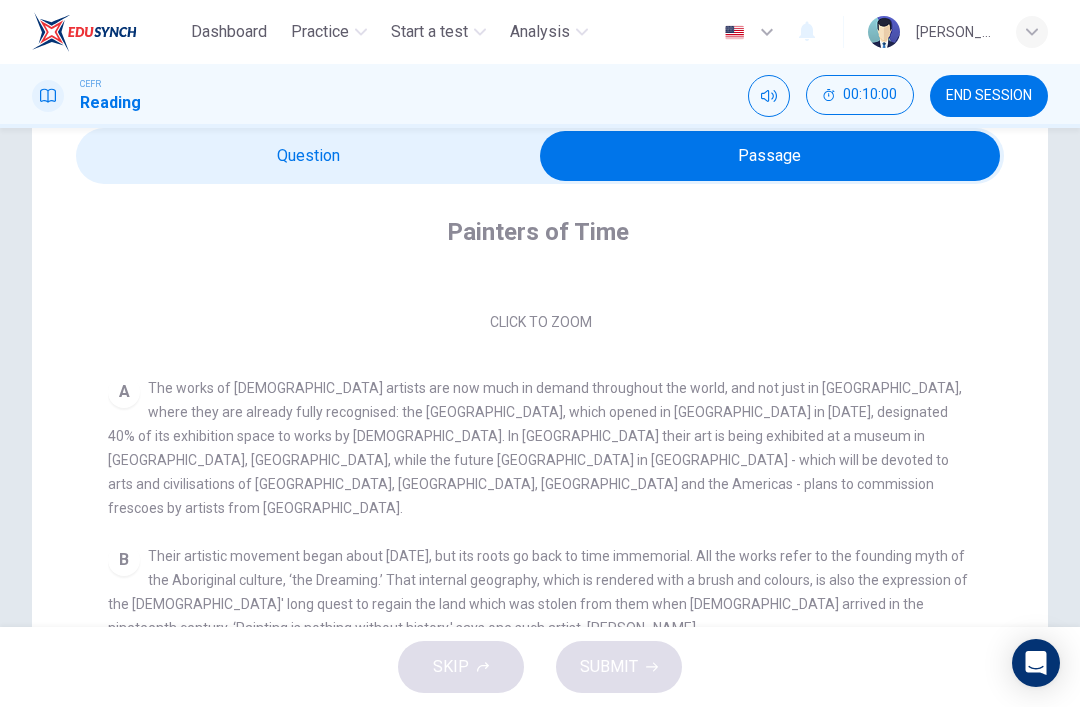 click at bounding box center [770, 156] 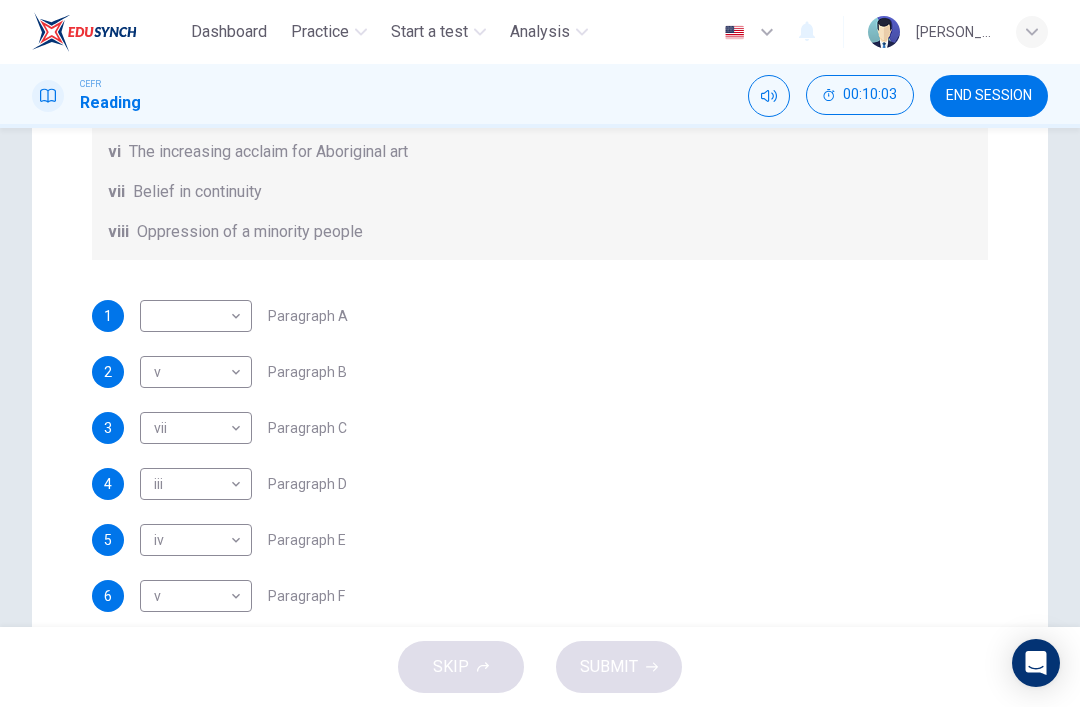 scroll, scrollTop: 447, scrollLeft: 0, axis: vertical 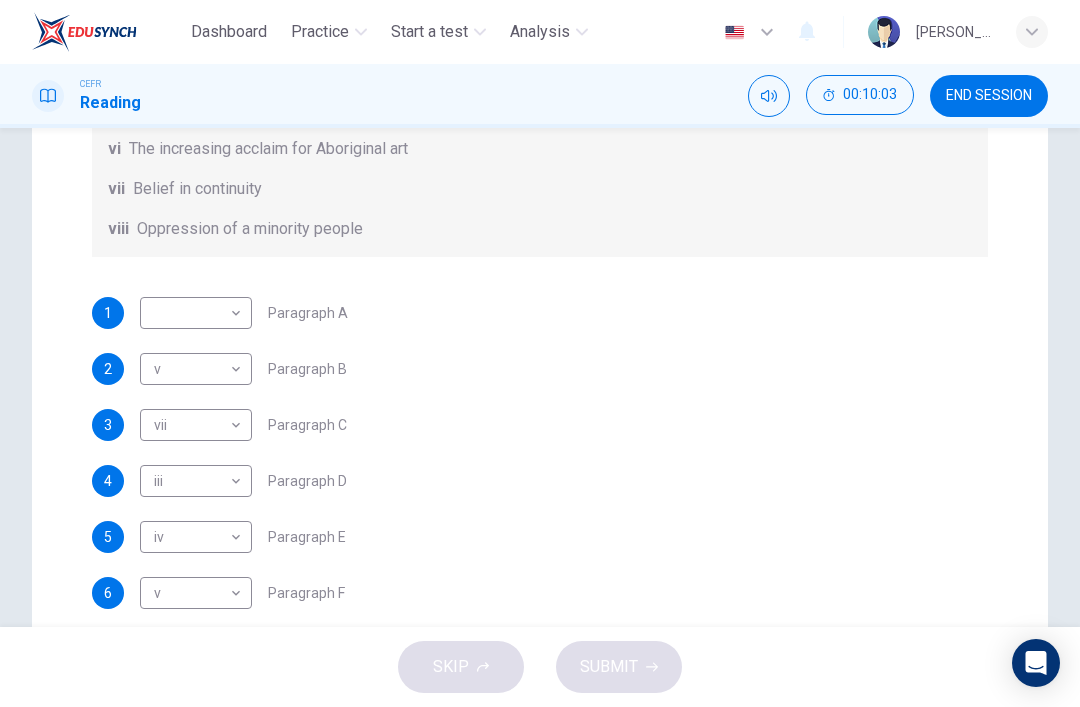 click on "Dashboard Practice Start a test Analysis English en ​ MUHAMMAD BIN MOHAMAD RIZAL CEFR Reading 00:10:03 END SESSION Questions 1 - 6 The Reading Passage has eight paragraphs  A-H .
Choose the most suitable heading for paragraphs  A-F  from the list of headings below.
Write the correct number (i-viii) in the boxes below. List of Headings i Amazing results from a project ii New religious ceremonies iii Community art centres iv Early painting techniques and marketing systems v Mythology and history combined vi The increasing acclaim for Aboriginal art vii Belief in continuity viii Oppression of a minority people 1 ​ ​ Paragraph A 2 v v ​ Paragraph B 3 vii vii ​ Paragraph C 4 iii iii ​ Paragraph D 5 iv iv ​ Paragraph E 6 v v ​ Paragraph F Painters of Time CLICK TO ZOOM Click to Zoom A B C D E F G H  Today, Aboriginal painting has become a great success. Some works sell for more than $25,000, and exceptional items may fetch as much as $180,000 in Australia. SKIP SUBMIT
Dashboard Practice" at bounding box center [540, 353] 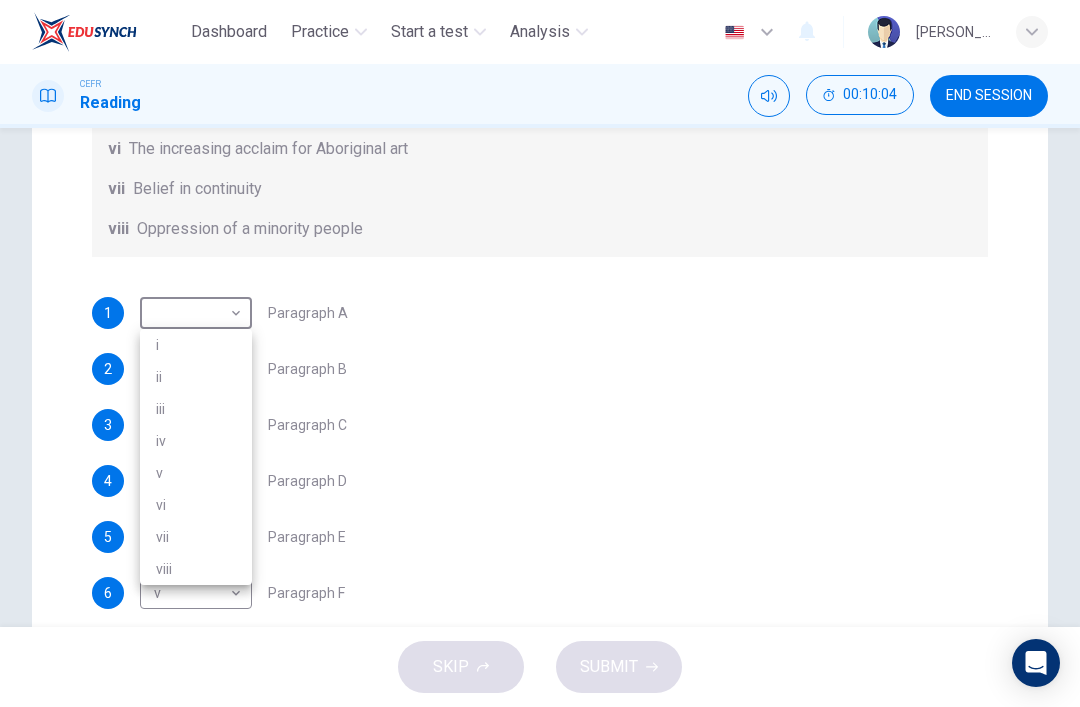 click on "i" at bounding box center (196, 345) 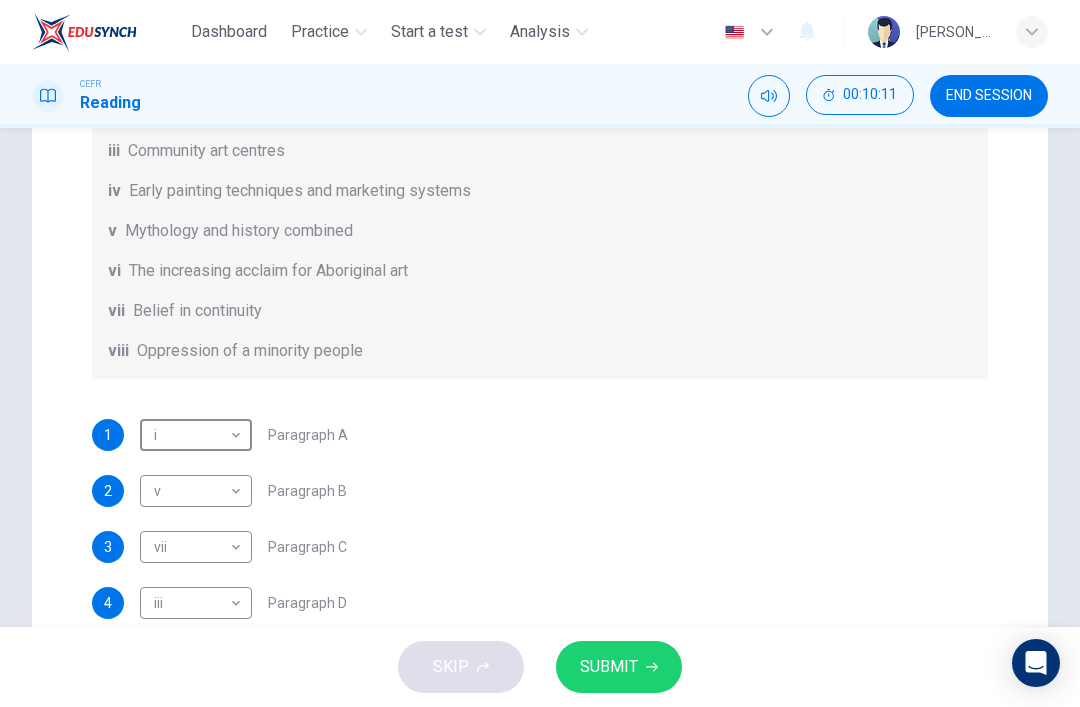 scroll, scrollTop: 77, scrollLeft: 0, axis: vertical 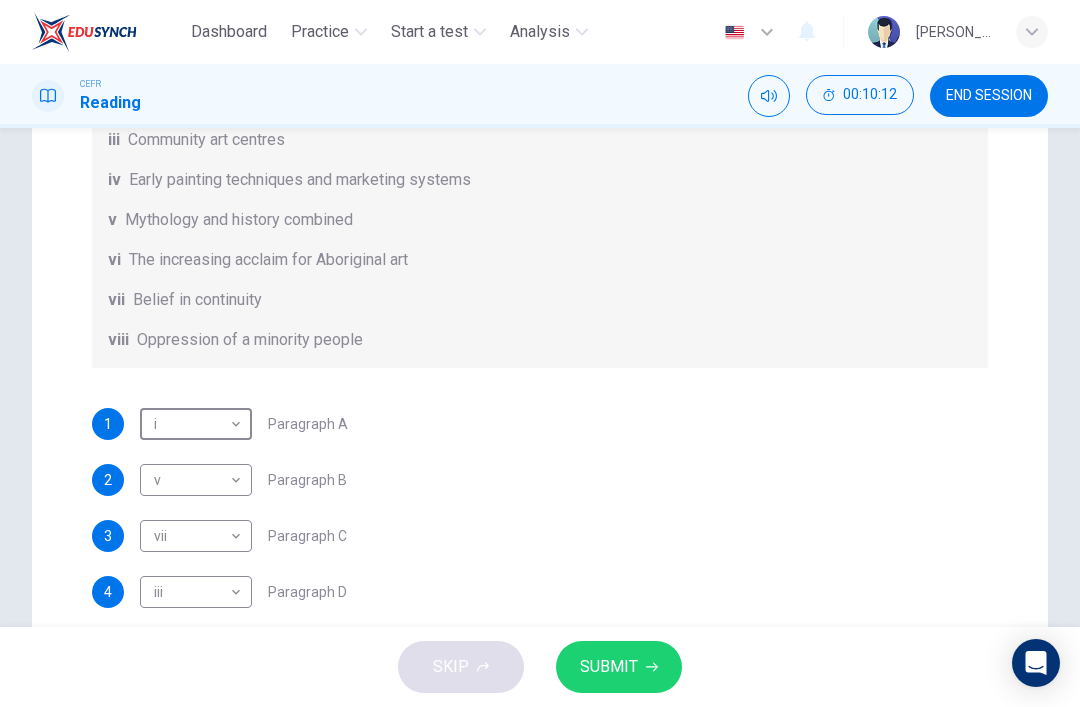click on "Dashboard Practice Start a test Analysis English en ​ MUHAMMAD BIN MOHAMAD RIZAL CEFR Reading 00:10:12 END SESSION Questions 1 - 6 The Reading Passage has eight paragraphs  A-H .
Choose the most suitable heading for paragraphs  A-F  from the list of headings below.
Write the correct number (i-viii) in the boxes below. List of Headings i Amazing results from a project ii New religious ceremonies iii Community art centres iv Early painting techniques and marketing systems v Mythology and history combined vi The increasing acclaim for Aboriginal art vii Belief in continuity viii Oppression of a minority people 1 i i ​ Paragraph A 2 v v ​ Paragraph B 3 vii vii ​ Paragraph C 4 iii iii ​ Paragraph D 5 iv iv ​ Paragraph E 6 v v ​ Paragraph F Painters of Time CLICK TO ZOOM Click to Zoom A B C D E F G H  Today, Aboriginal painting has become a great success. Some works sell for more than $25,000, and exceptional items may fetch as much as $180,000 in Australia. SKIP SUBMIT
Dashboard Practice" at bounding box center [540, 353] 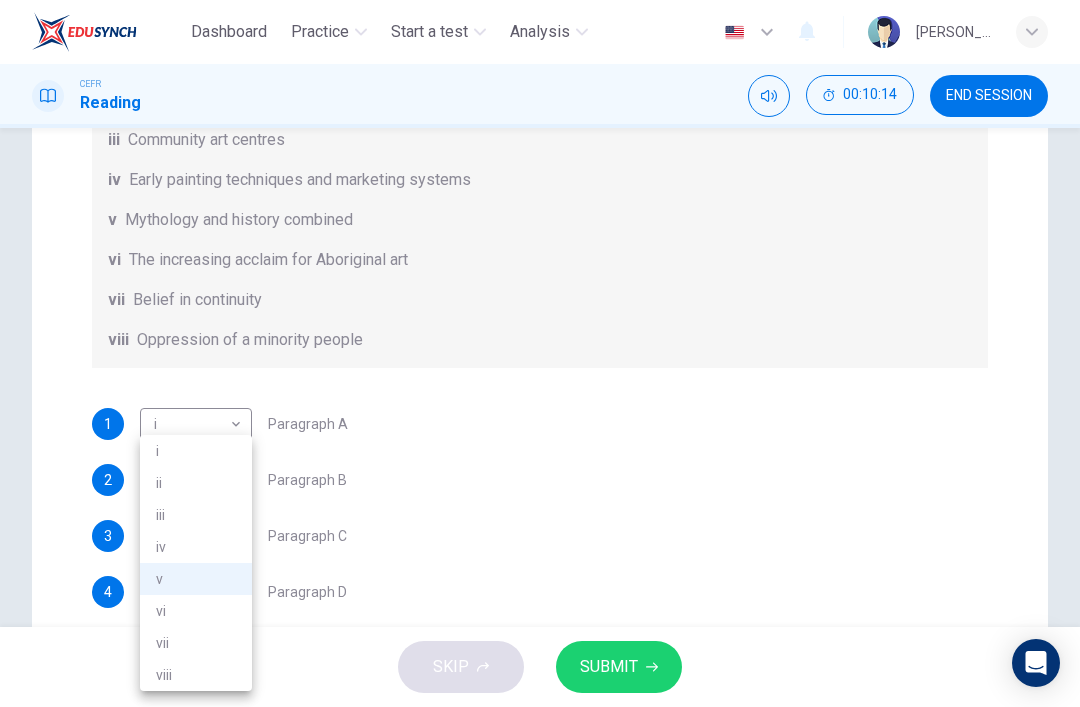 click on "vii" at bounding box center [196, 643] 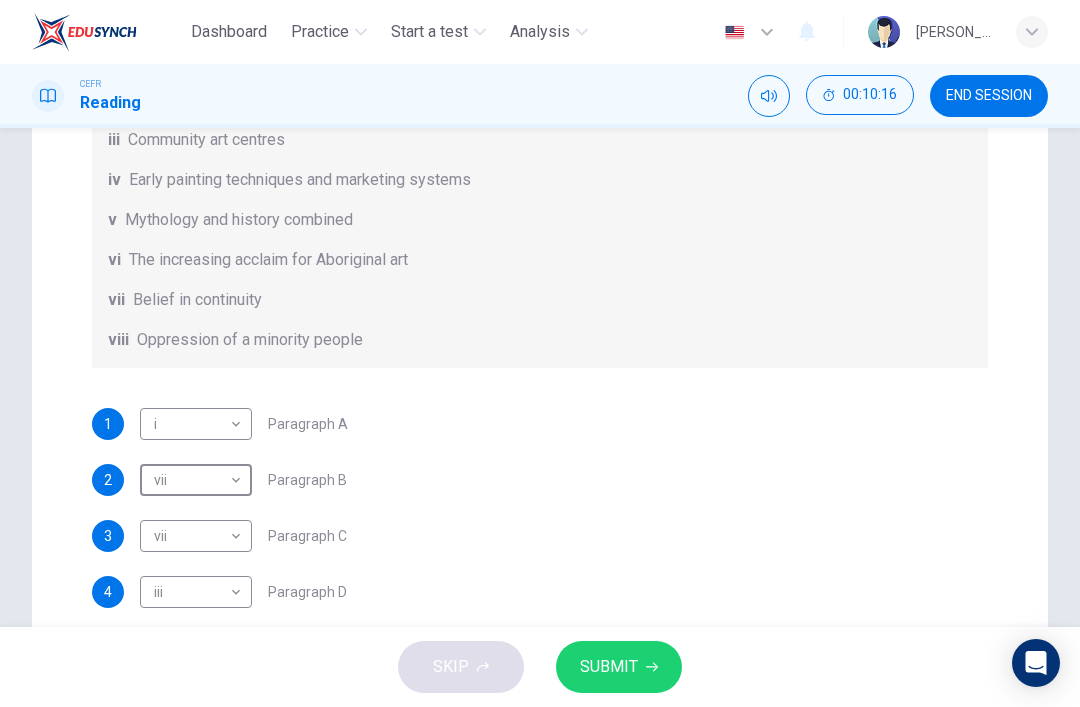 click on "SUBMIT" at bounding box center (609, 667) 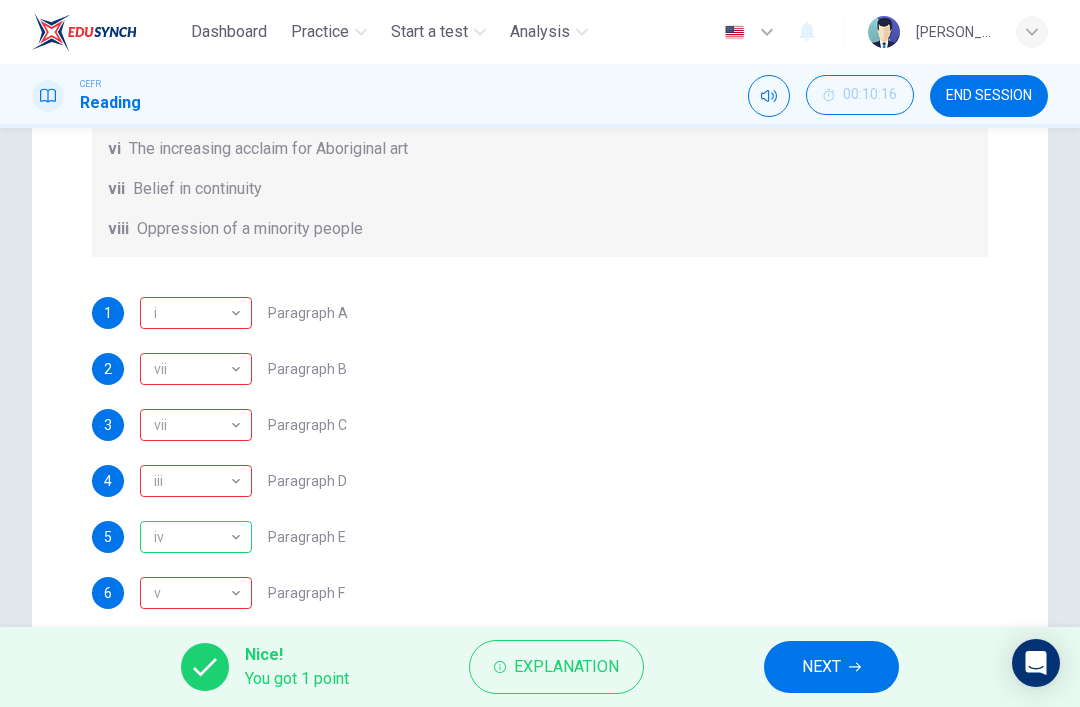 scroll, scrollTop: 188, scrollLeft: 0, axis: vertical 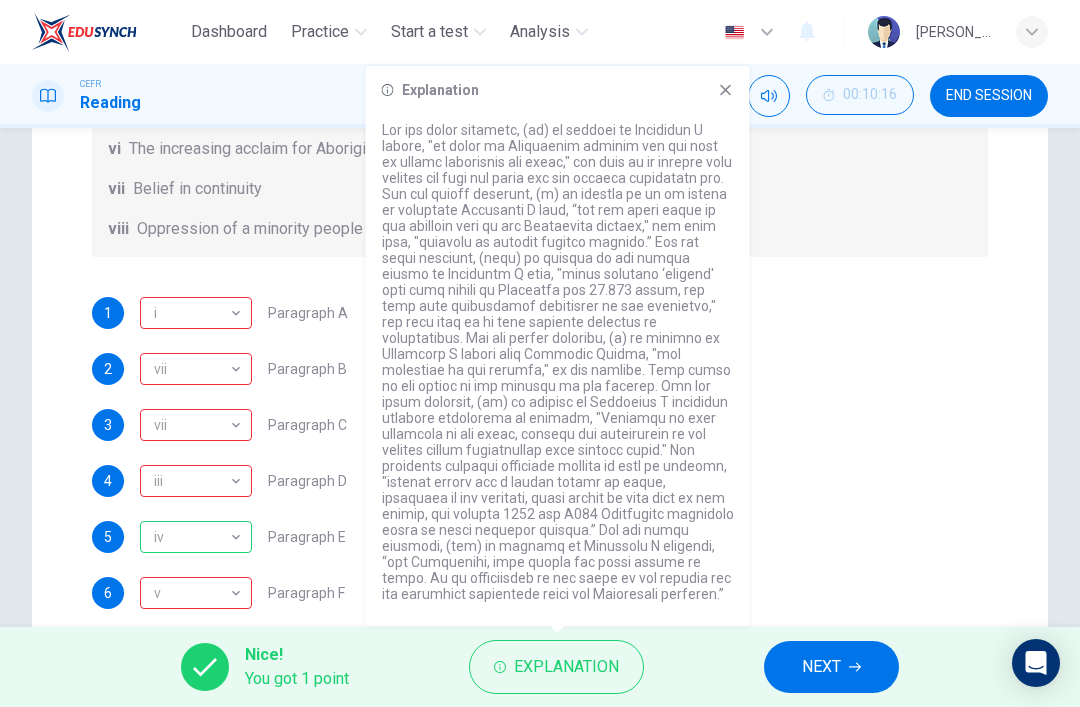 click on "Nice! You got 1
point Explanation NEXT" at bounding box center [540, 667] 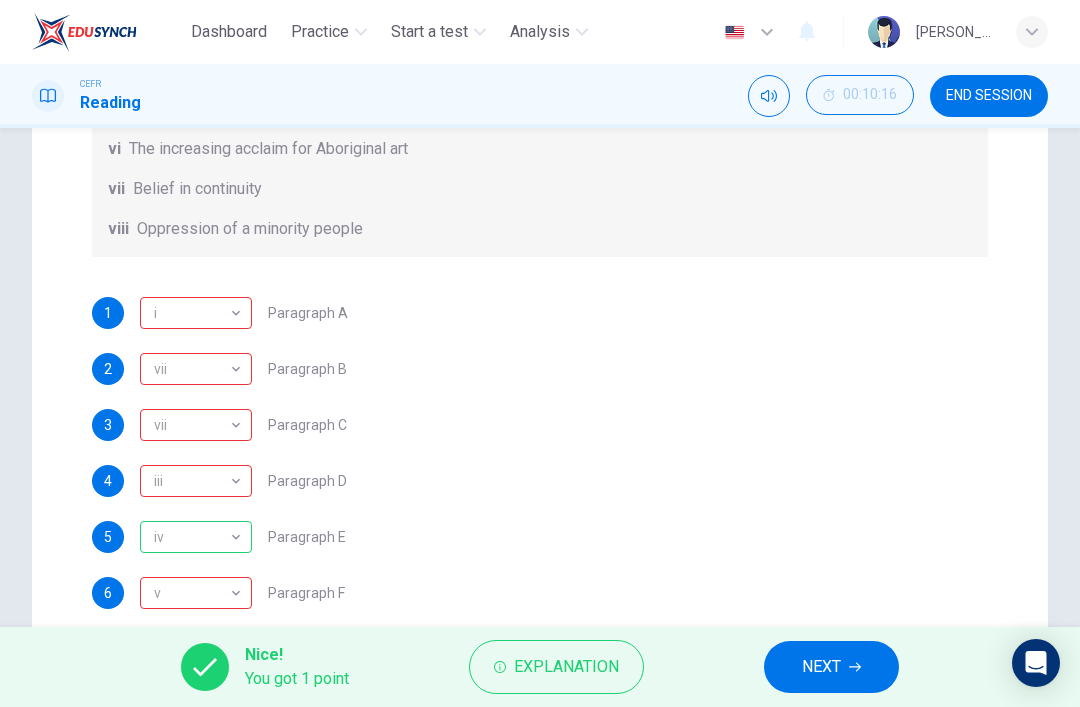 click on "Explanation" at bounding box center (556, 667) 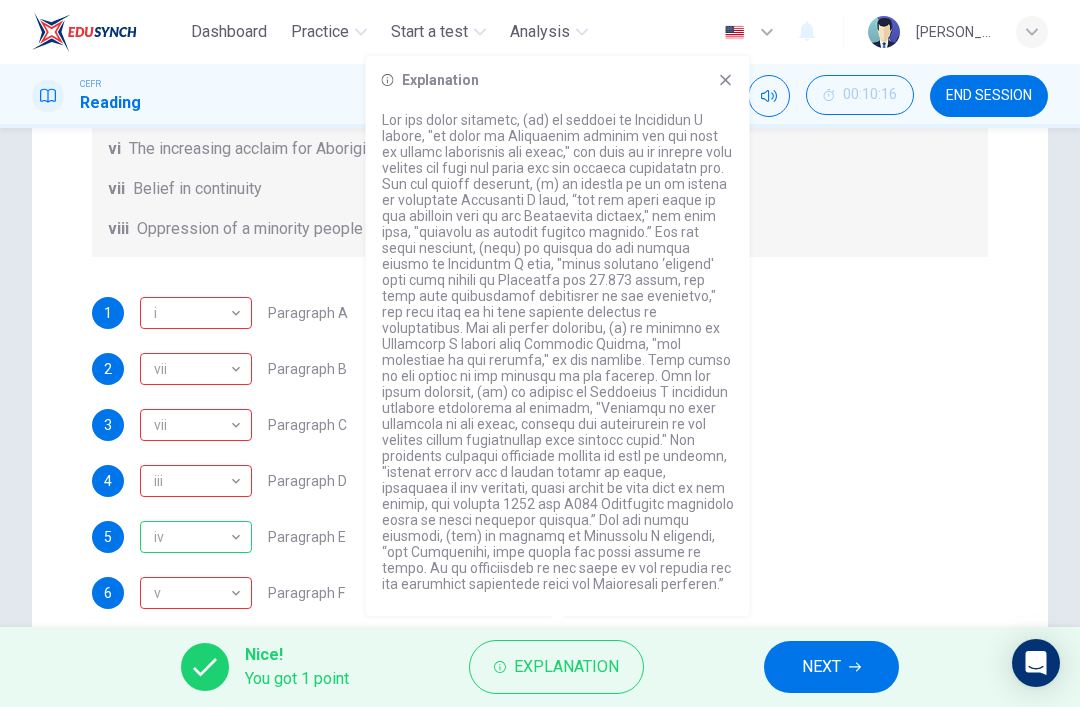 click on "NEXT" at bounding box center [831, 667] 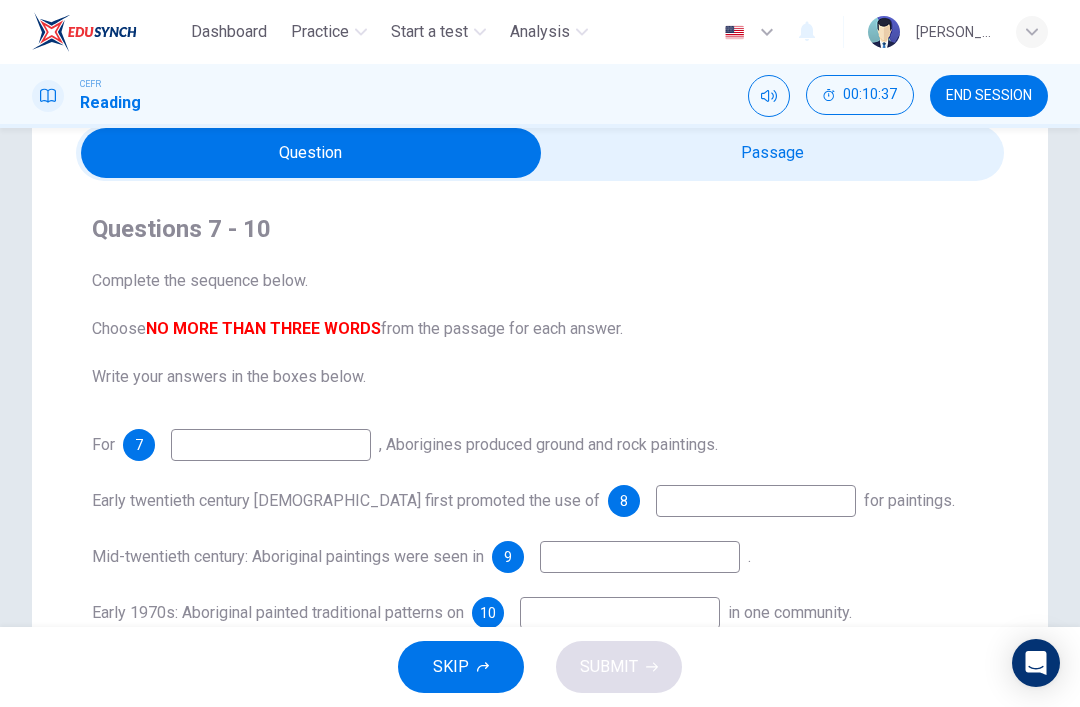 scroll, scrollTop: 85, scrollLeft: 0, axis: vertical 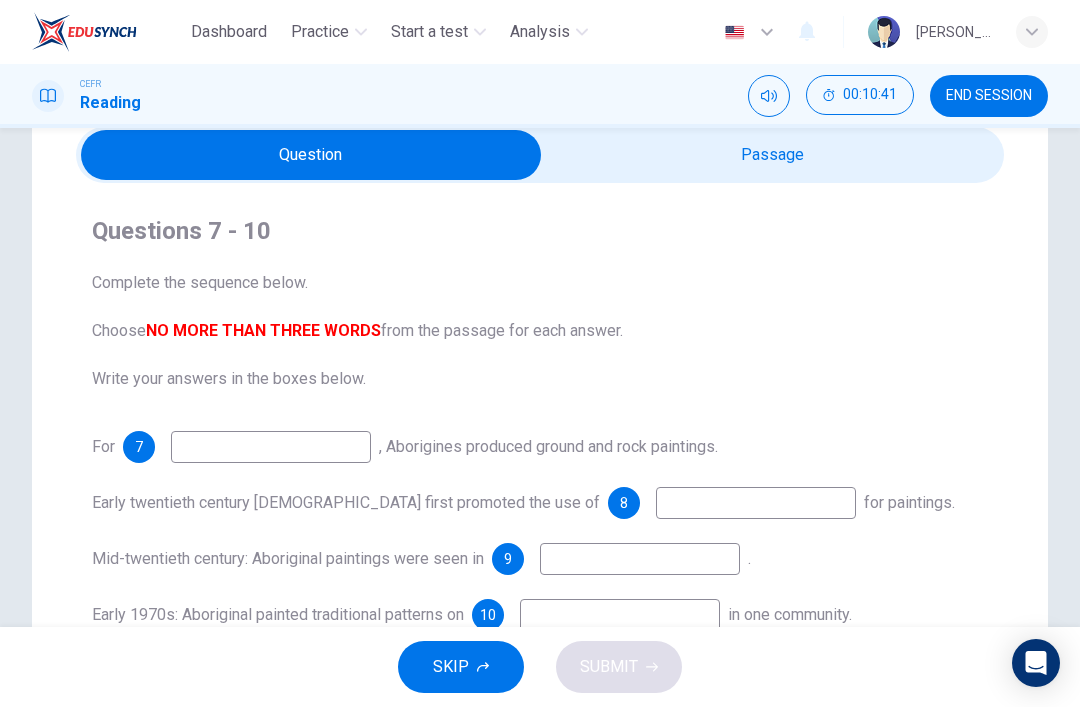 click at bounding box center (311, 155) 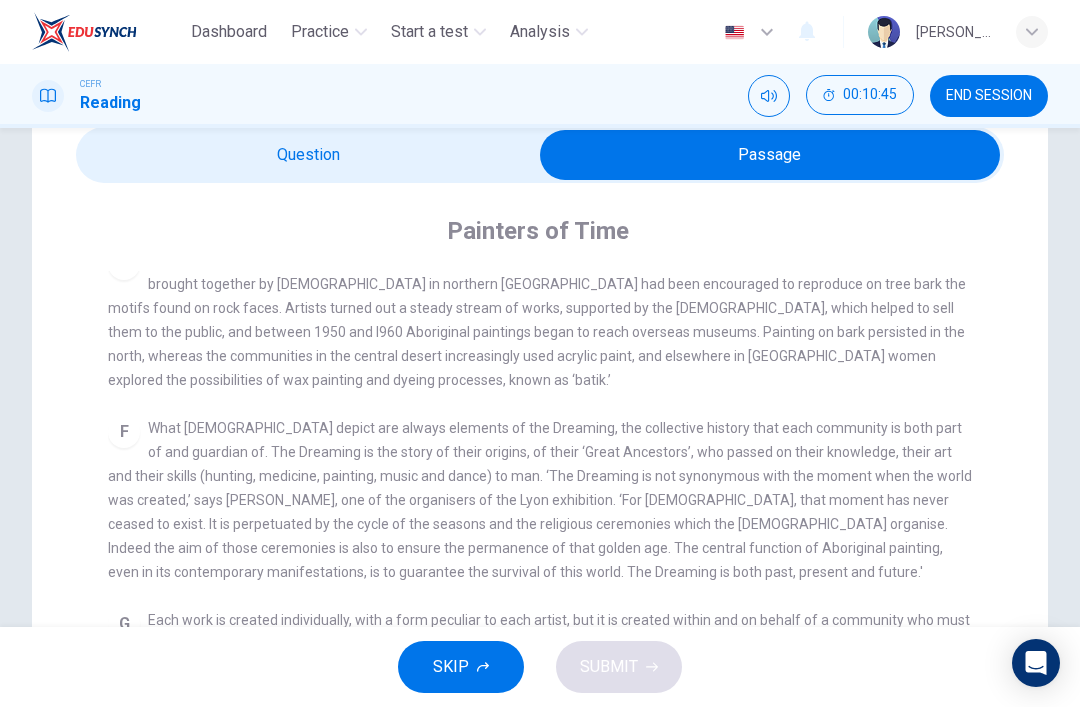 scroll, scrollTop: 1023, scrollLeft: 0, axis: vertical 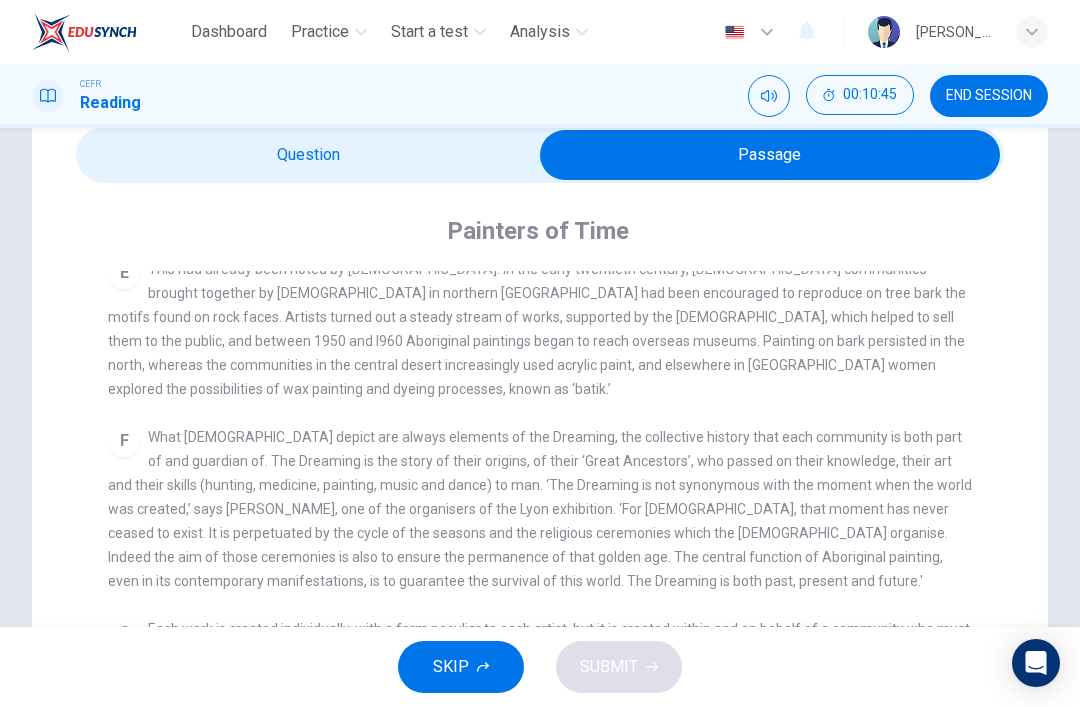 click at bounding box center (770, 155) 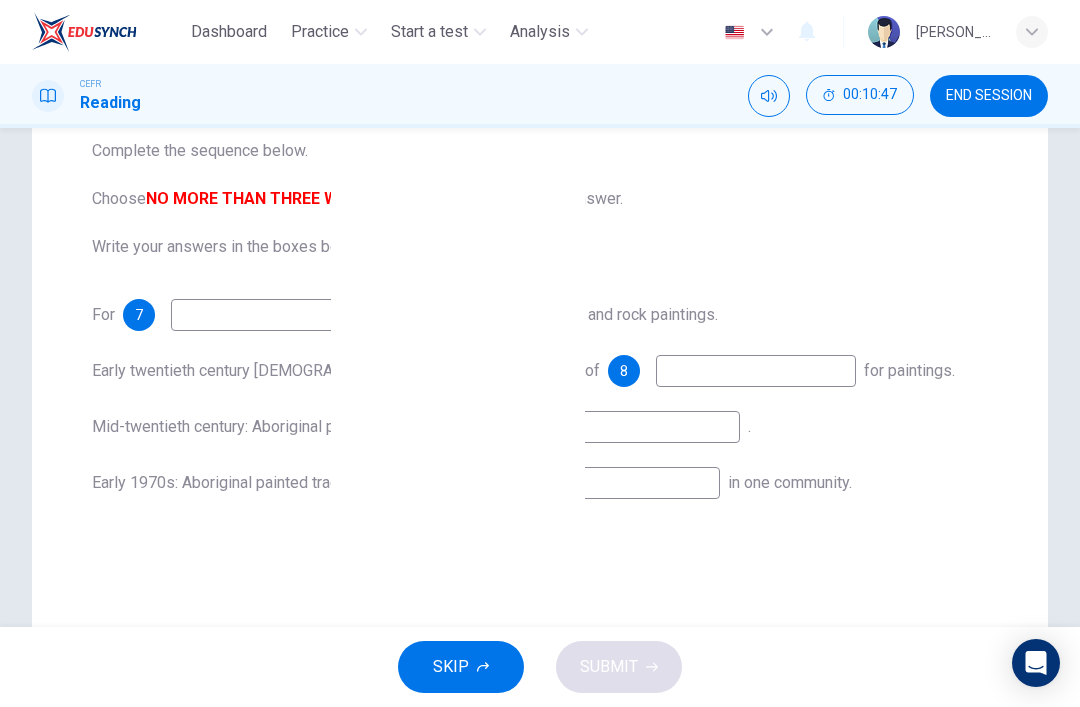 scroll, scrollTop: 186, scrollLeft: 0, axis: vertical 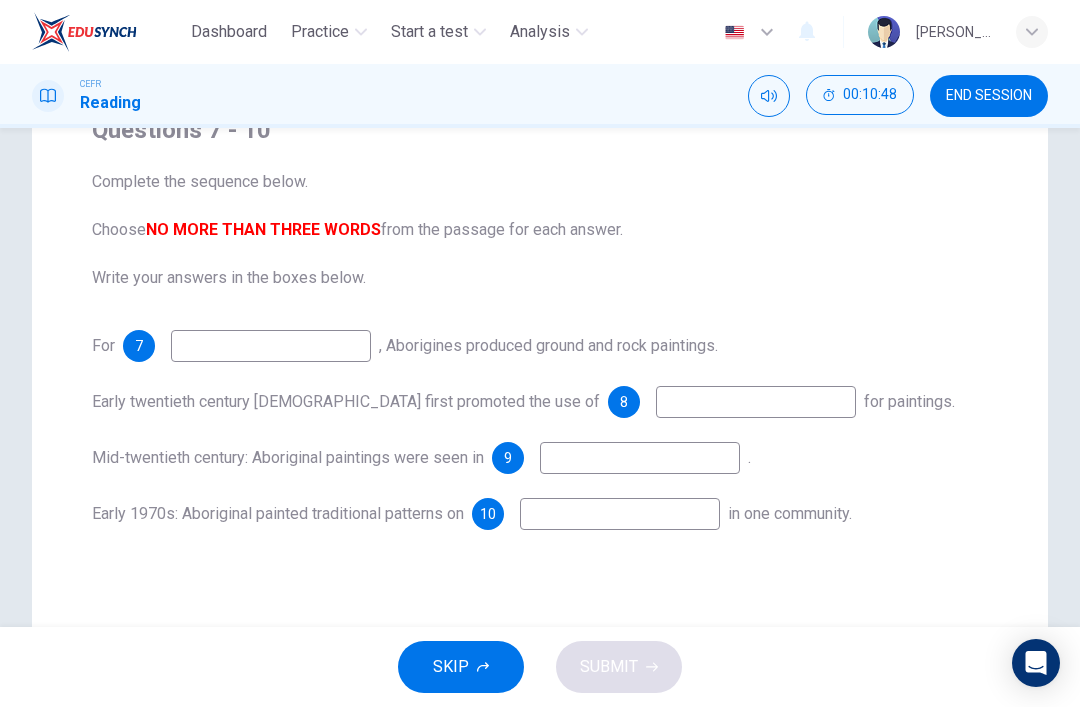 click on "END SESSION" at bounding box center [989, 96] 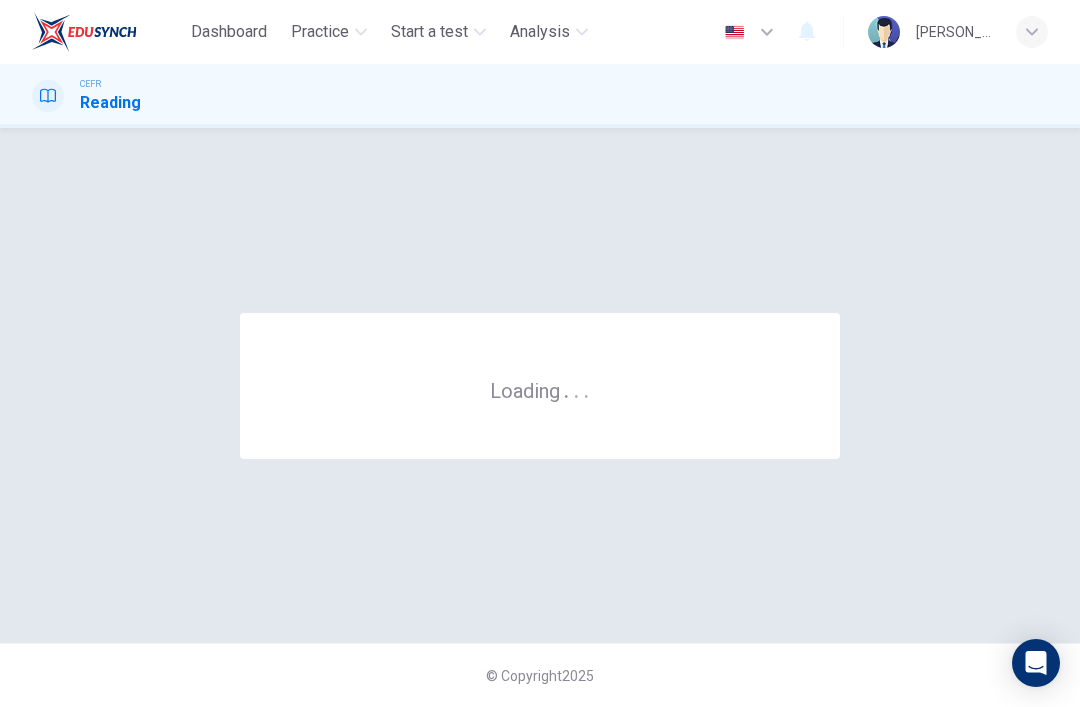 scroll, scrollTop: 0, scrollLeft: 0, axis: both 